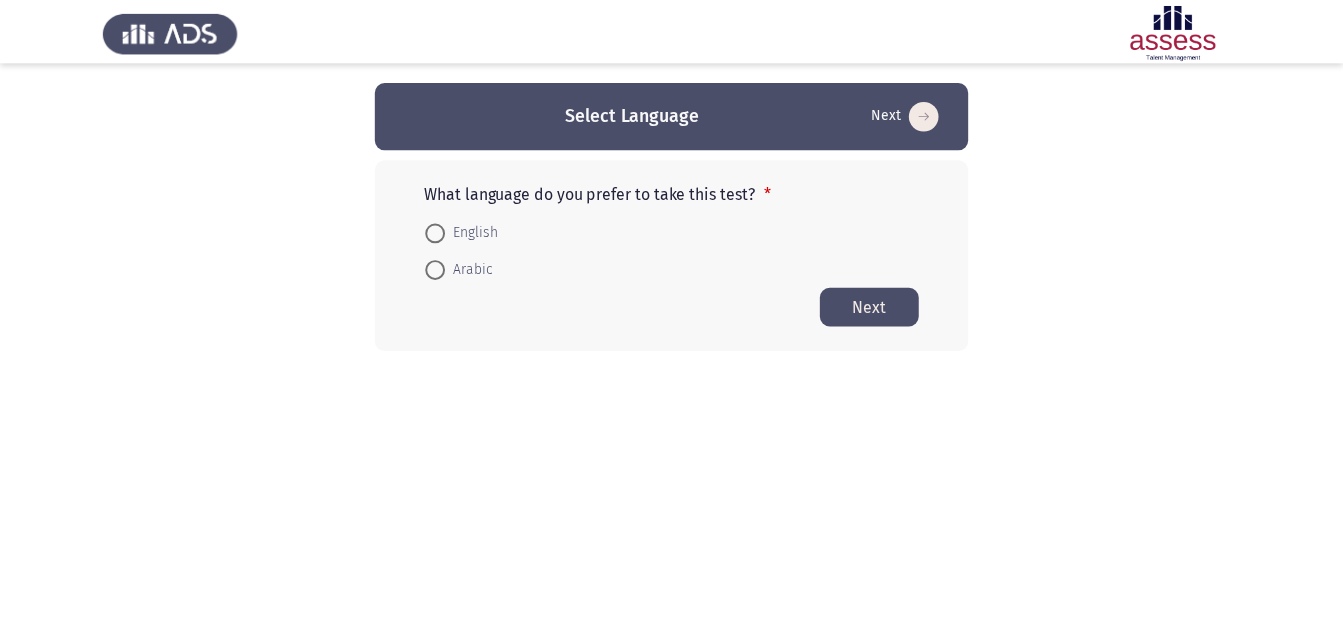 scroll, scrollTop: 0, scrollLeft: 0, axis: both 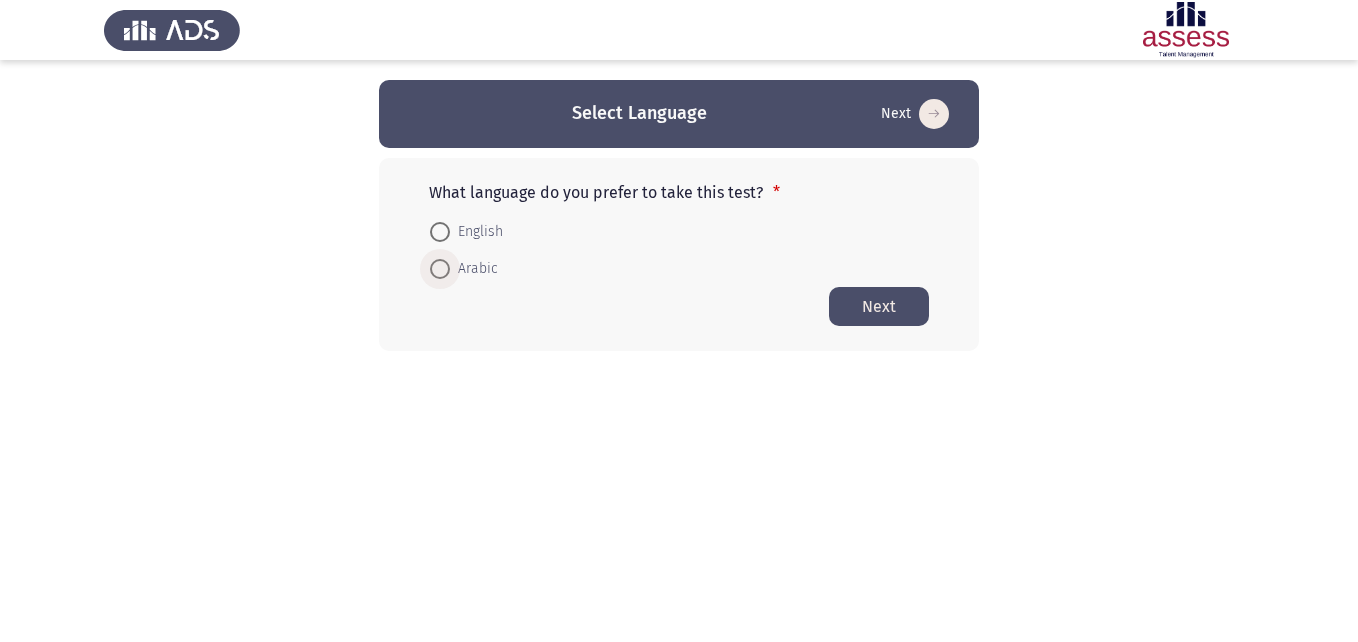 click at bounding box center (440, 269) 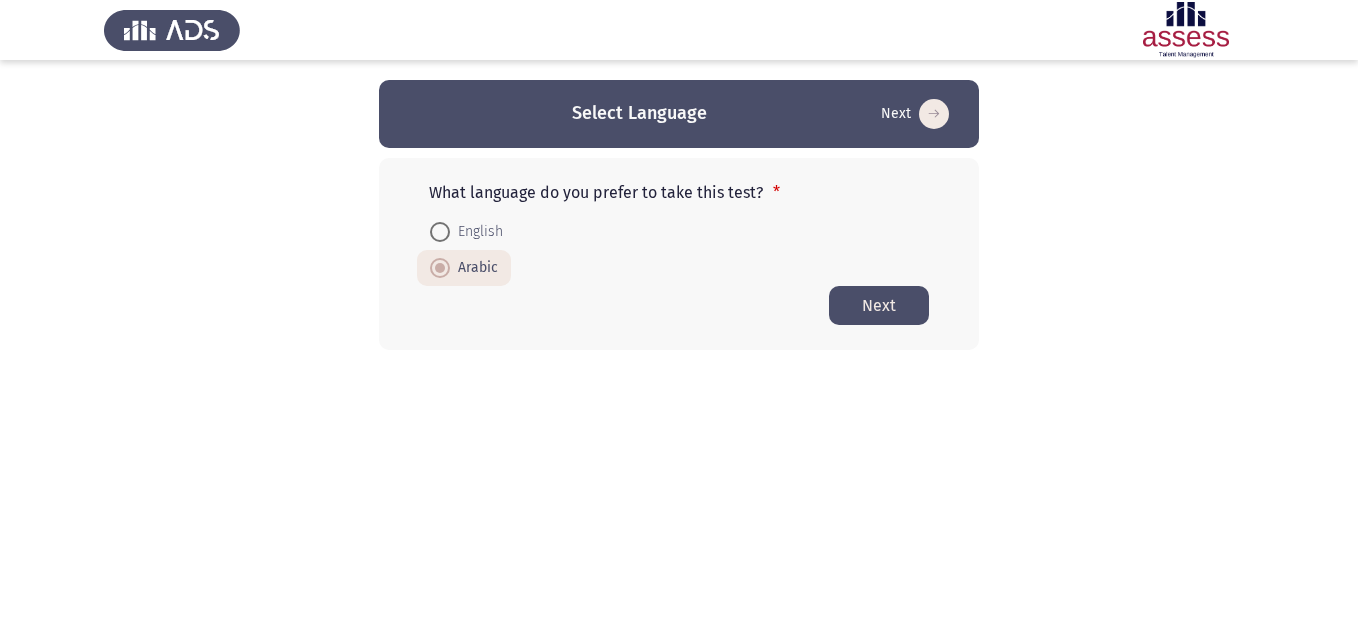 click on "Next" 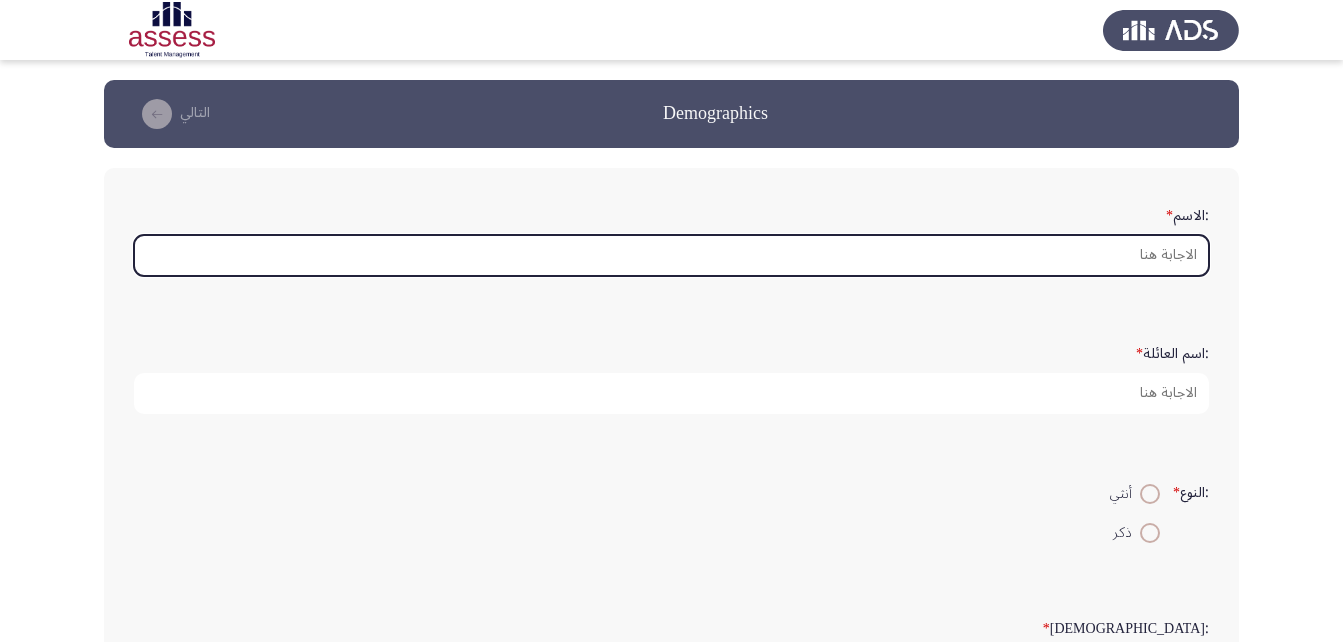click on ":الاسم   *" at bounding box center (671, 255) 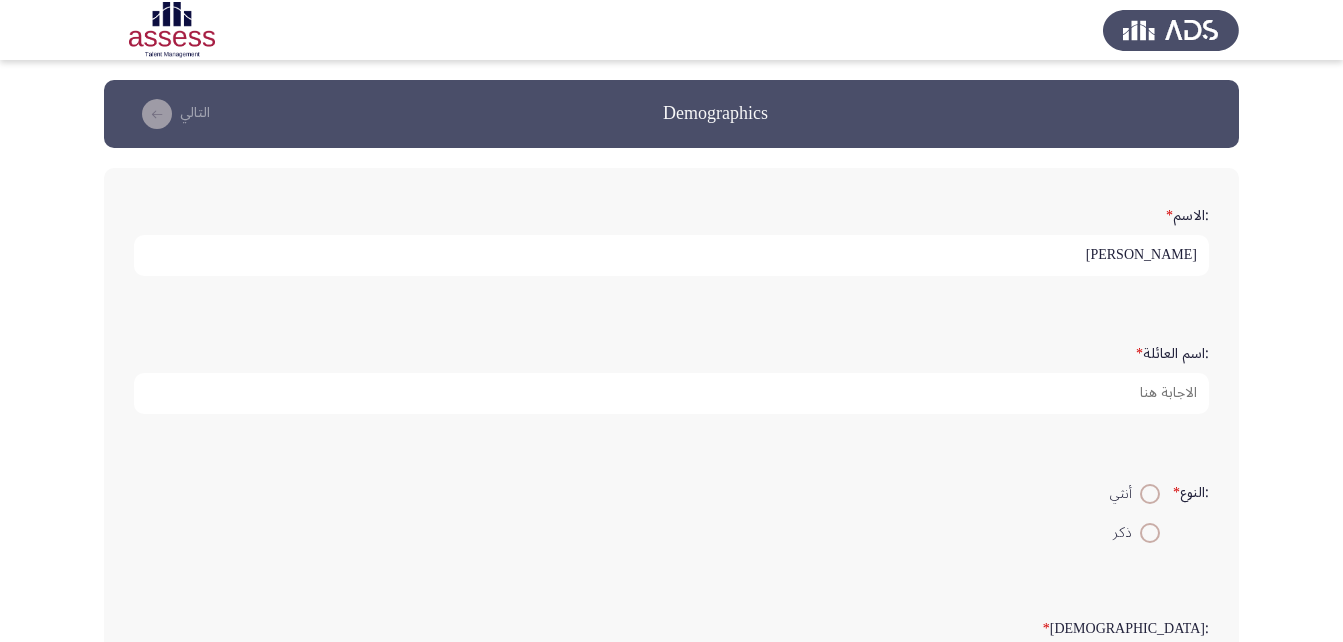 type on "احمد ابراهيم حنفي" 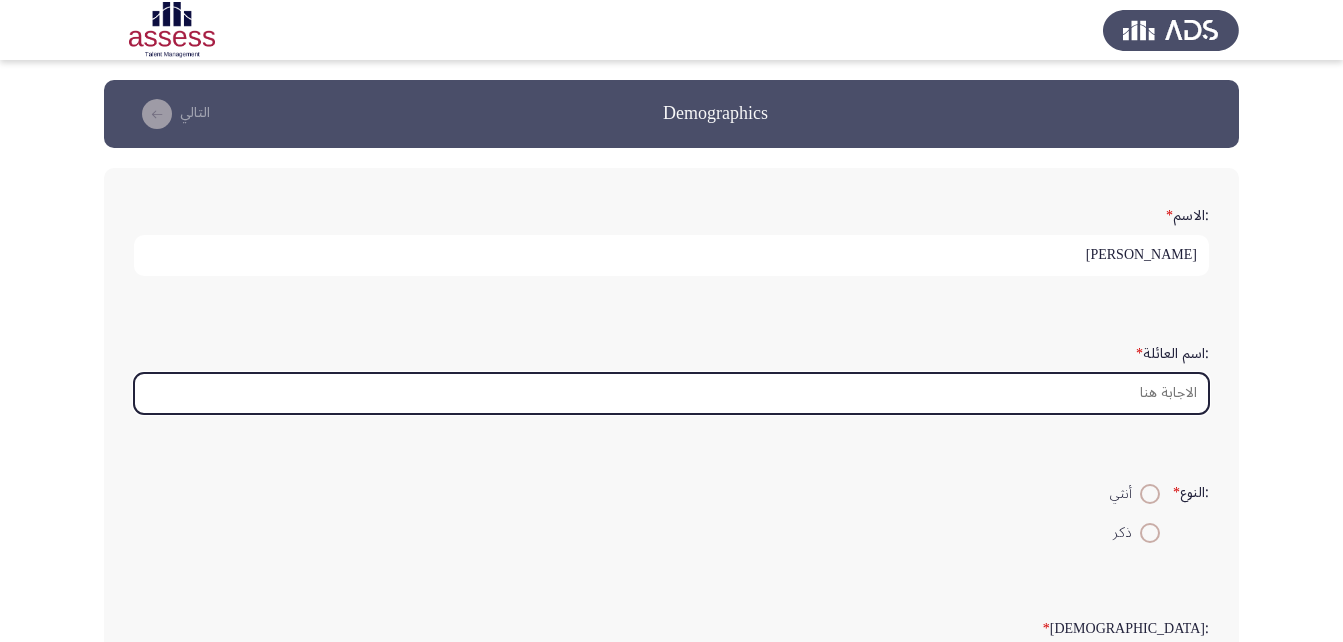 click on ":اسم العائلة   *" at bounding box center (671, 393) 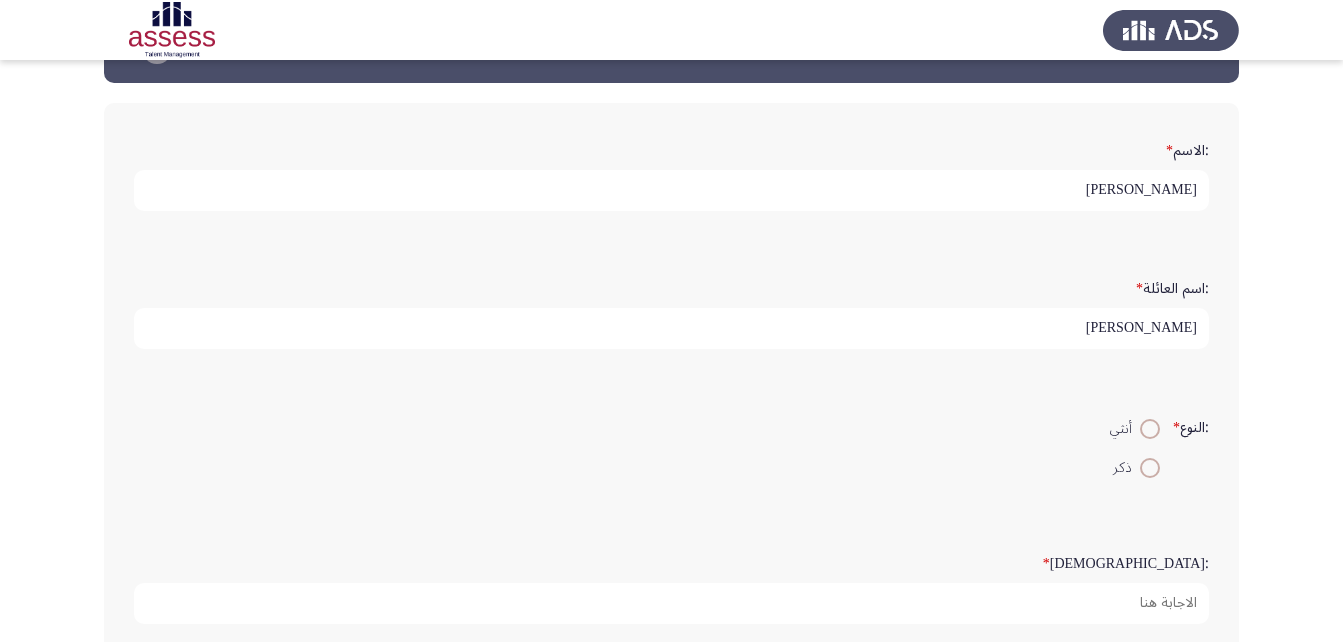 scroll, scrollTop: 100, scrollLeft: 0, axis: vertical 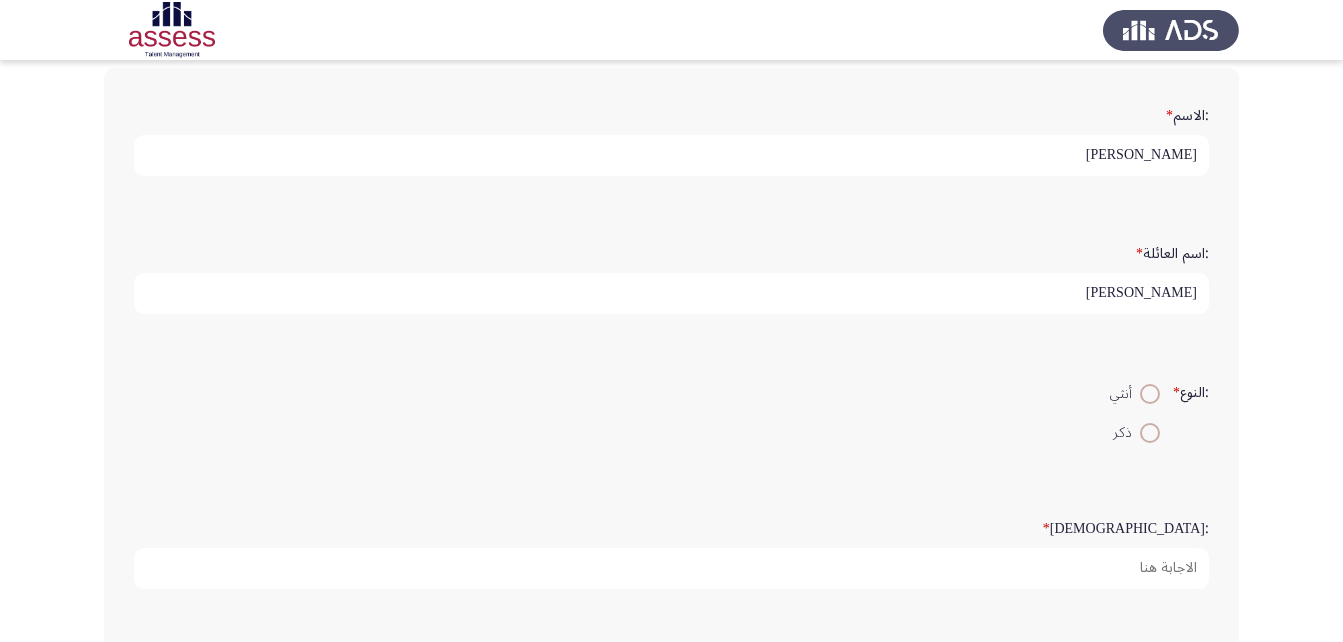 type on "القاياتي" 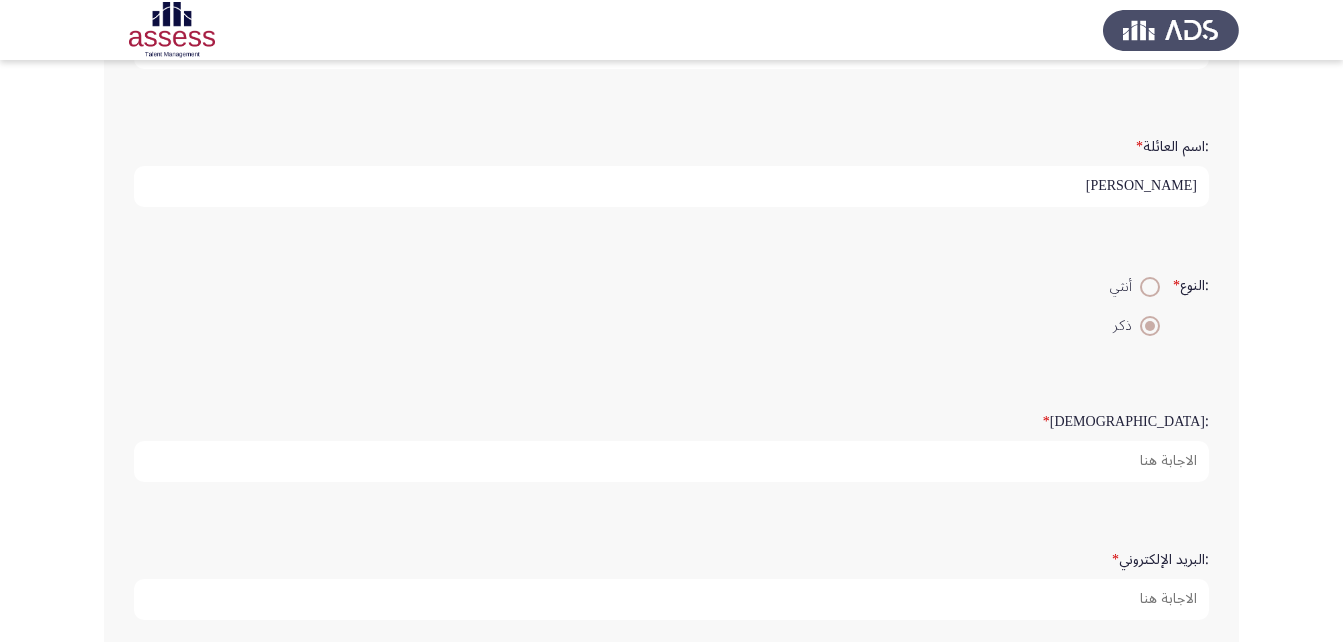 scroll, scrollTop: 300, scrollLeft: 0, axis: vertical 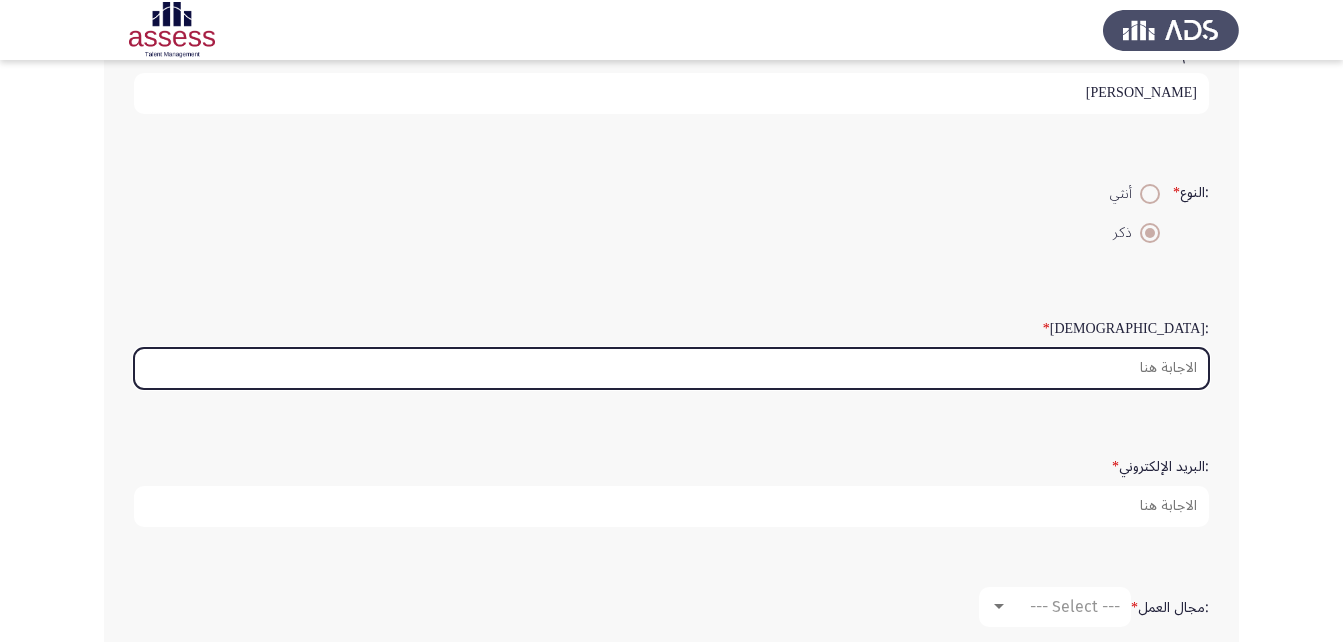 click on ":السن   *" at bounding box center (671, 368) 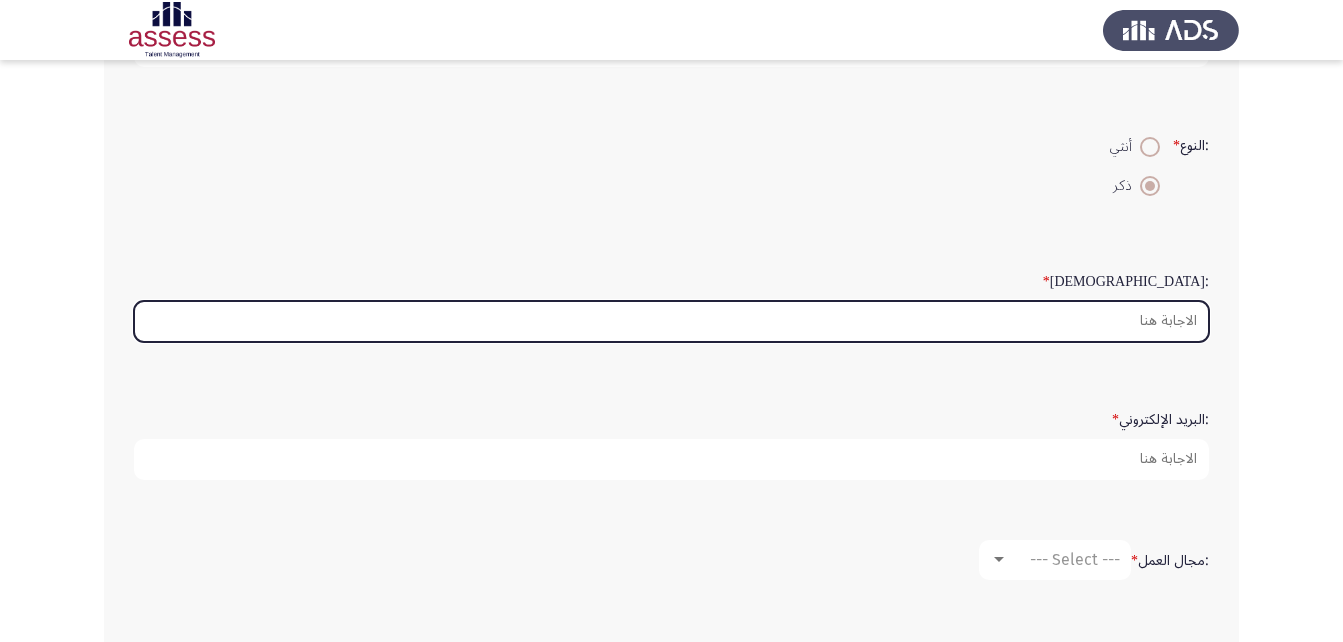 scroll, scrollTop: 300, scrollLeft: 0, axis: vertical 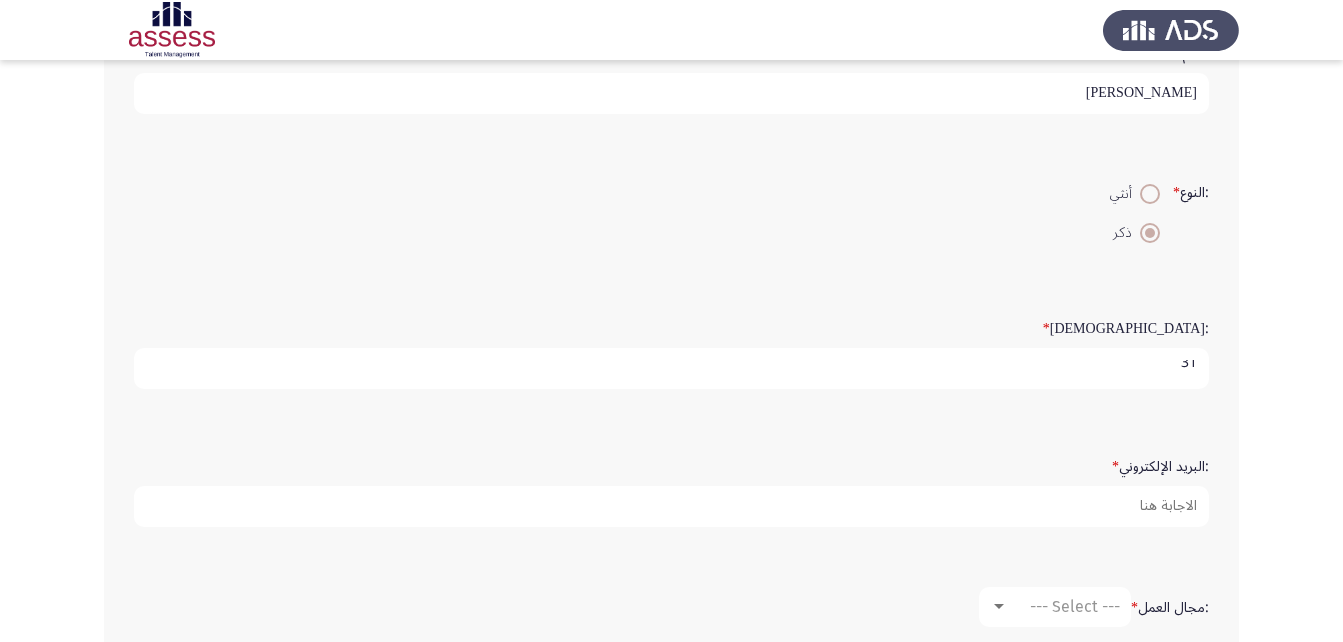 type on "31" 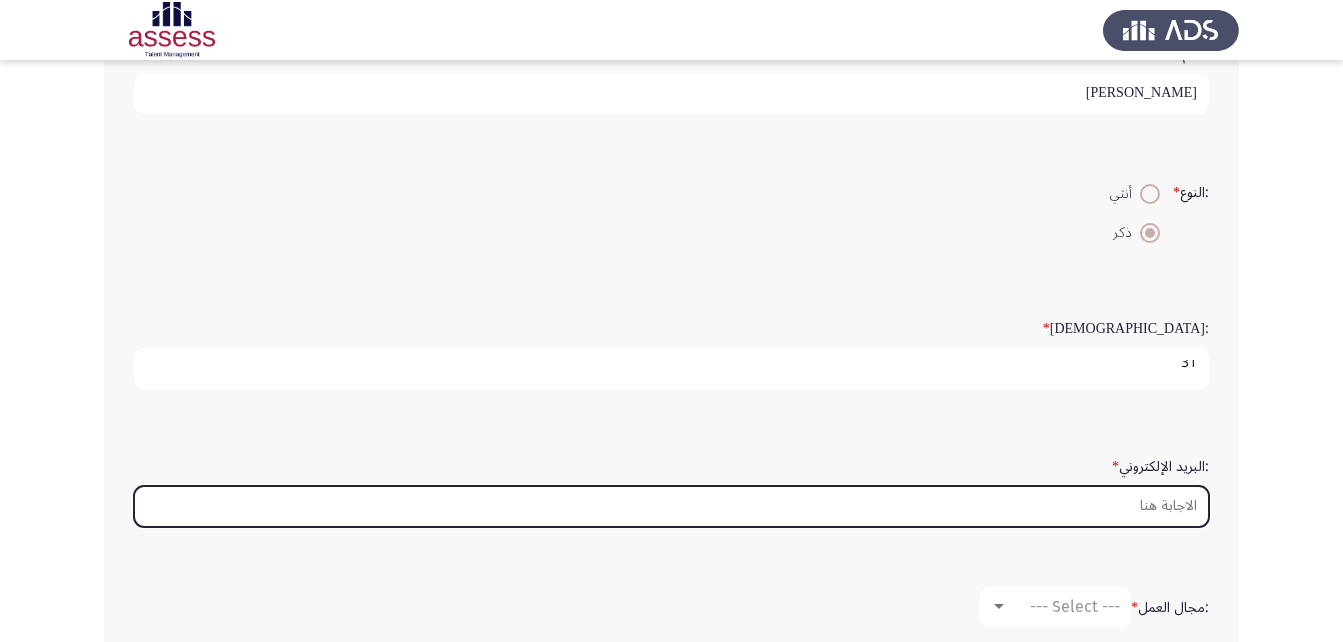 click on ":البريد الإلكتروني   *" at bounding box center (671, 506) 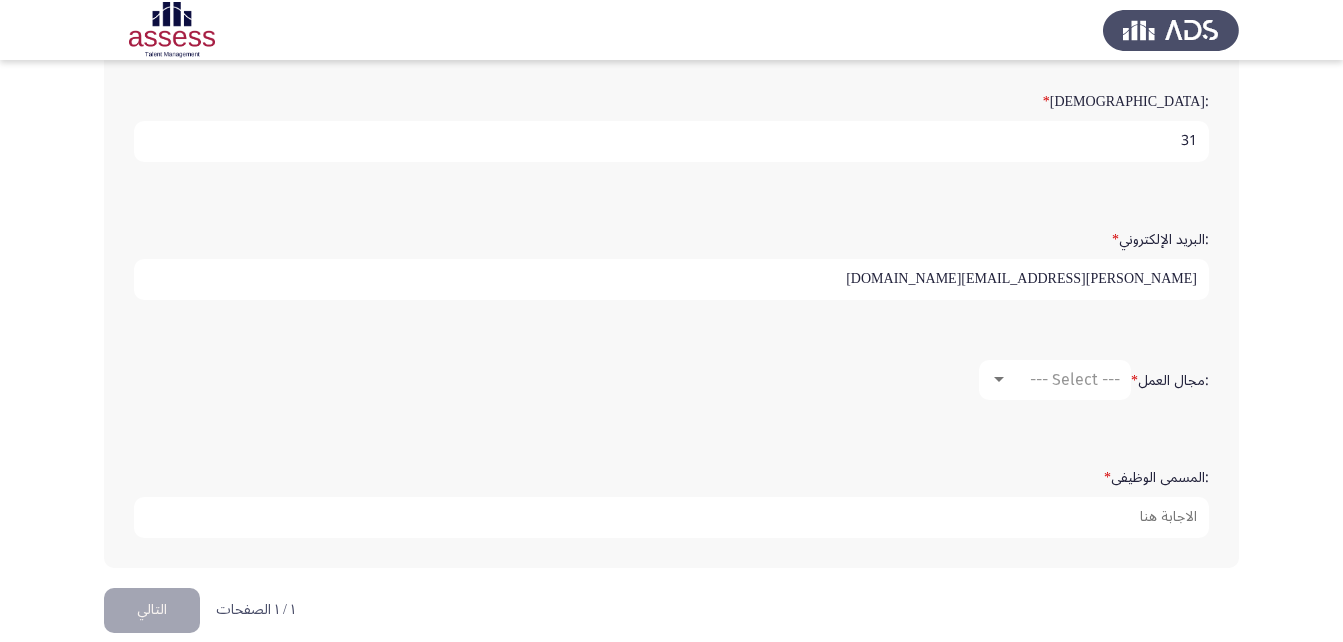 scroll, scrollTop: 553, scrollLeft: 0, axis: vertical 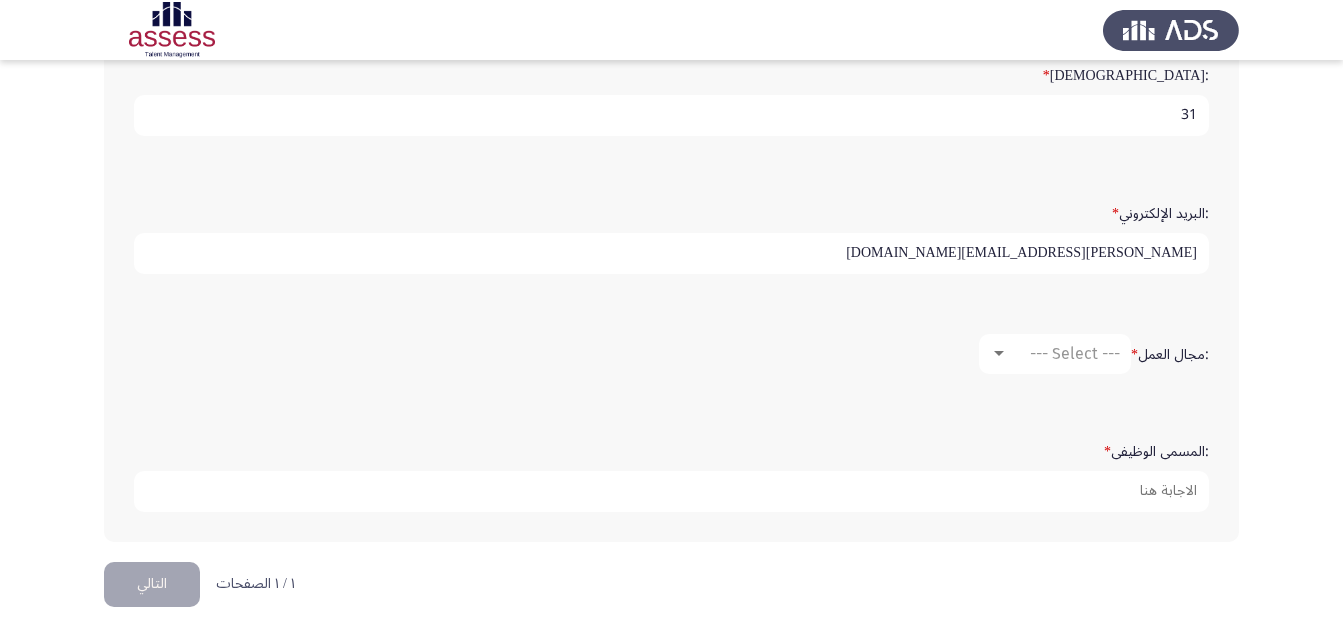 type on "ahmed.hema@cbe.eg.org" 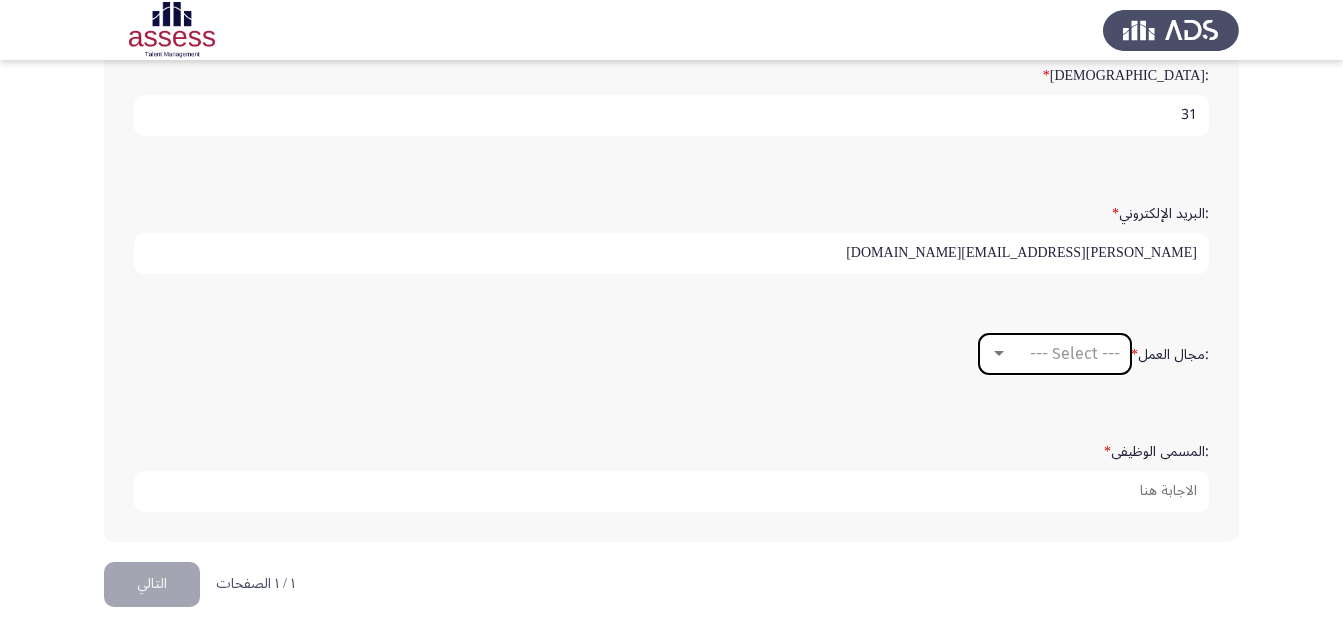 click at bounding box center (999, 354) 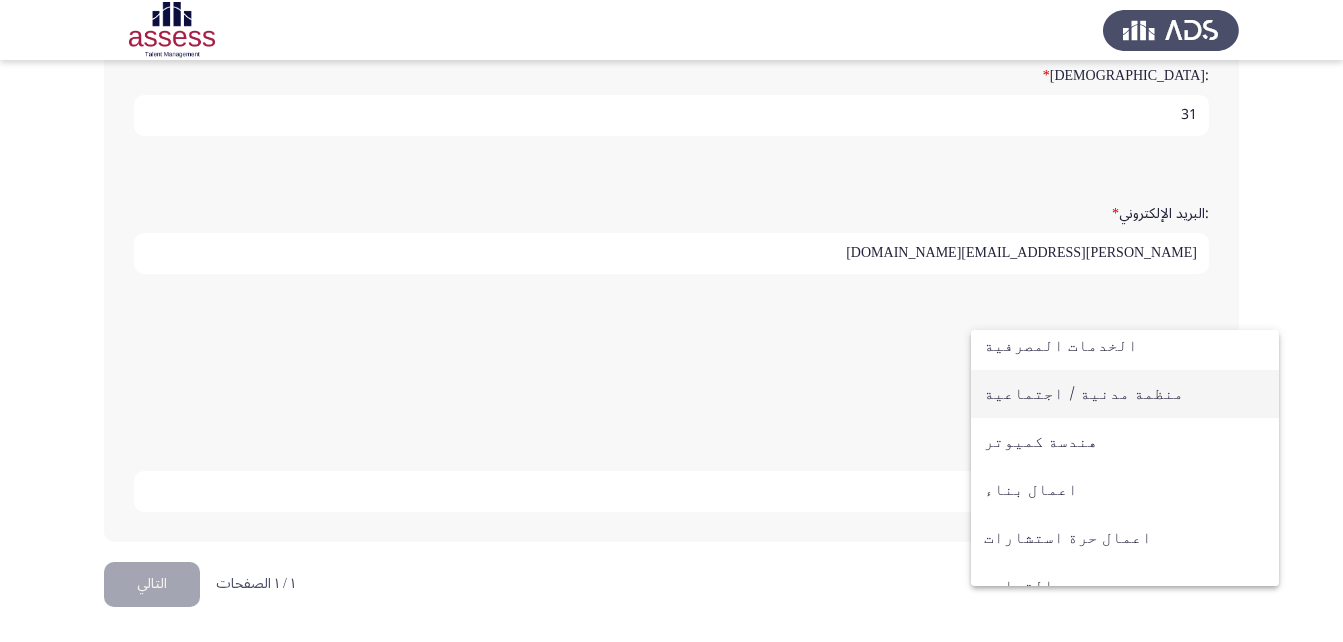 scroll, scrollTop: 100, scrollLeft: 0, axis: vertical 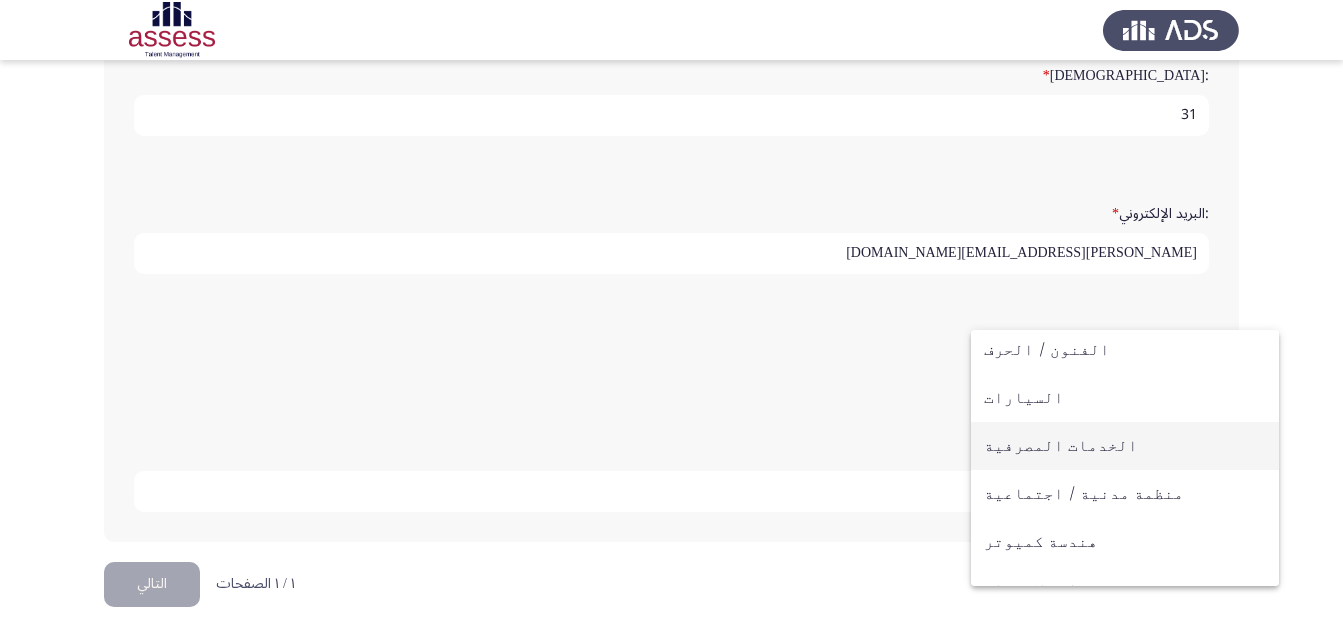 click on "الخدمات المصرفية" at bounding box center (1125, 446) 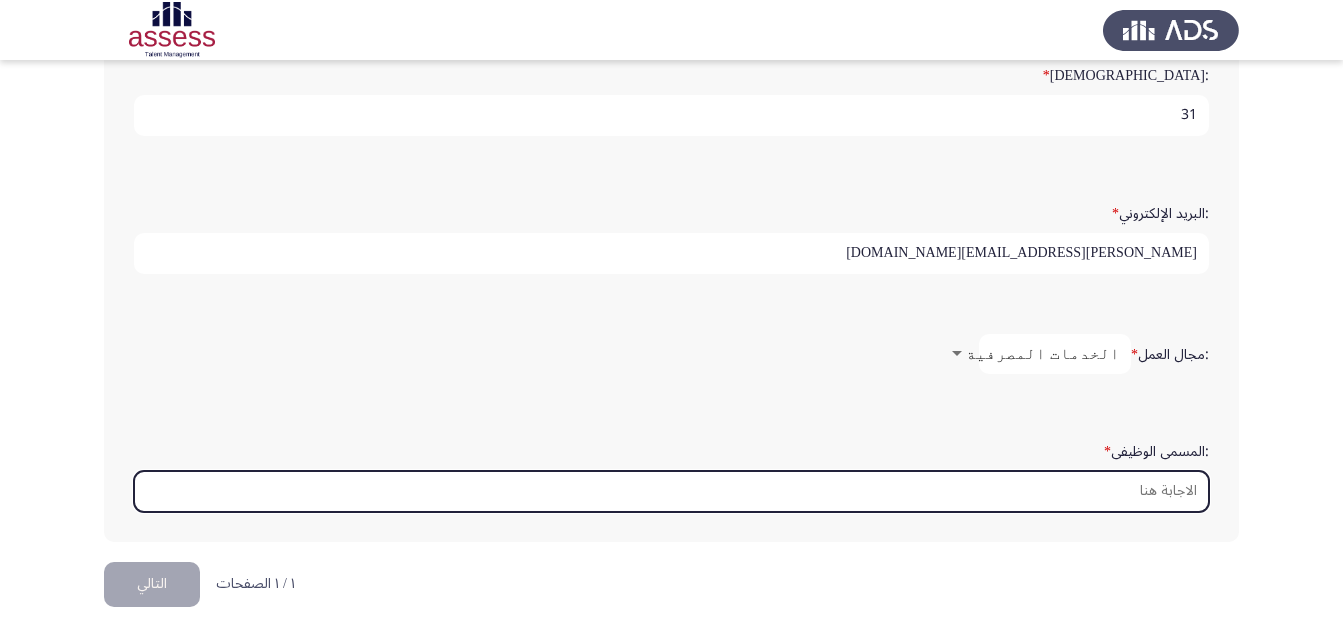 click on ":المسمى الوظيفى   *" at bounding box center [671, 491] 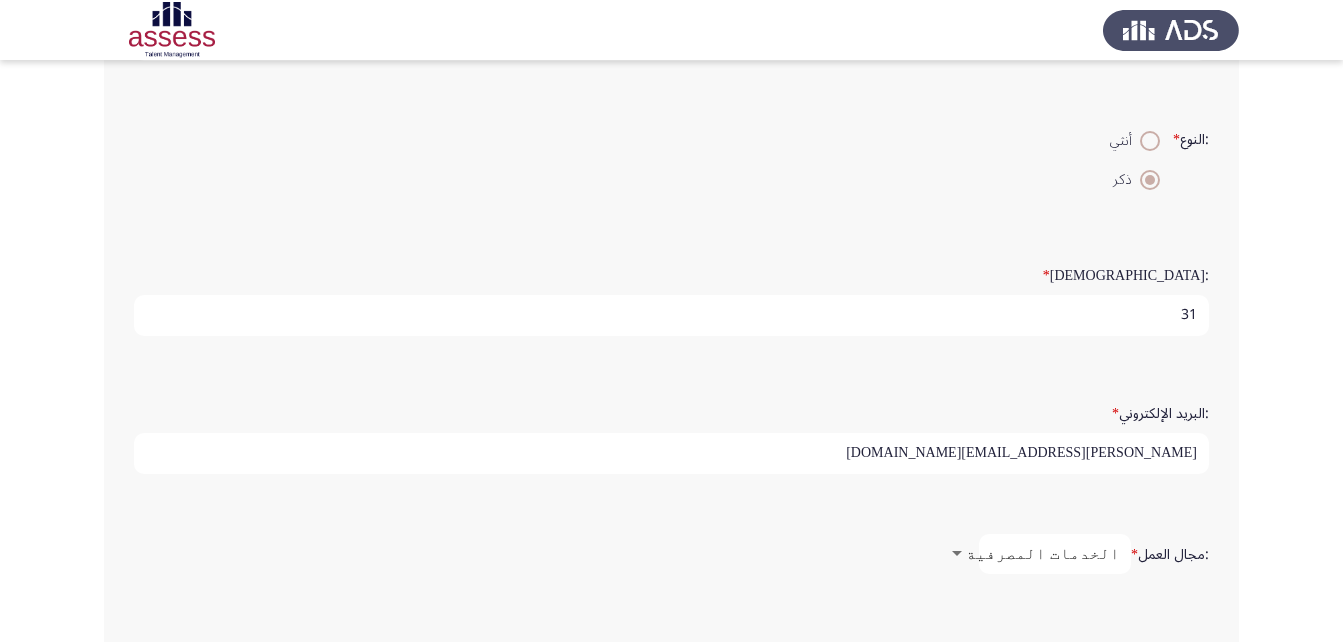 scroll, scrollTop: 453, scrollLeft: 0, axis: vertical 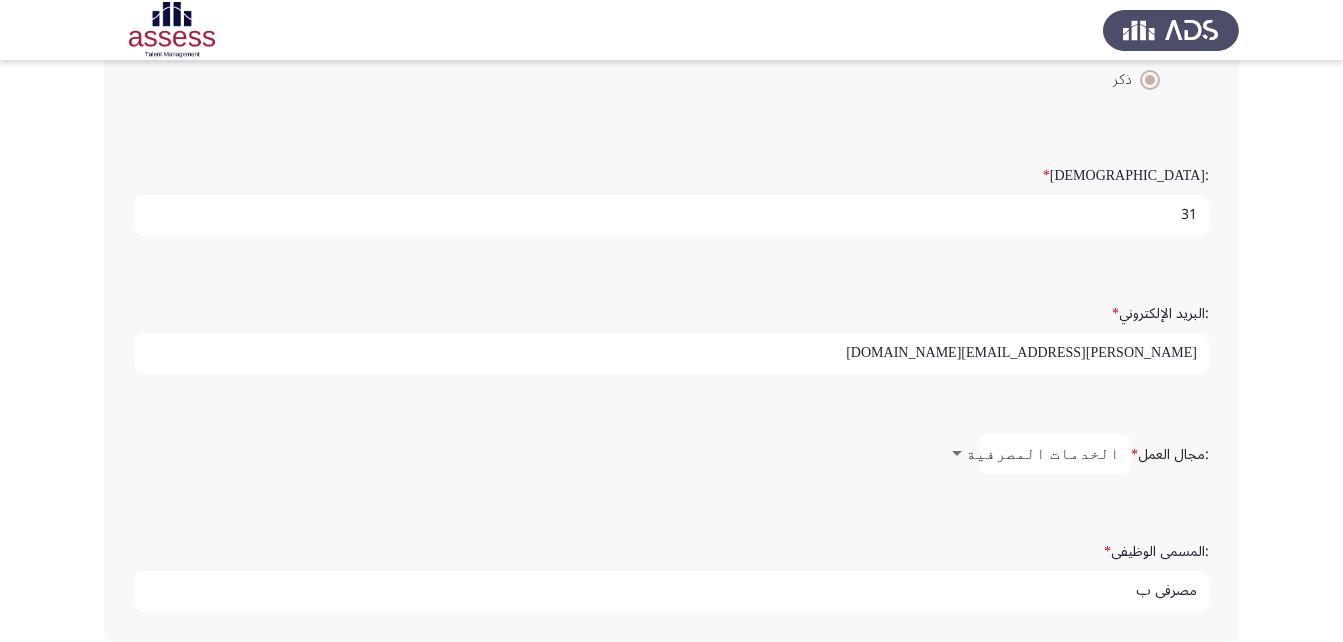 type on "مصرفي ب" 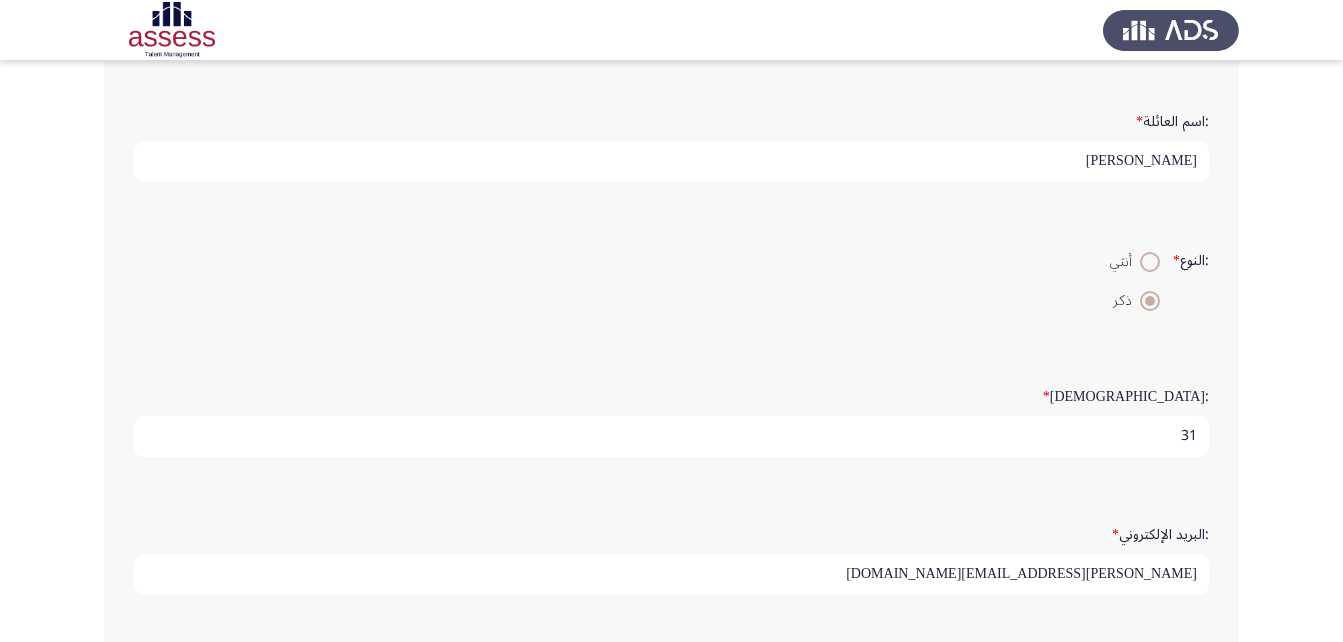 scroll, scrollTop: 0, scrollLeft: 0, axis: both 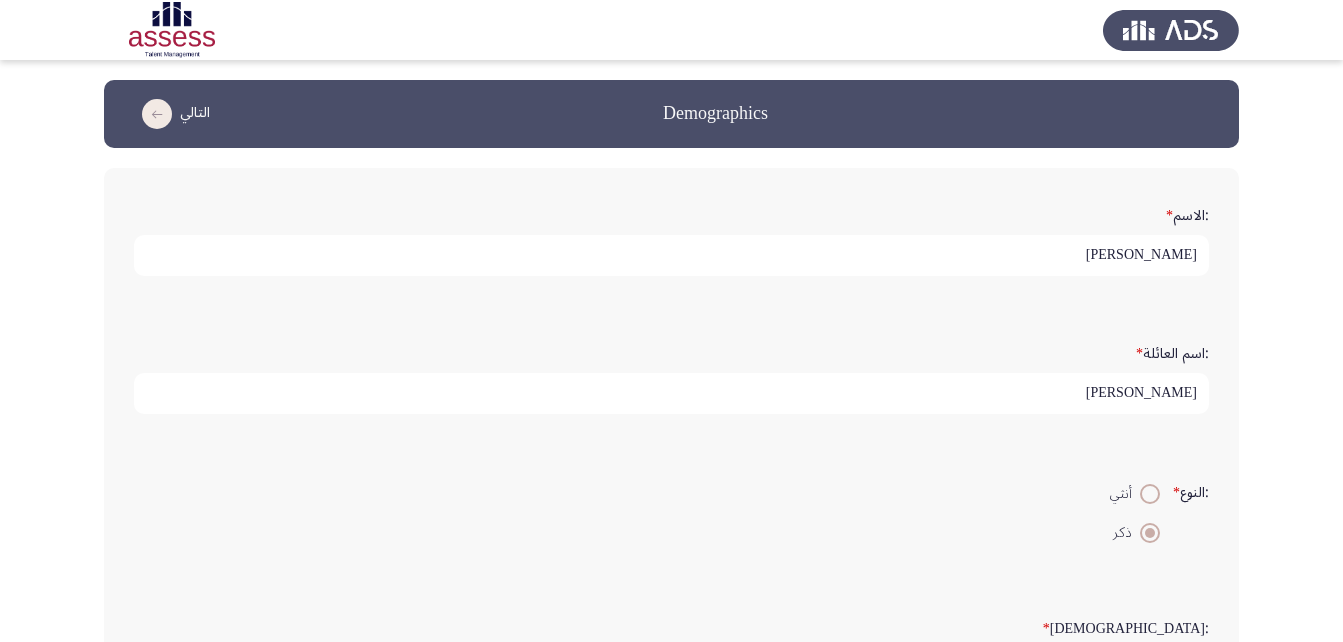 type on "ahmed.hema@cbe.org.eg" 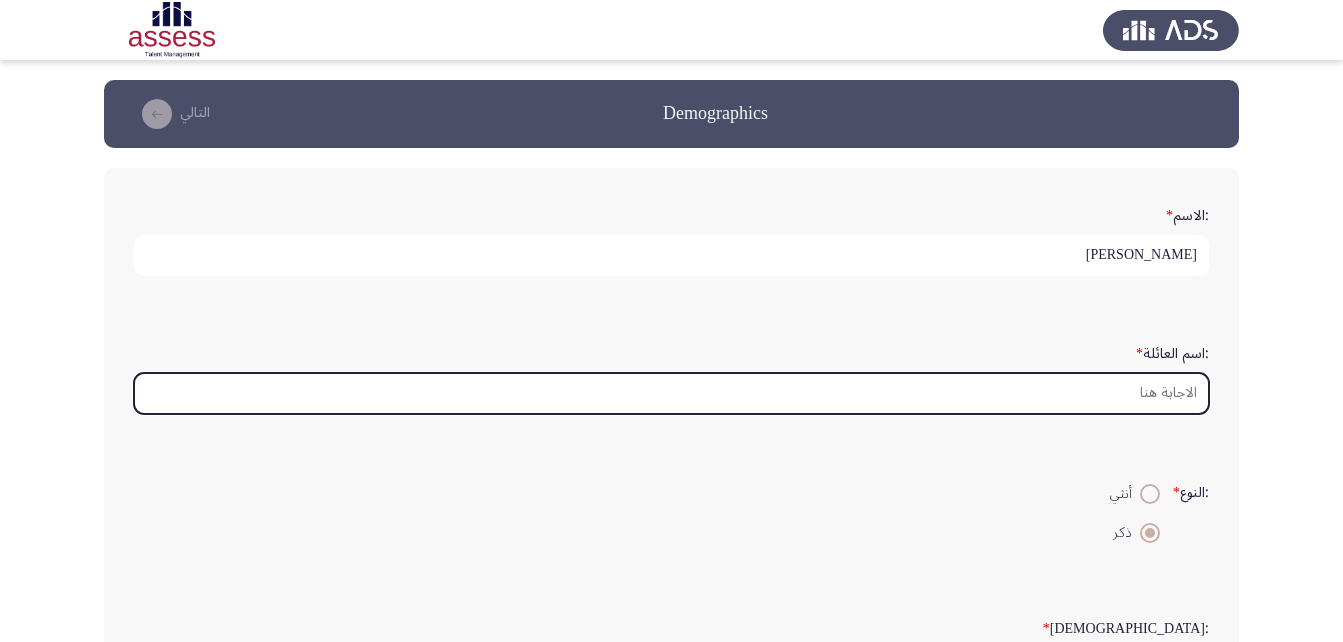 type 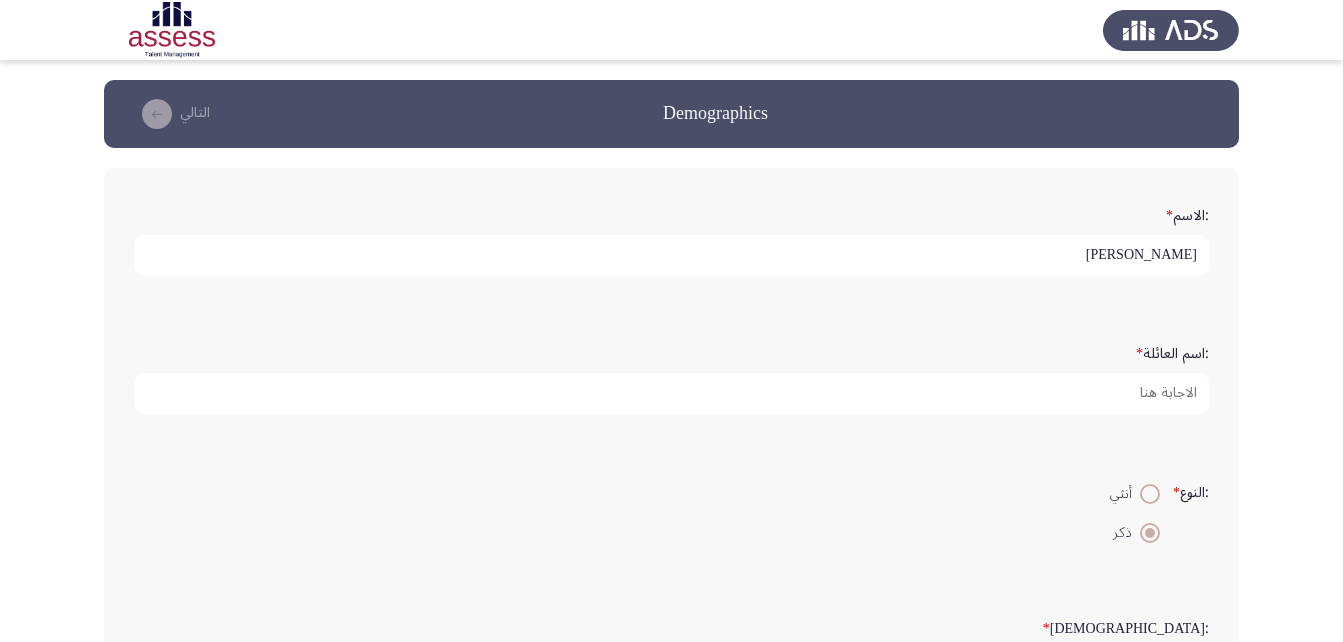 click on "احمد ابراهيم حنفي" at bounding box center (671, 255) 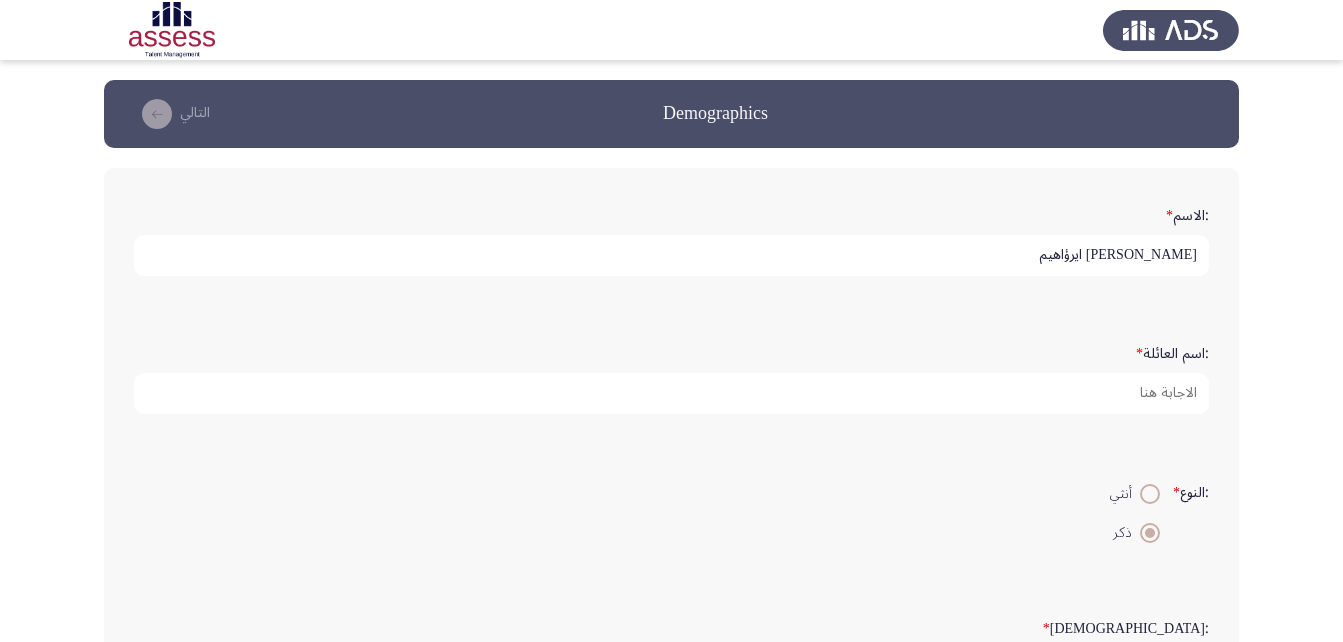 click on "احمد ابراهيم حنفي ايرؤاهيم" at bounding box center [671, 255] 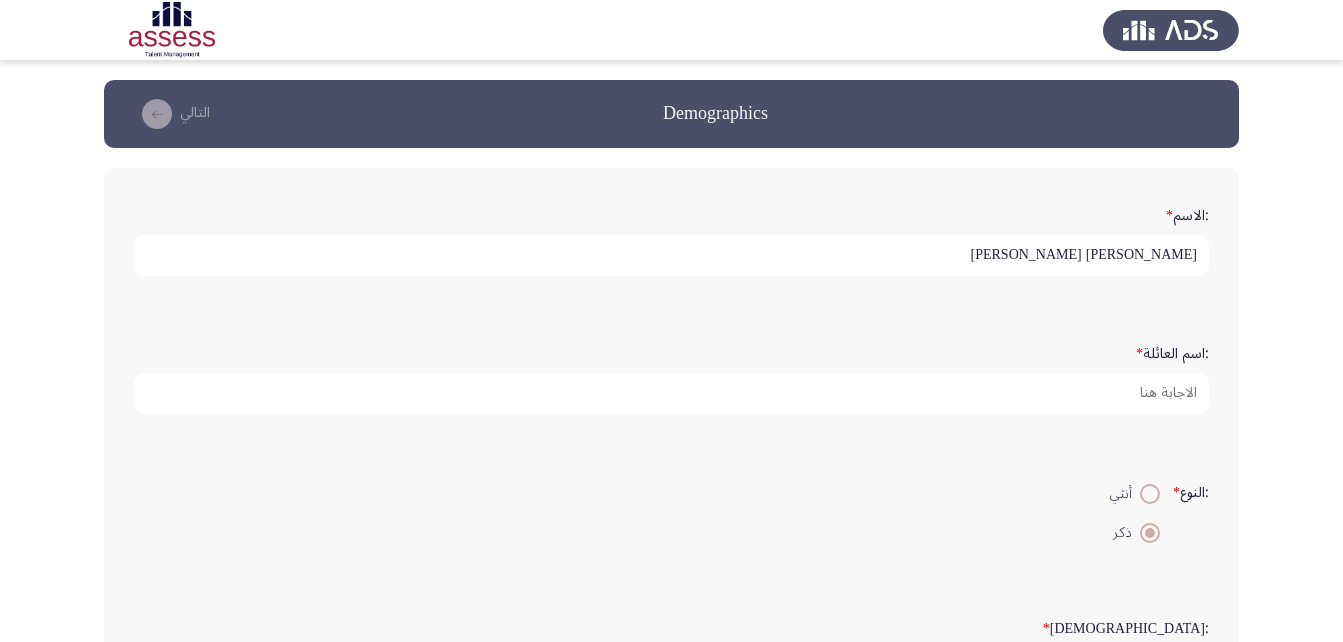 scroll, scrollTop: 100, scrollLeft: 0, axis: vertical 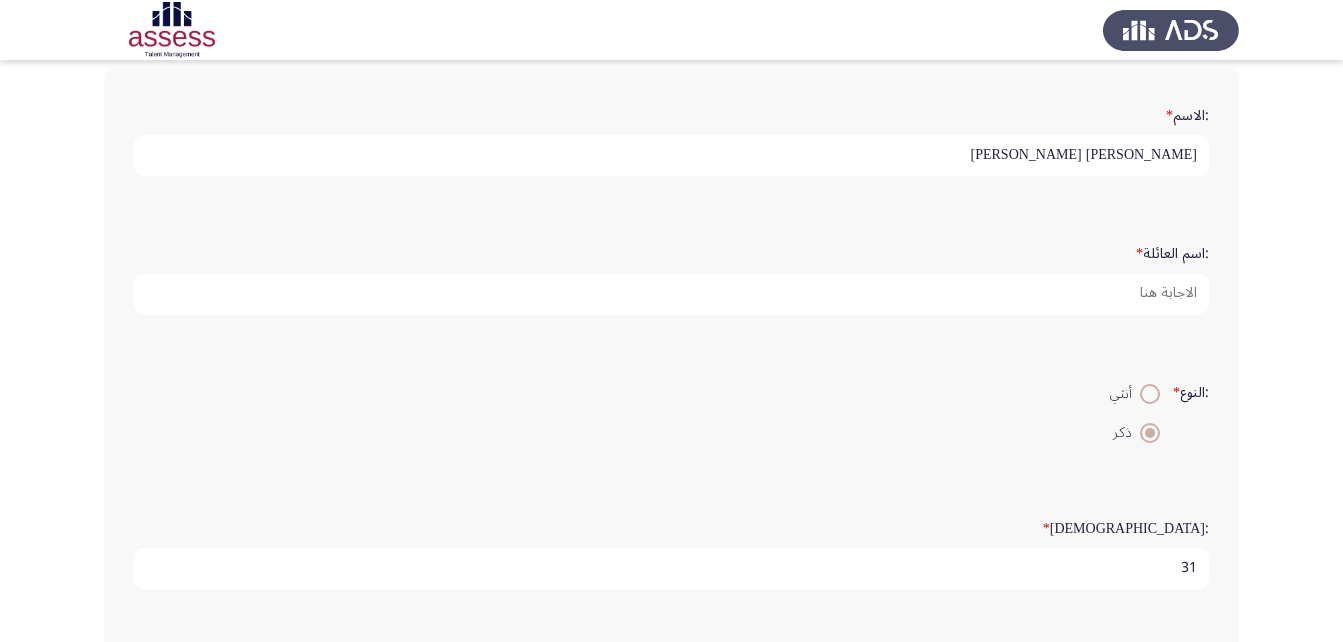 type on "احمد ابراهيم حنفي ايراهيم" 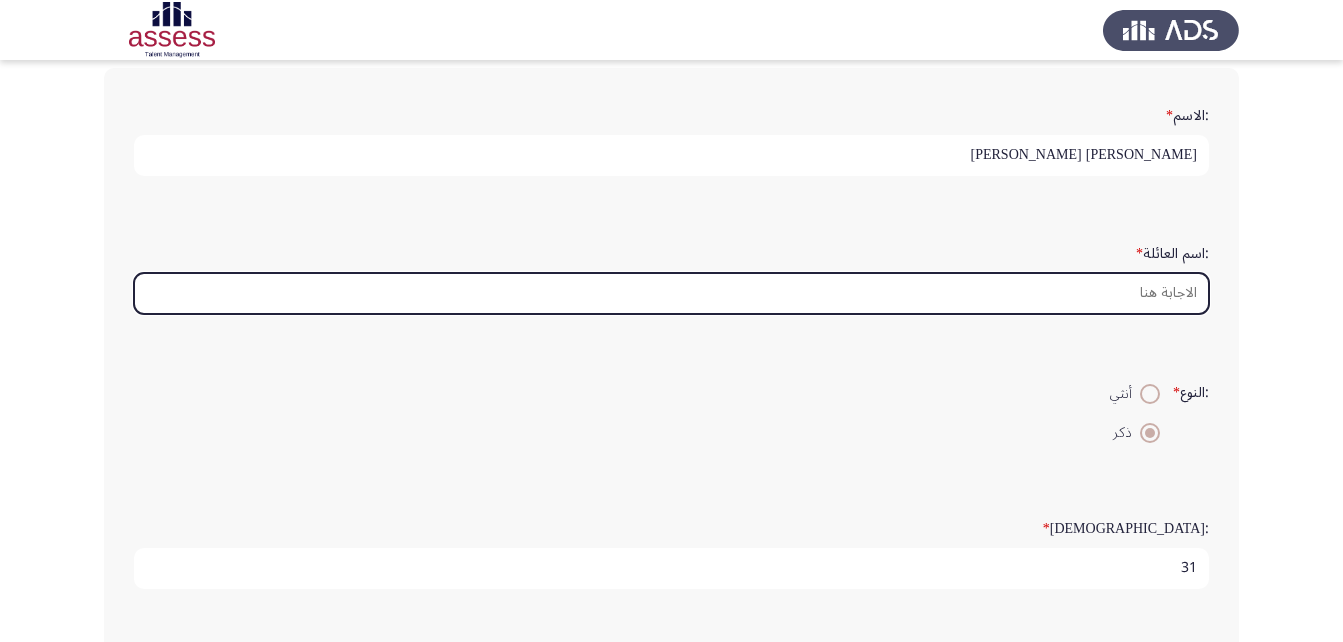 click on ":اسم العائلة   *" at bounding box center (671, 293) 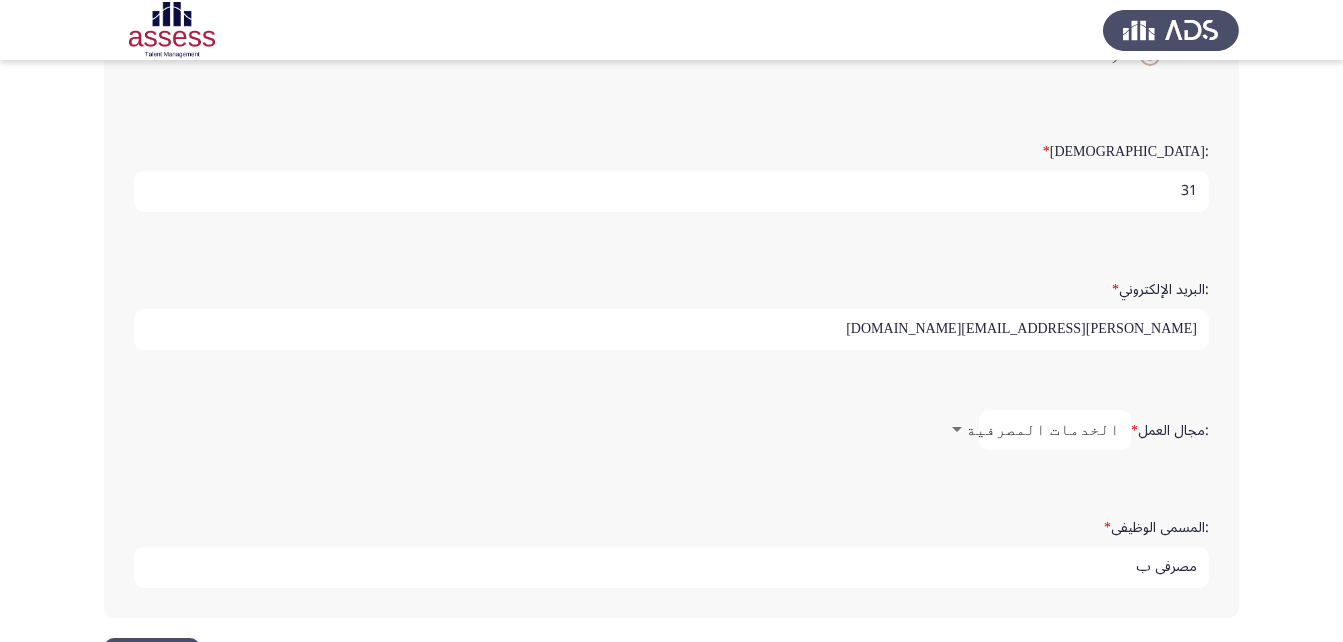 scroll, scrollTop: 553, scrollLeft: 0, axis: vertical 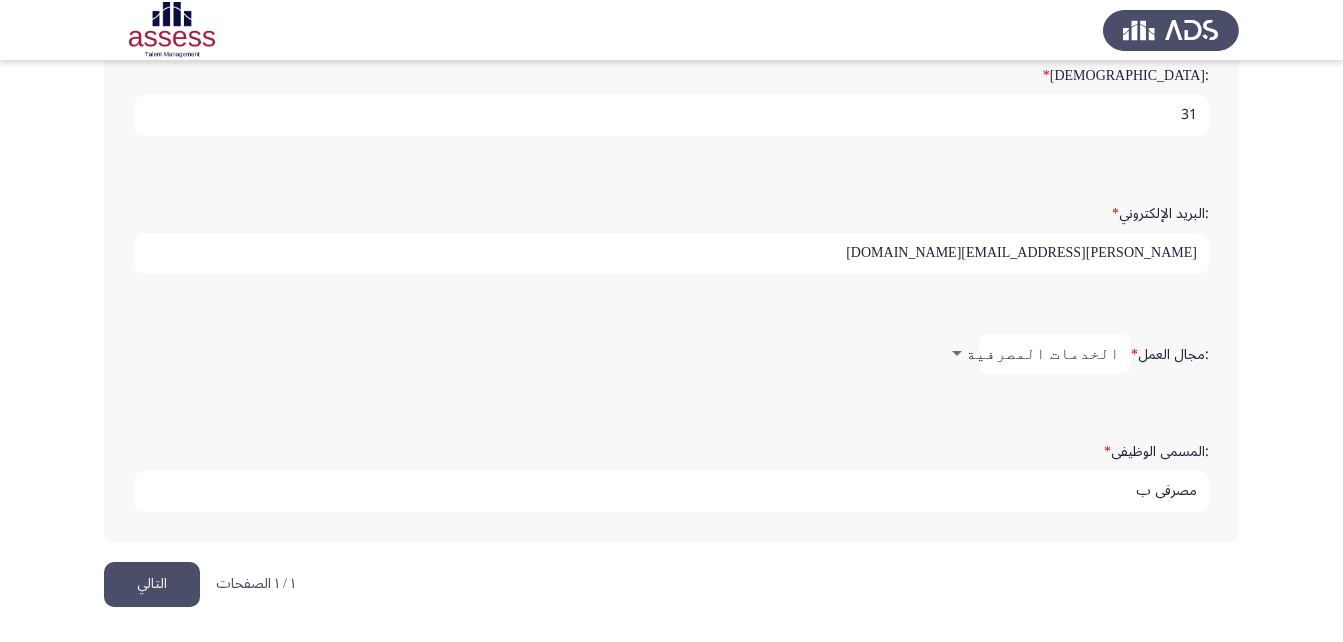 type on "29311010107118" 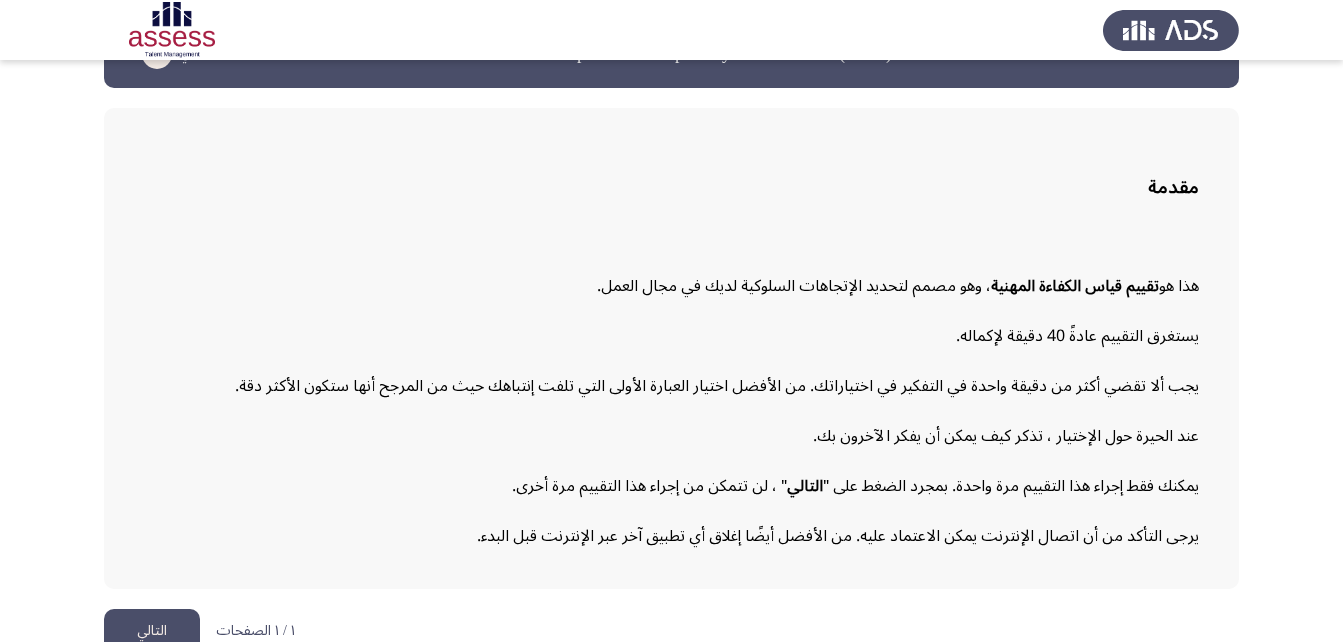 scroll, scrollTop: 92, scrollLeft: 0, axis: vertical 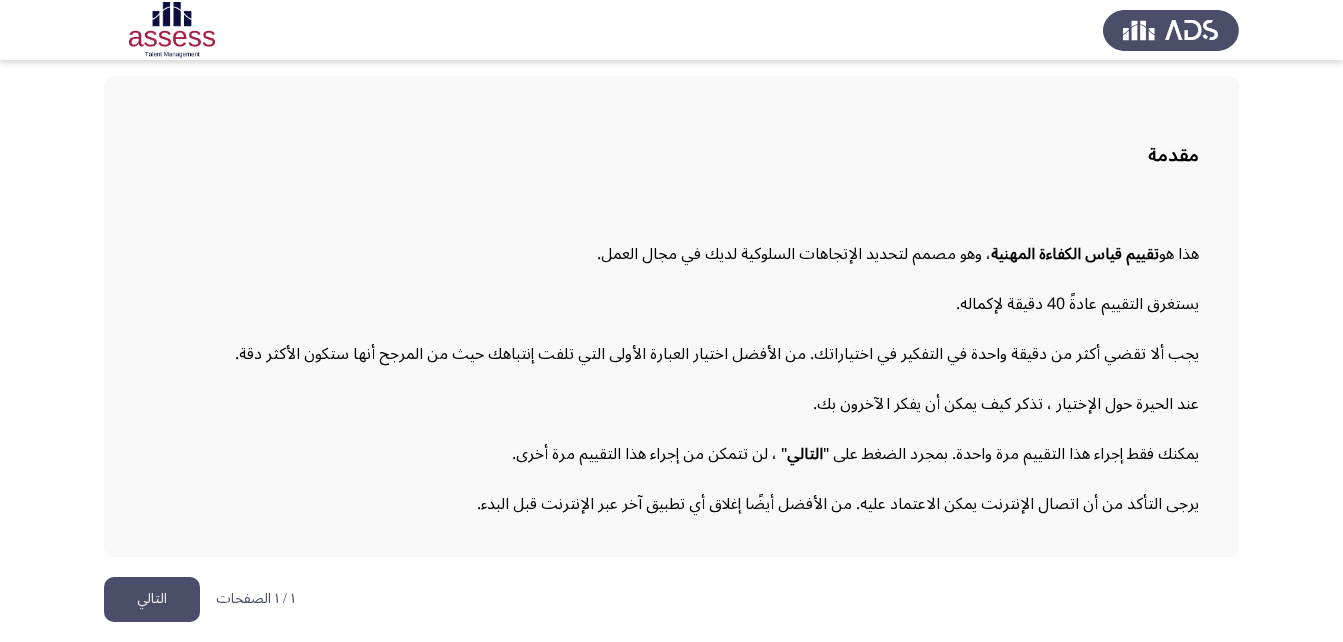 click on "التالي" 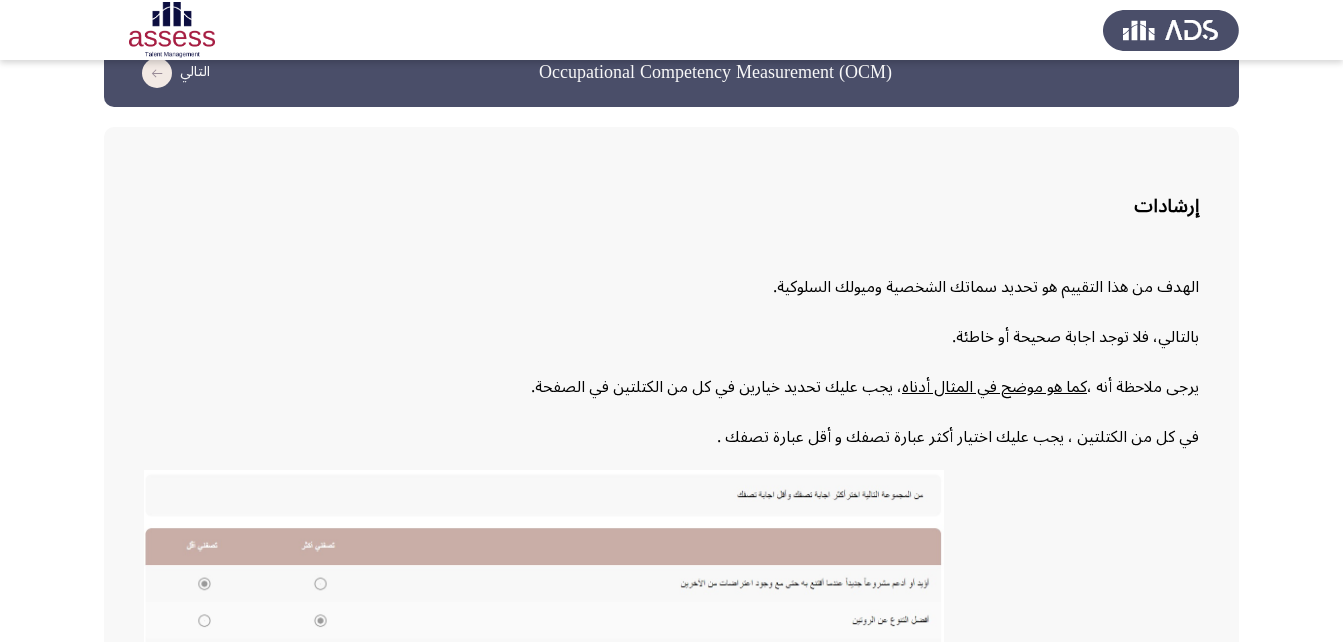 scroll, scrollTop: 74, scrollLeft: 0, axis: vertical 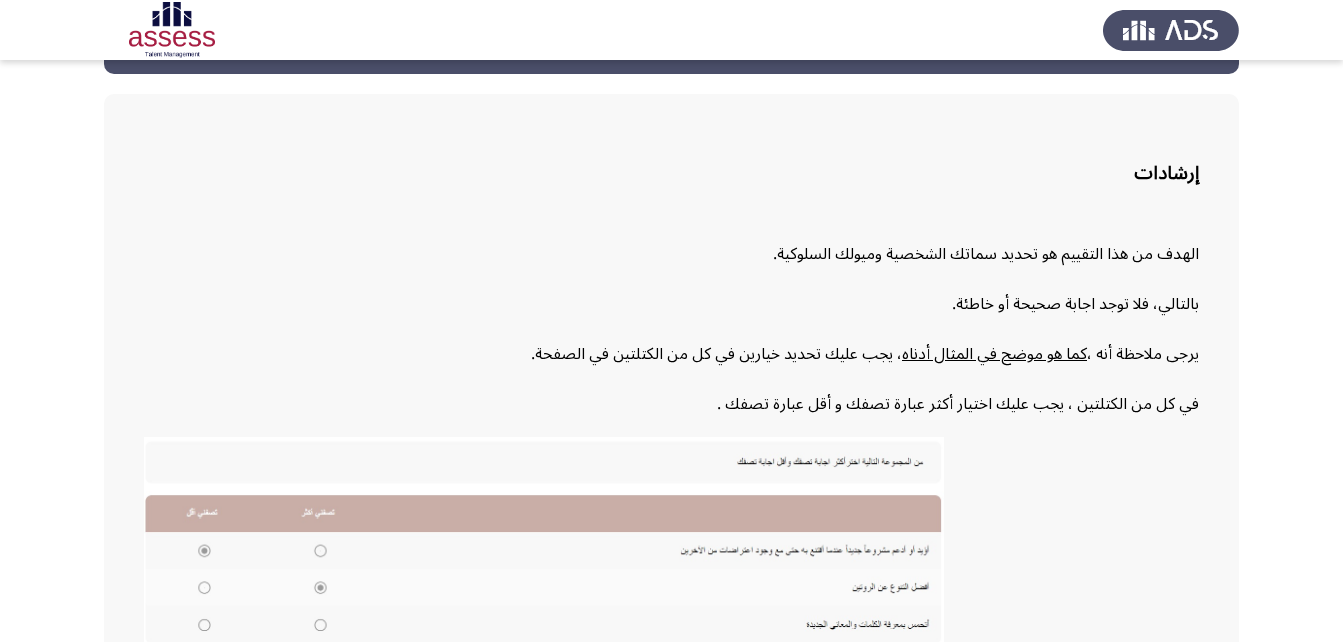 click on "التالي" 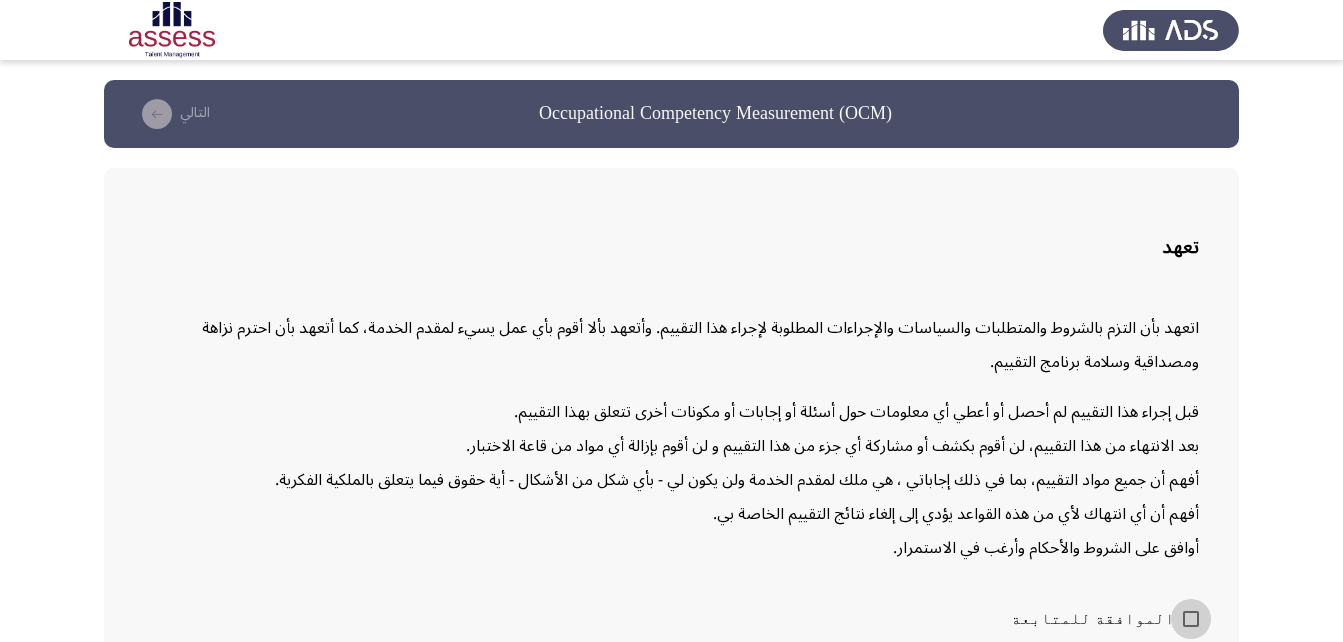 click on "الموافقة للمتابعة" at bounding box center (1105, 619) 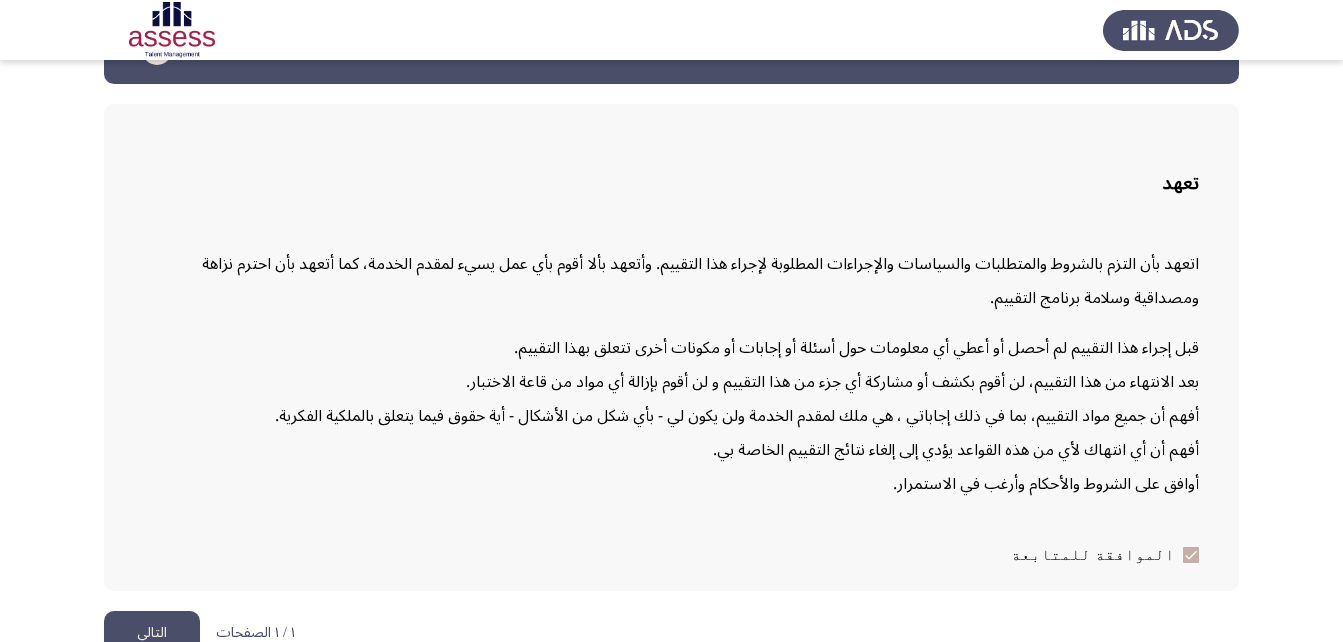 scroll, scrollTop: 98, scrollLeft: 0, axis: vertical 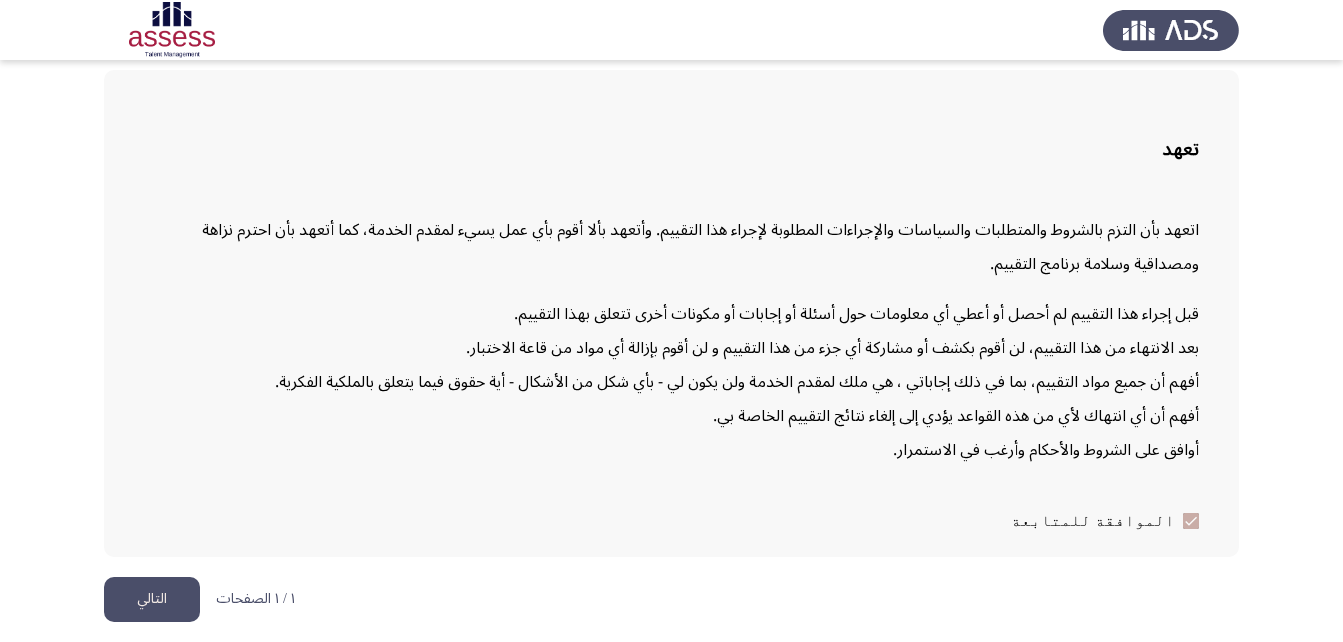 click on "التالي" 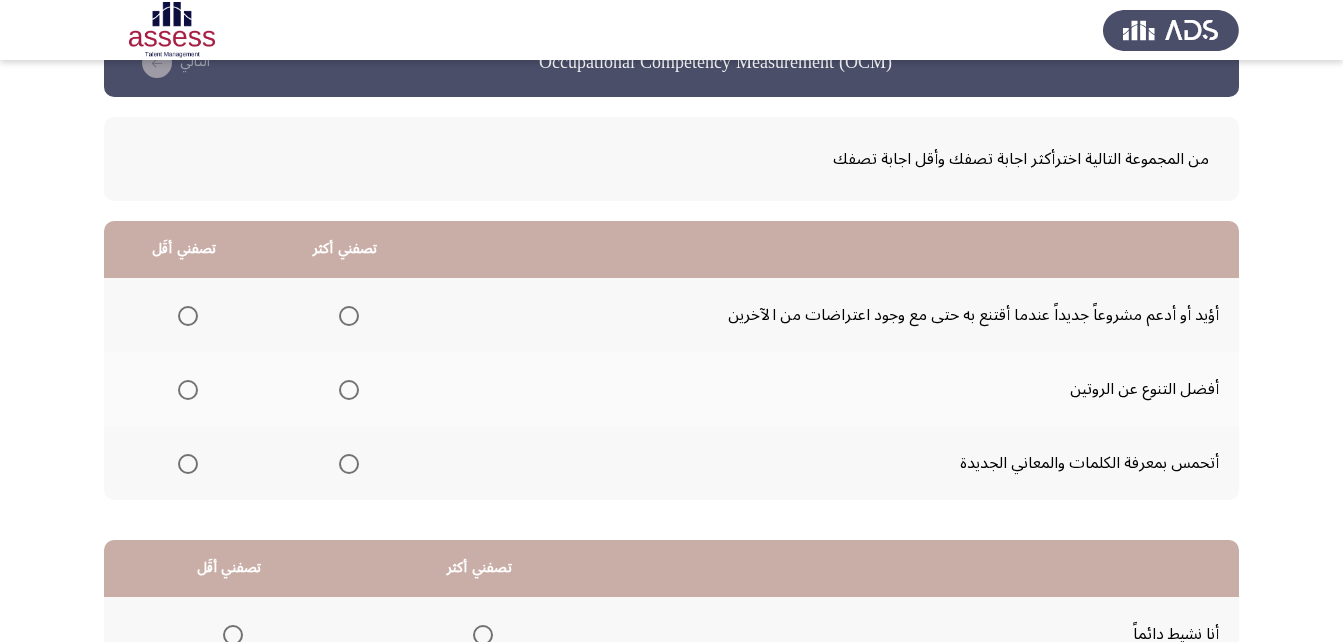 scroll, scrollTop: 100, scrollLeft: 0, axis: vertical 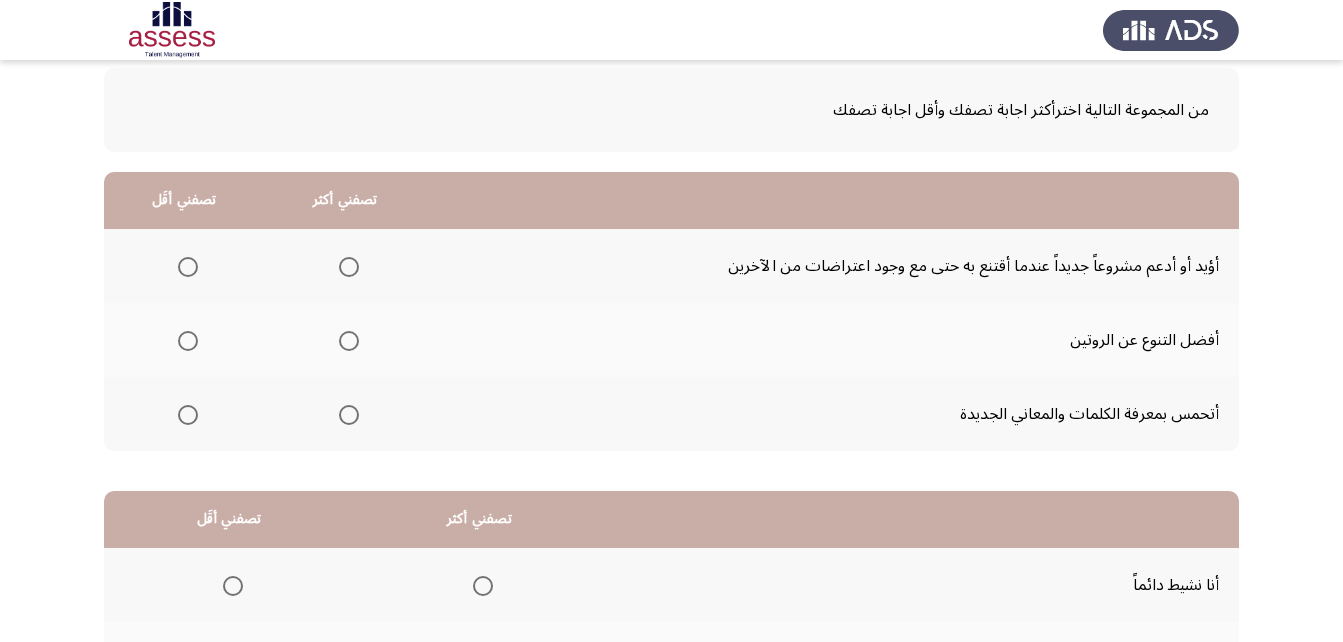 click at bounding box center (188, 267) 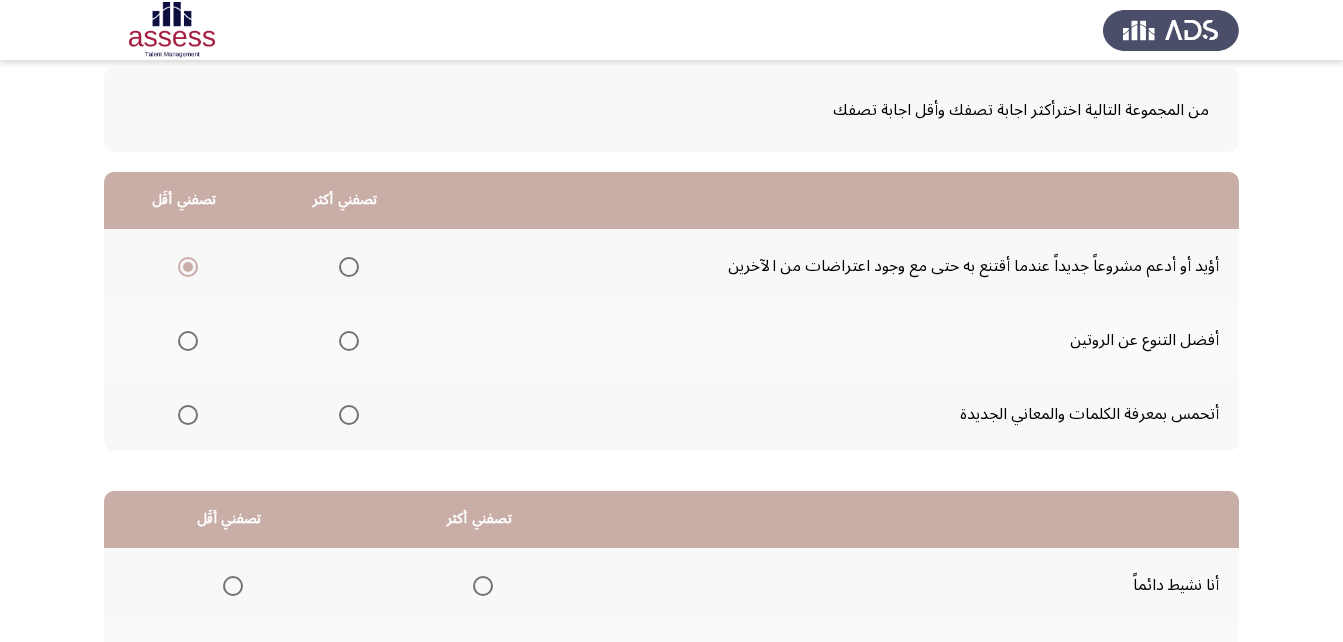 click at bounding box center [349, 415] 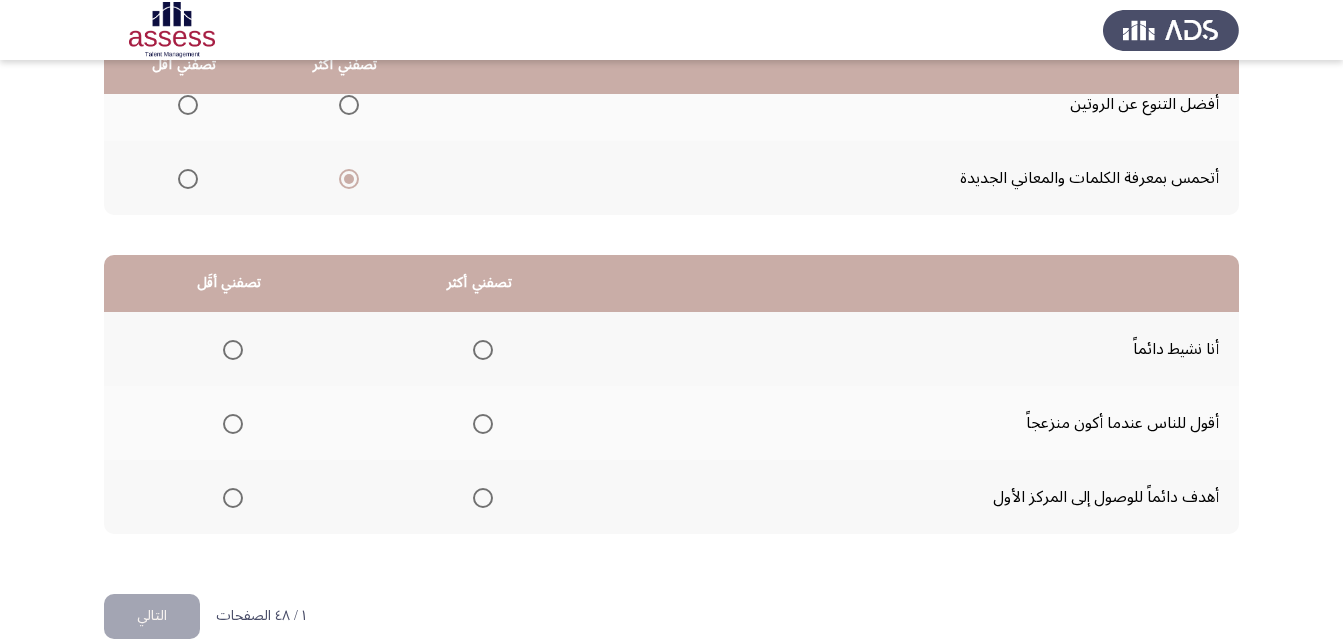 scroll, scrollTop: 368, scrollLeft: 0, axis: vertical 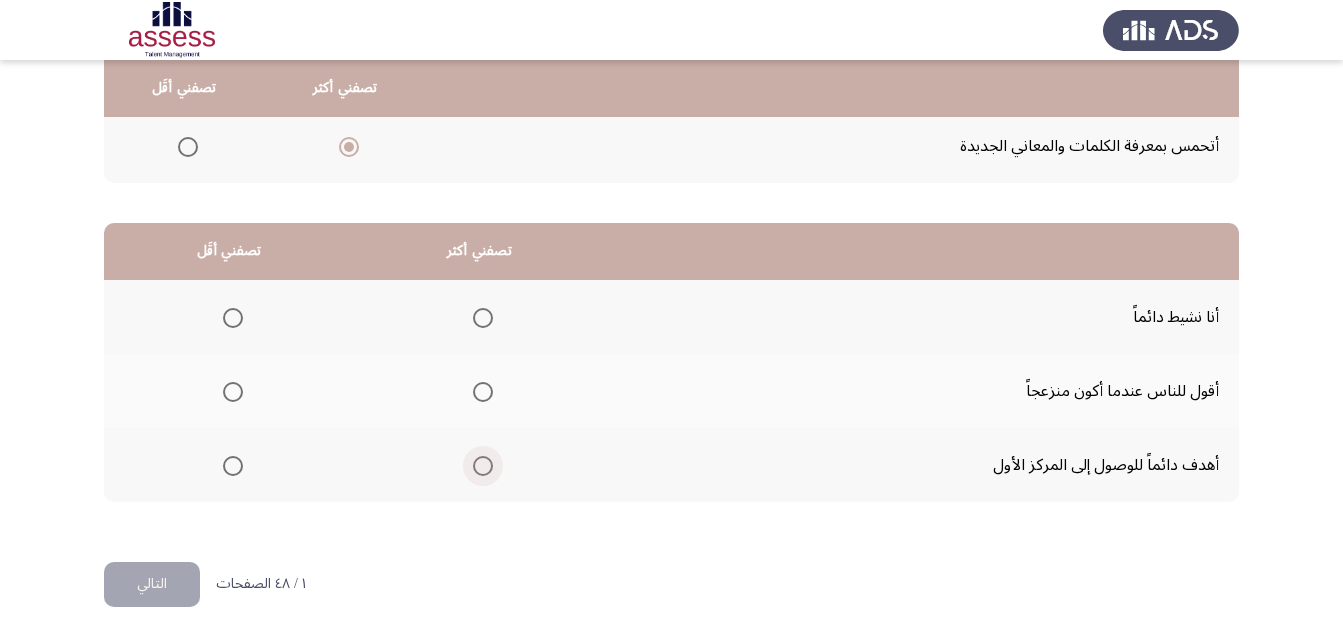 click at bounding box center (483, 466) 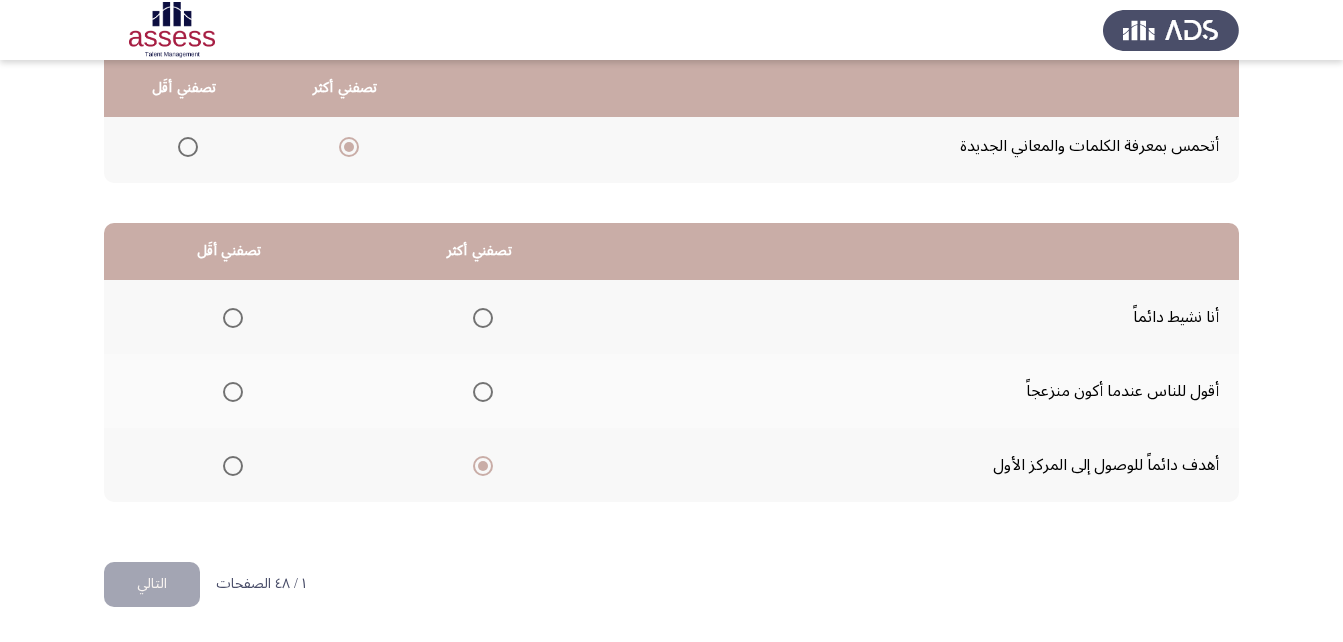 click at bounding box center [233, 392] 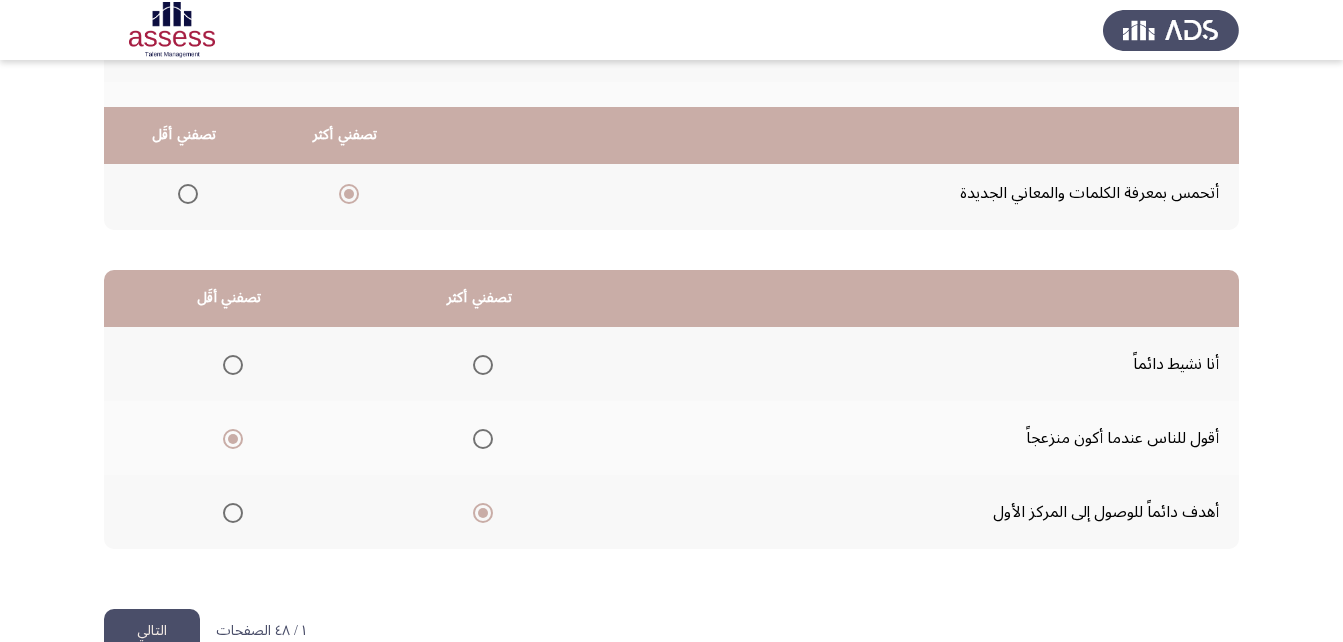 scroll, scrollTop: 368, scrollLeft: 0, axis: vertical 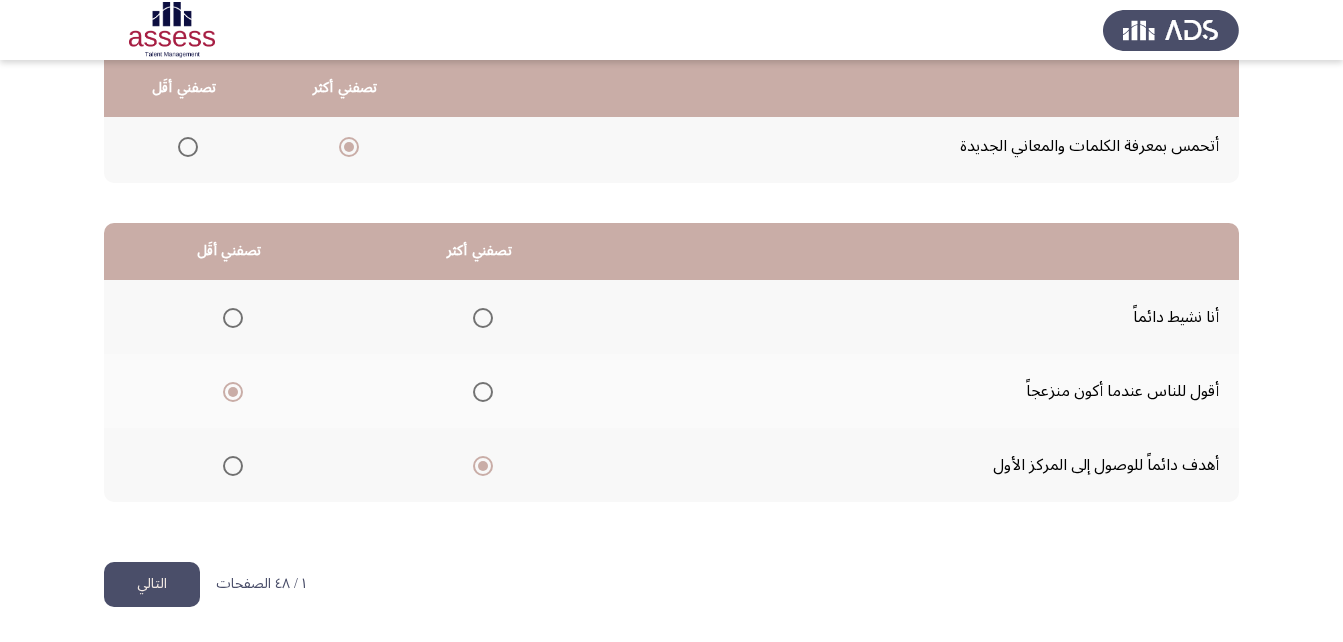 click on "التالي" 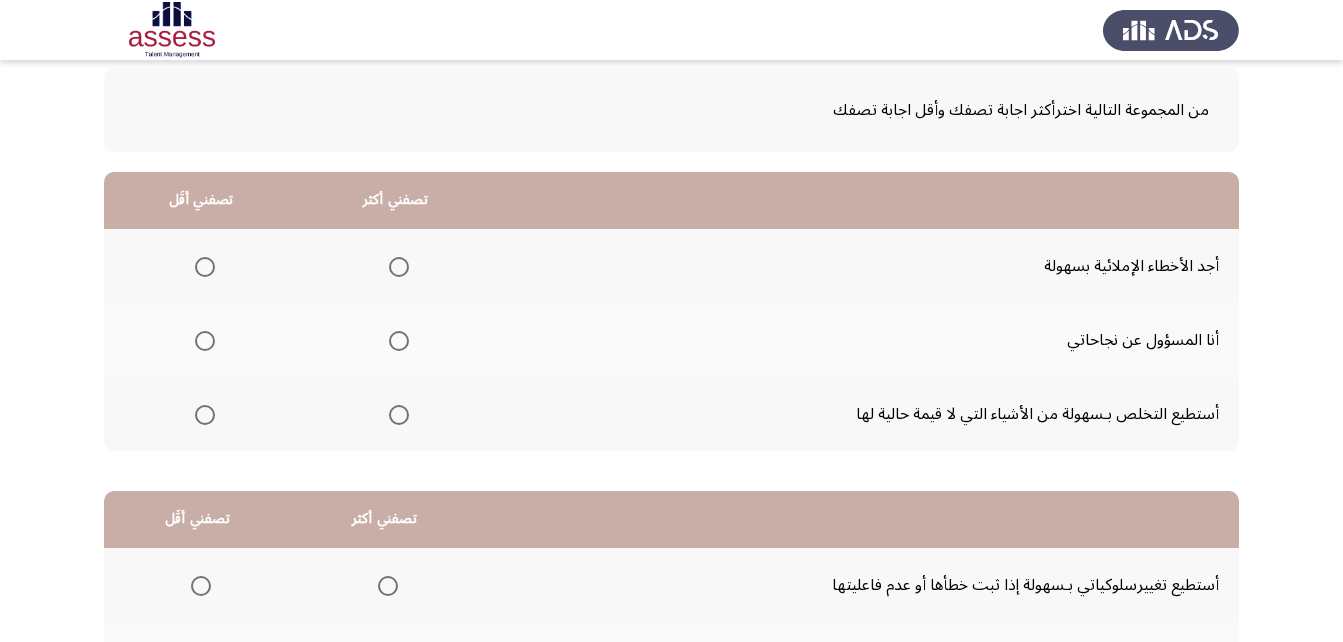 scroll, scrollTop: 200, scrollLeft: 0, axis: vertical 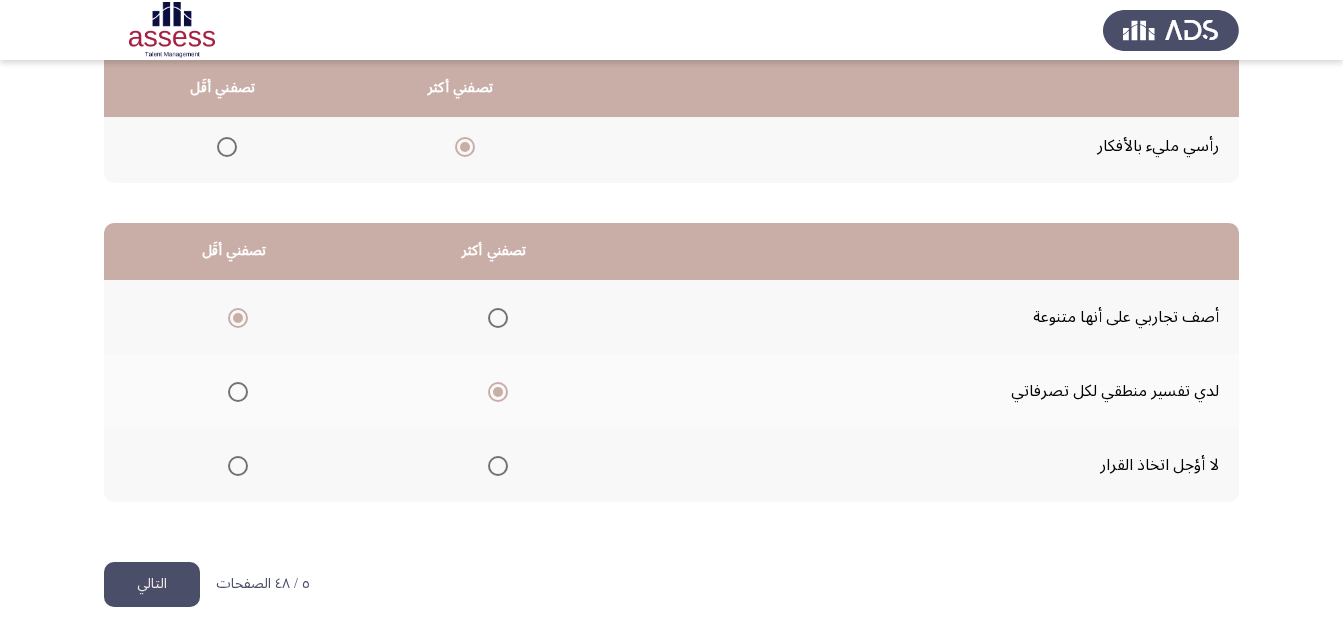 click on "التالي" 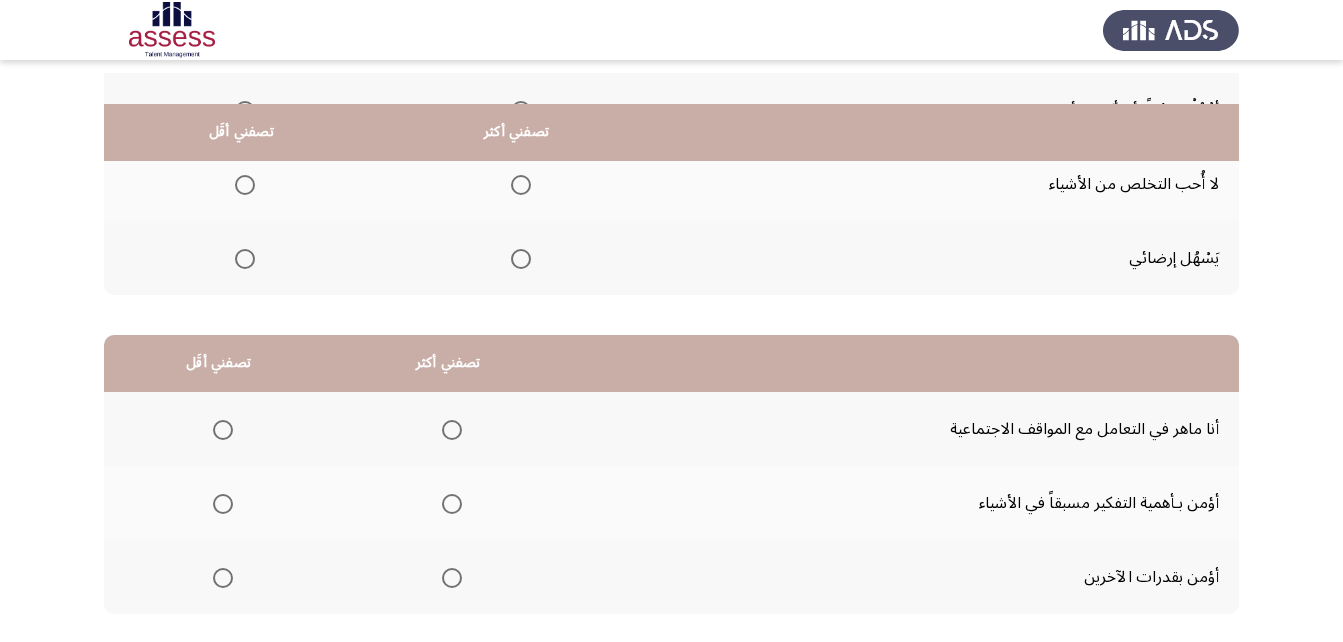 scroll, scrollTop: 300, scrollLeft: 0, axis: vertical 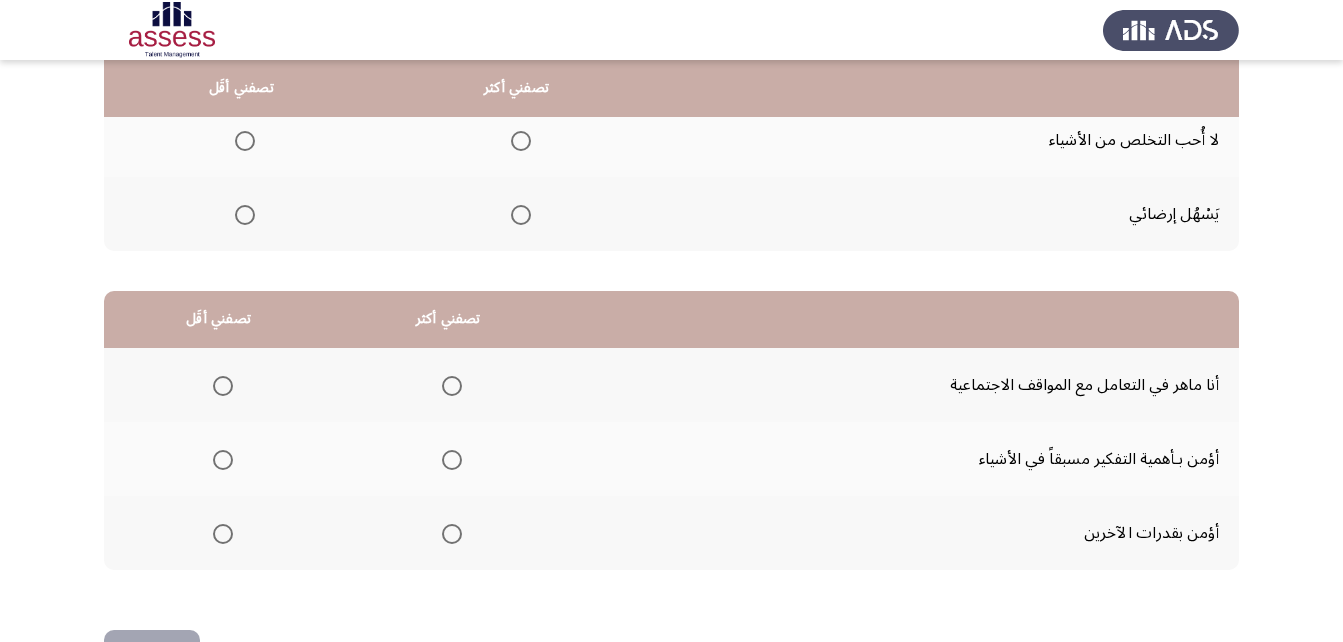 click at bounding box center (245, 215) 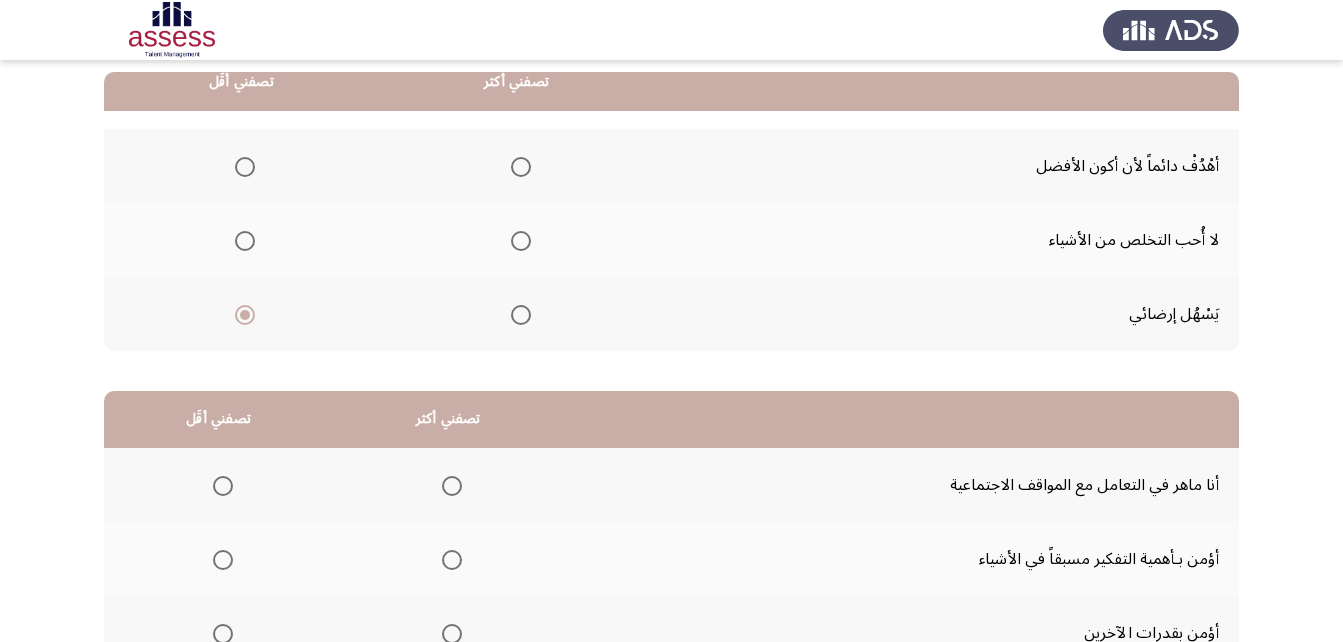 scroll, scrollTop: 100, scrollLeft: 0, axis: vertical 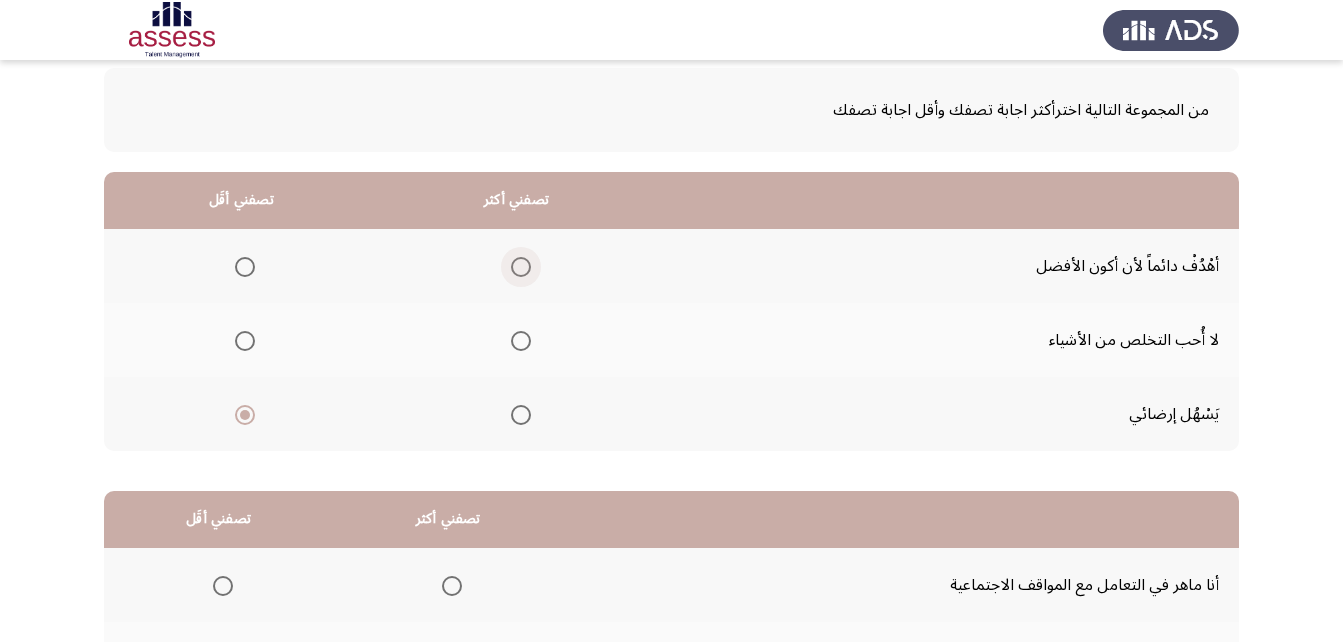 click at bounding box center (521, 267) 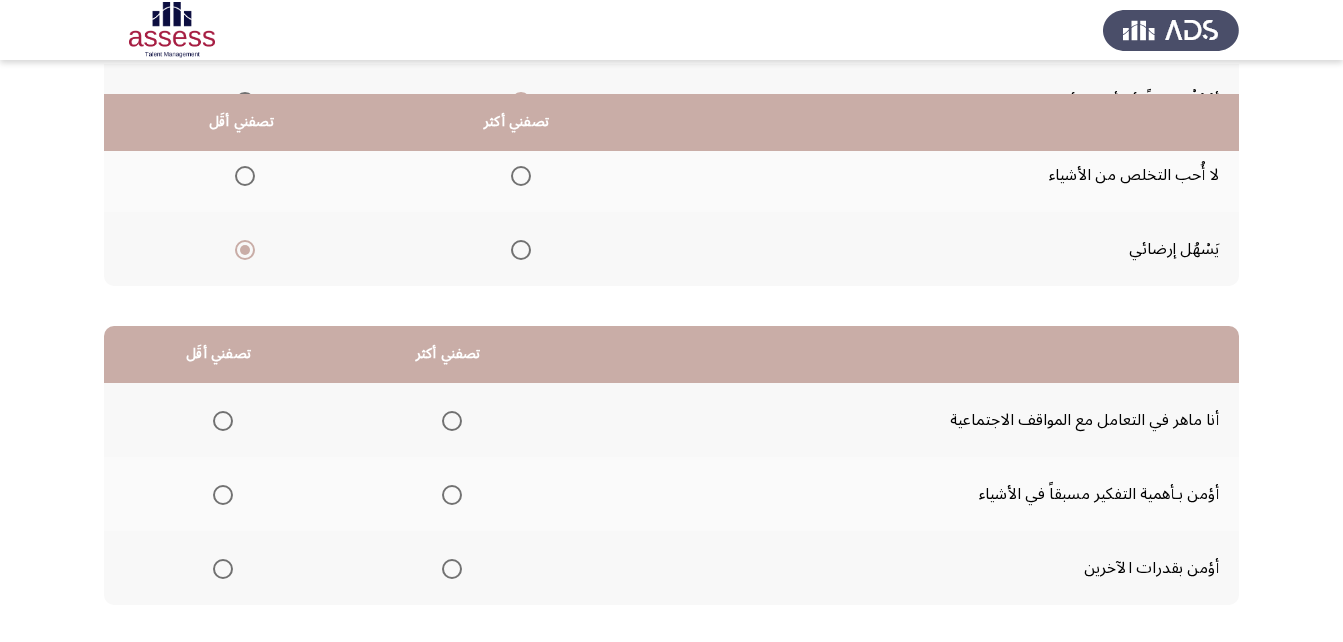 scroll, scrollTop: 300, scrollLeft: 0, axis: vertical 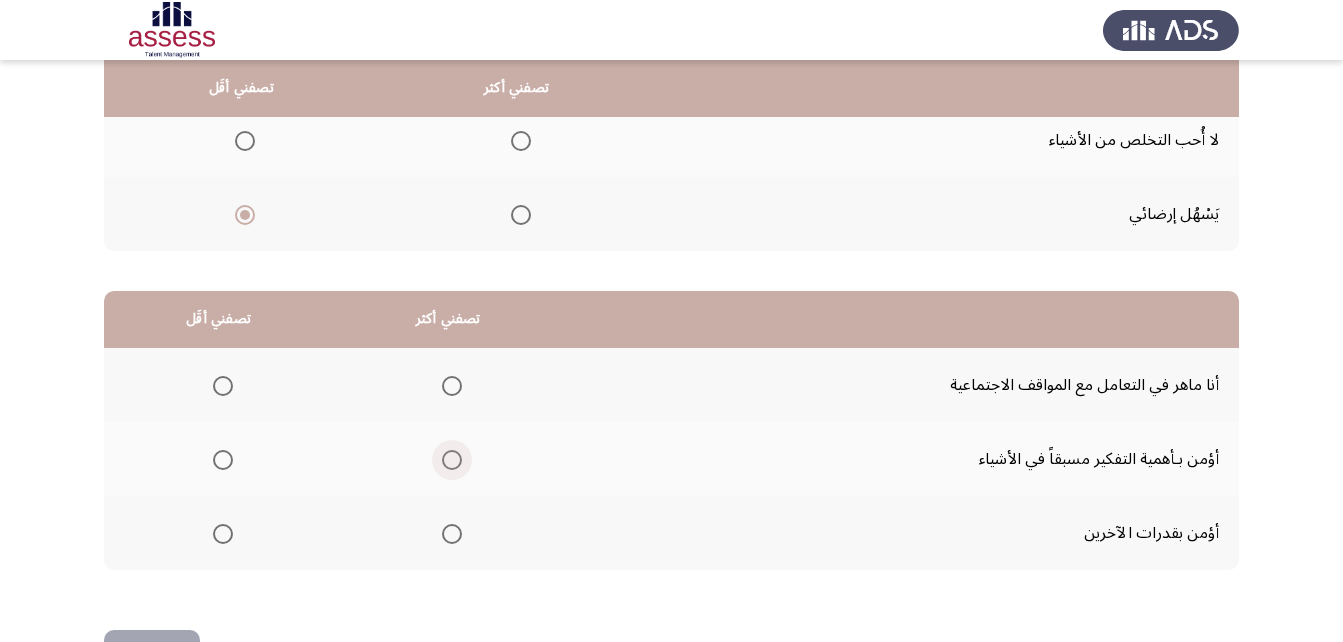 click at bounding box center (452, 460) 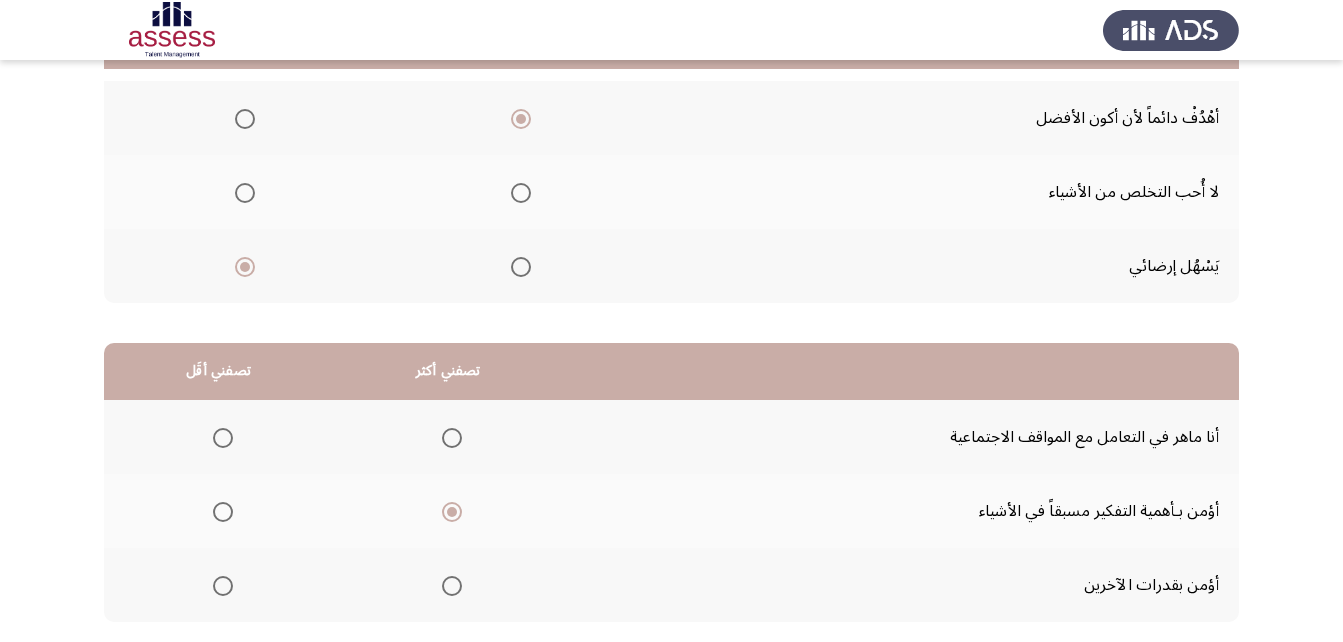 scroll, scrollTop: 200, scrollLeft: 0, axis: vertical 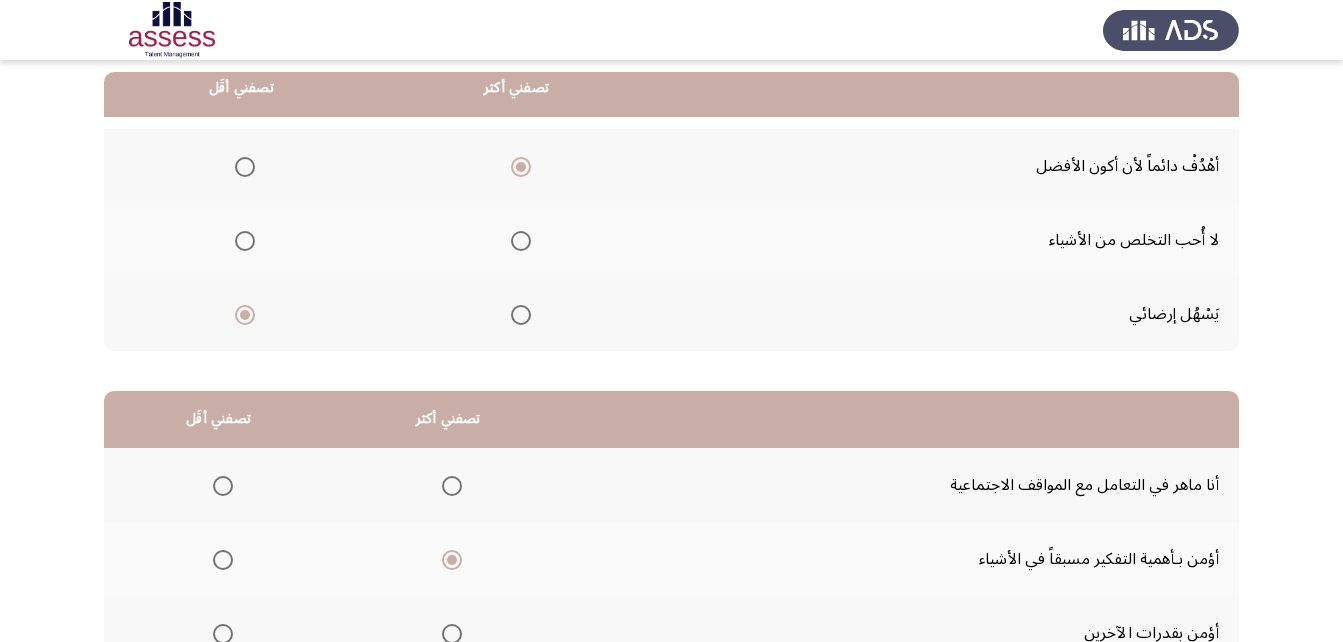 click at bounding box center (452, 486) 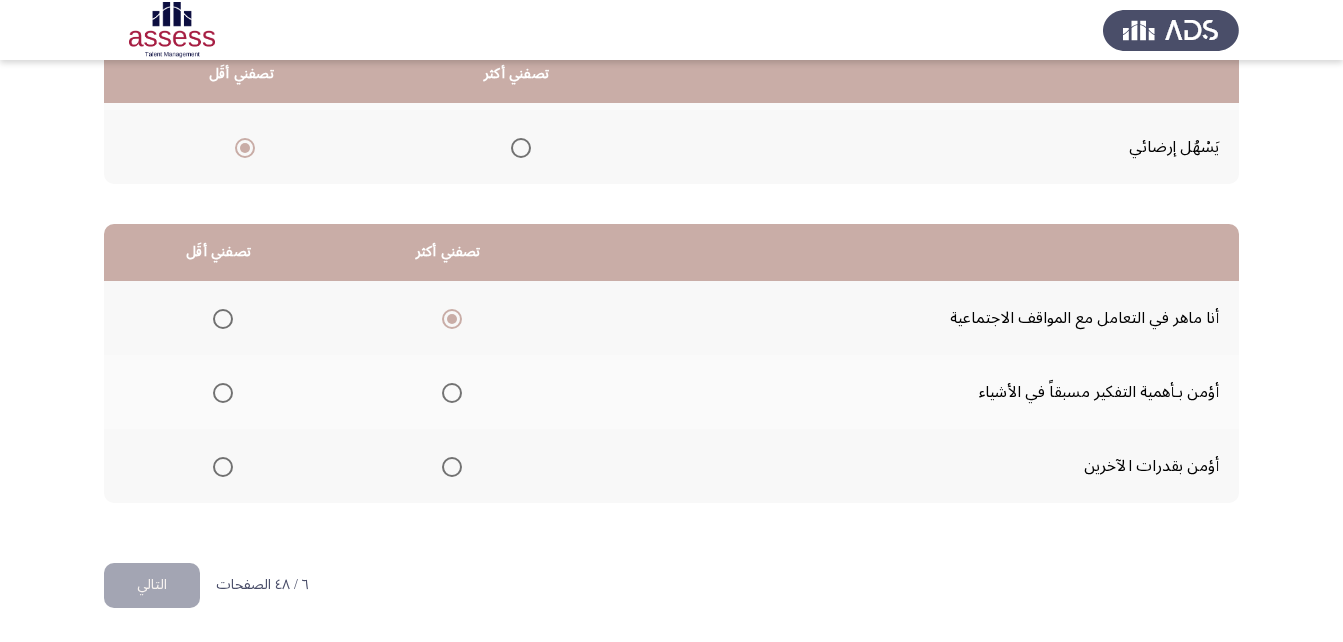 scroll, scrollTop: 368, scrollLeft: 0, axis: vertical 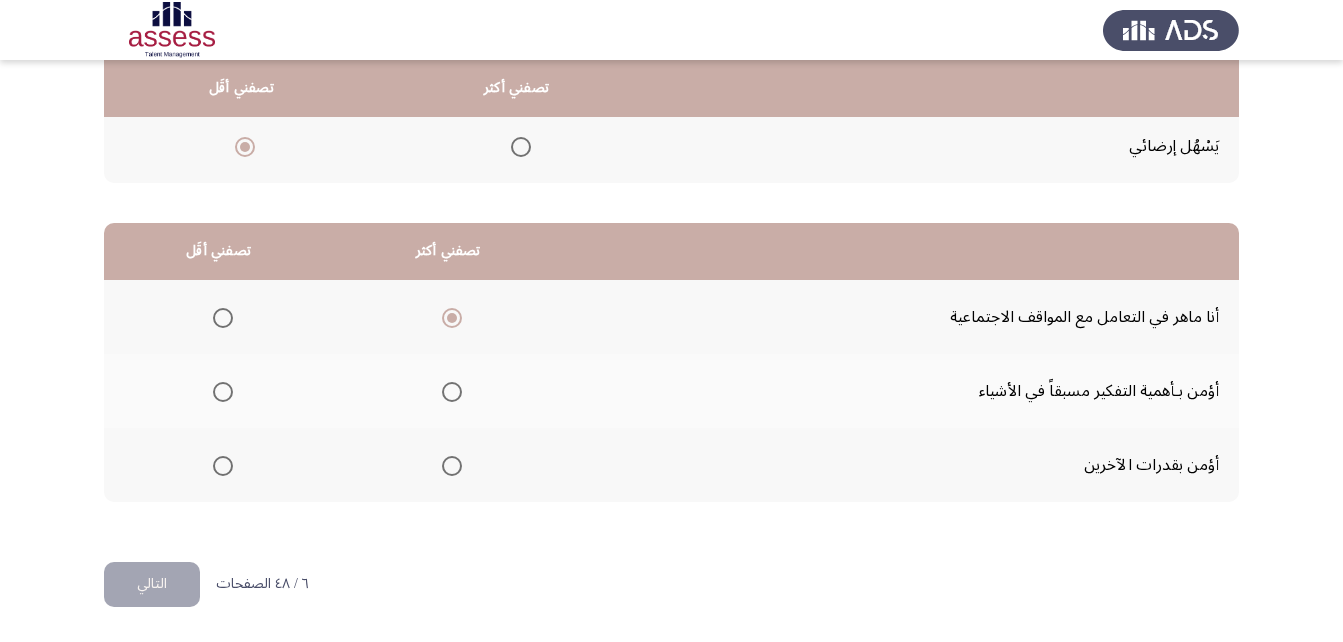 click at bounding box center (223, 466) 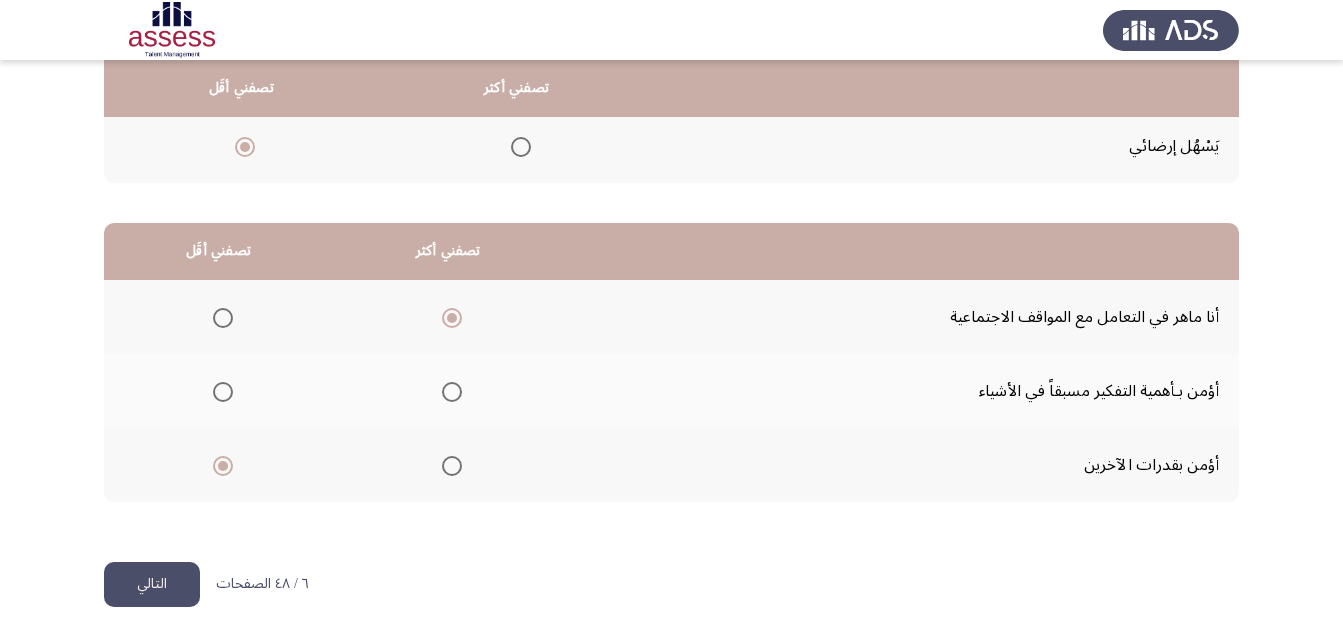 click on "التالي" 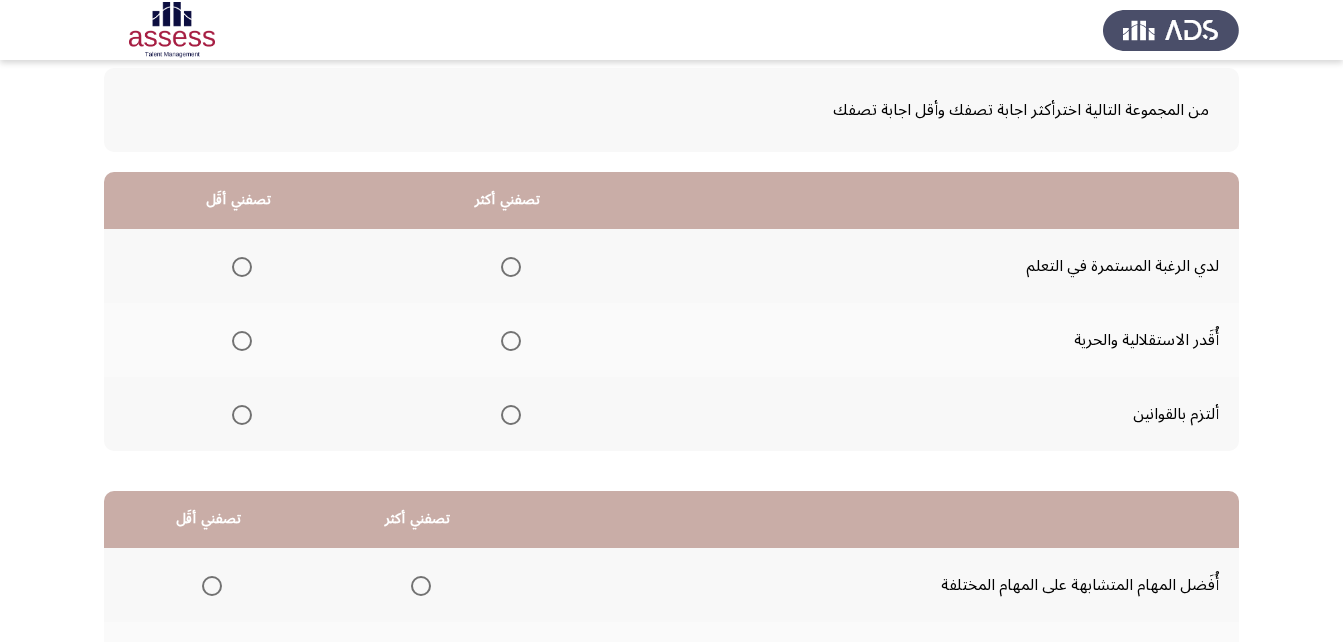 scroll, scrollTop: 200, scrollLeft: 0, axis: vertical 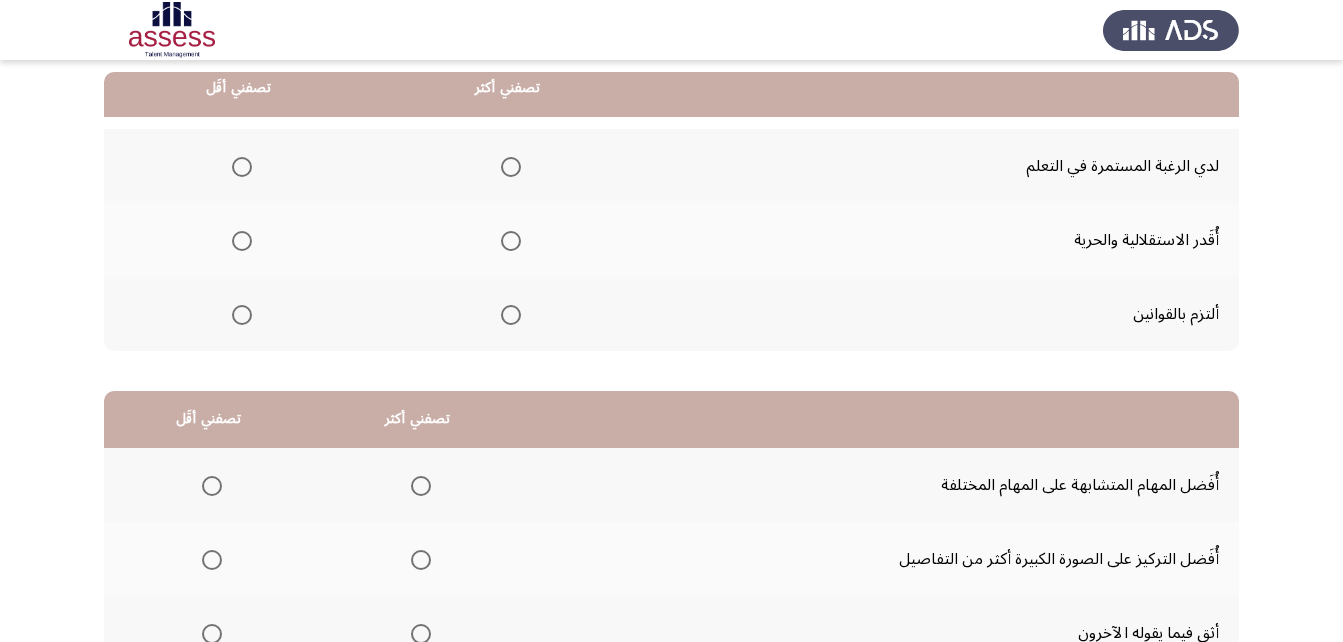click at bounding box center (511, 241) 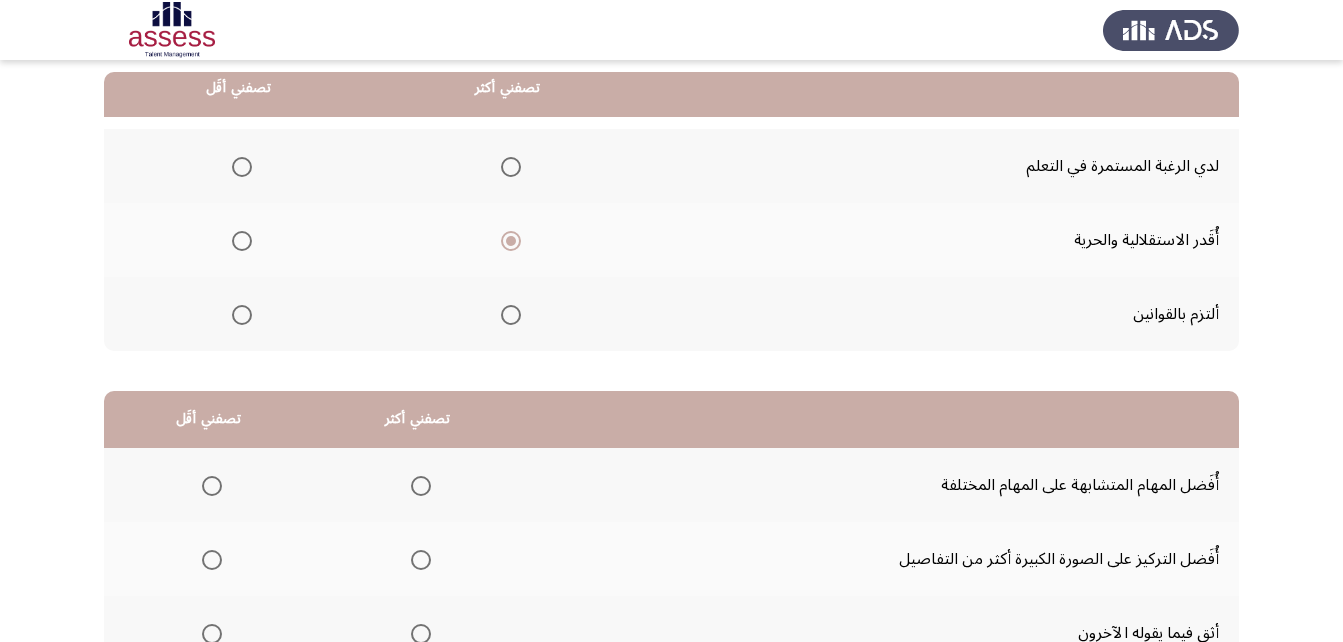 click 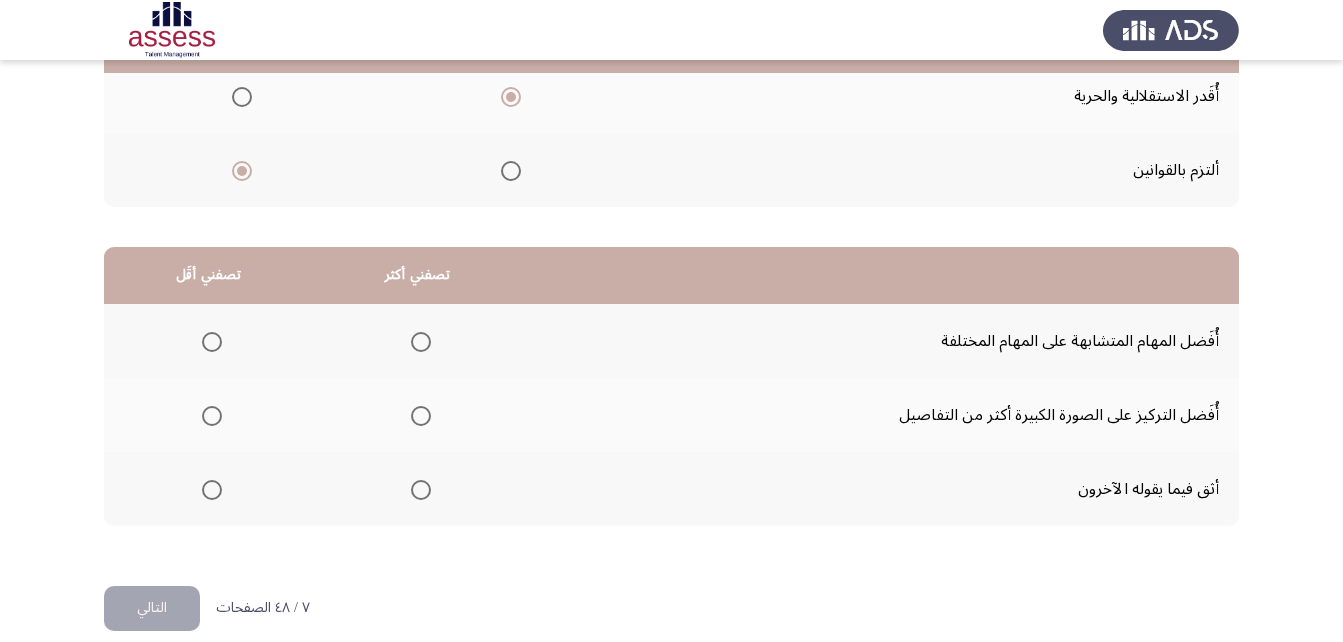 scroll, scrollTop: 368, scrollLeft: 0, axis: vertical 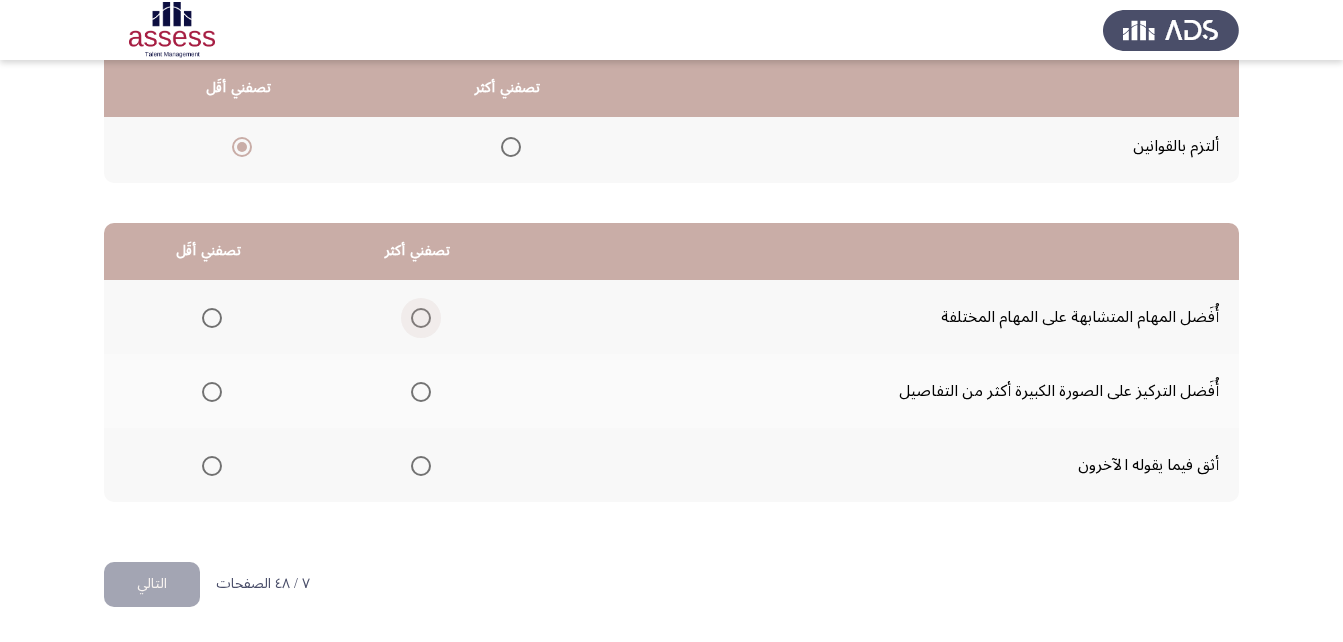 click at bounding box center [421, 318] 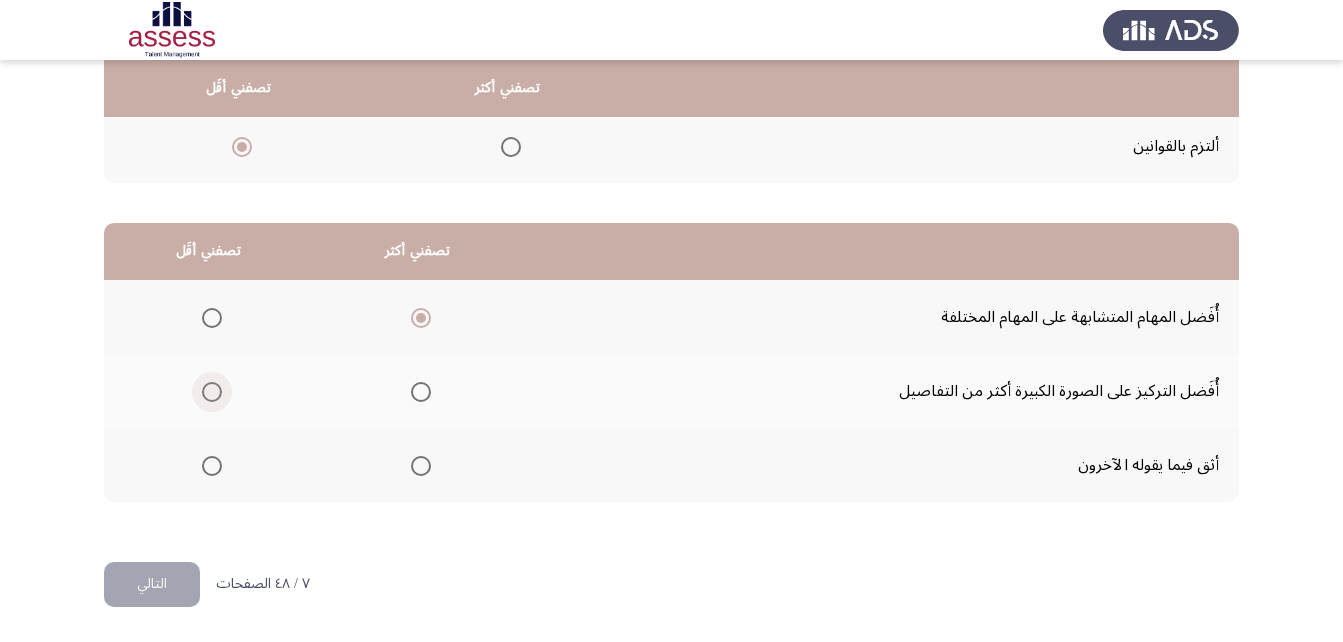 click at bounding box center (212, 392) 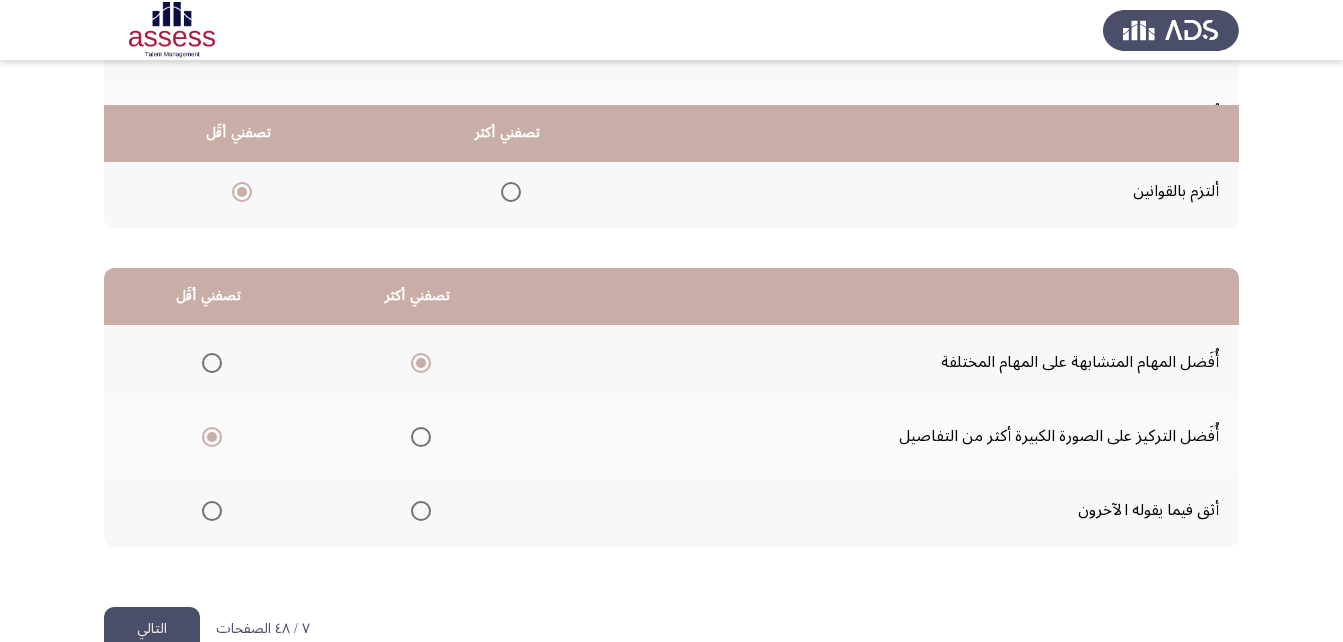 scroll, scrollTop: 368, scrollLeft: 0, axis: vertical 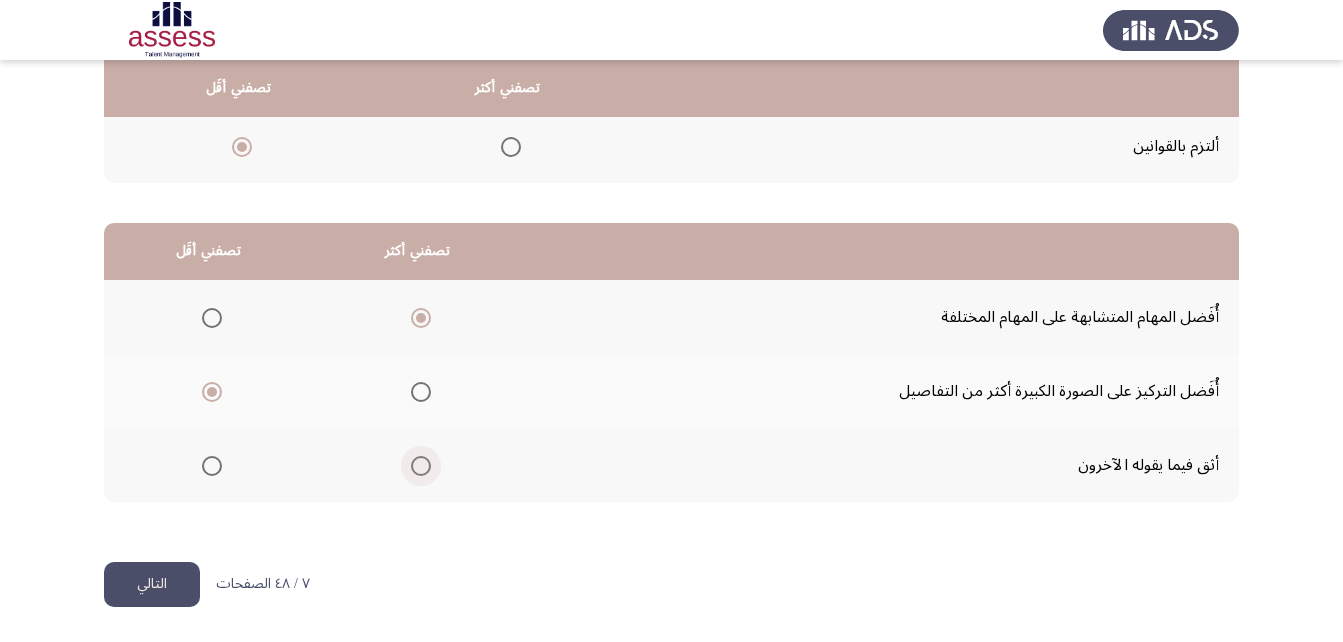 click at bounding box center [421, 466] 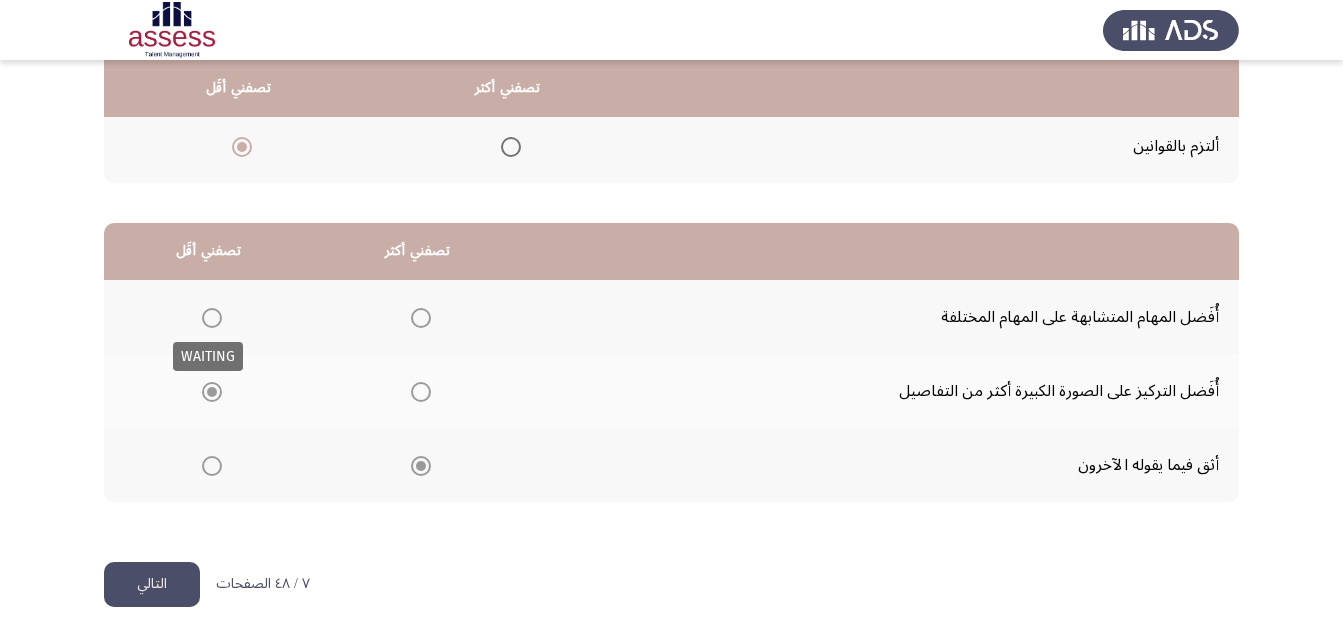 click at bounding box center [212, 318] 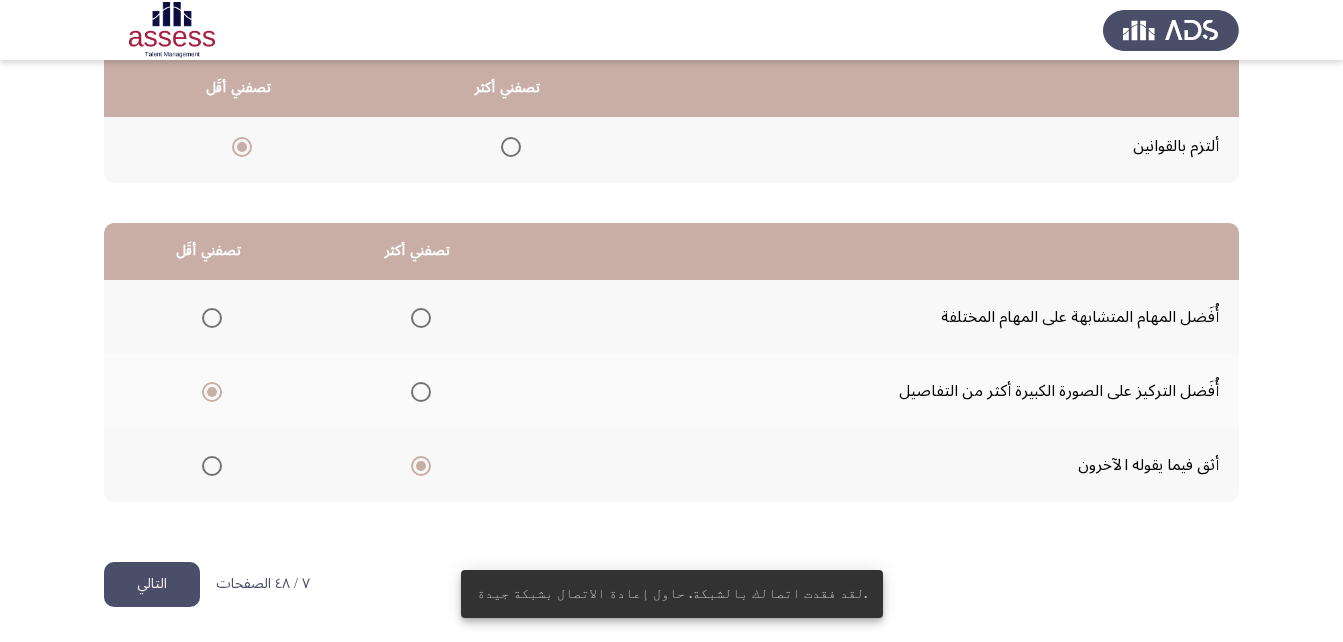 click at bounding box center [212, 318] 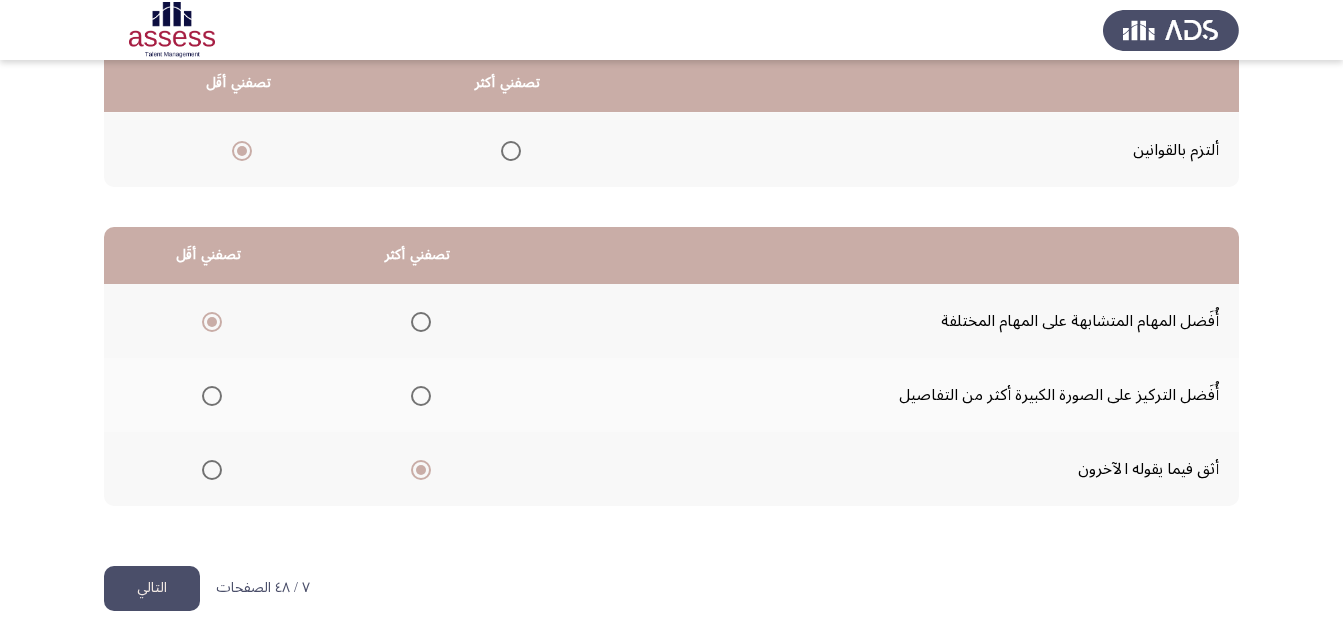 scroll, scrollTop: 368, scrollLeft: 0, axis: vertical 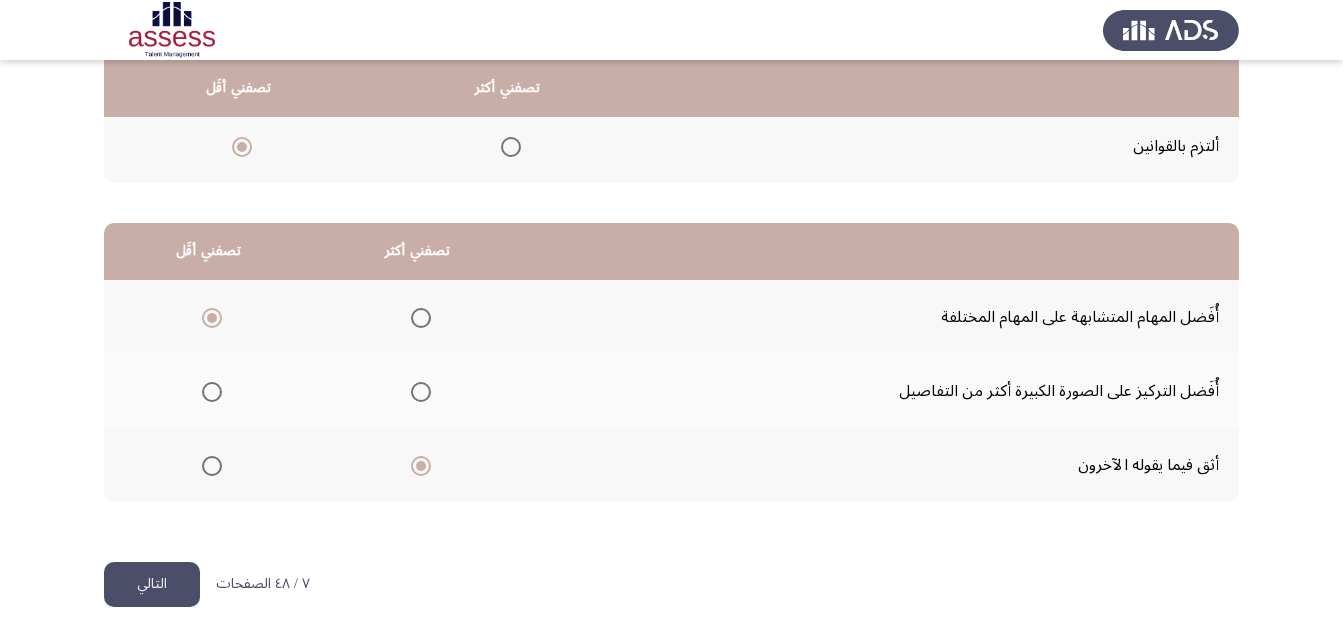 click on "التالي" 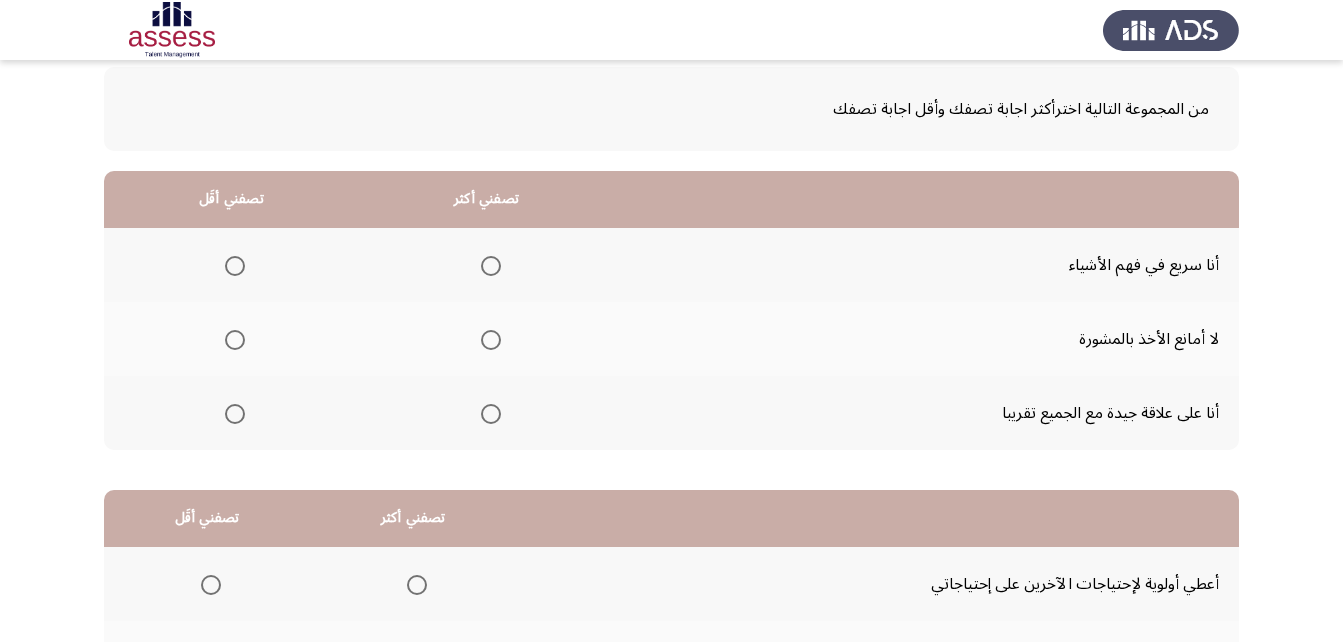 scroll, scrollTop: 200, scrollLeft: 0, axis: vertical 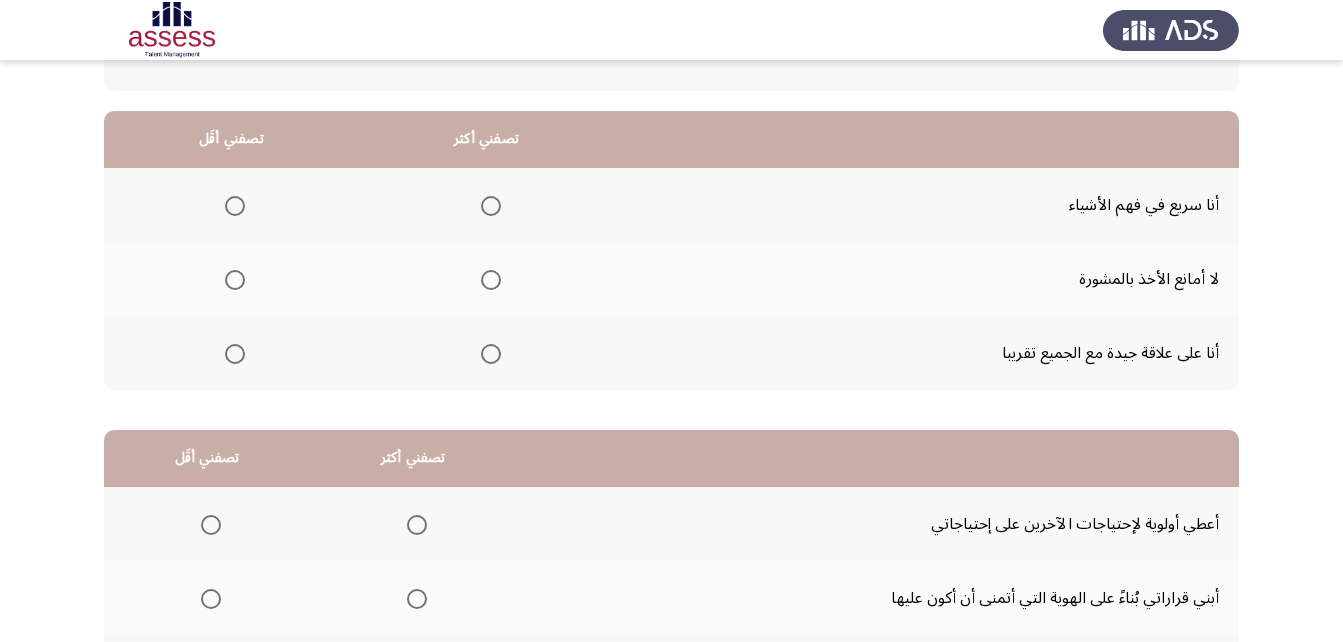 click at bounding box center (491, 354) 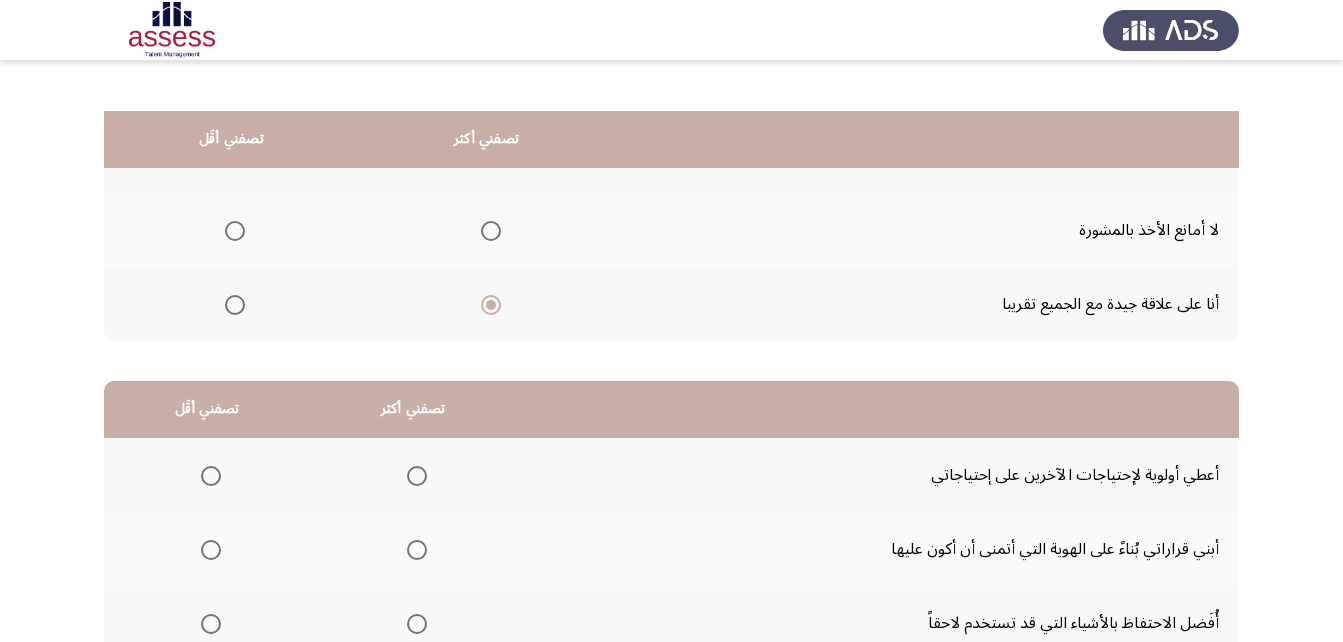 scroll, scrollTop: 161, scrollLeft: 0, axis: vertical 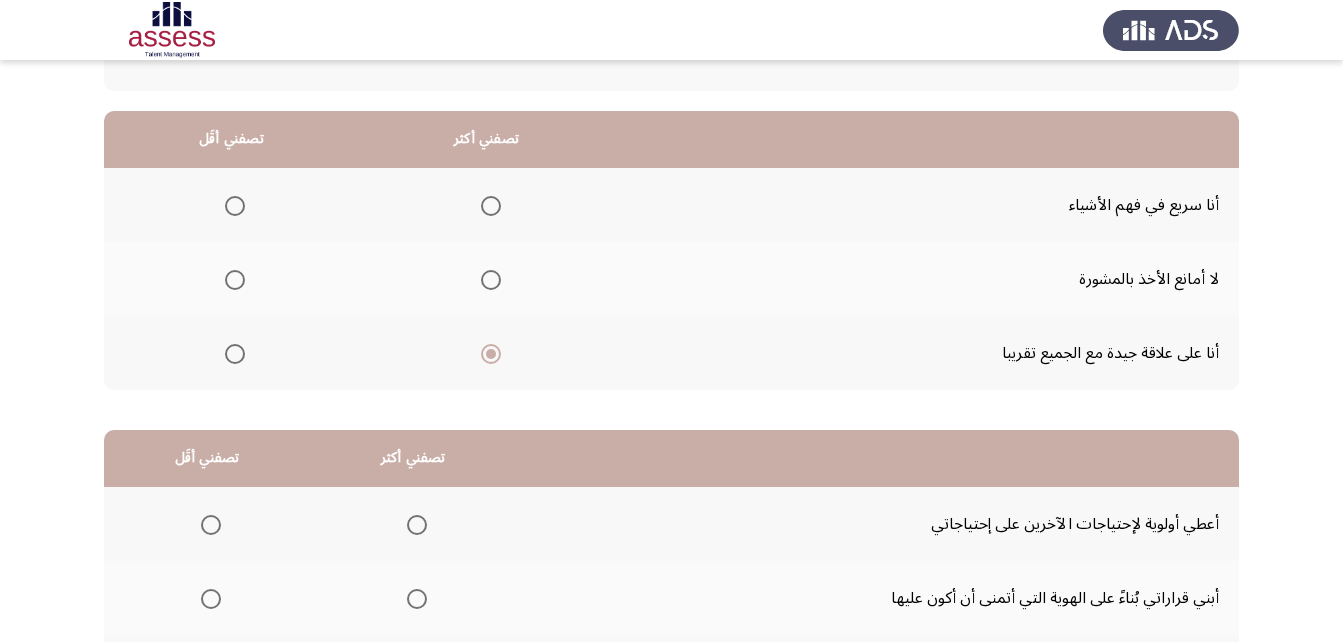click at bounding box center (235, 280) 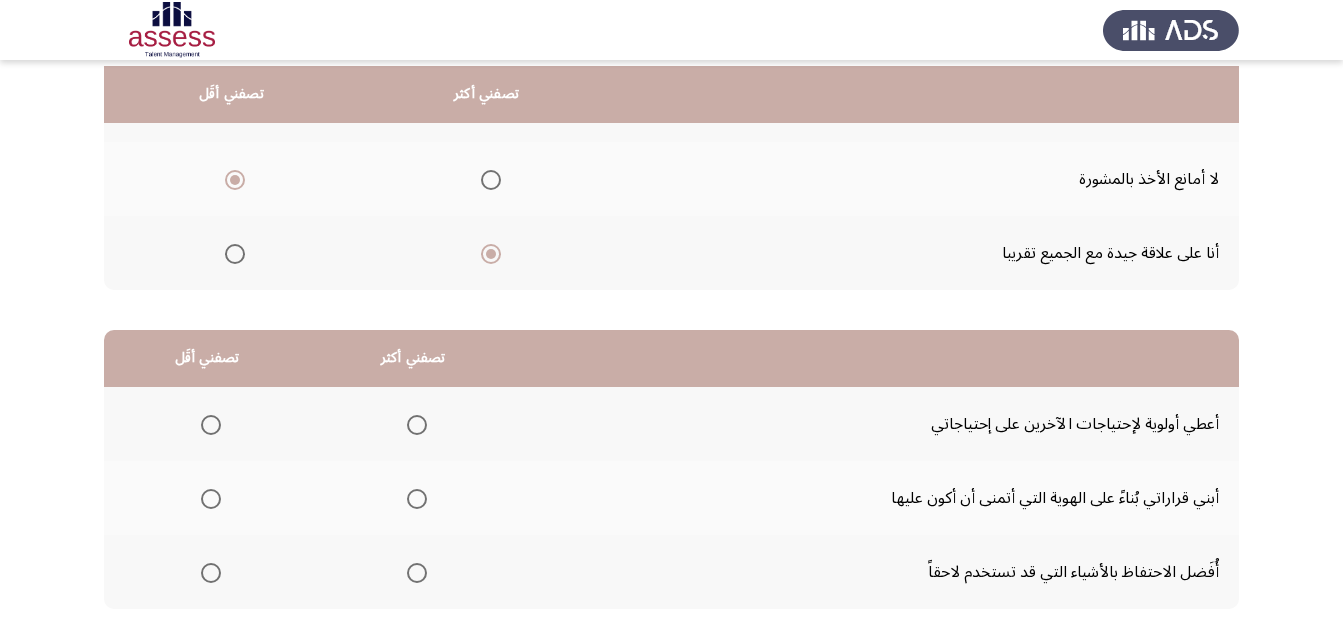 scroll, scrollTop: 361, scrollLeft: 0, axis: vertical 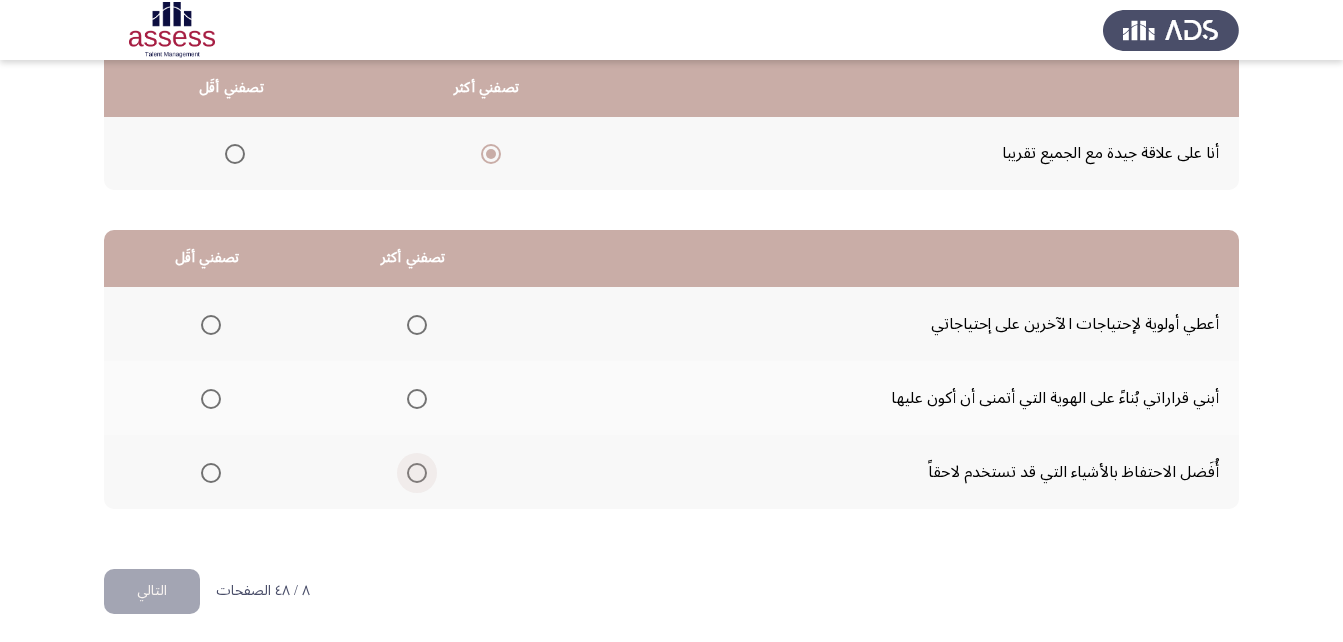 click at bounding box center (417, 473) 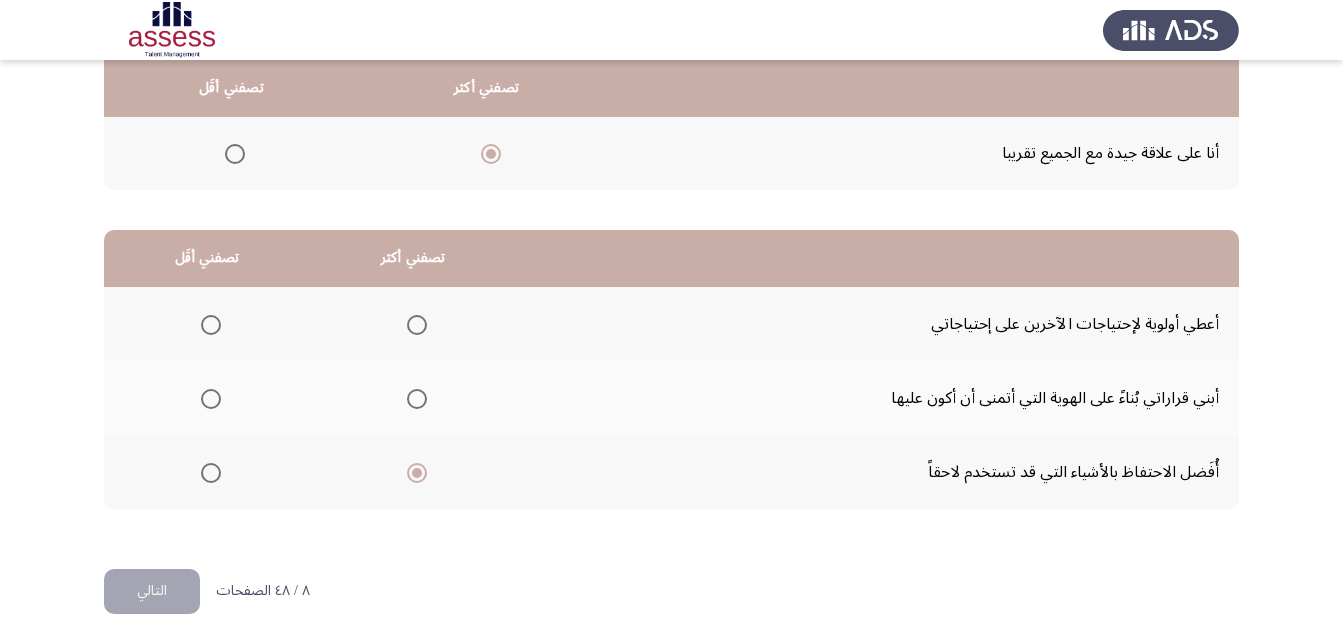click at bounding box center [211, 325] 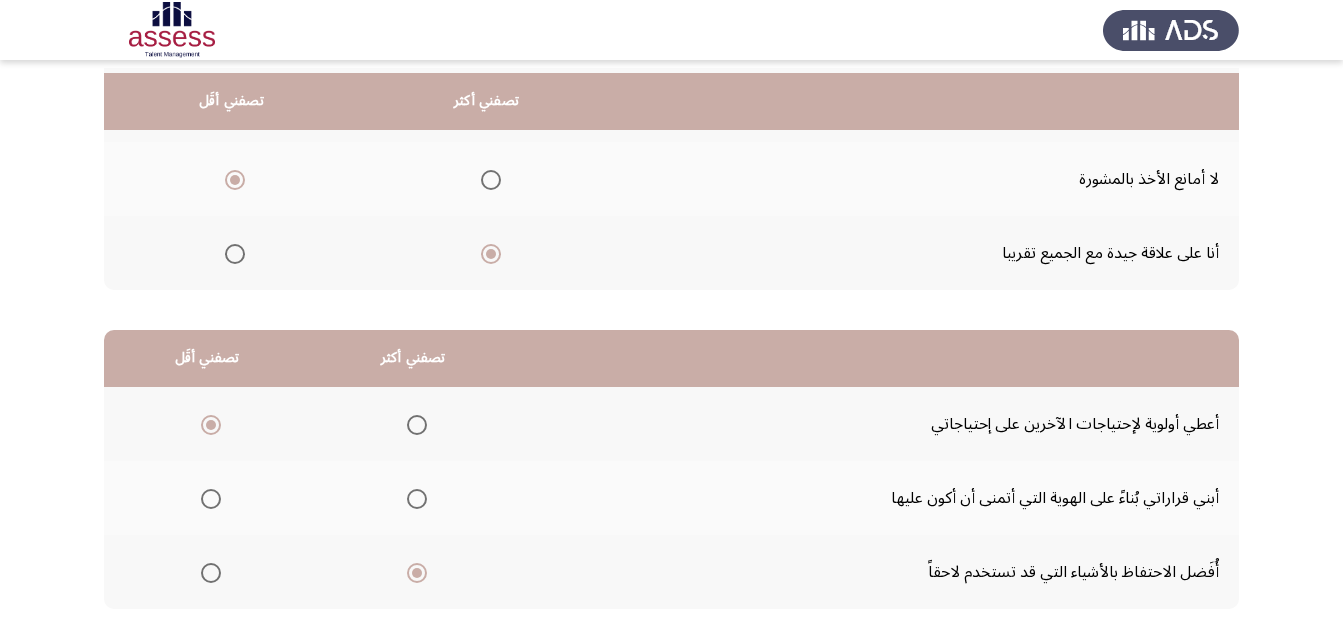 scroll, scrollTop: 361, scrollLeft: 0, axis: vertical 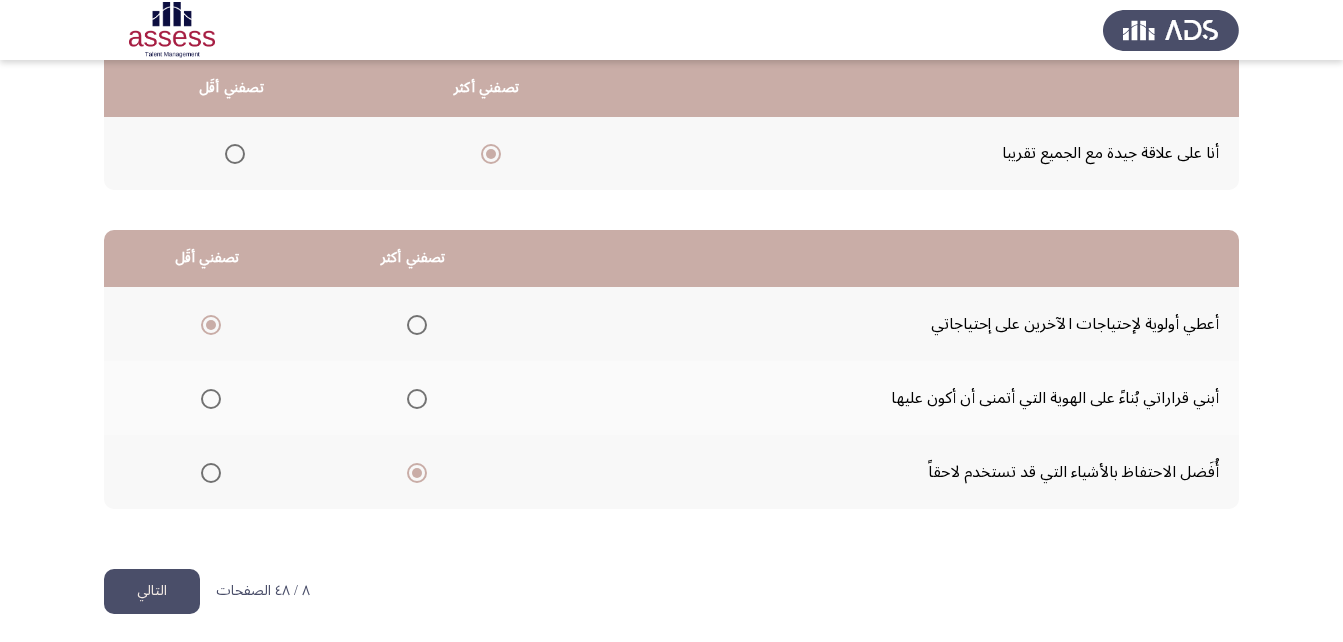 click on "التالي" 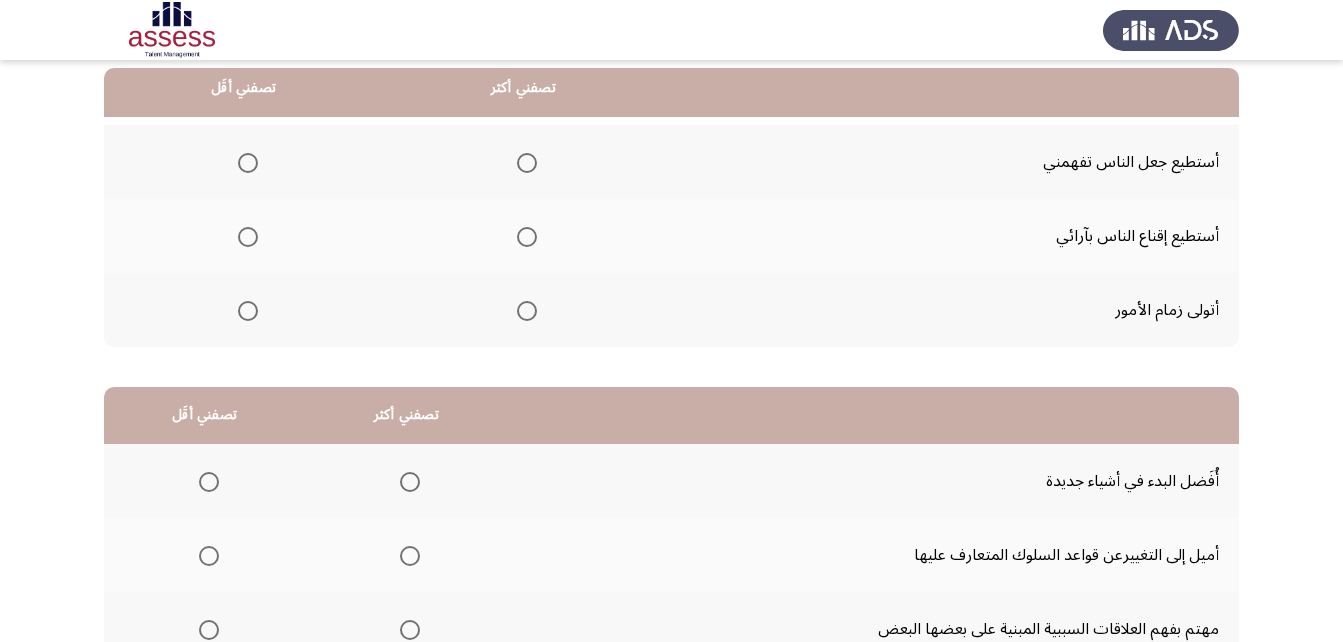 scroll, scrollTop: 220, scrollLeft: 0, axis: vertical 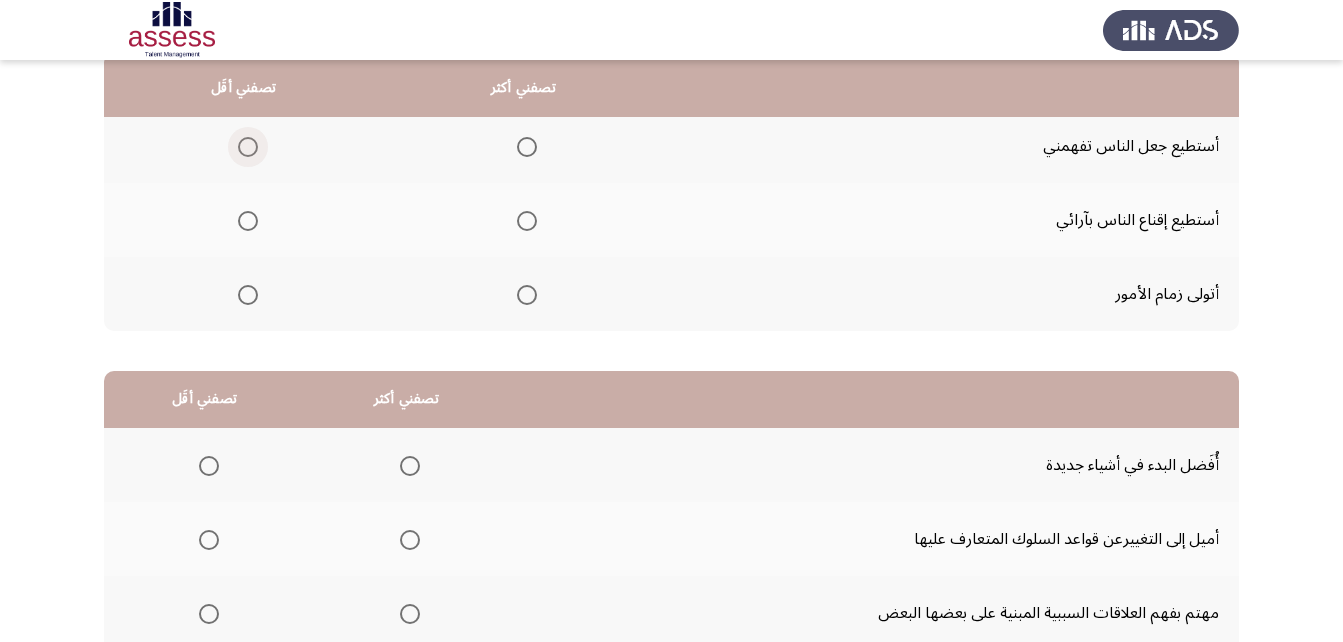 click at bounding box center [248, 147] 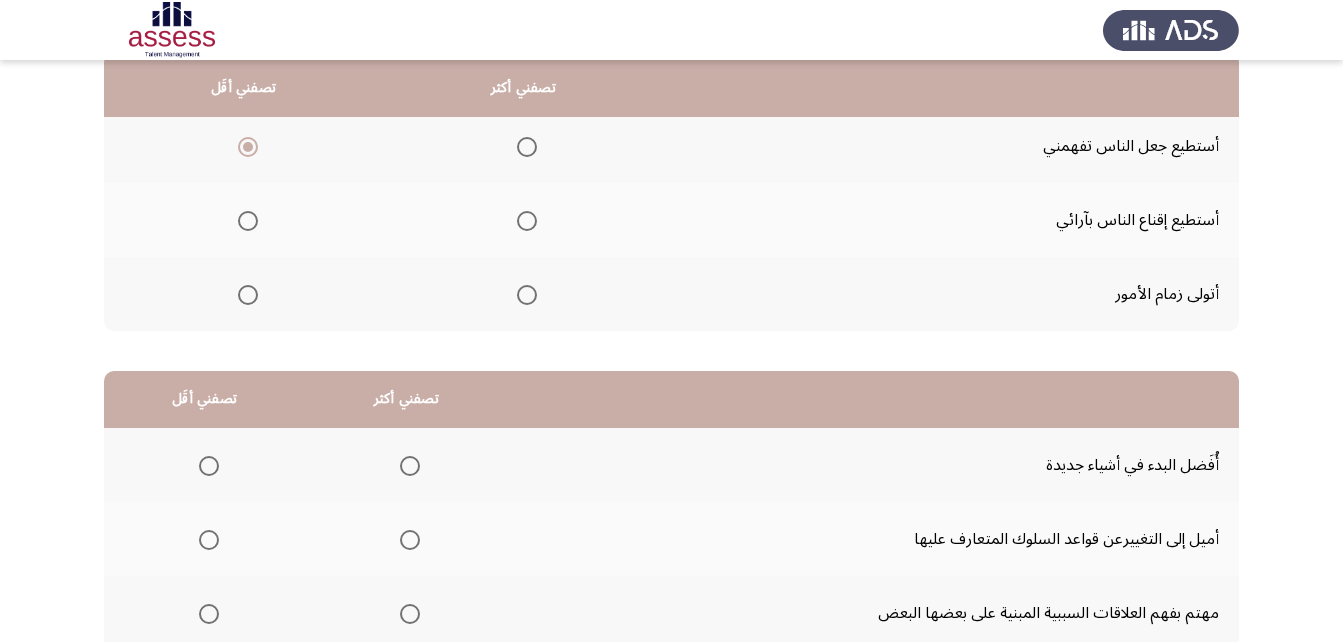 click at bounding box center [527, 295] 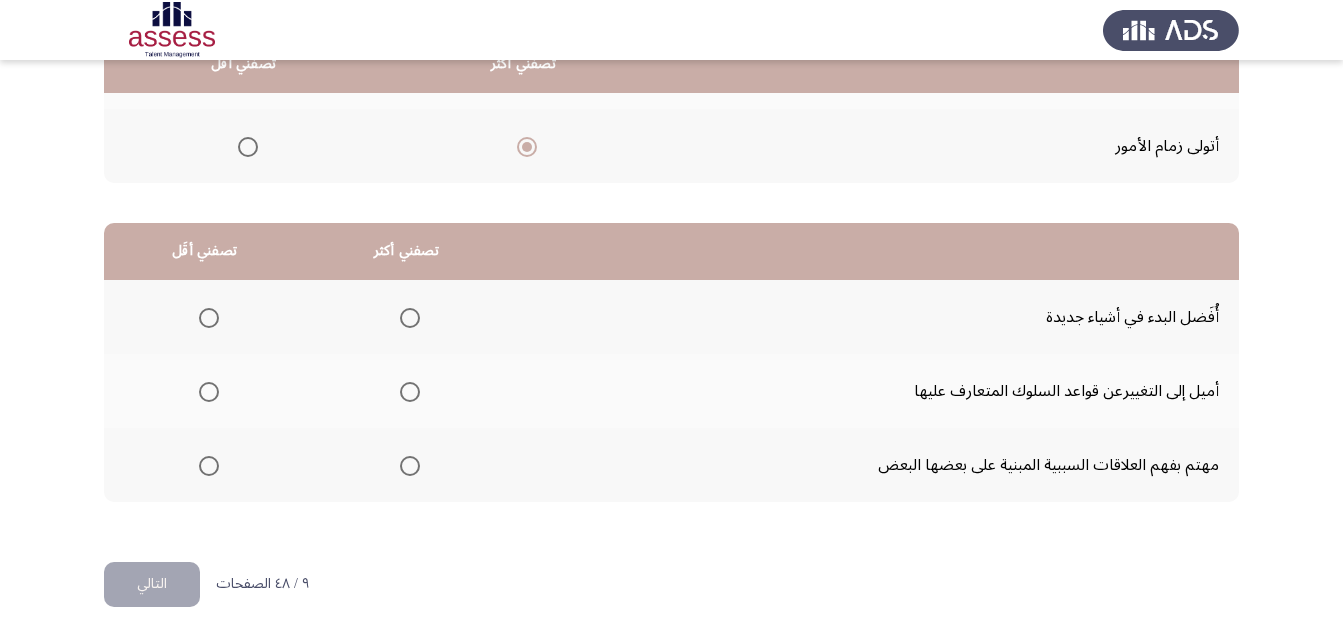 scroll, scrollTop: 268, scrollLeft: 0, axis: vertical 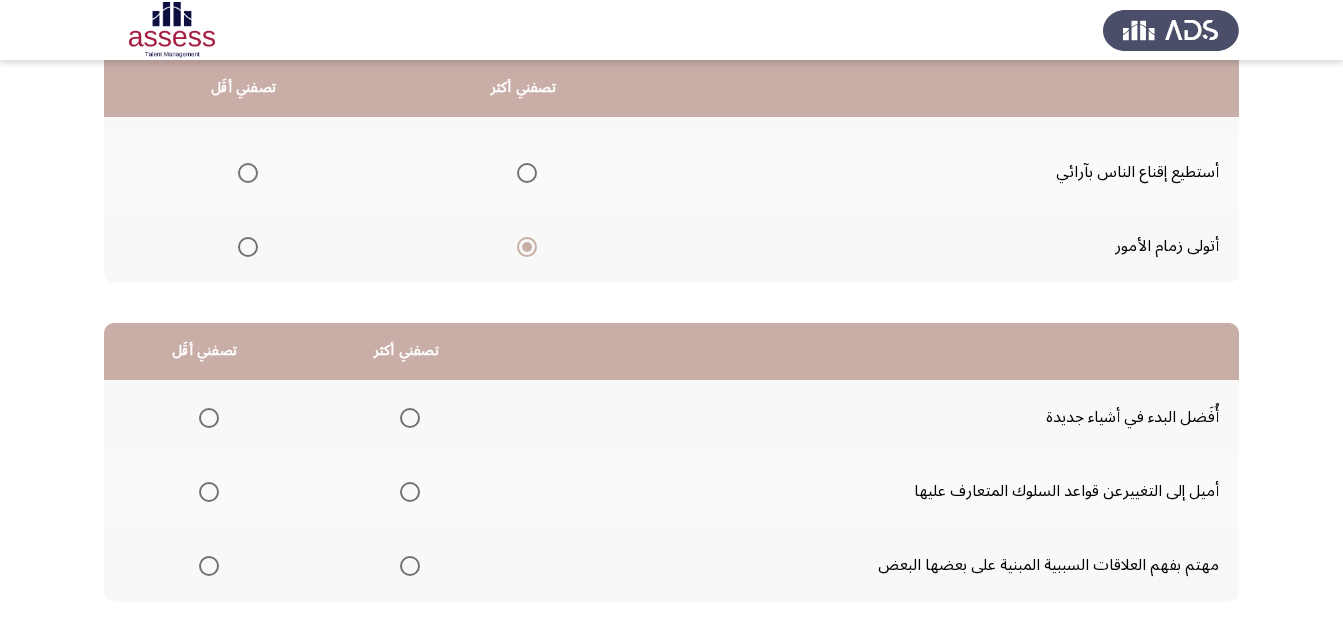 click at bounding box center (410, 566) 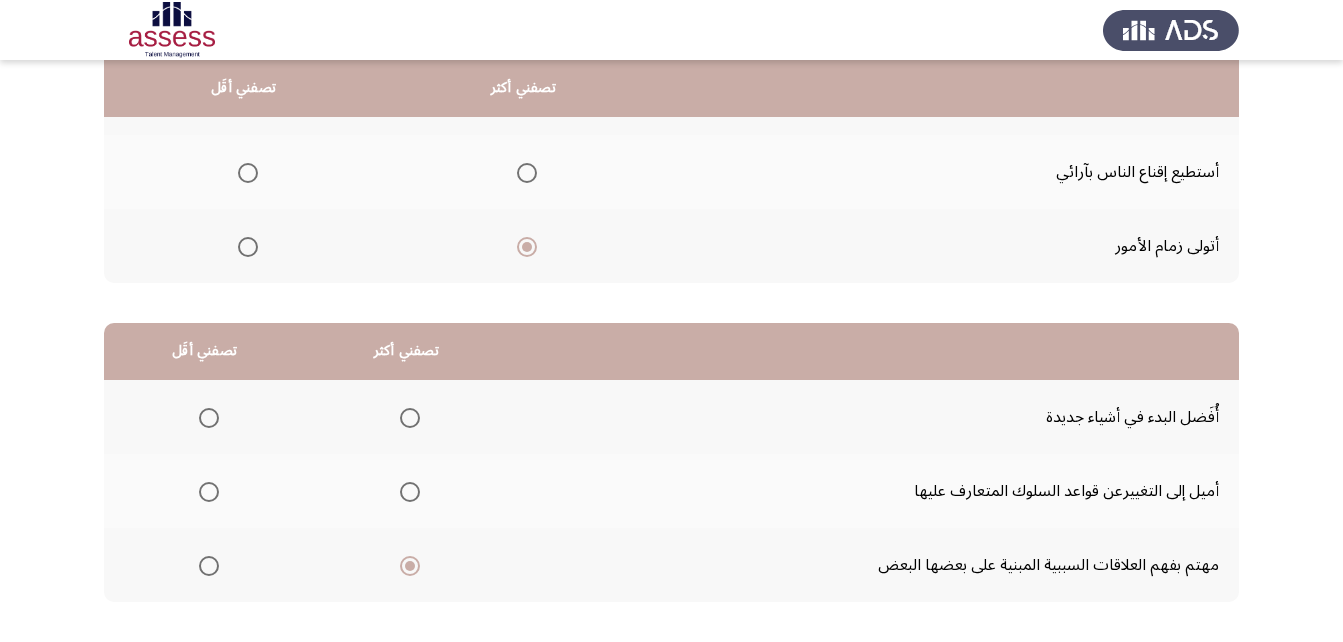 click at bounding box center [209, 492] 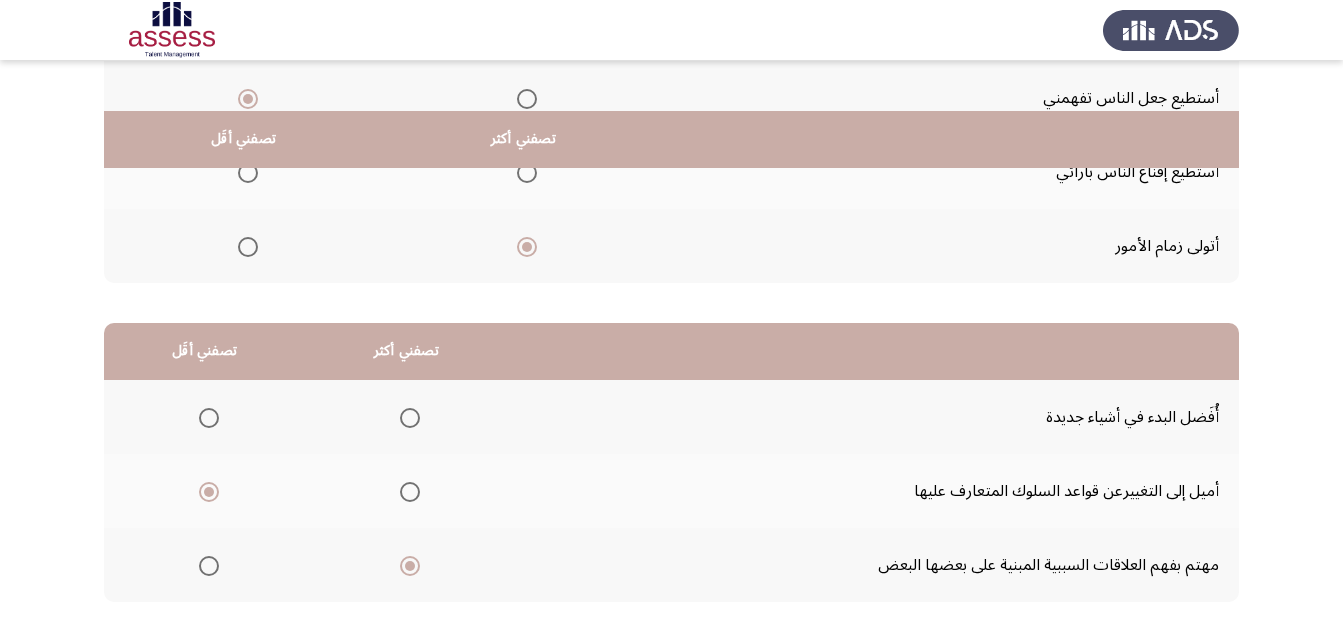 scroll, scrollTop: 368, scrollLeft: 0, axis: vertical 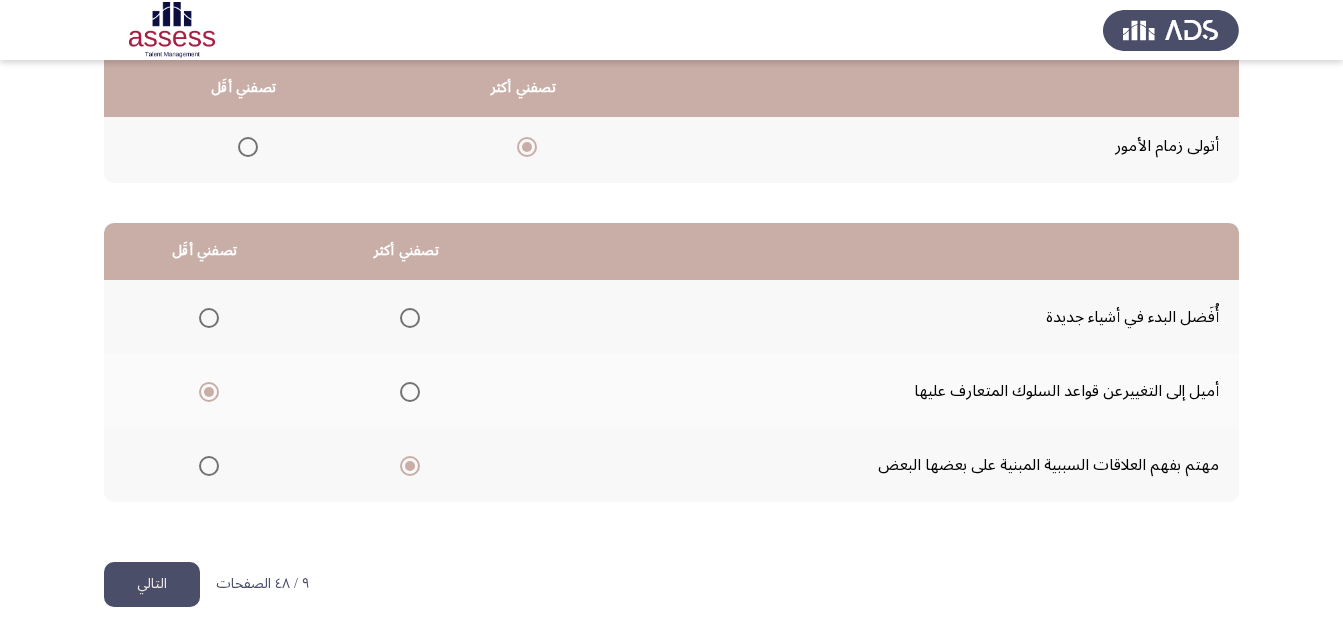 click on "التالي" 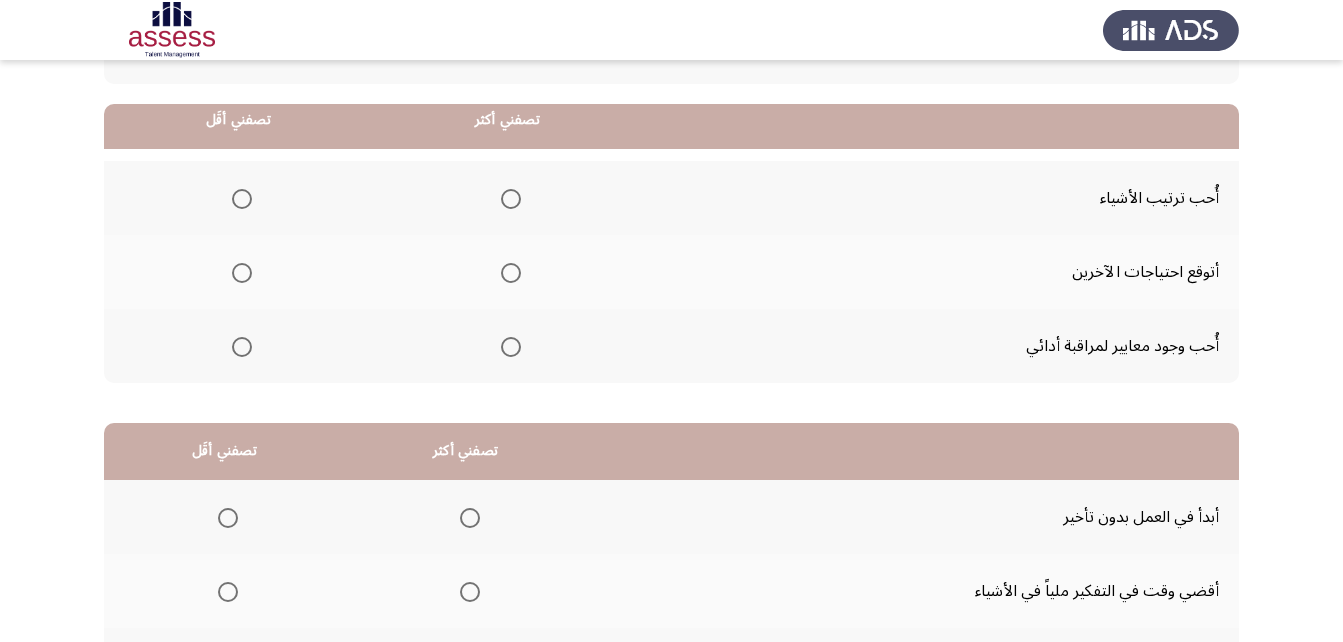 scroll, scrollTop: 200, scrollLeft: 0, axis: vertical 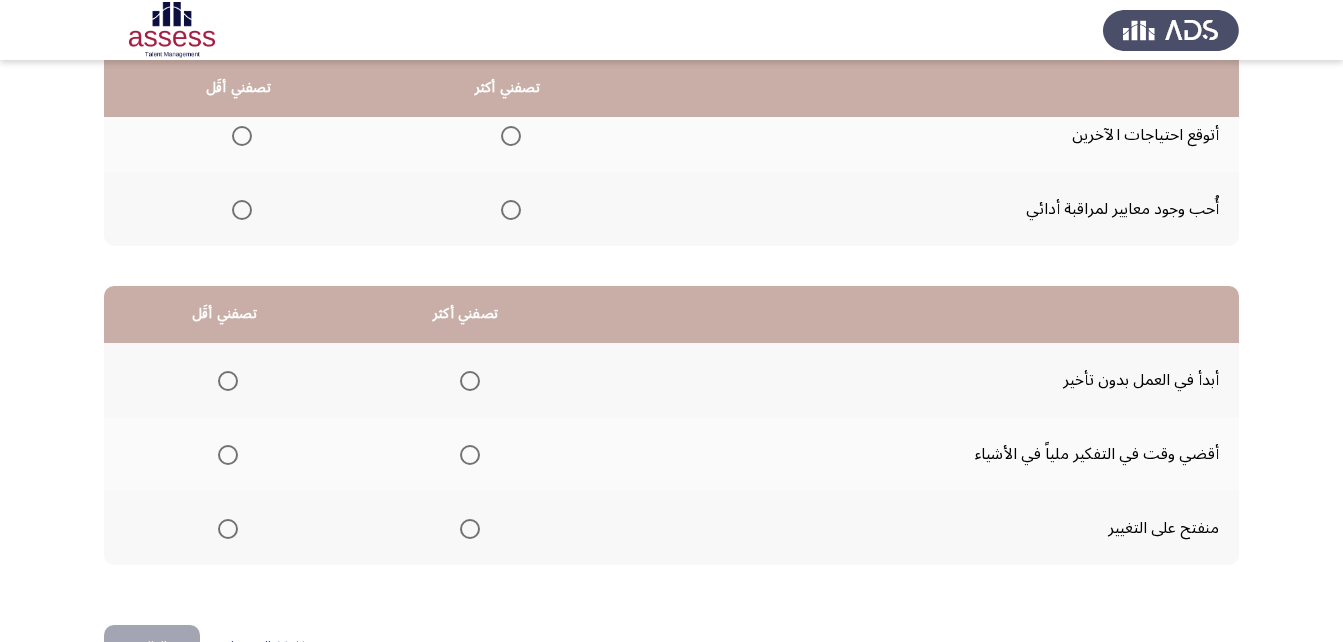 click at bounding box center [470, 455] 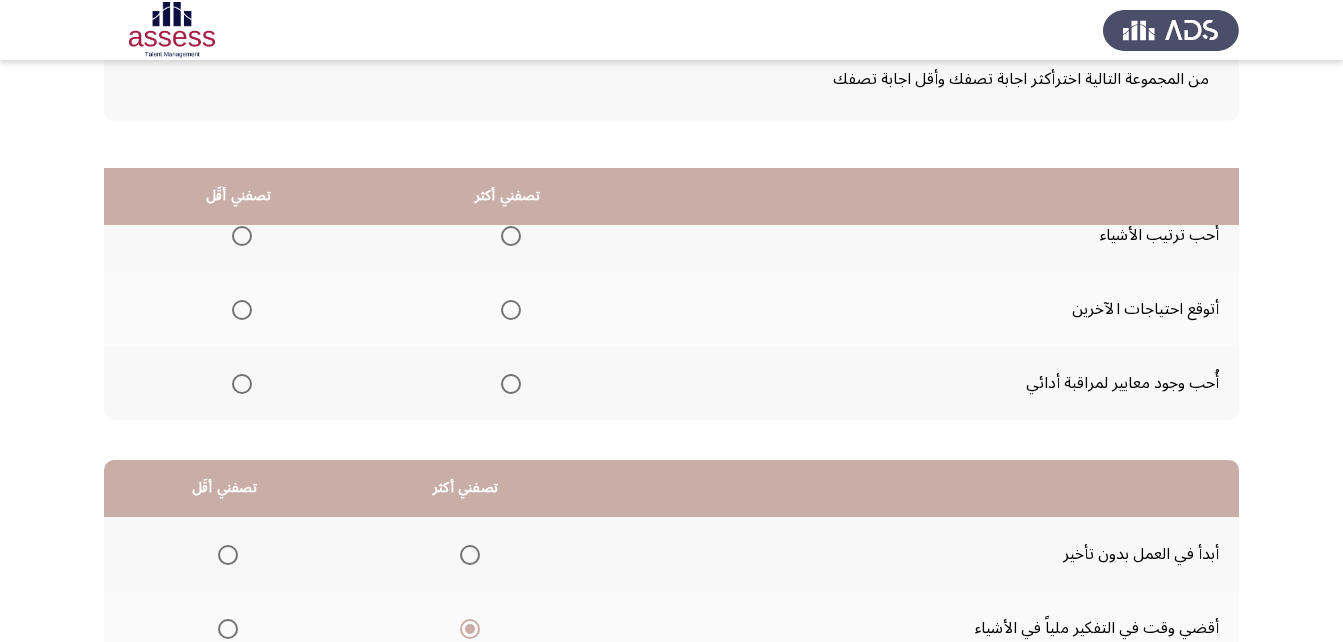 scroll, scrollTop: 105, scrollLeft: 0, axis: vertical 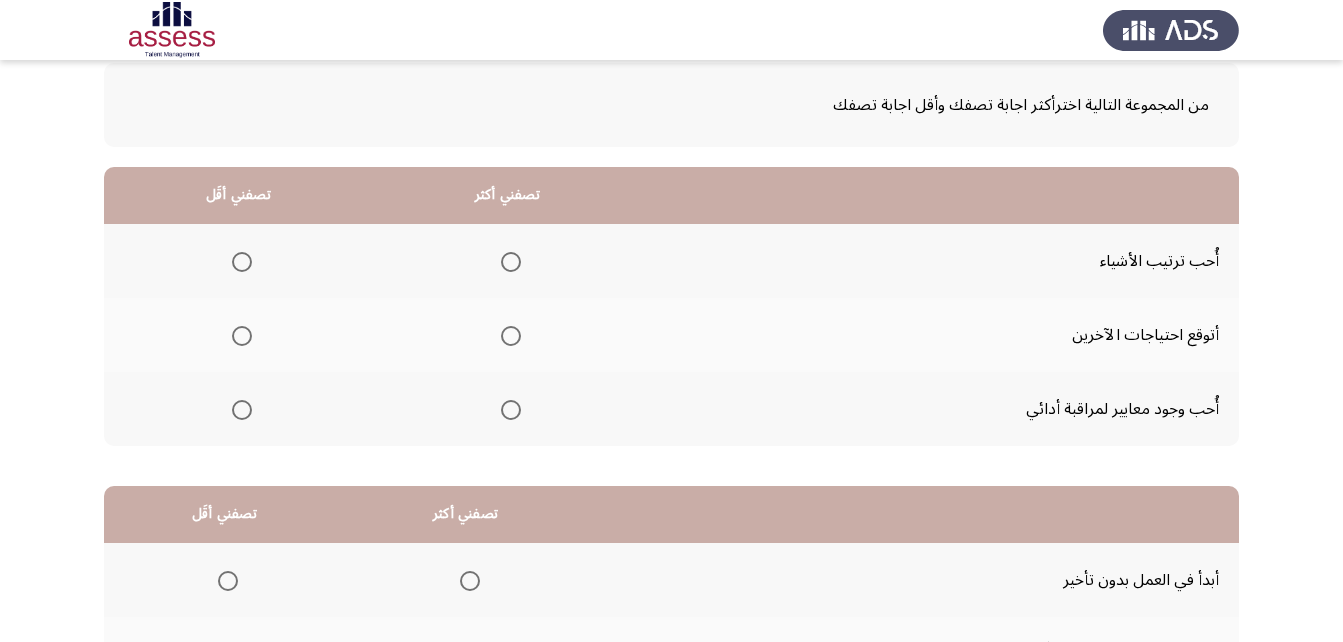 click at bounding box center [511, 262] 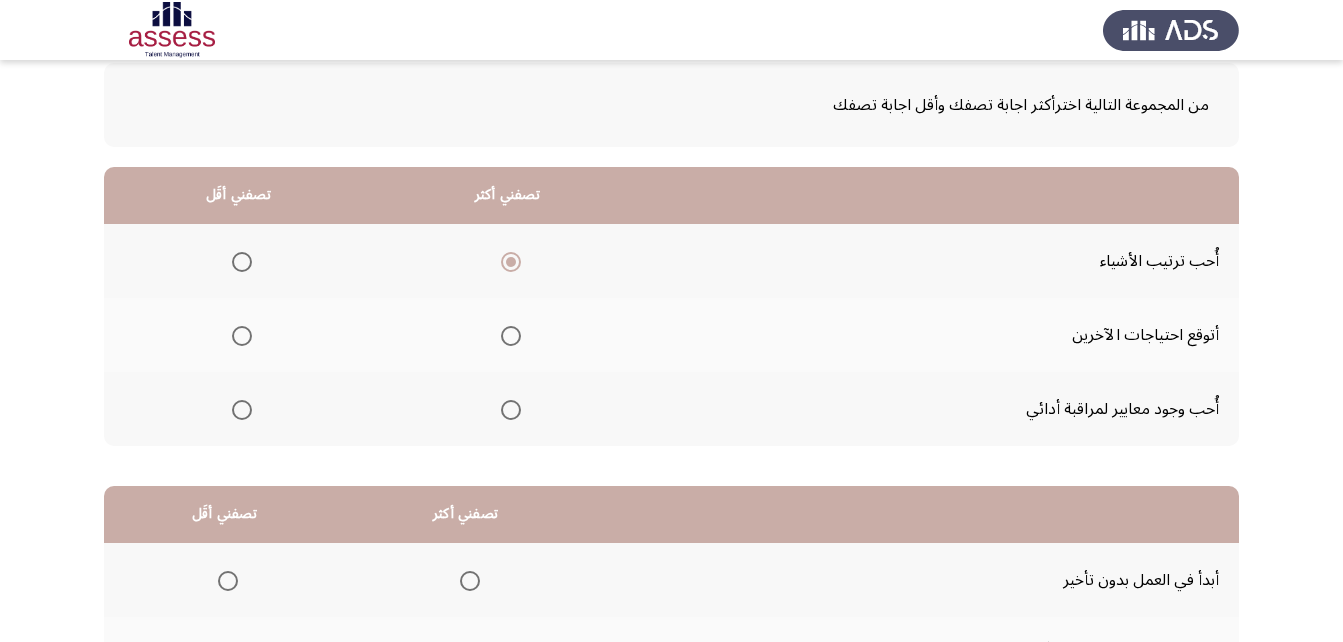 click at bounding box center (242, 336) 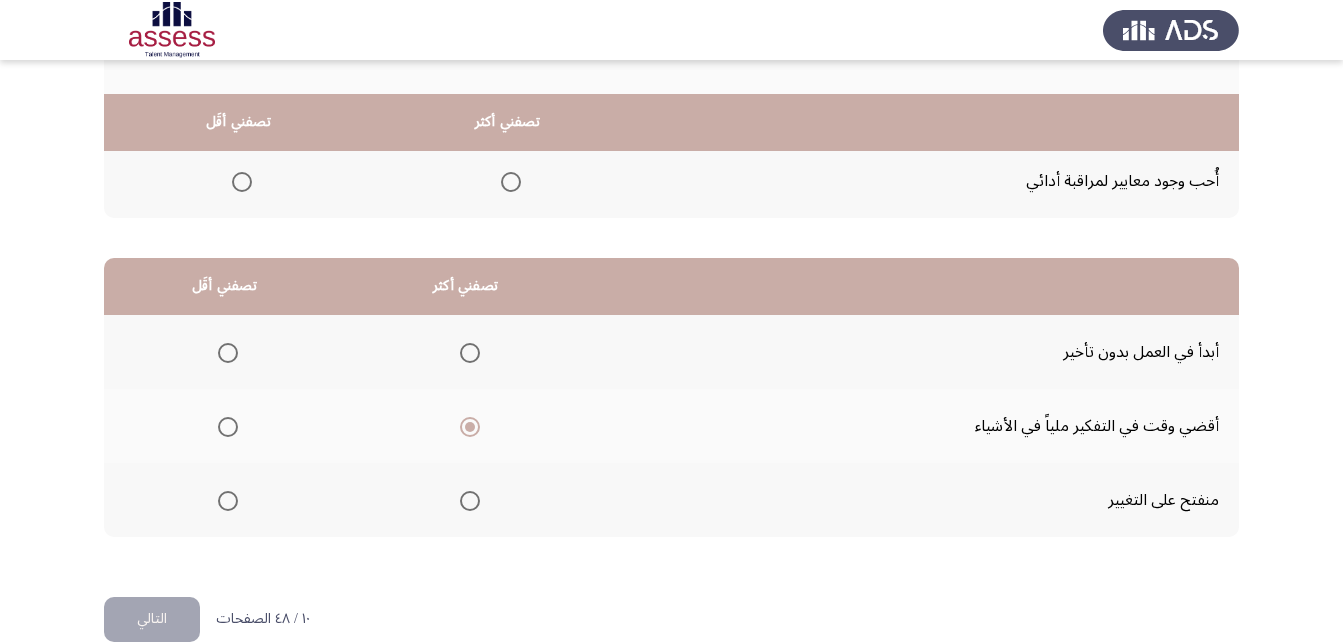 scroll, scrollTop: 368, scrollLeft: 0, axis: vertical 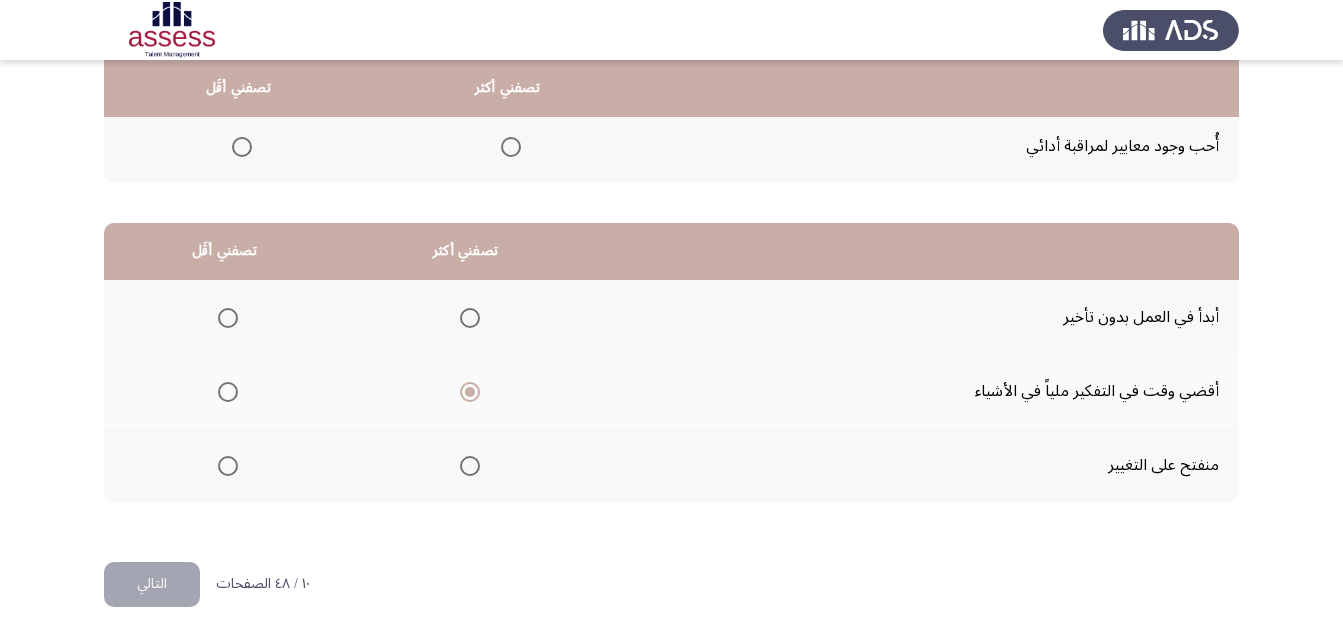 click at bounding box center (228, 466) 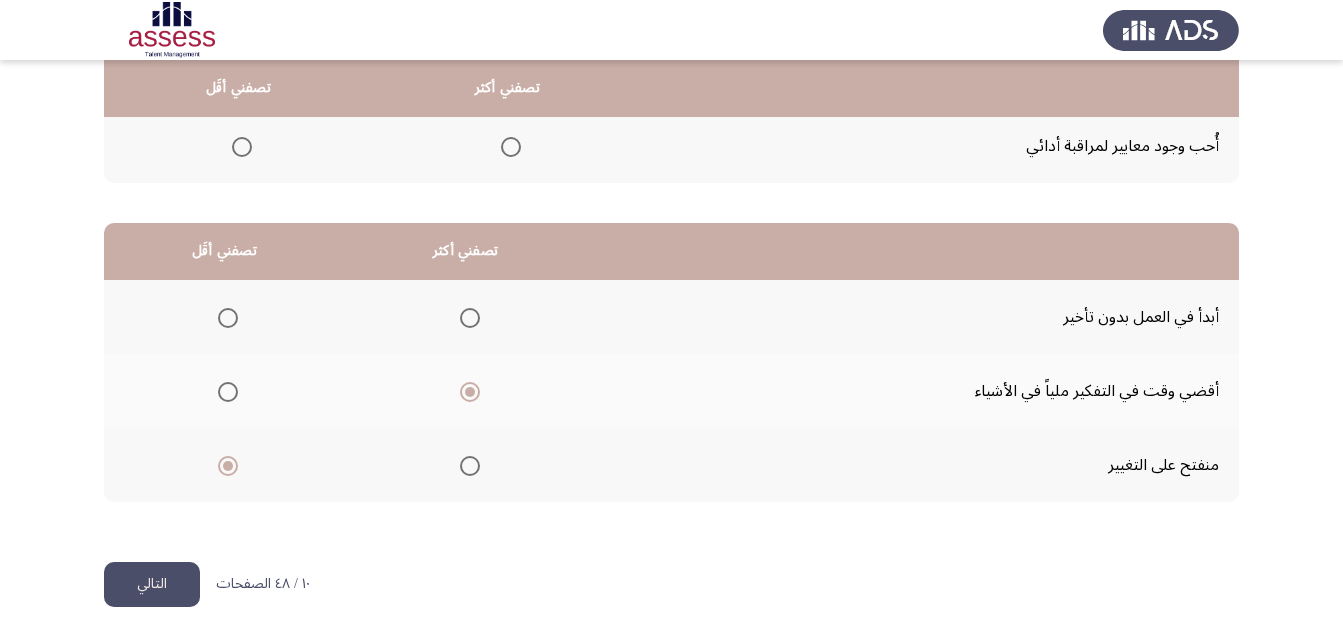 click at bounding box center (470, 318) 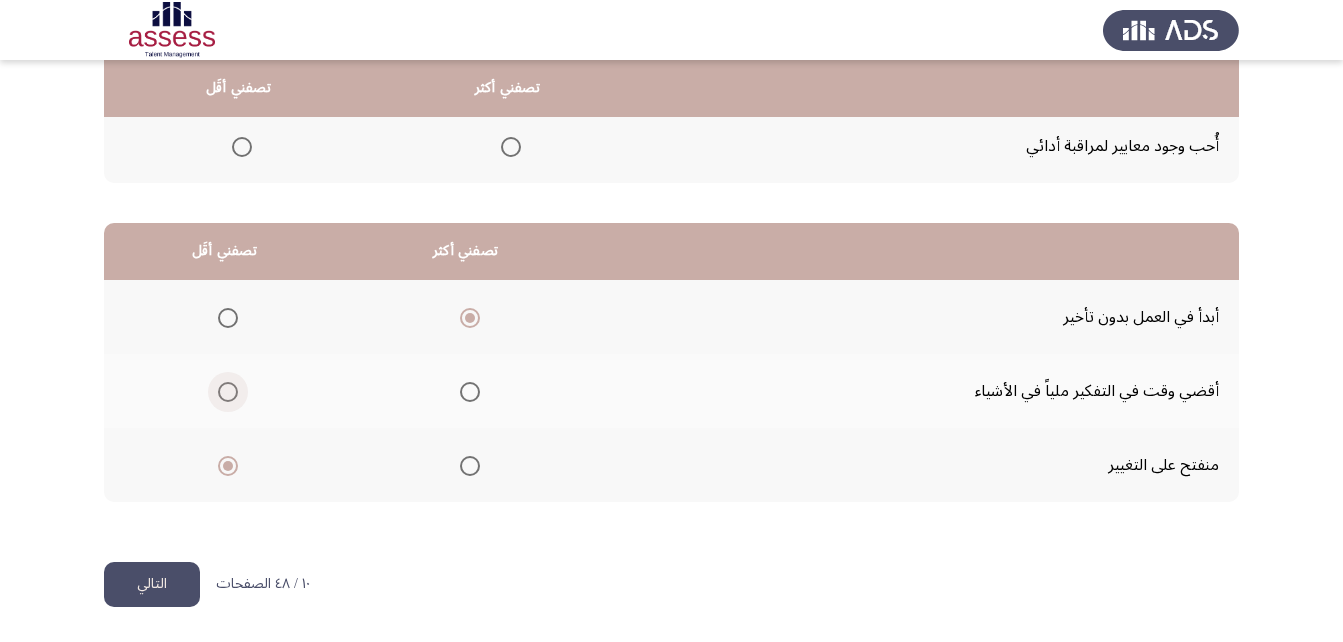 click at bounding box center [224, 392] 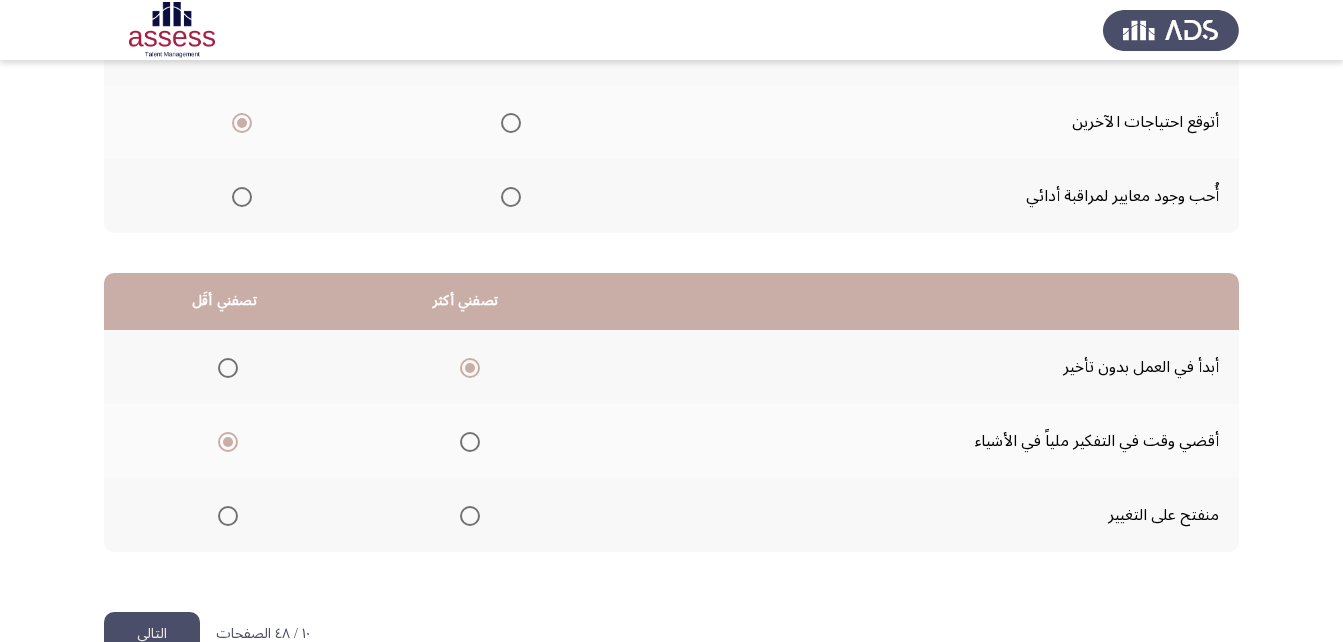scroll, scrollTop: 368, scrollLeft: 0, axis: vertical 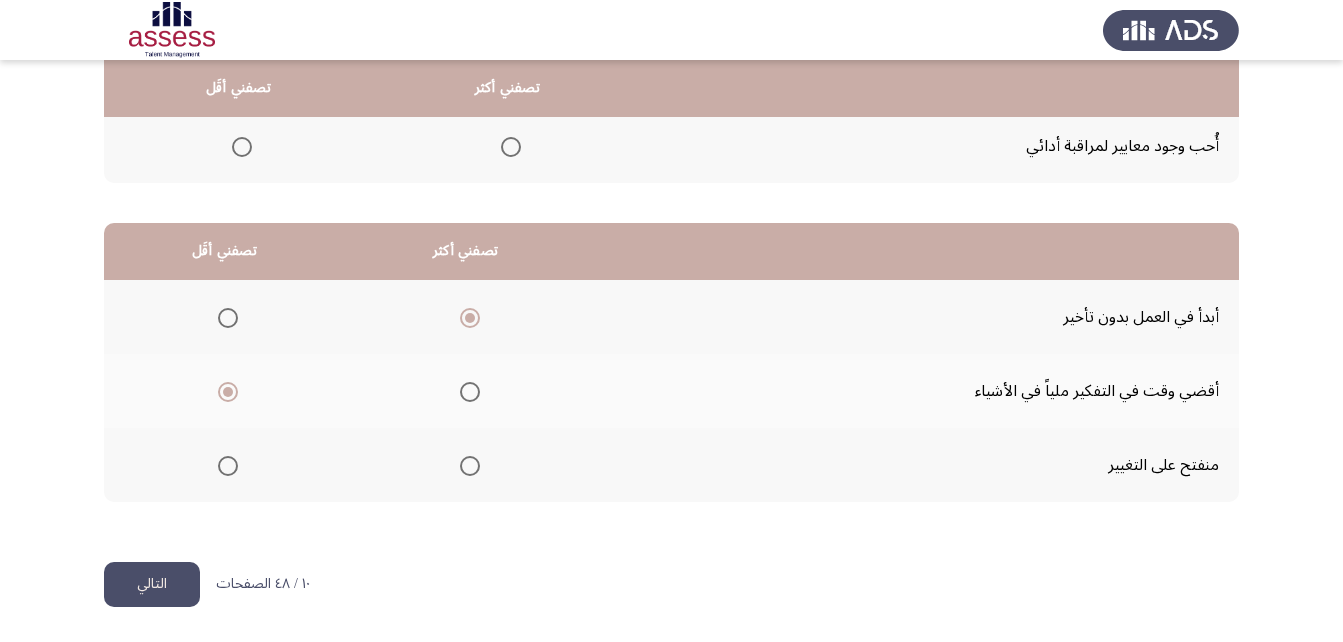 click on "التالي" 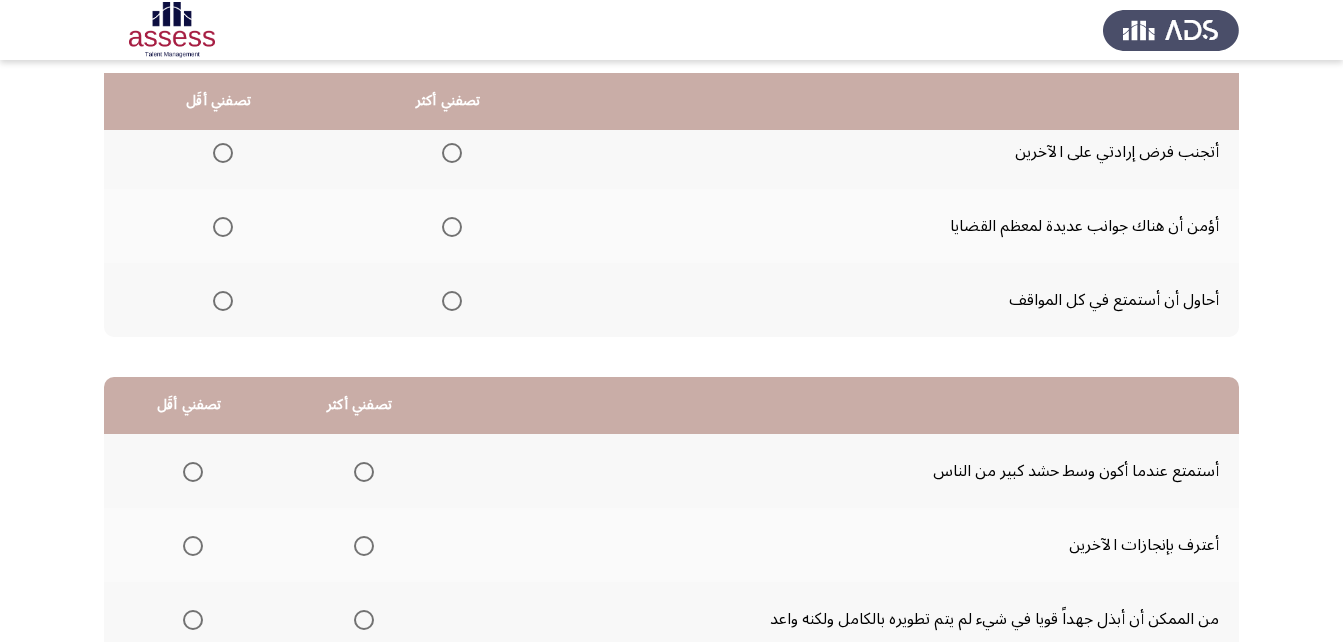 scroll, scrollTop: 209, scrollLeft: 0, axis: vertical 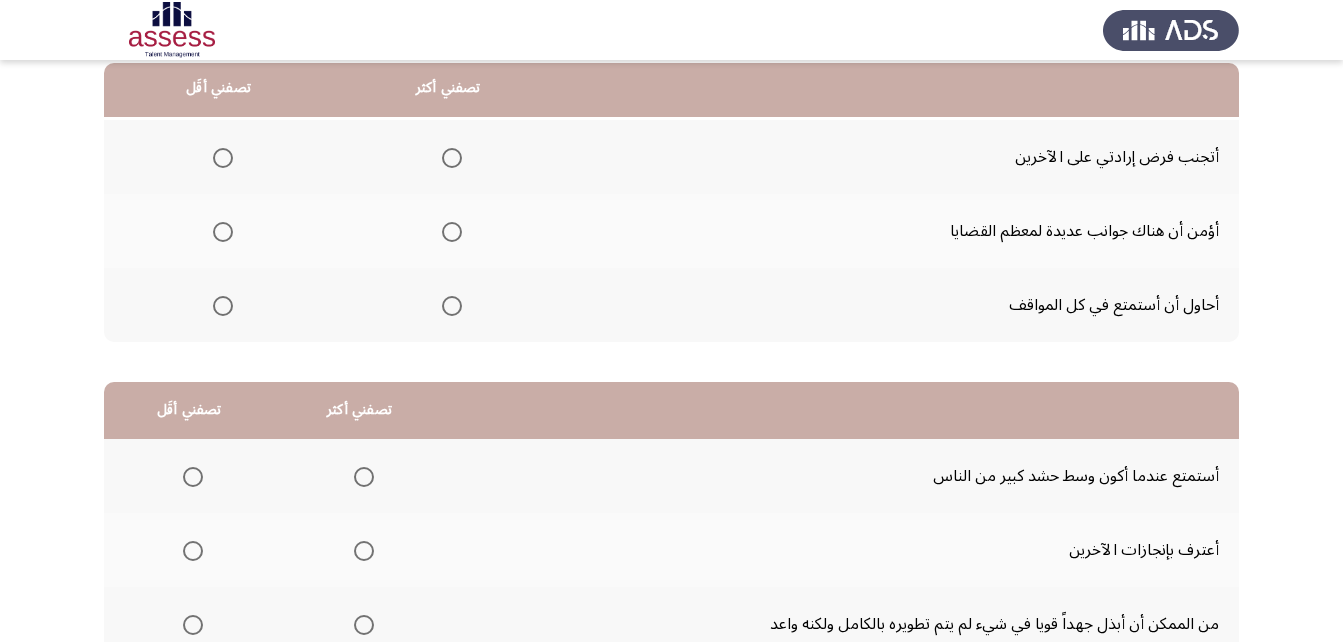 click at bounding box center (452, 232) 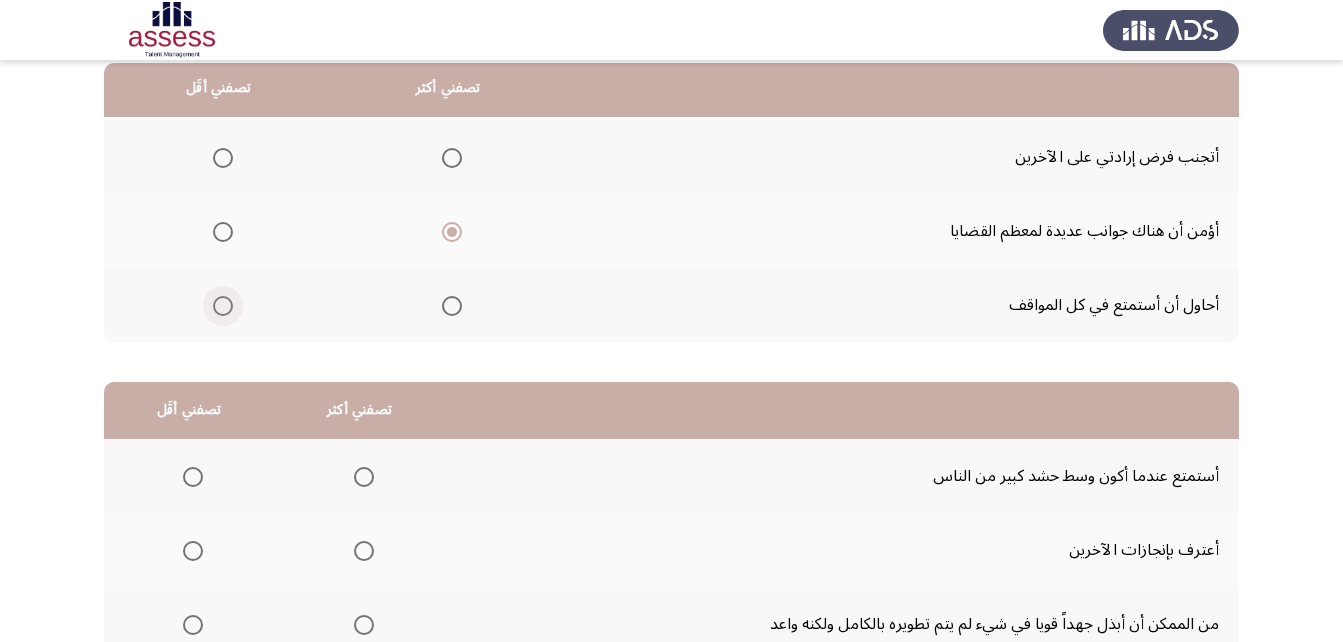 click at bounding box center [223, 306] 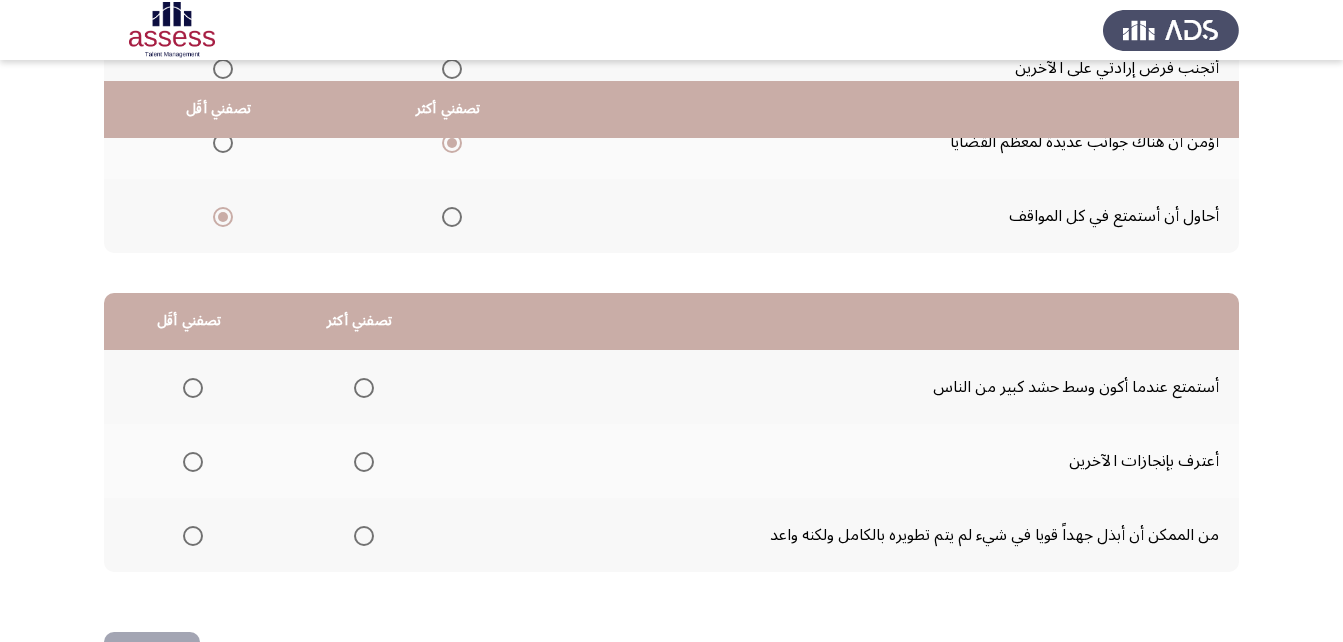 scroll, scrollTop: 326, scrollLeft: 0, axis: vertical 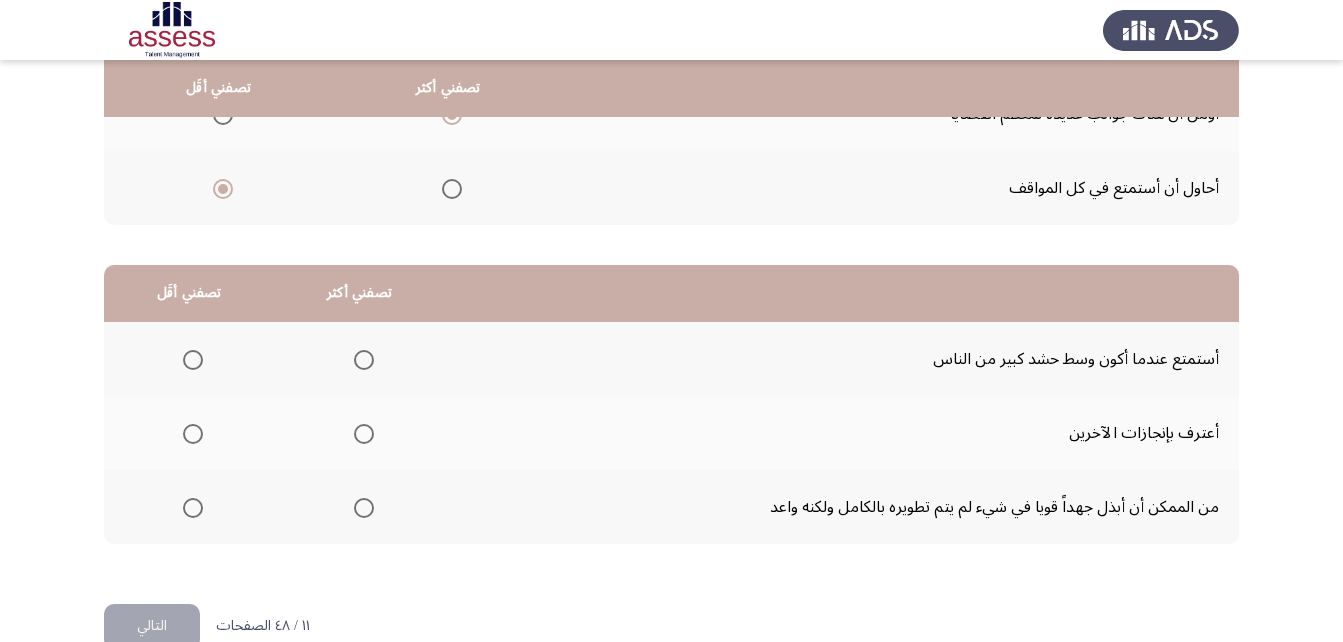 click at bounding box center (193, 508) 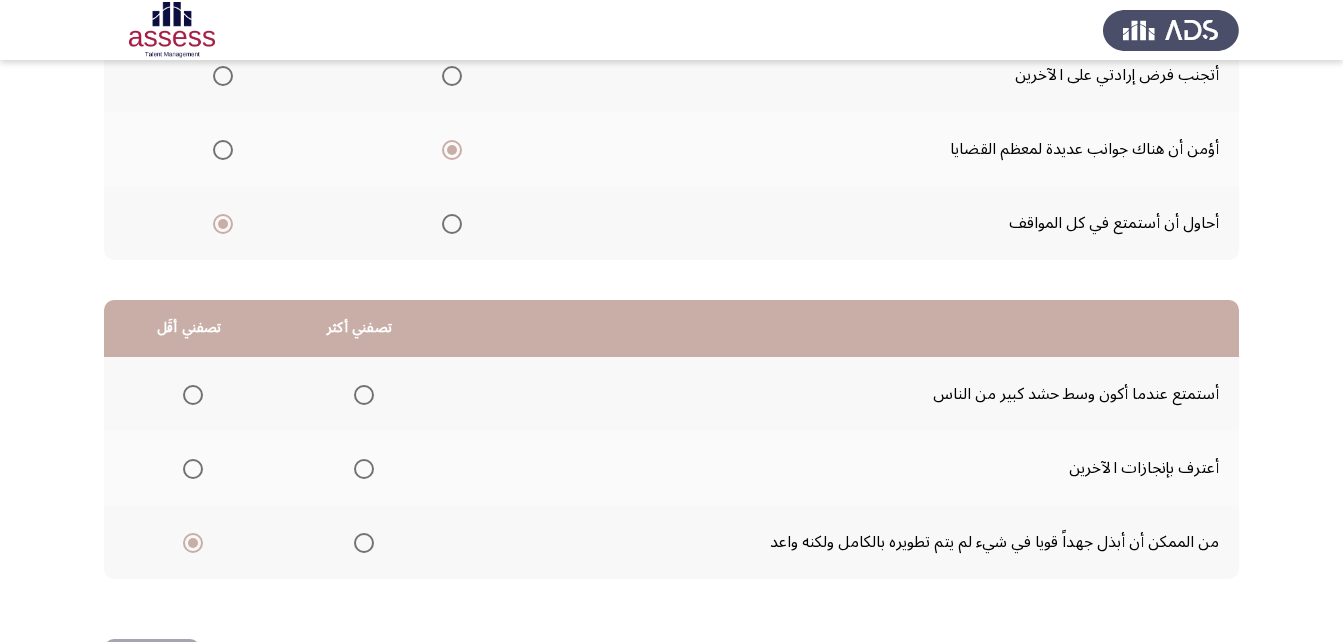 scroll, scrollTop: 326, scrollLeft: 0, axis: vertical 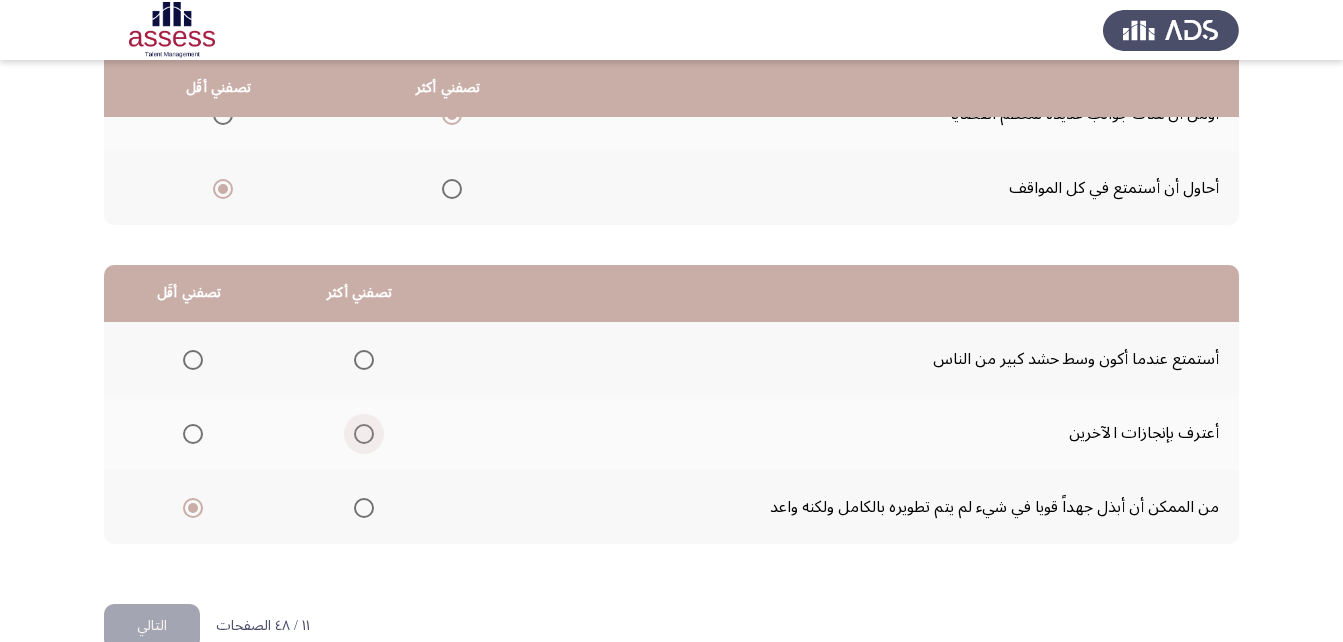 click at bounding box center [364, 434] 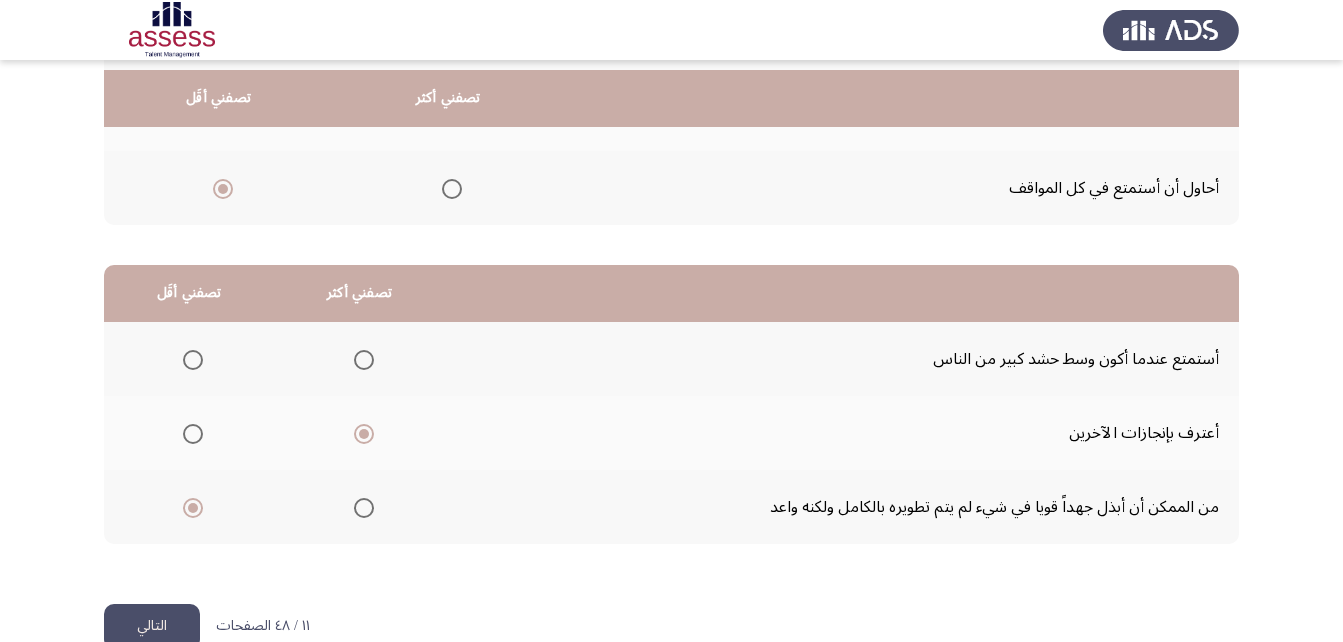 scroll, scrollTop: 368, scrollLeft: 0, axis: vertical 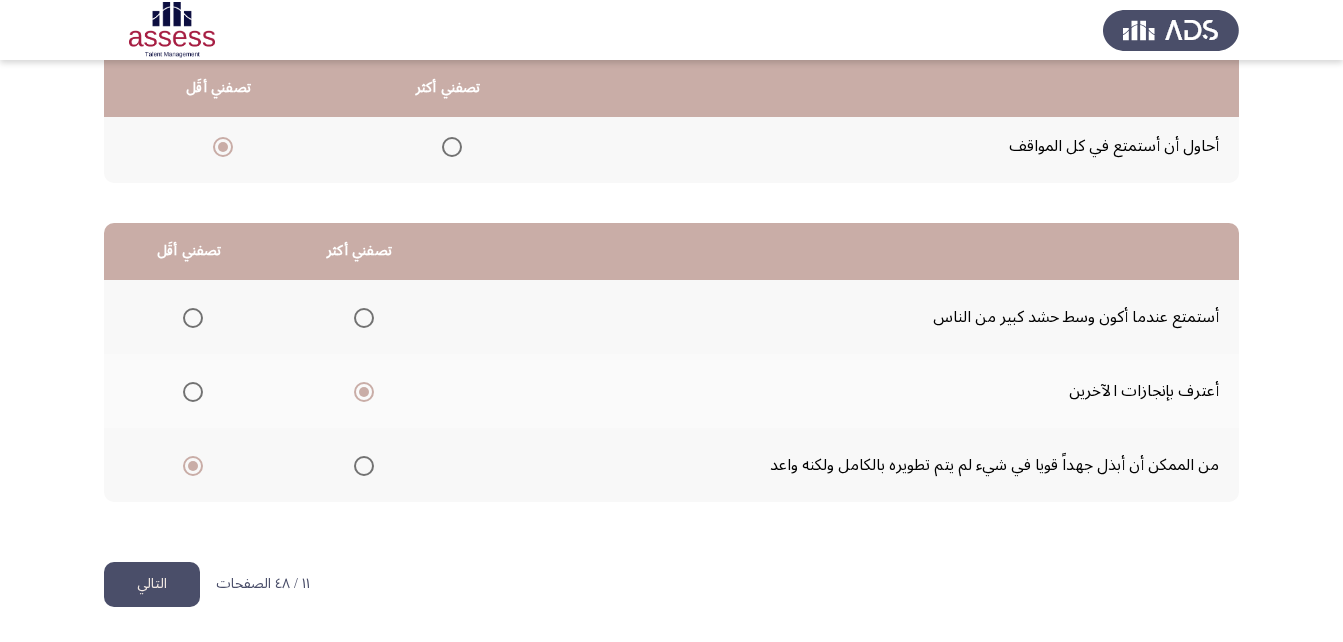 click on "التالي" 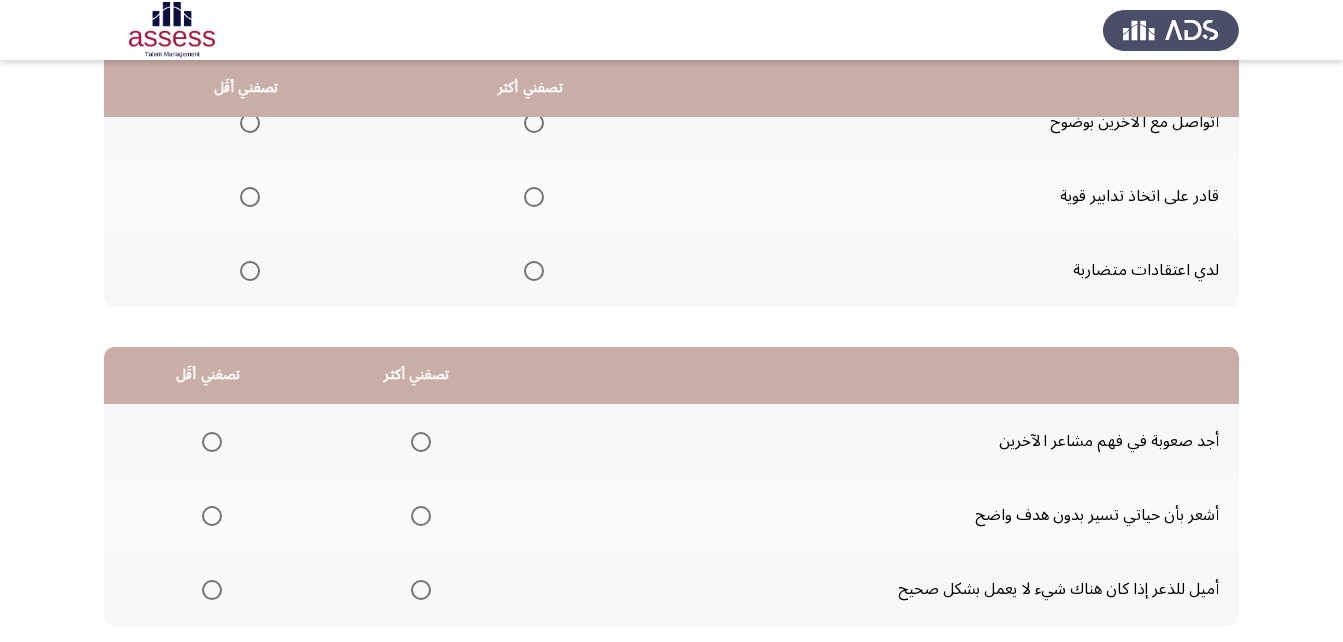scroll, scrollTop: 248, scrollLeft: 0, axis: vertical 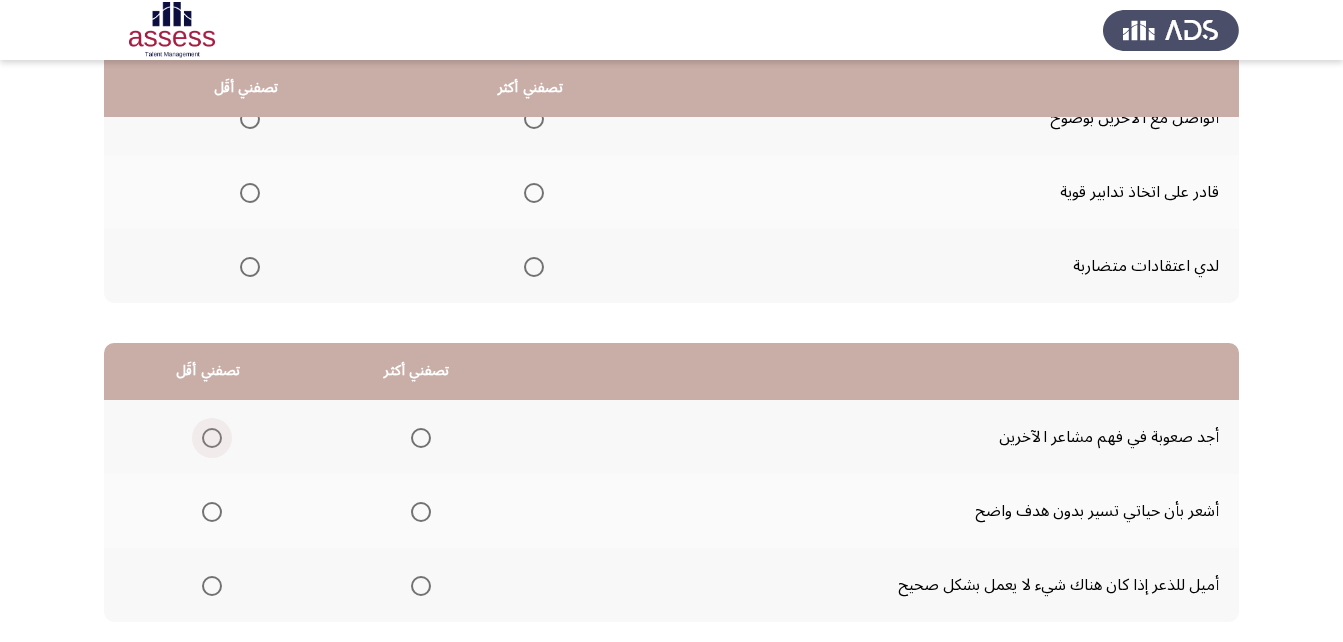 click at bounding box center (208, 438) 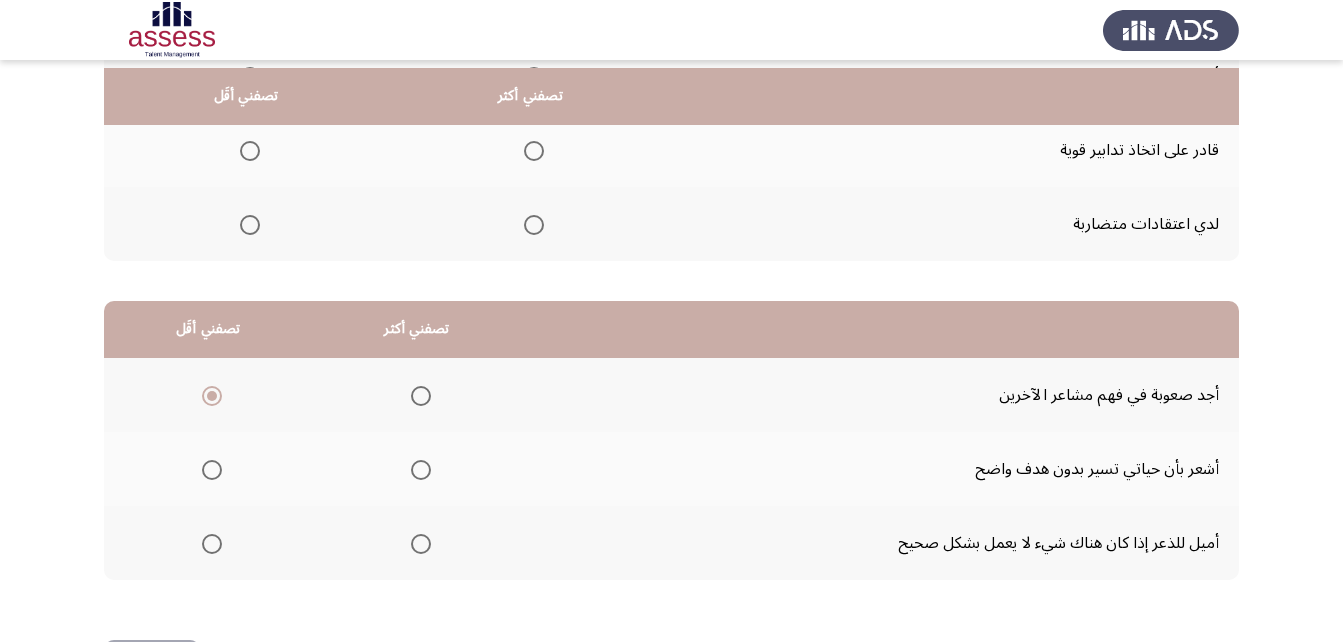 scroll, scrollTop: 298, scrollLeft: 0, axis: vertical 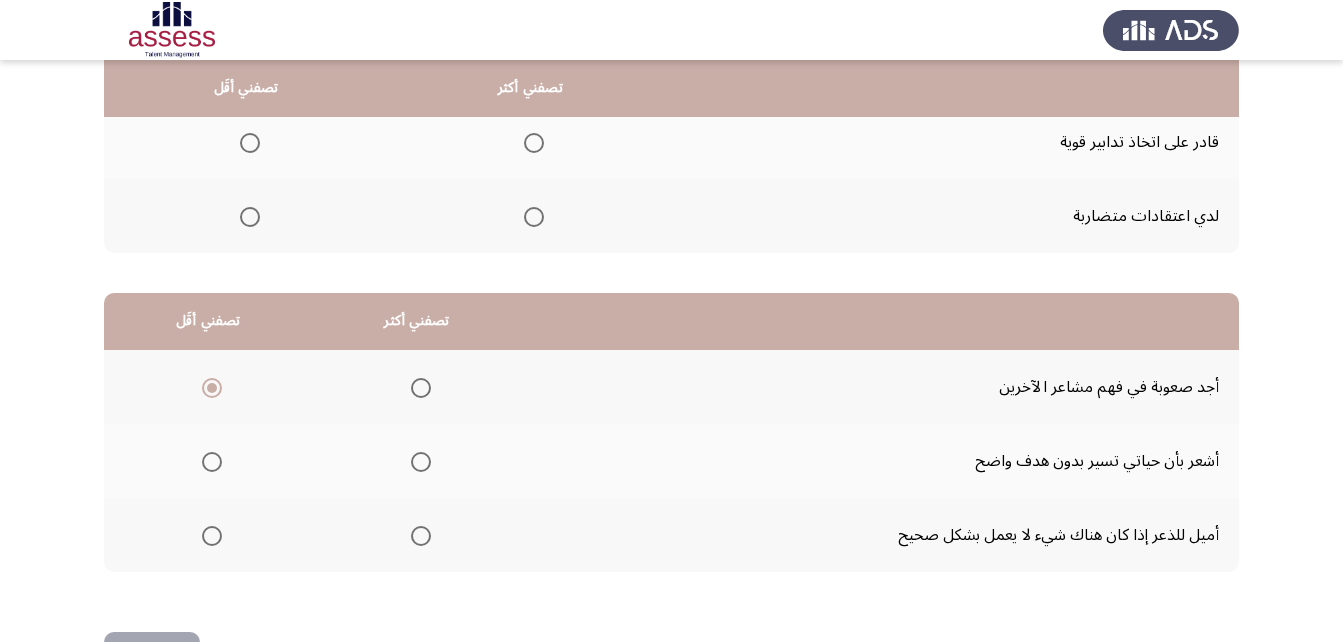 click at bounding box center (421, 536) 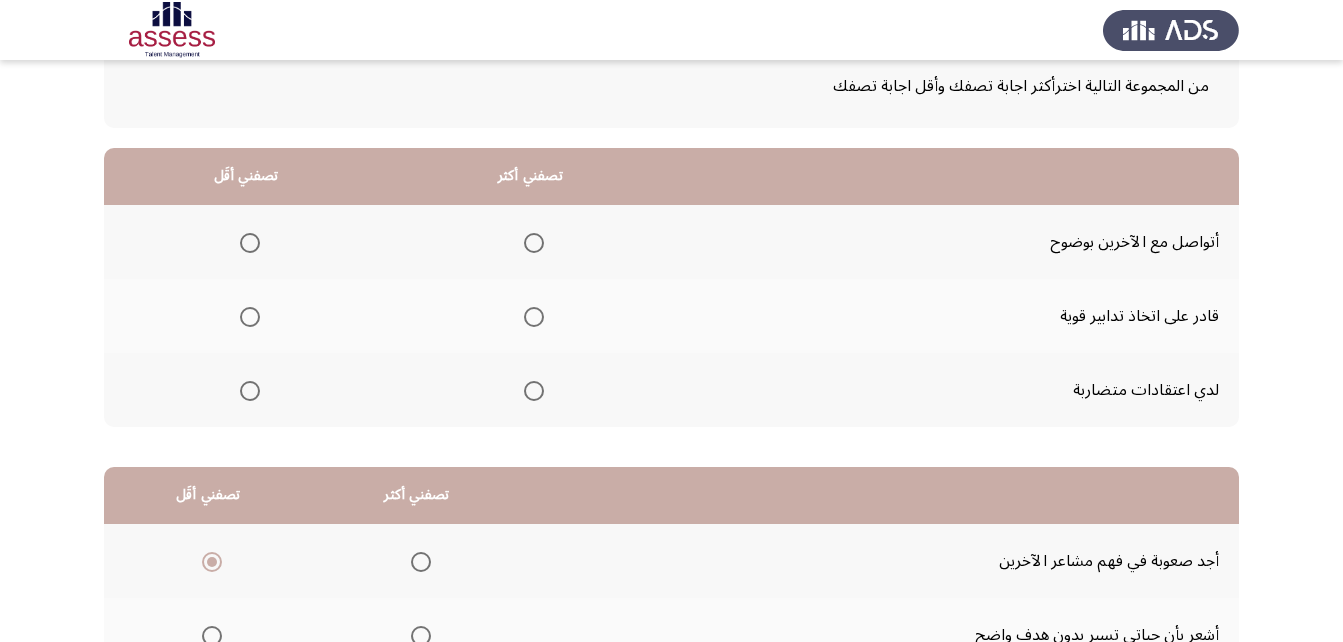 scroll, scrollTop: 107, scrollLeft: 0, axis: vertical 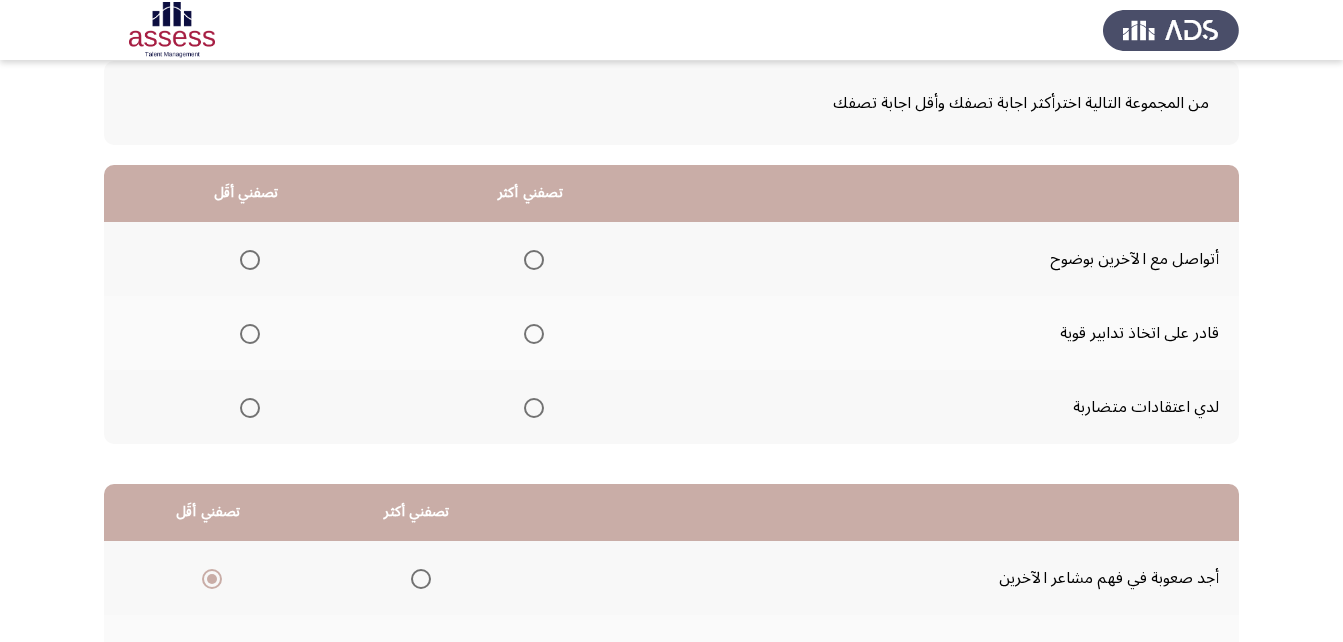 click at bounding box center [534, 334] 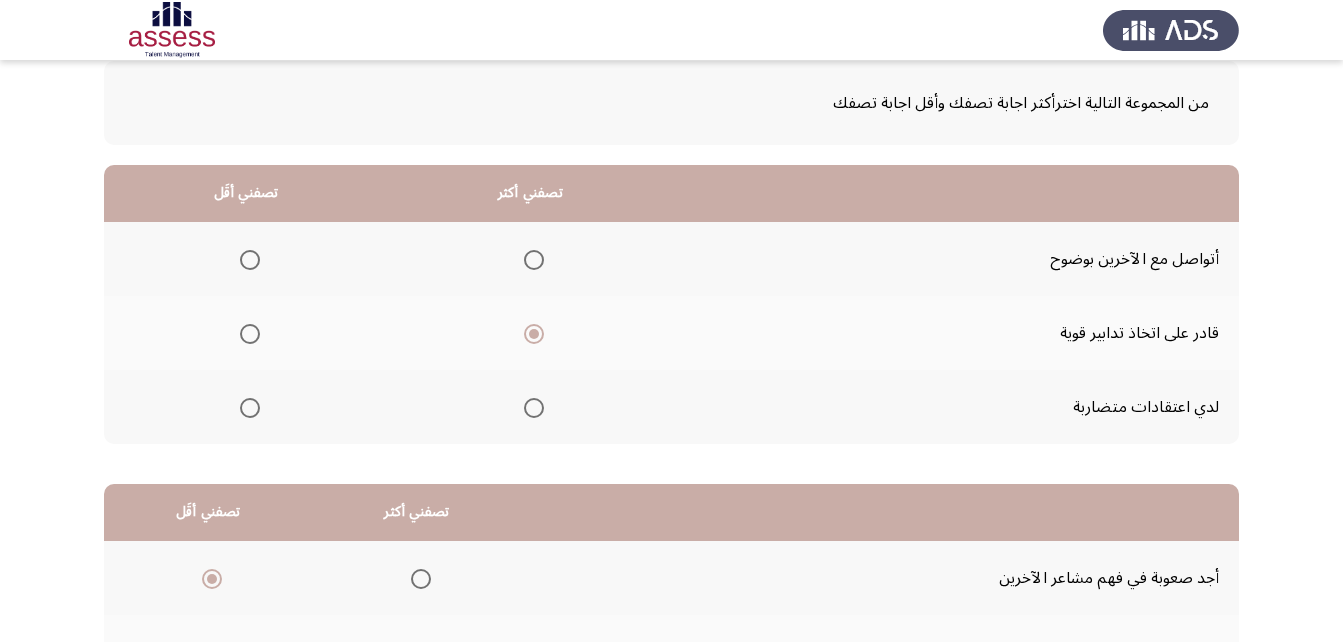click at bounding box center (534, 408) 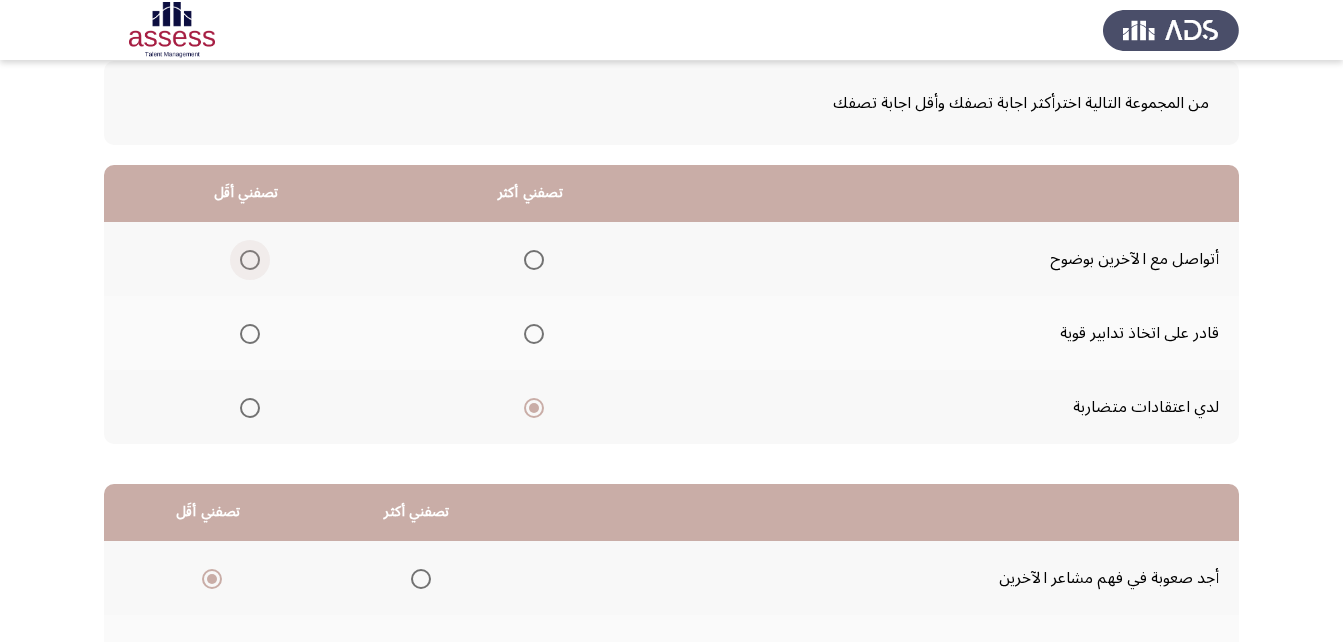 click at bounding box center (250, 260) 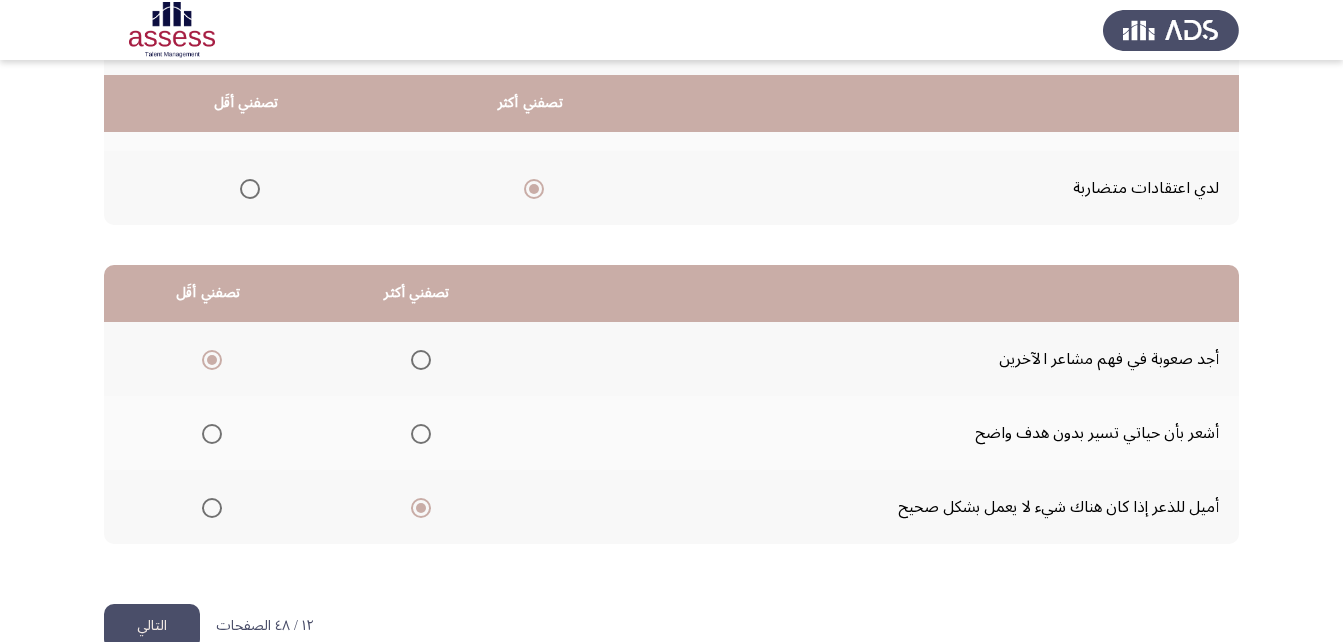 scroll, scrollTop: 368, scrollLeft: 0, axis: vertical 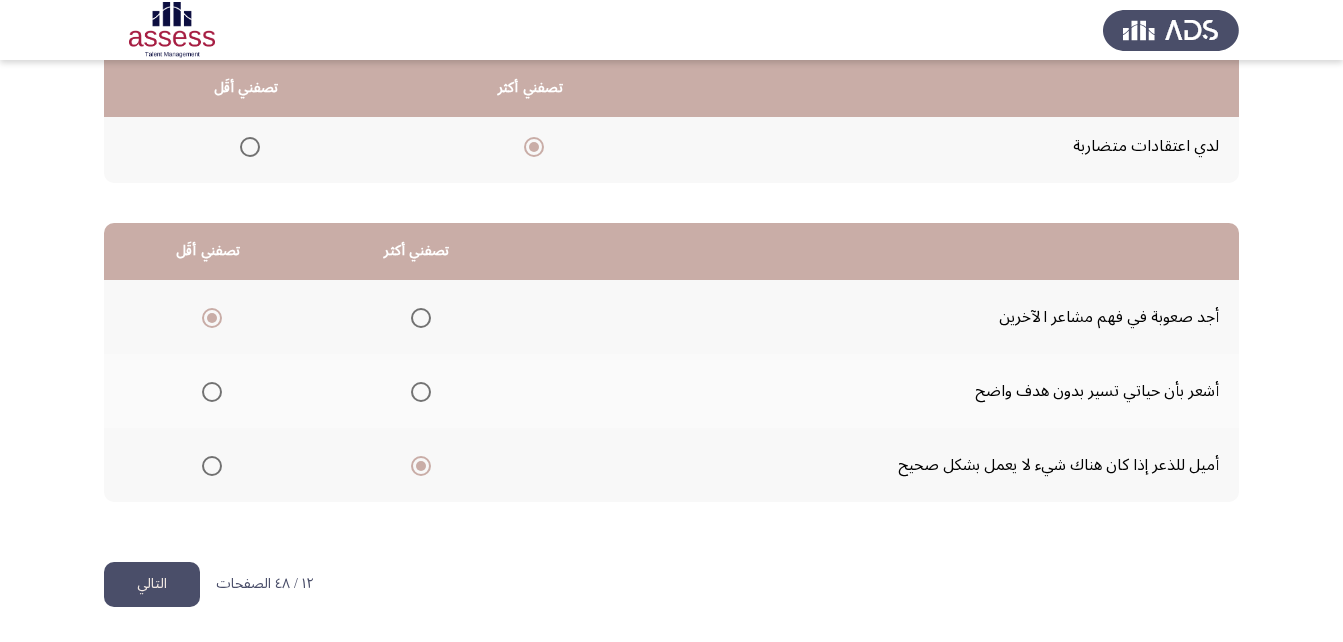 click on "التالي" 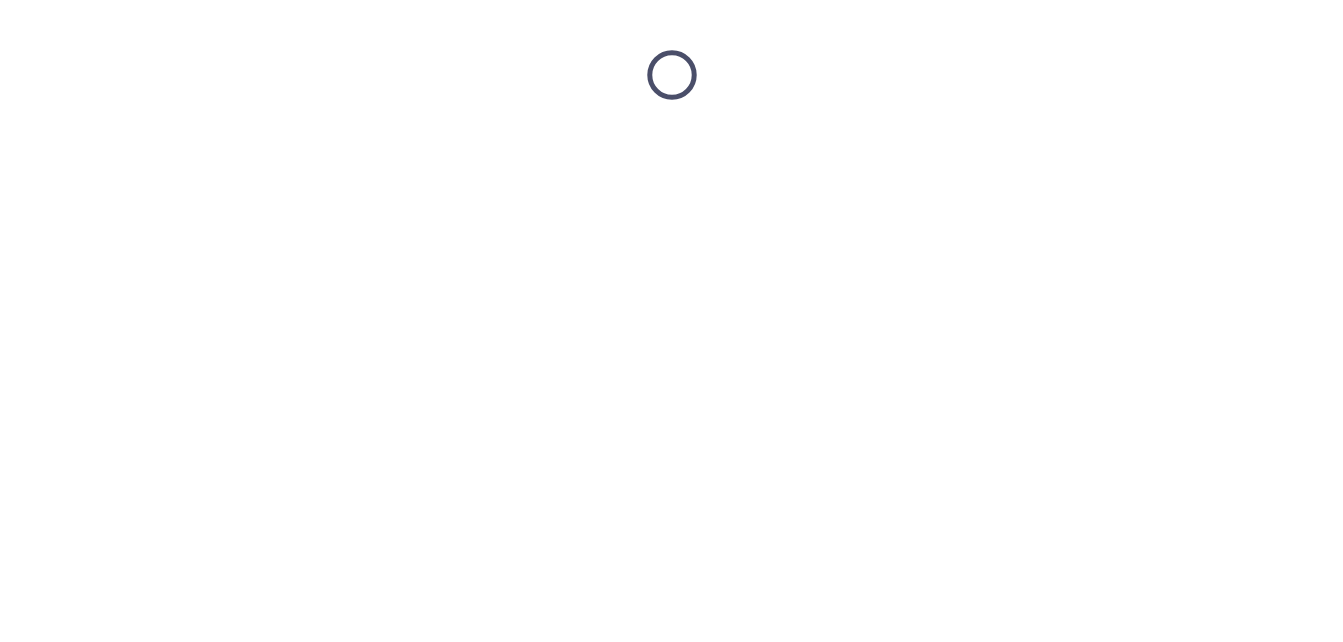 scroll, scrollTop: 0, scrollLeft: 0, axis: both 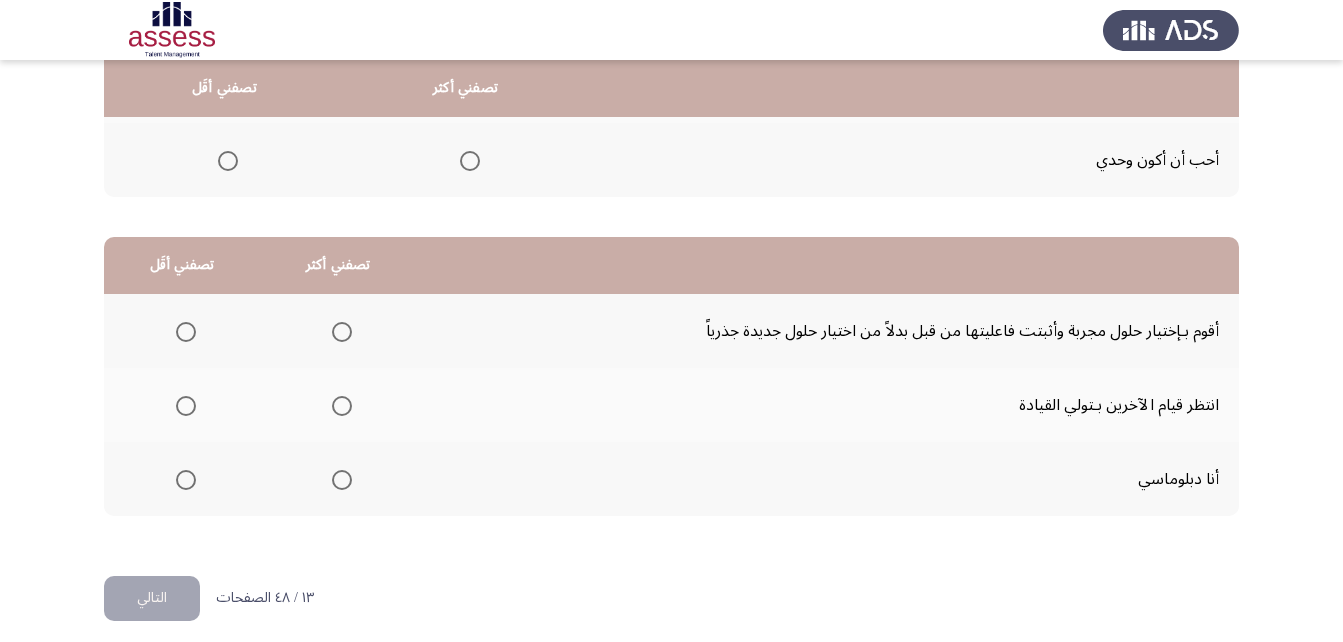 click at bounding box center (342, 480) 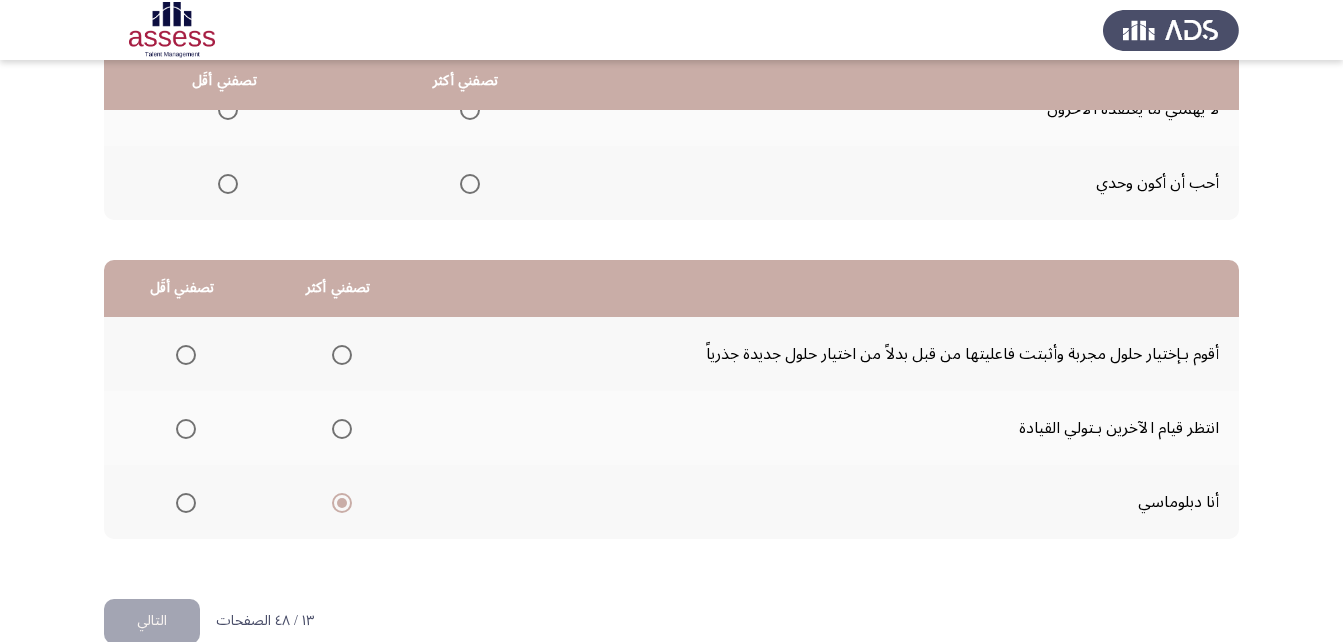scroll, scrollTop: 319, scrollLeft: 0, axis: vertical 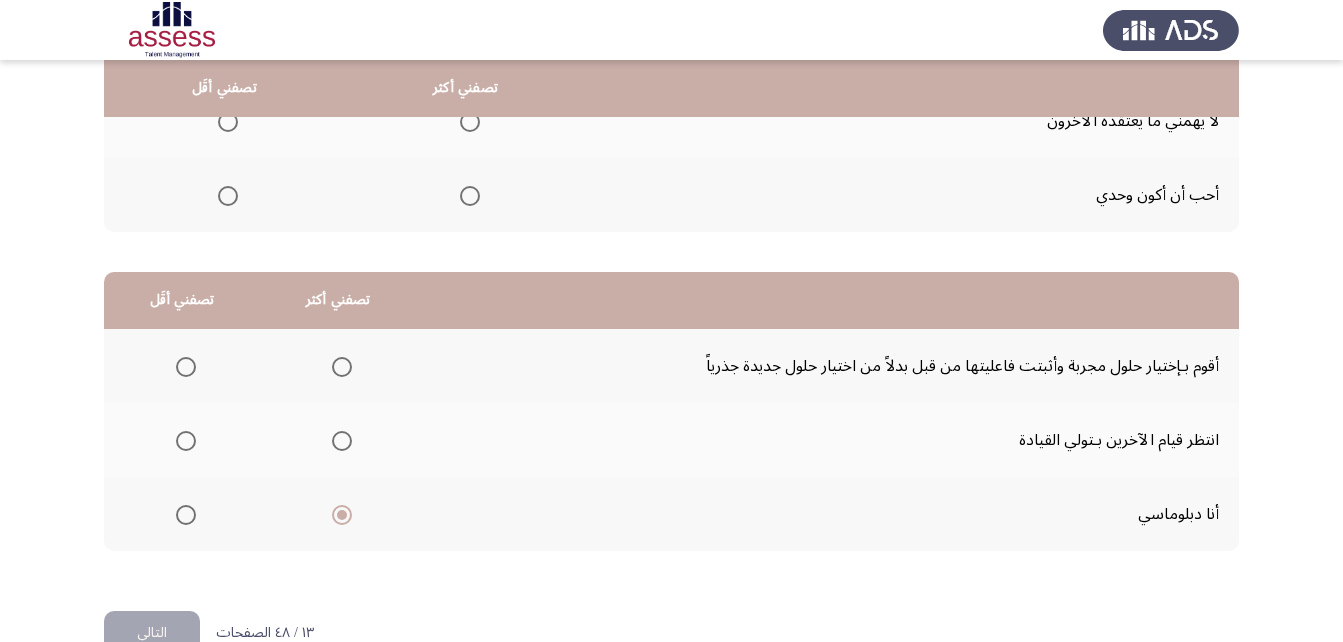 click at bounding box center (186, 441) 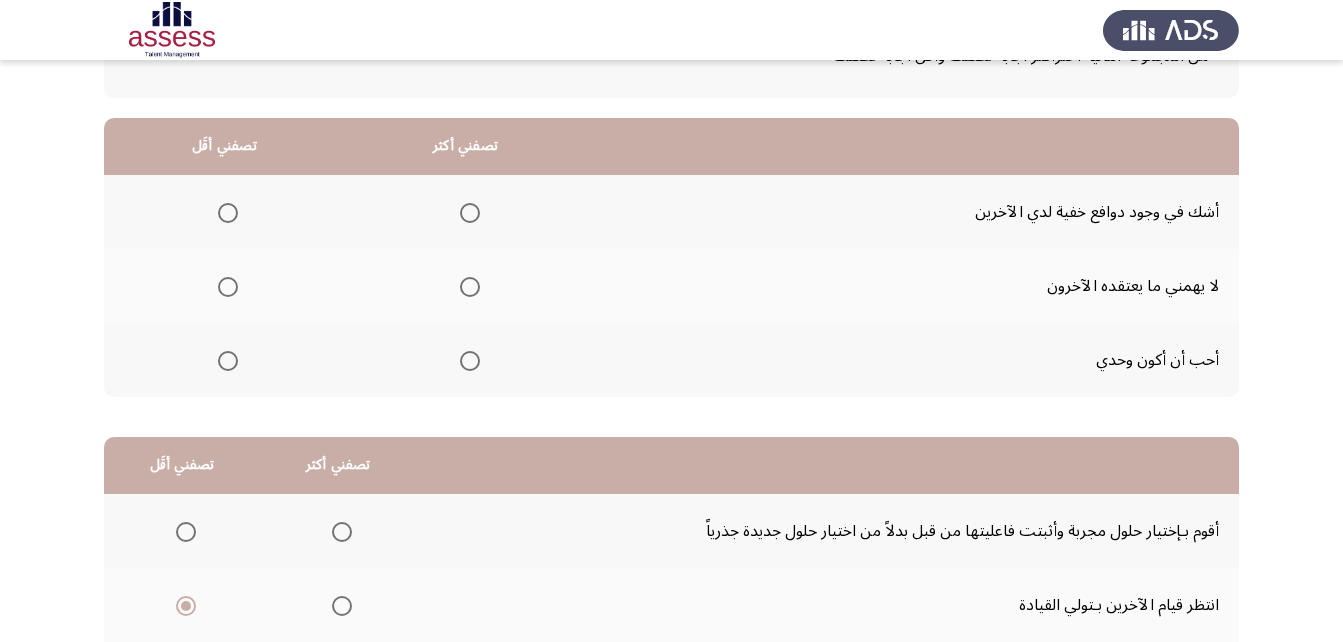 scroll, scrollTop: 142, scrollLeft: 0, axis: vertical 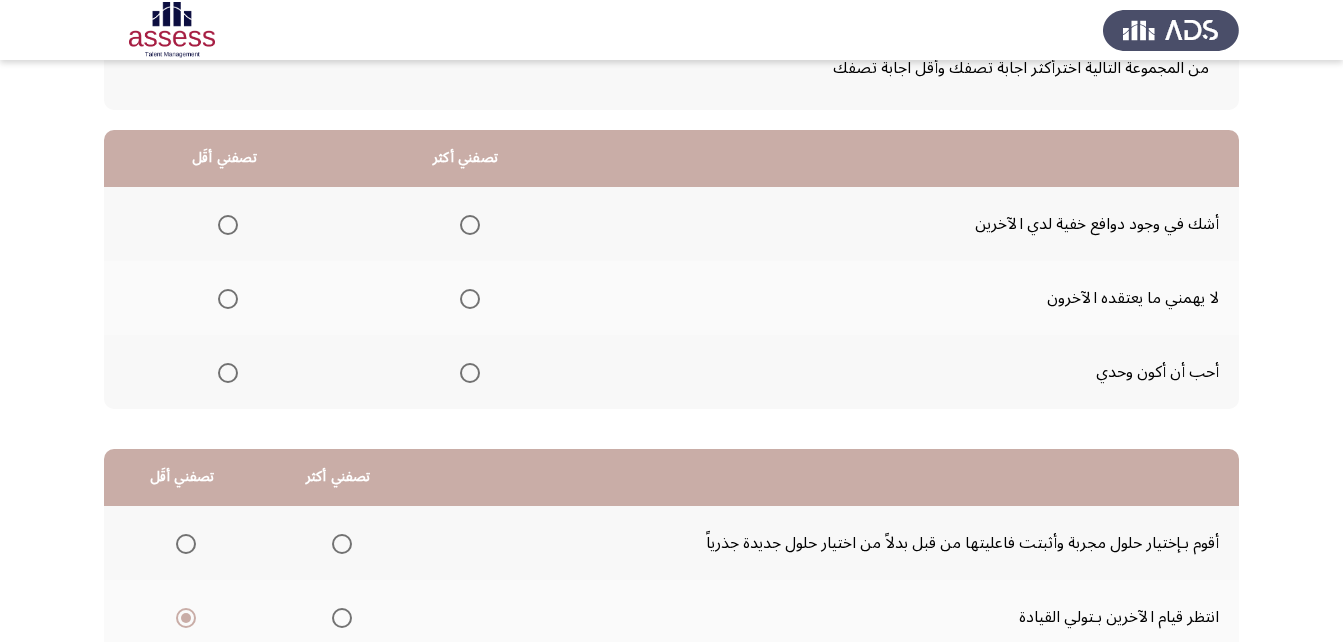 click at bounding box center [470, 225] 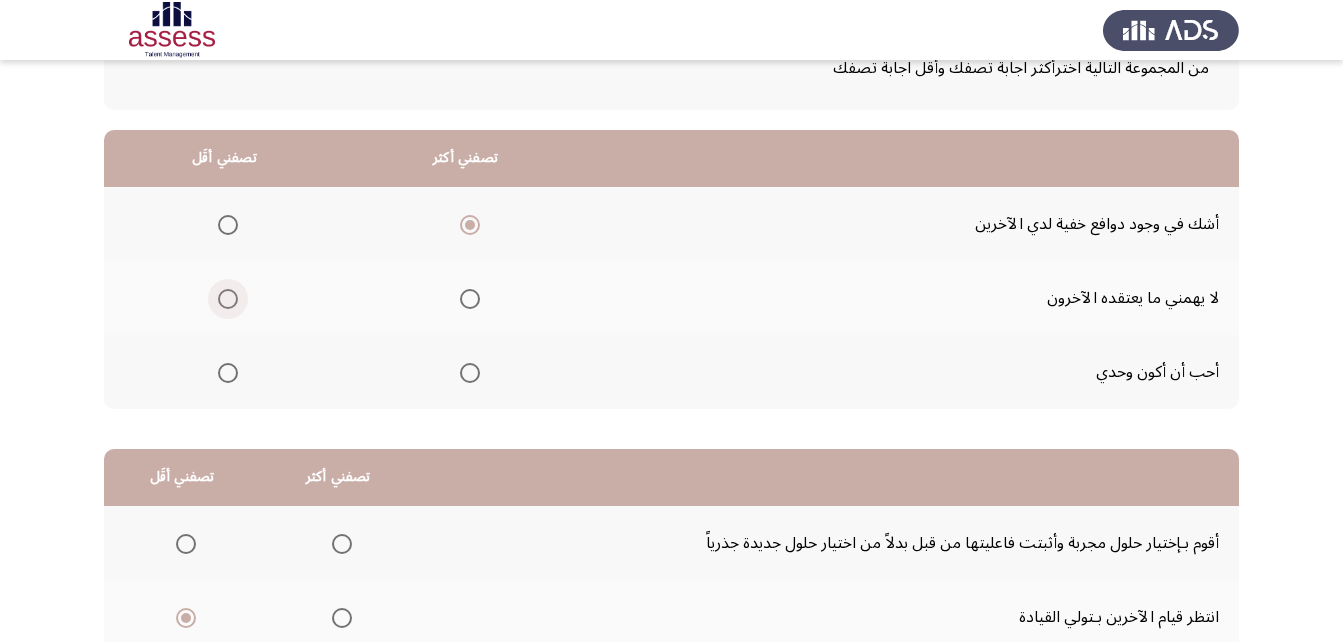 click at bounding box center [228, 299] 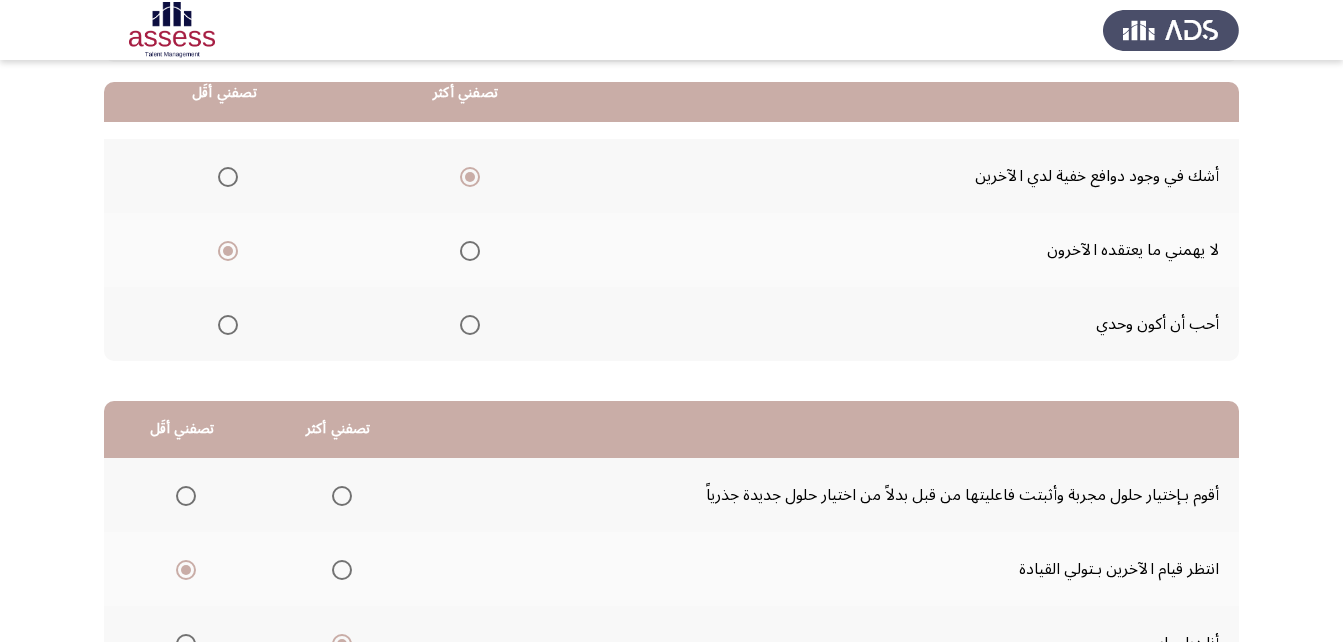 scroll, scrollTop: 197, scrollLeft: 0, axis: vertical 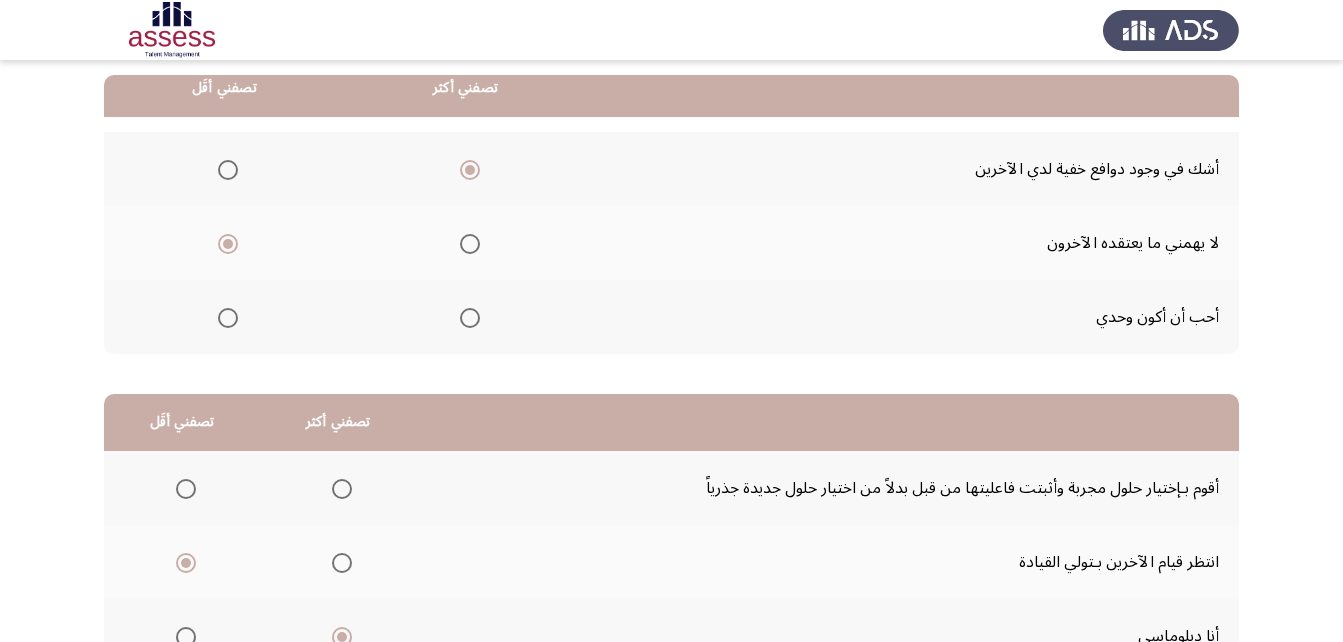 click at bounding box center [228, 318] 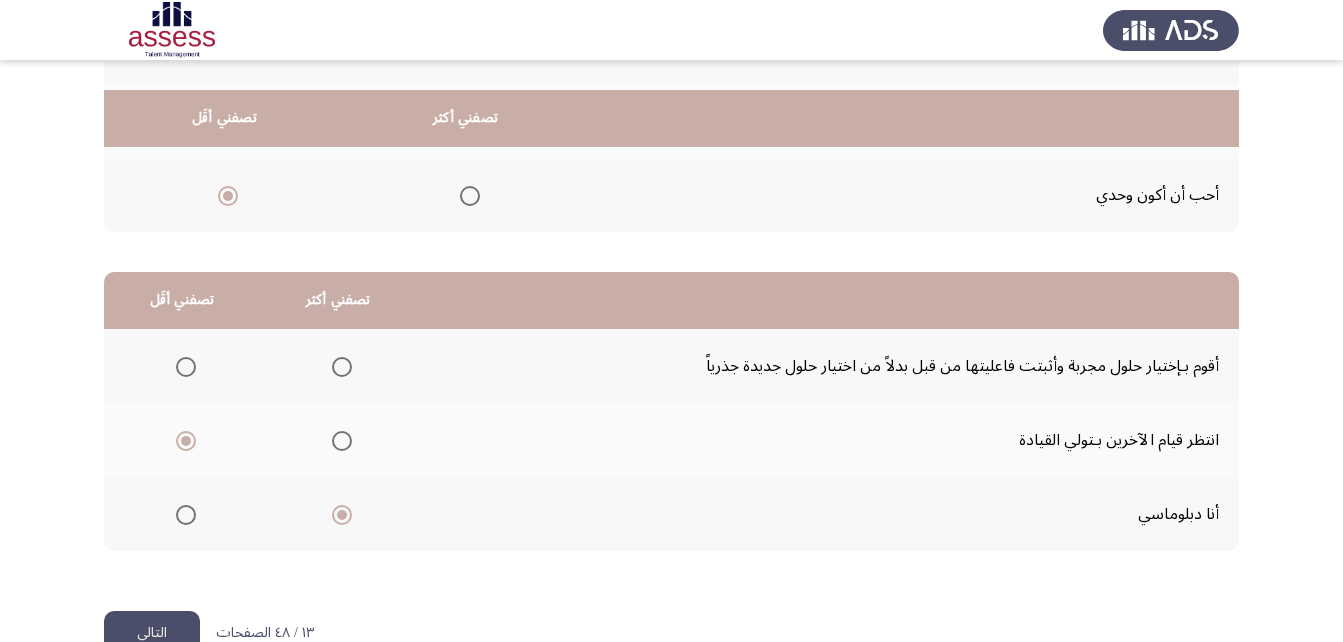 scroll, scrollTop: 368, scrollLeft: 0, axis: vertical 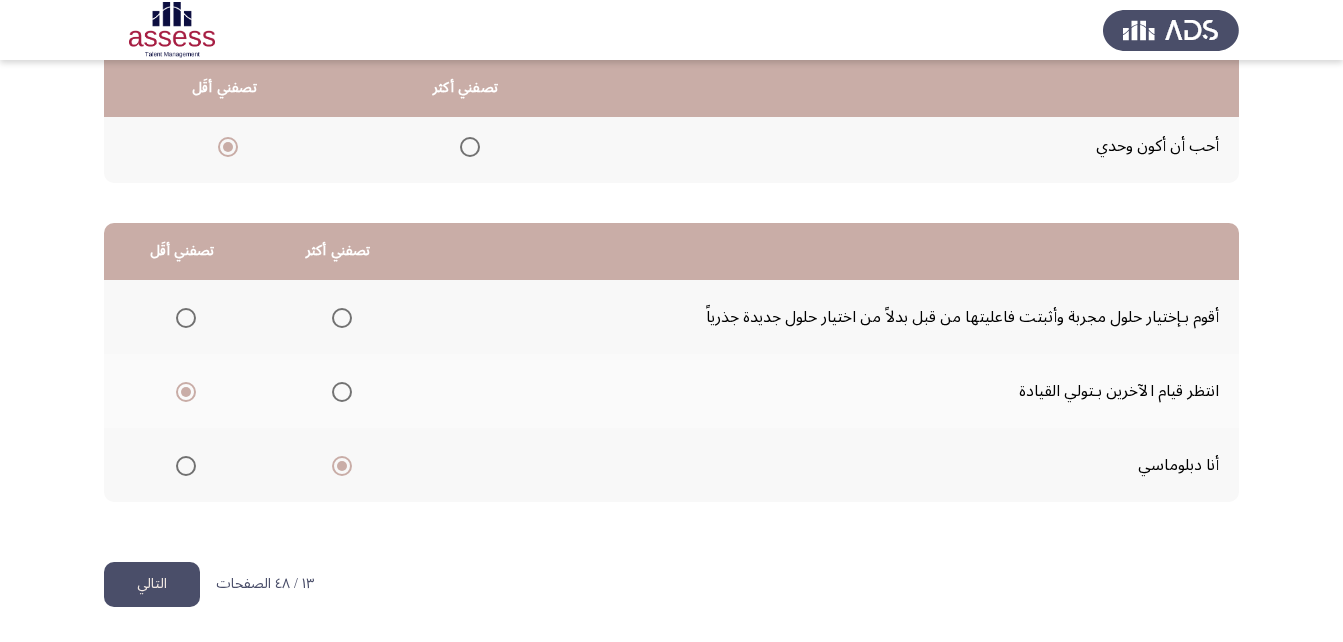 click on "التالي" 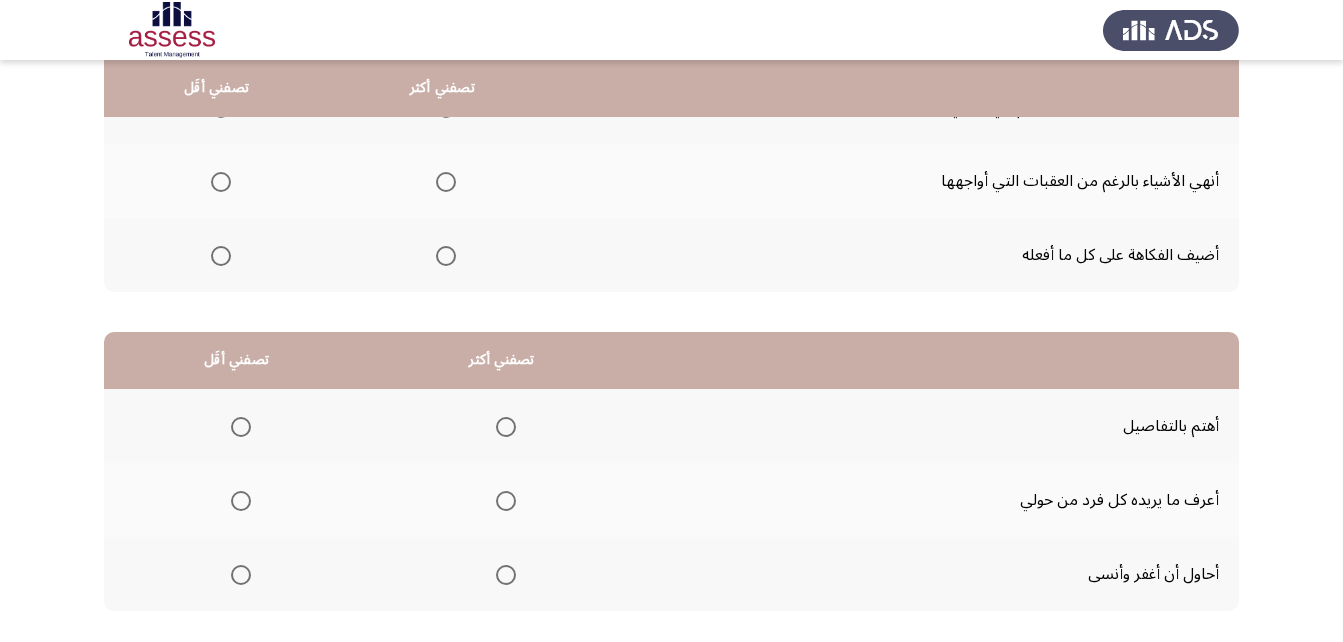 scroll, scrollTop: 282, scrollLeft: 0, axis: vertical 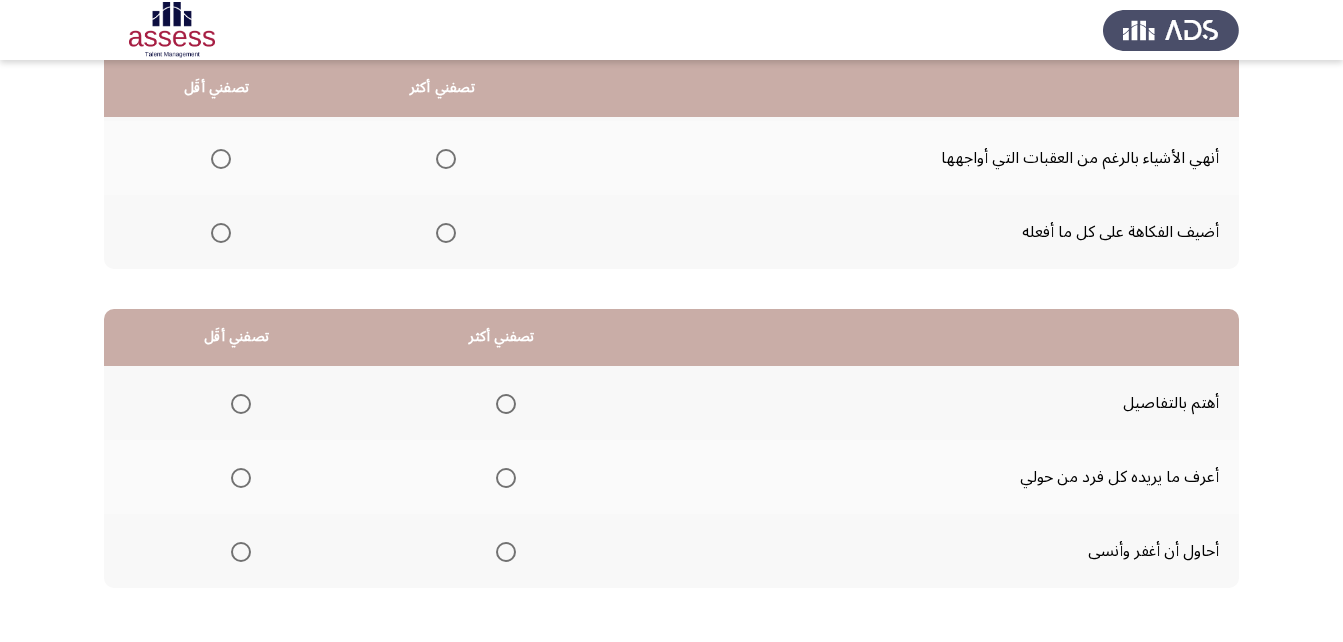 click at bounding box center (506, 404) 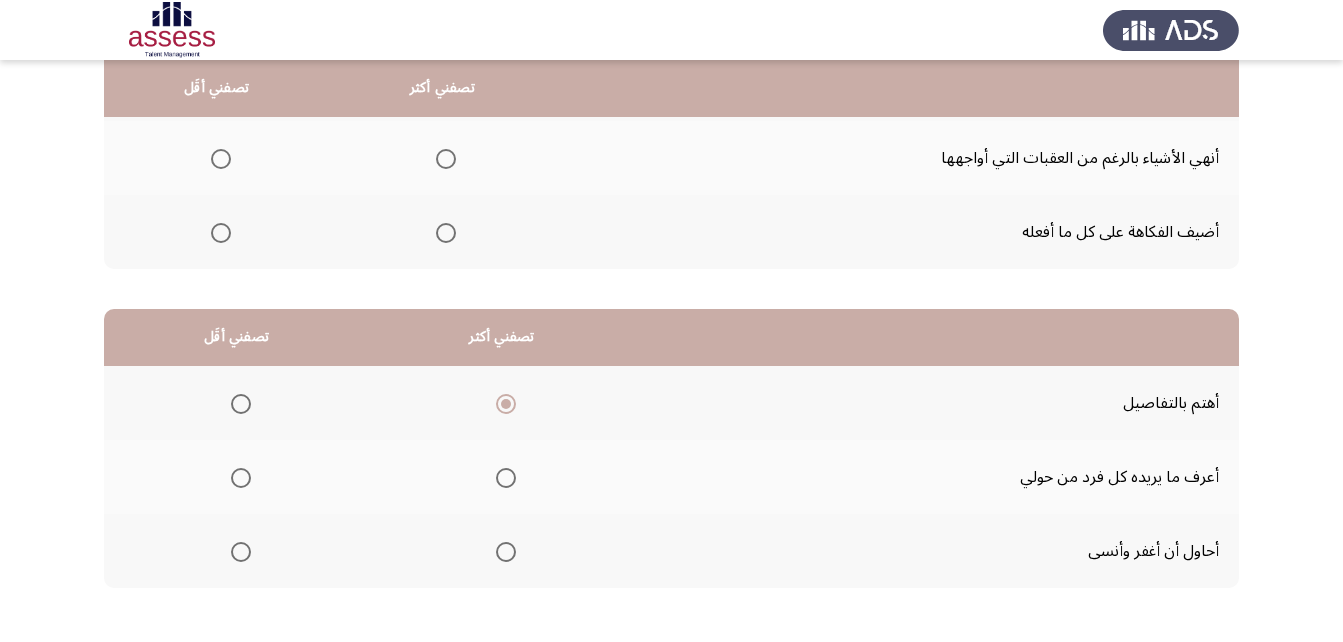 click at bounding box center (241, 478) 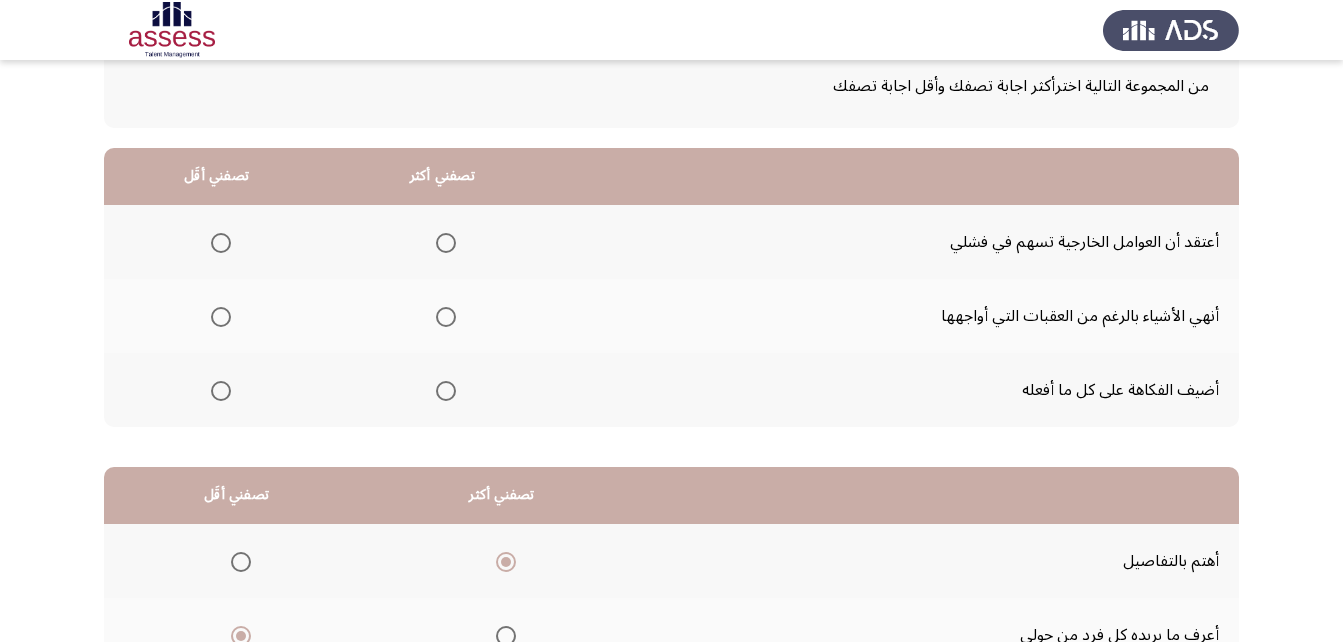 scroll, scrollTop: 125, scrollLeft: 0, axis: vertical 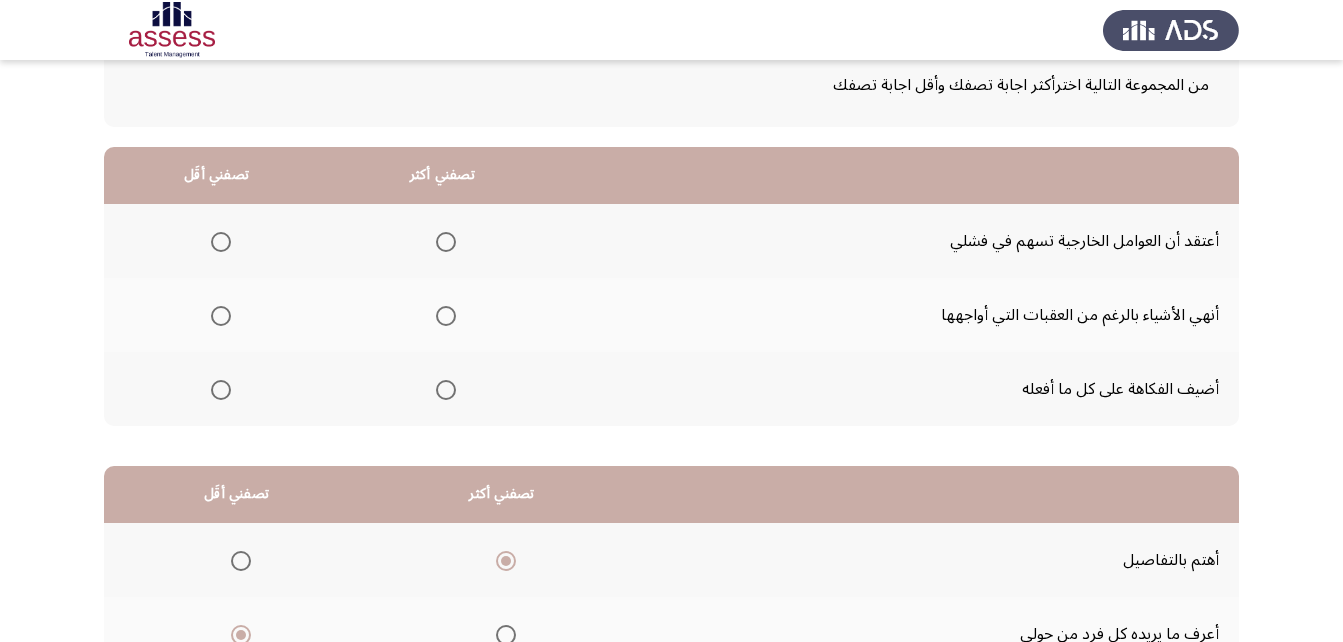 click at bounding box center (446, 316) 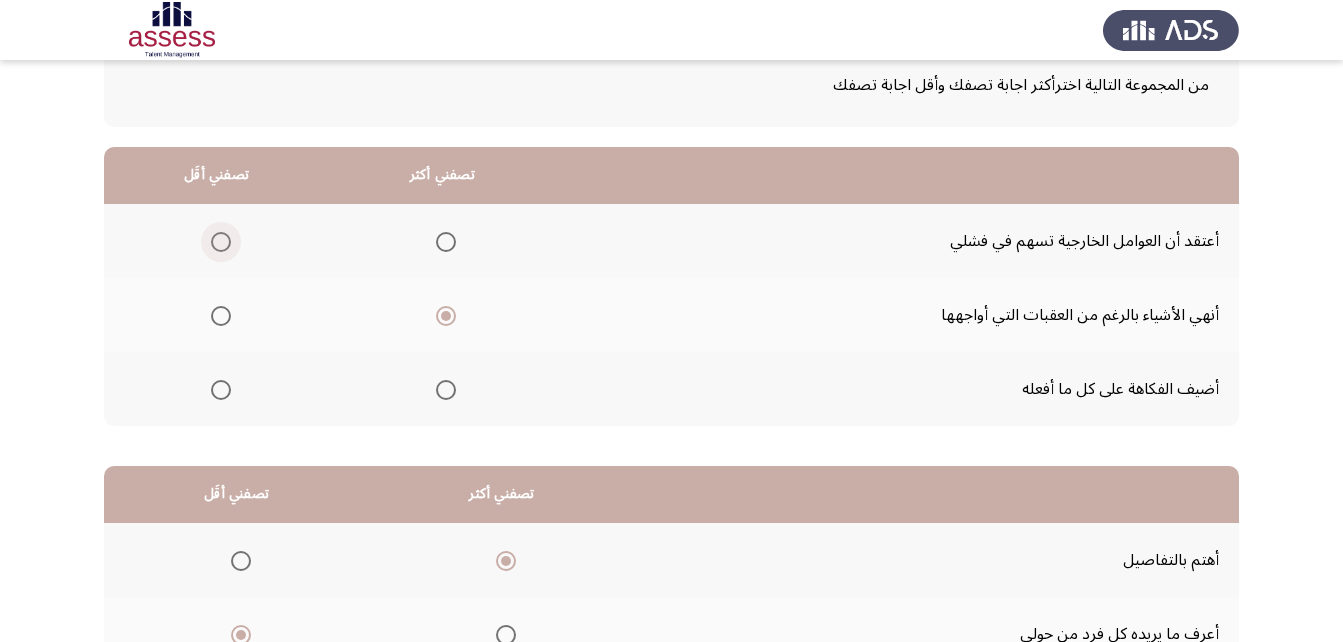 click at bounding box center (221, 242) 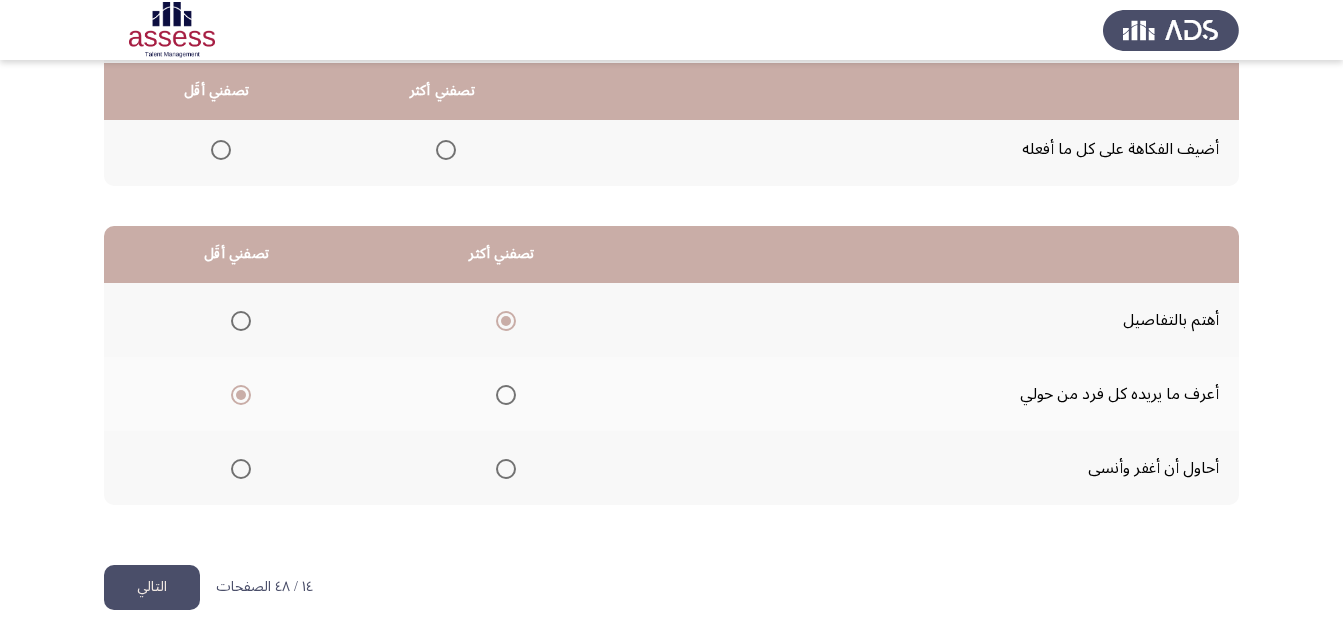 scroll, scrollTop: 368, scrollLeft: 0, axis: vertical 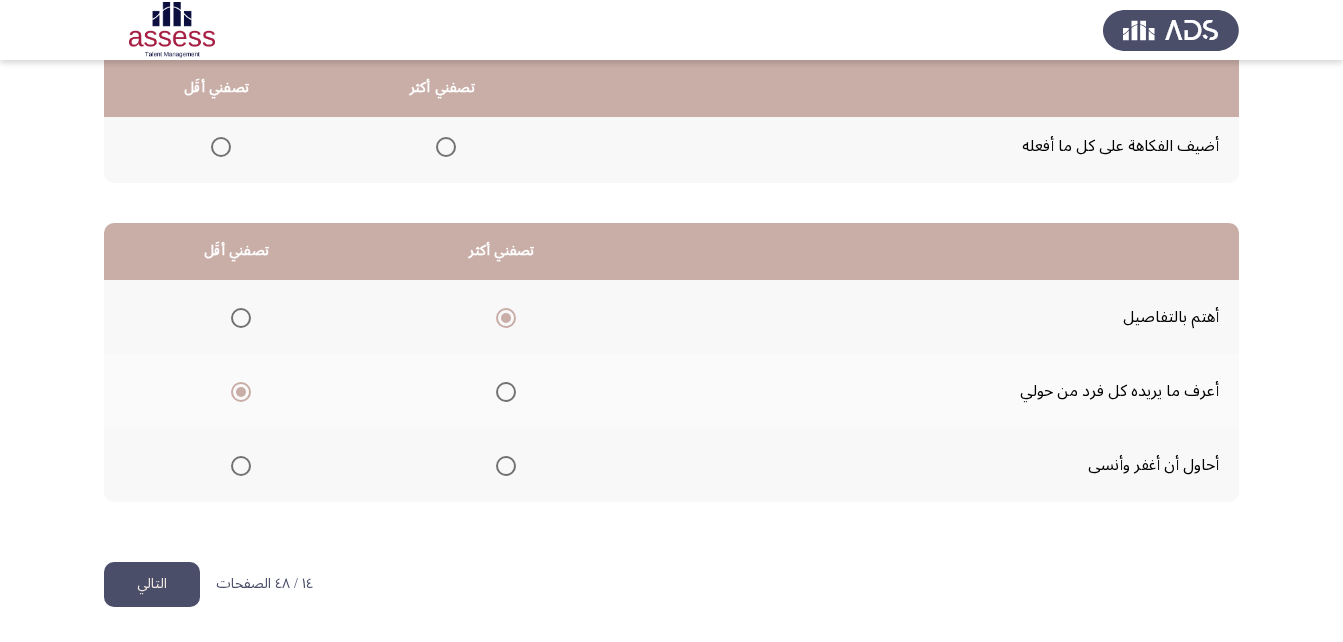 click on "التالي" 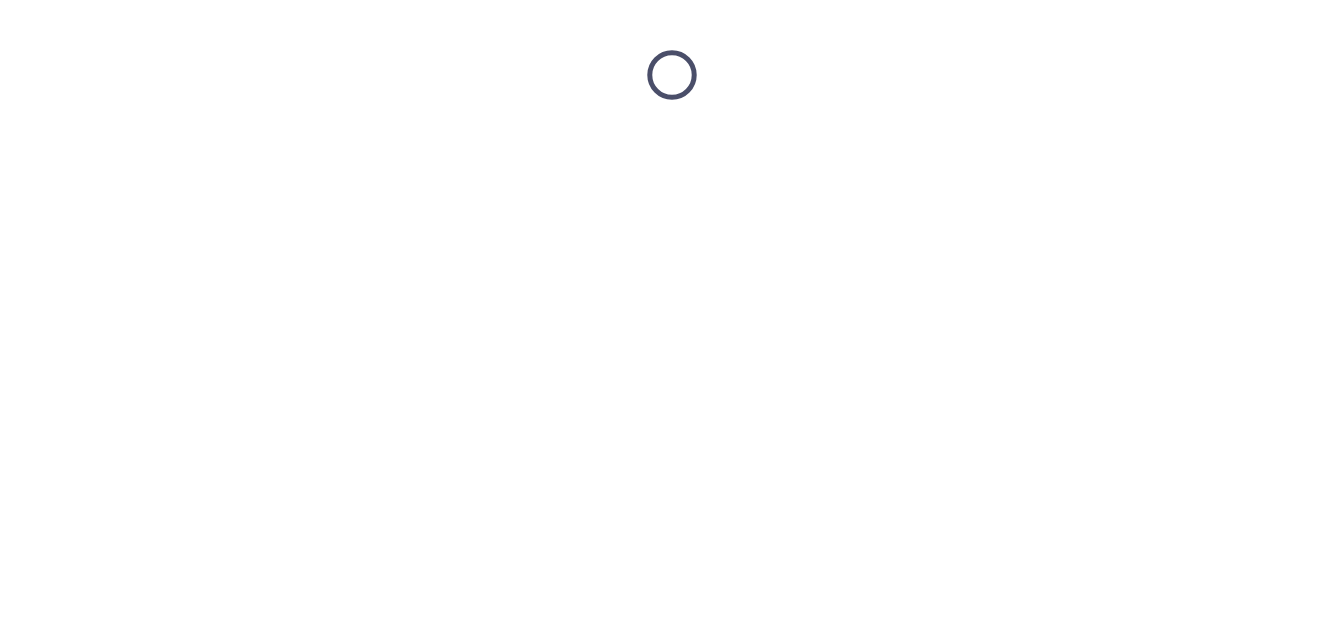 scroll, scrollTop: 0, scrollLeft: 0, axis: both 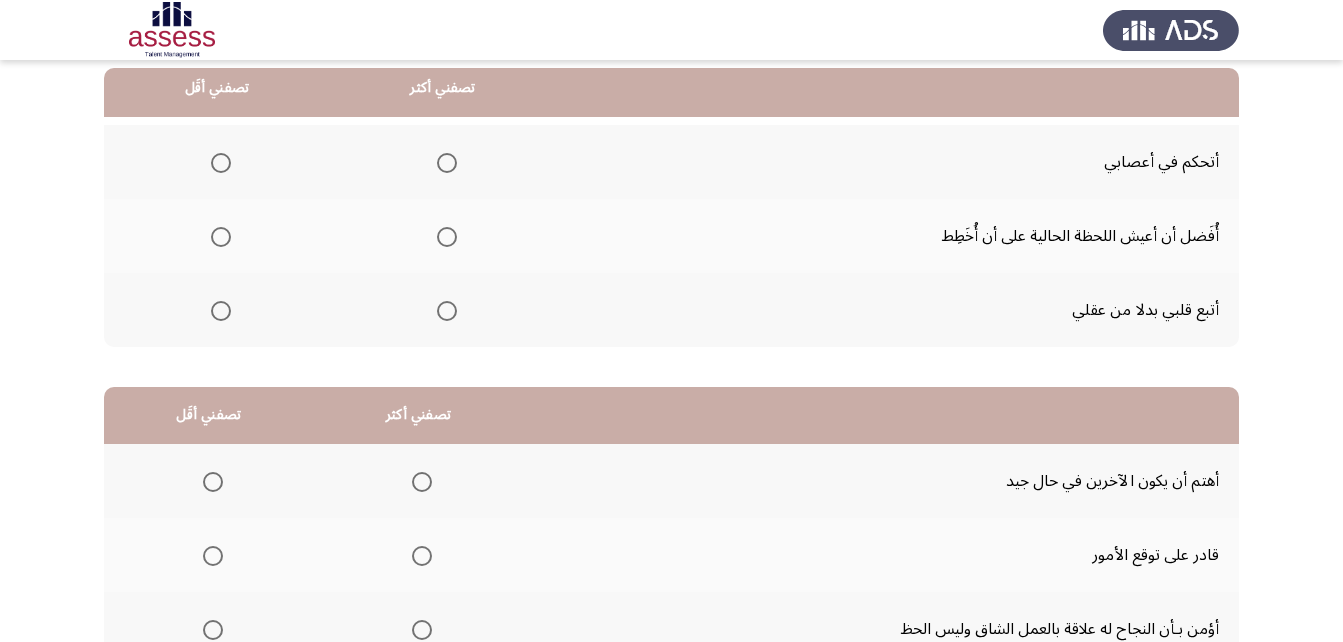 click at bounding box center (447, 163) 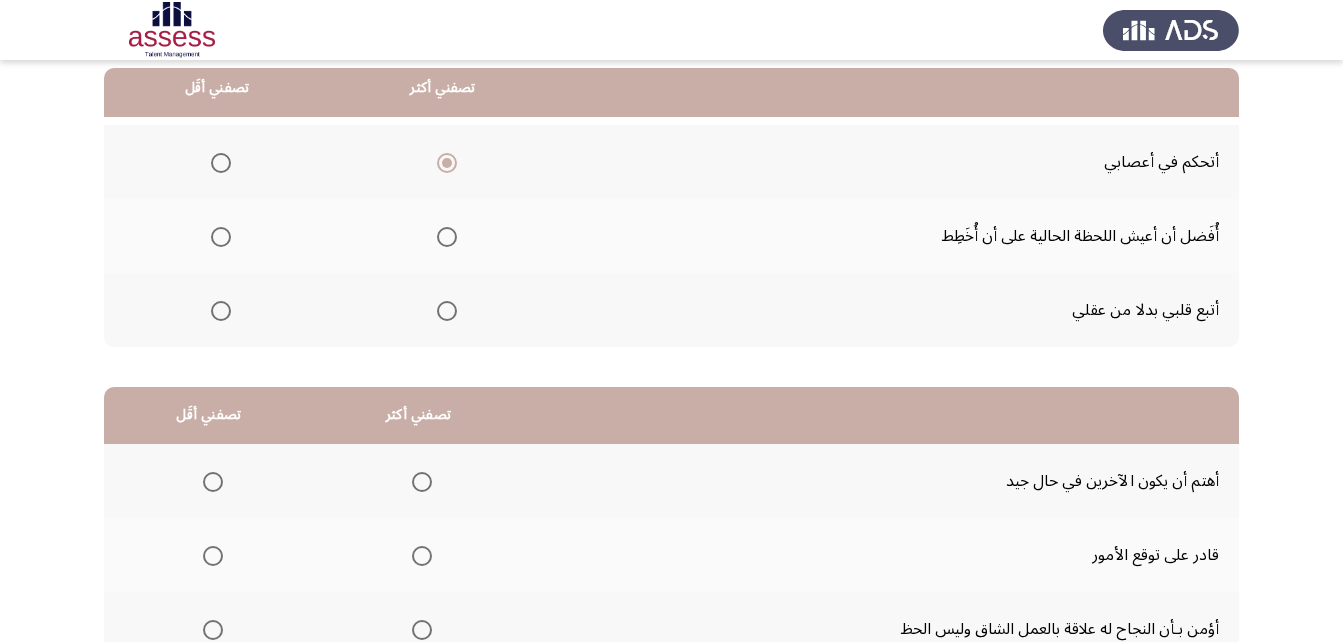 click at bounding box center [221, 311] 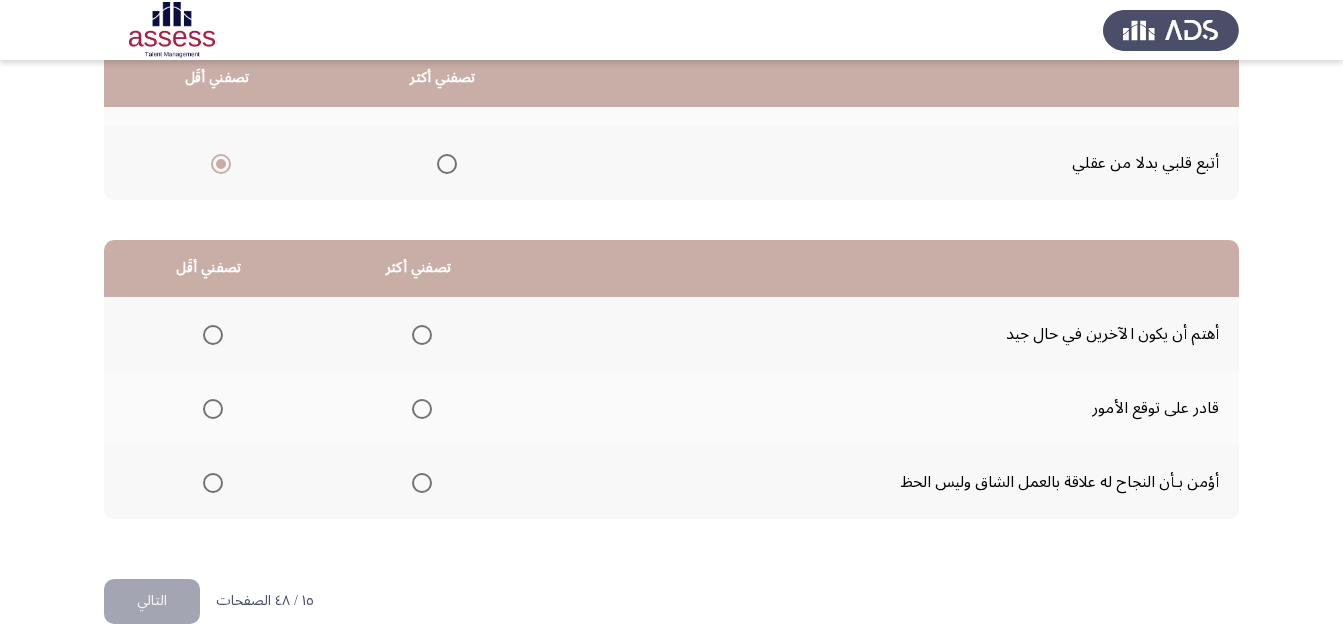 scroll, scrollTop: 353, scrollLeft: 0, axis: vertical 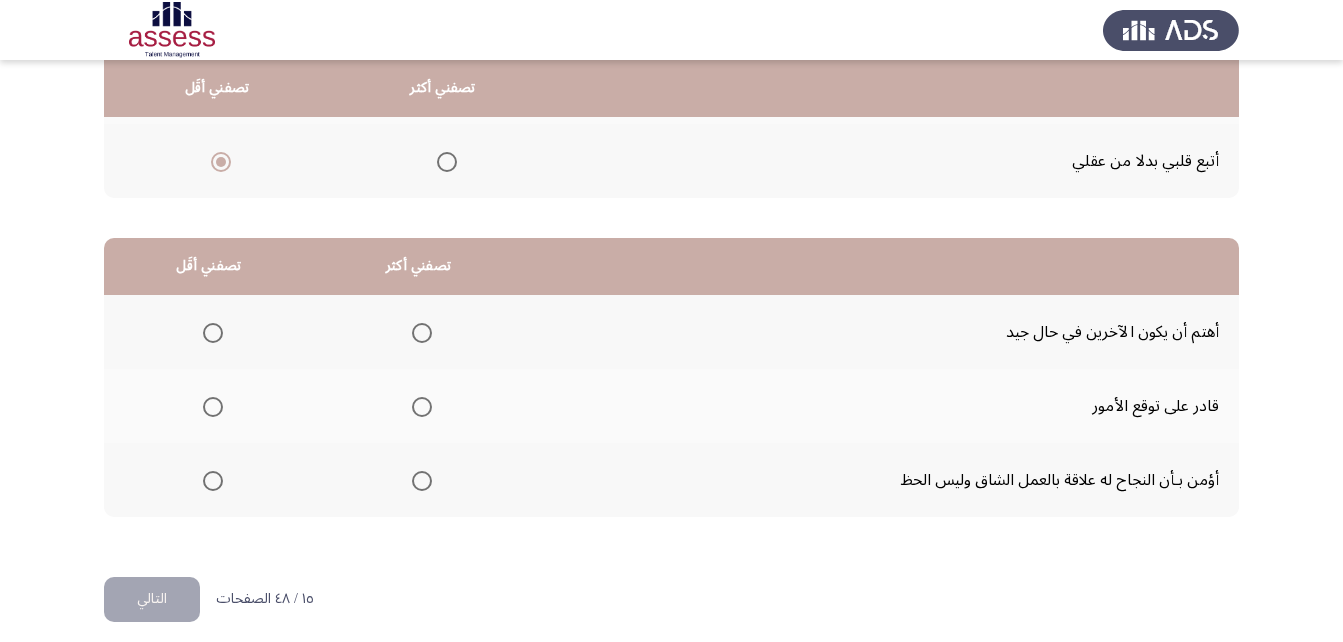 click 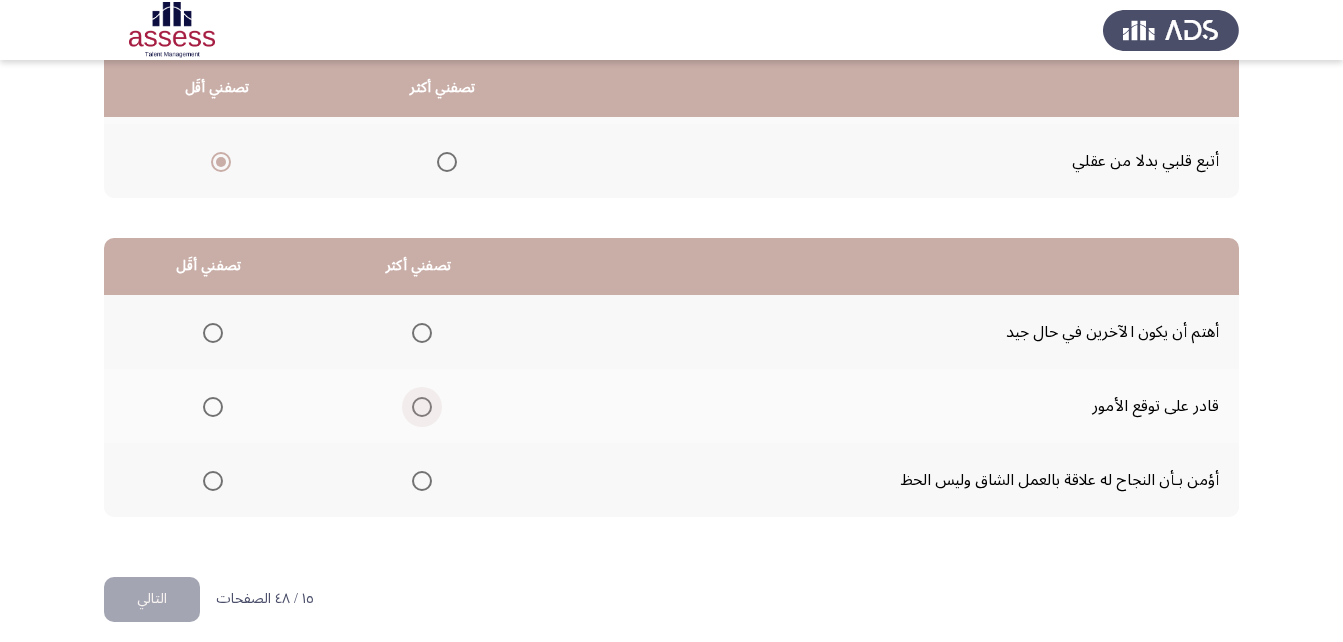 click at bounding box center [422, 407] 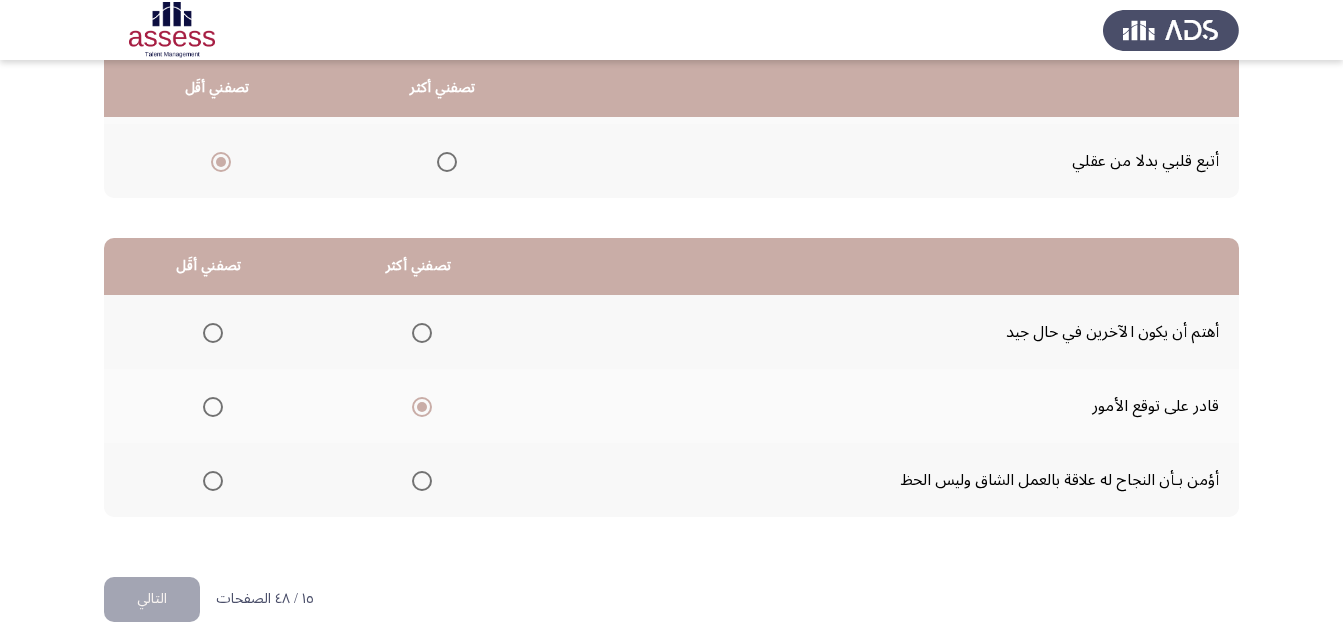 click at bounding box center (213, 481) 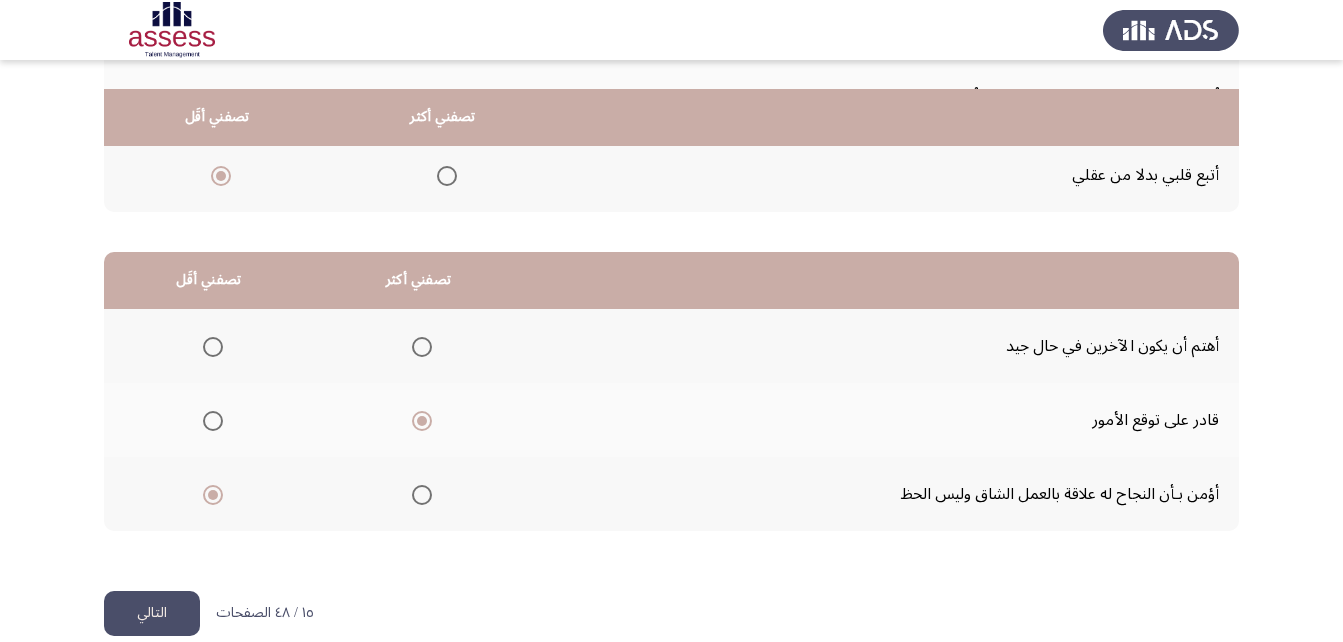 scroll, scrollTop: 368, scrollLeft: 0, axis: vertical 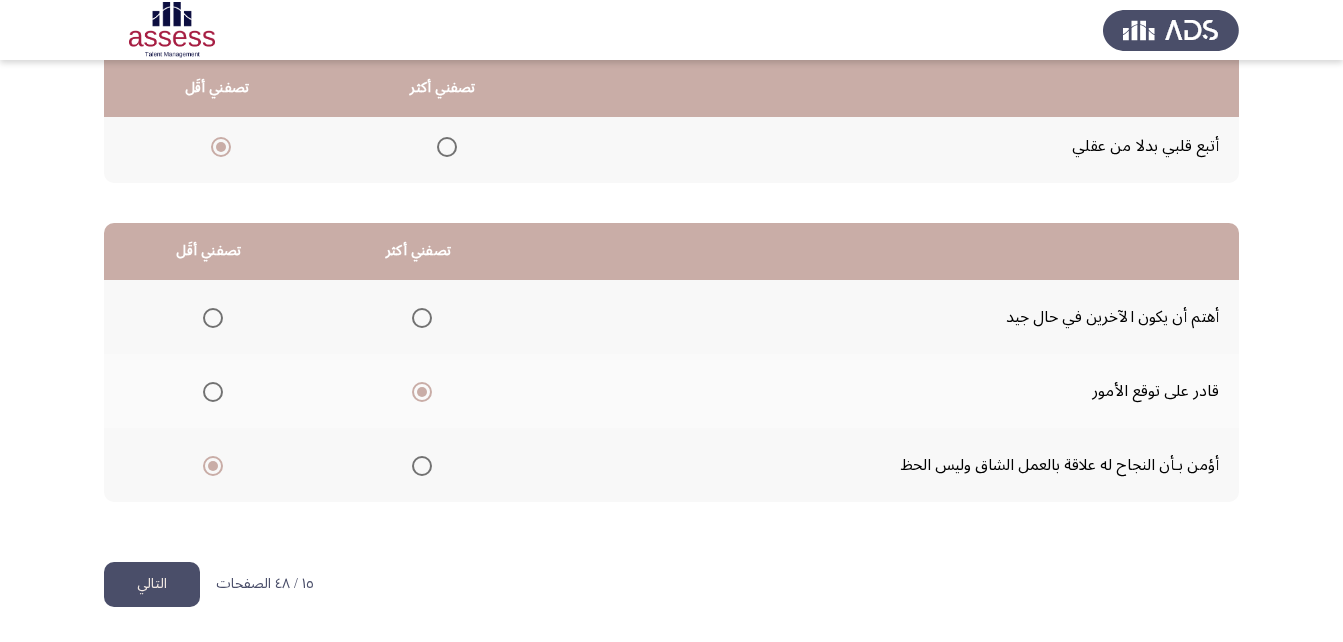 click on "التالي" 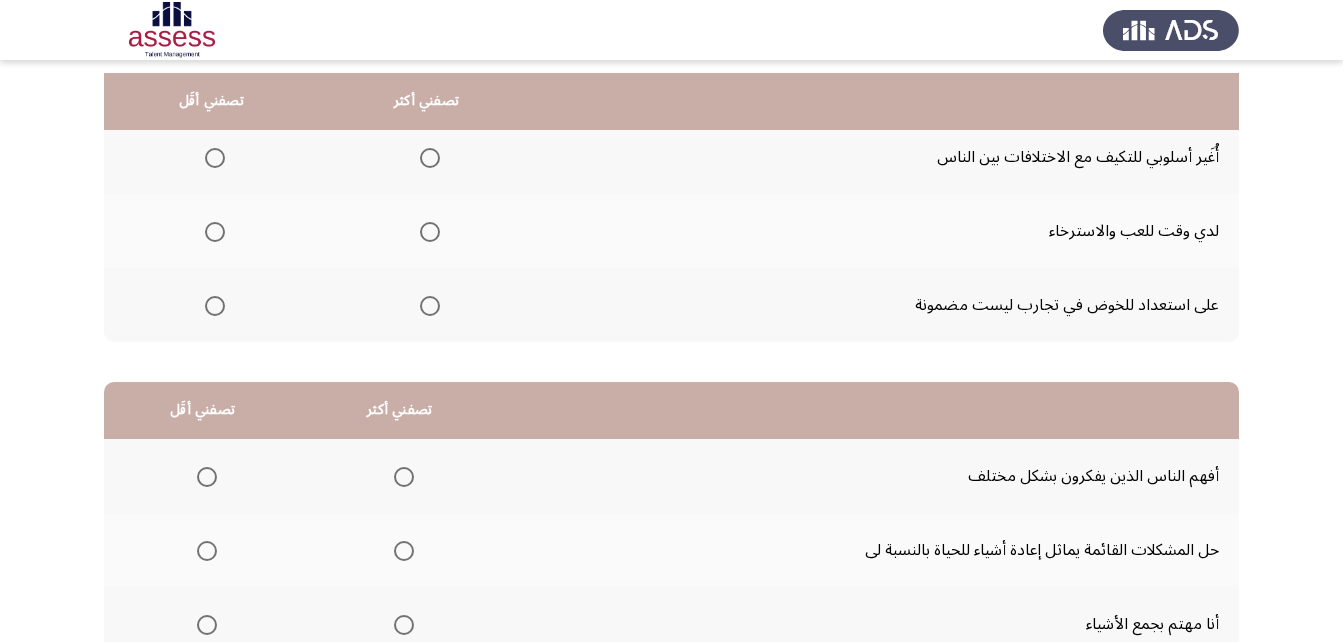 scroll, scrollTop: 222, scrollLeft: 0, axis: vertical 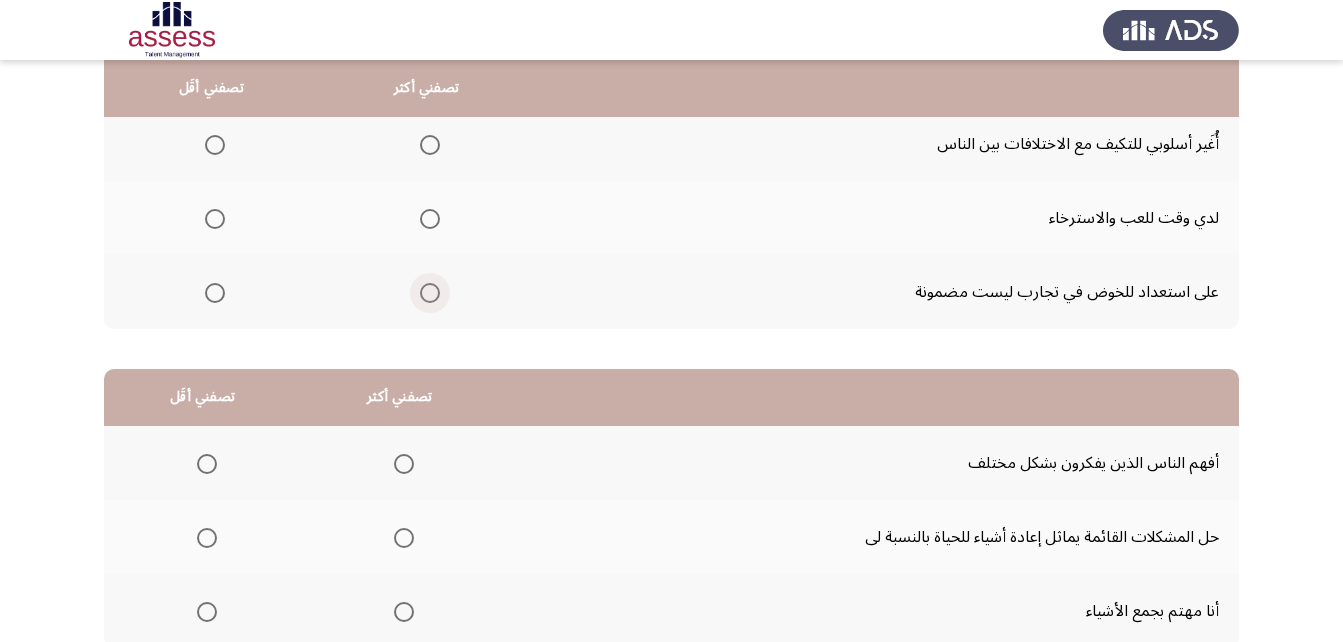 click at bounding box center [430, 293] 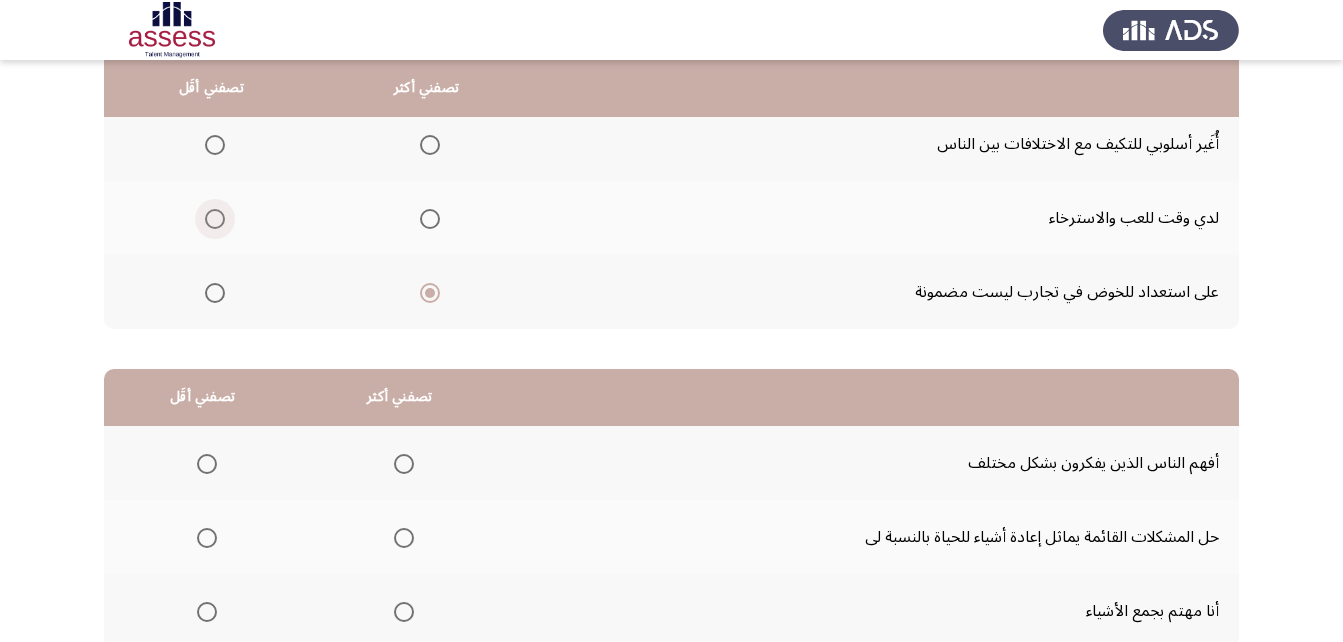 click at bounding box center (215, 219) 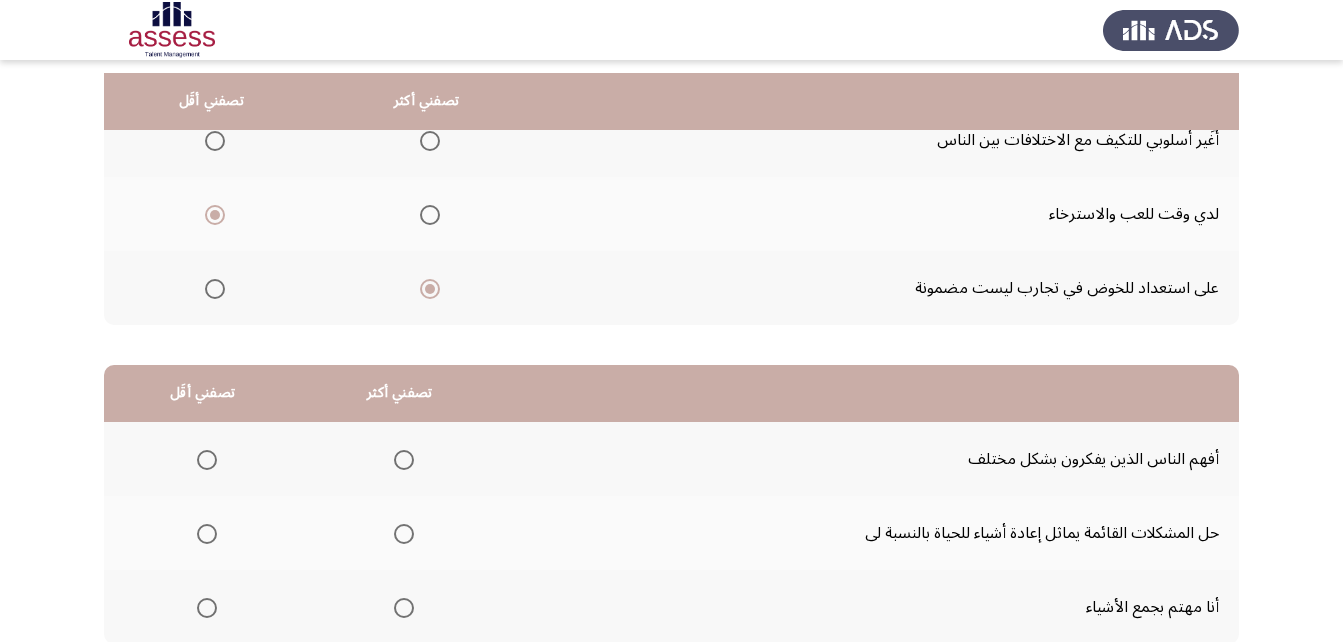 scroll, scrollTop: 287, scrollLeft: 0, axis: vertical 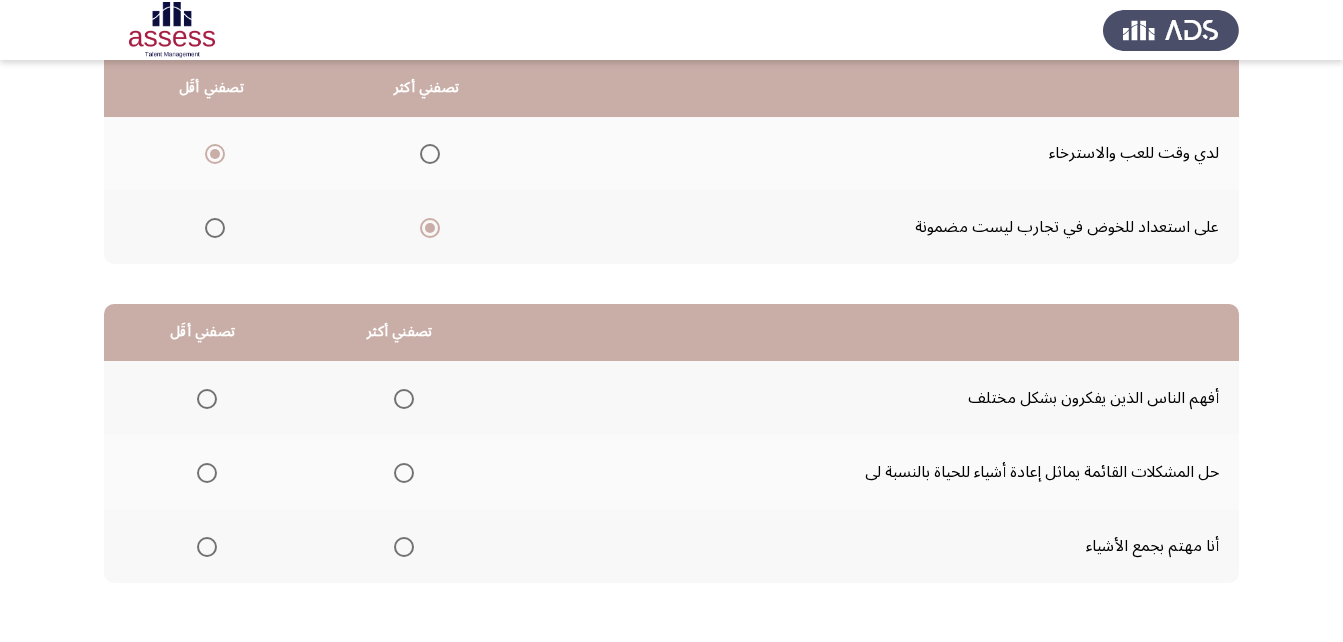 click 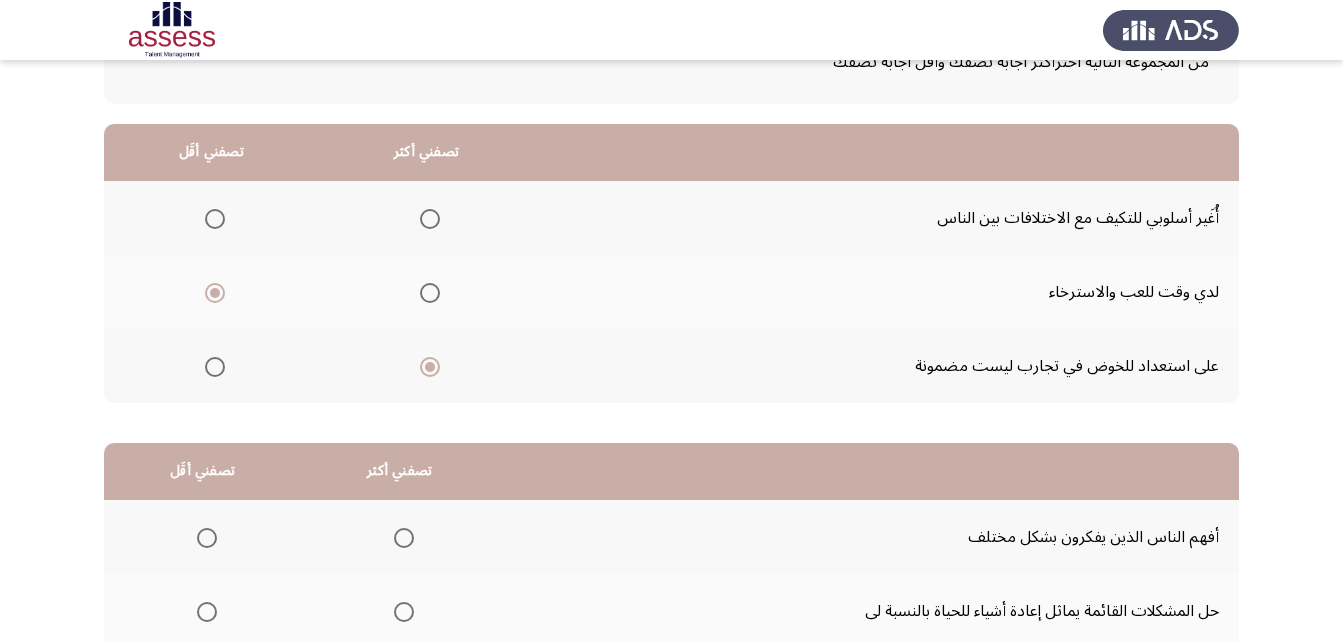 scroll, scrollTop: 171, scrollLeft: 0, axis: vertical 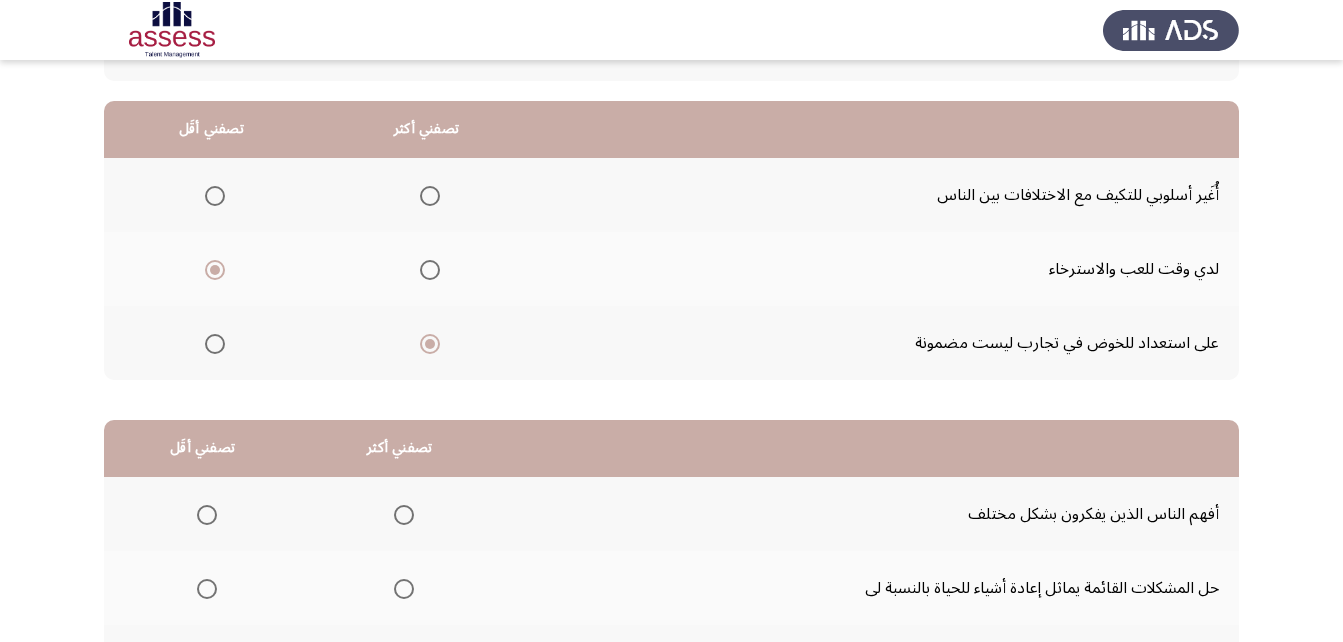click at bounding box center (430, 196) 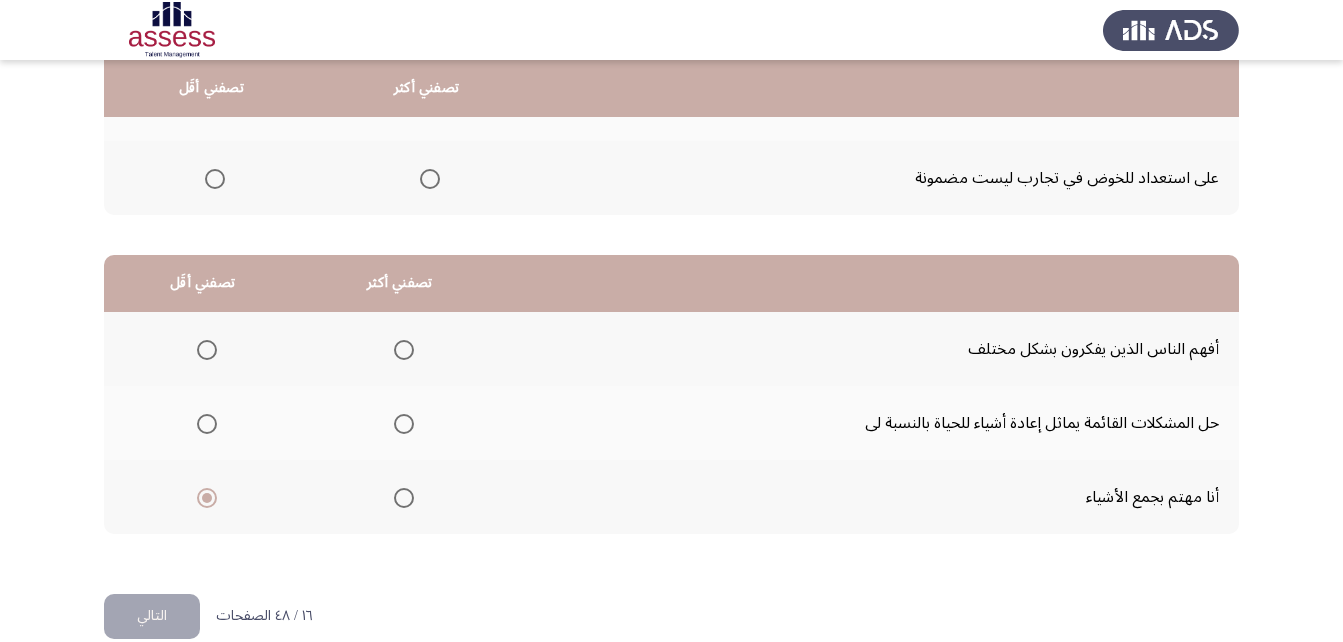 scroll, scrollTop: 337, scrollLeft: 0, axis: vertical 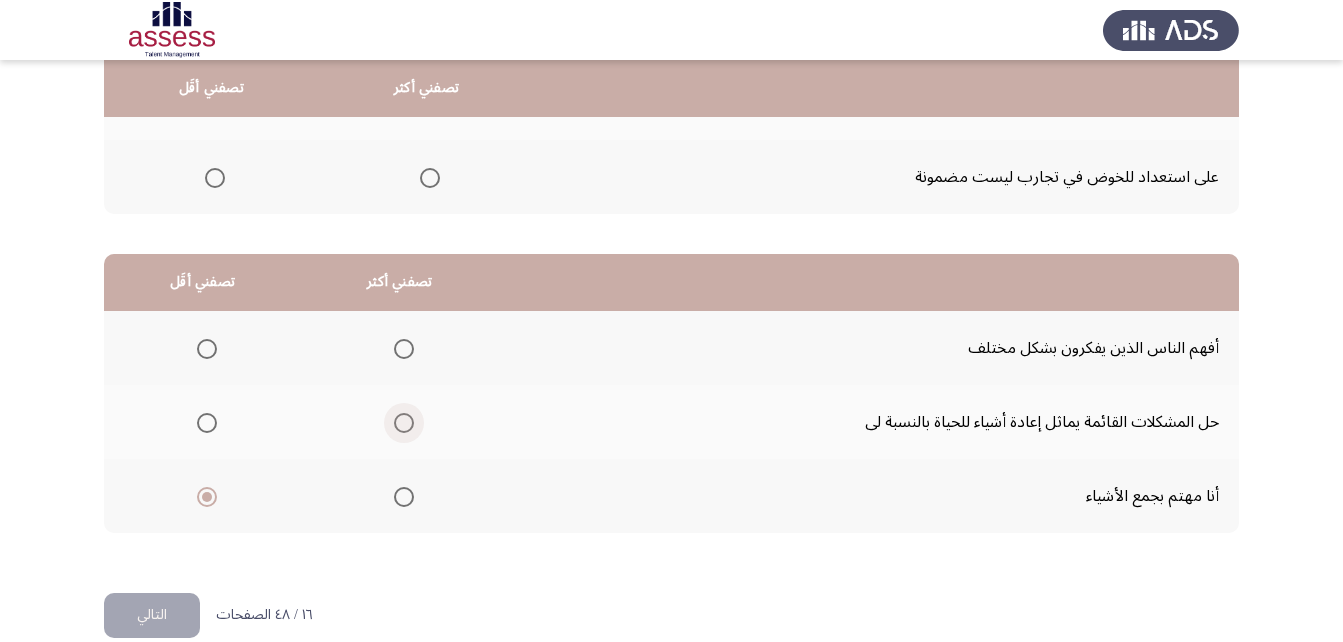 click at bounding box center [404, 423] 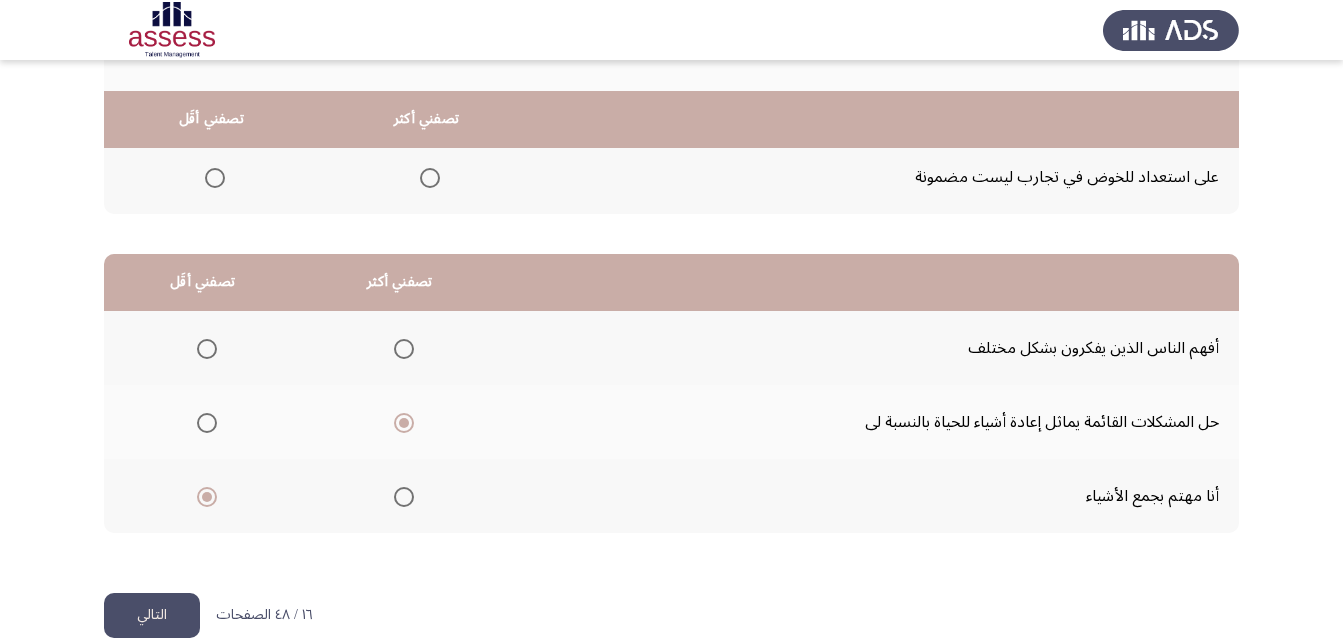 scroll, scrollTop: 368, scrollLeft: 0, axis: vertical 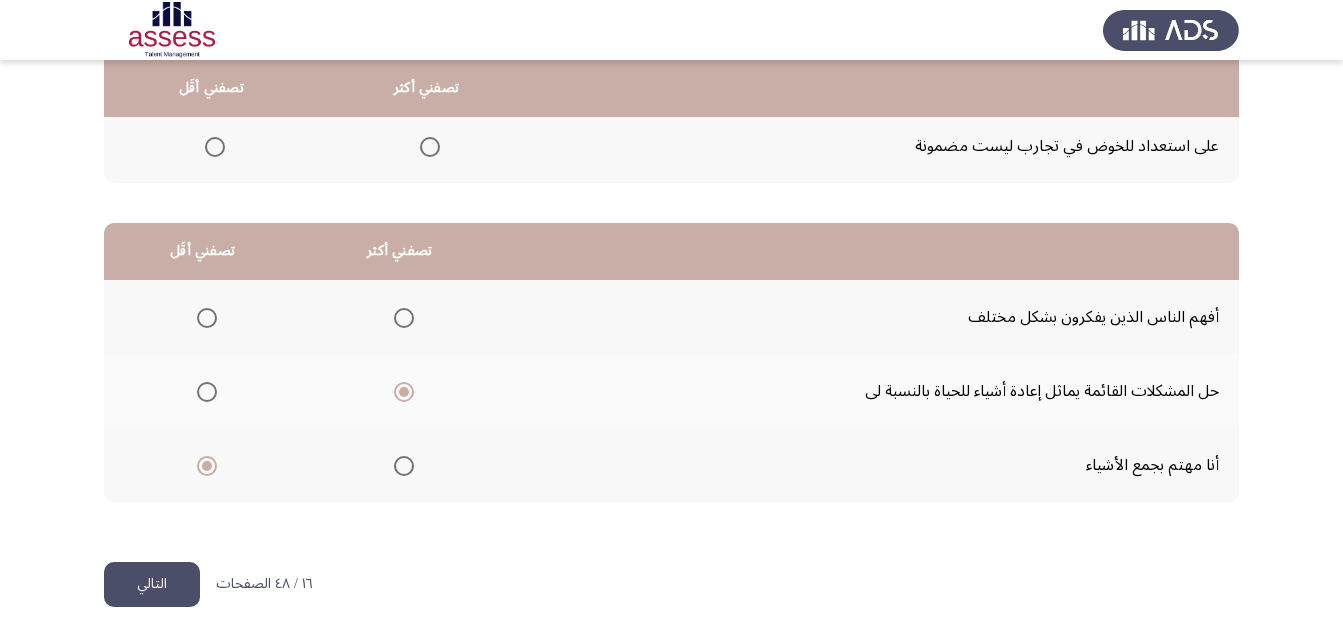 click on "التالي" 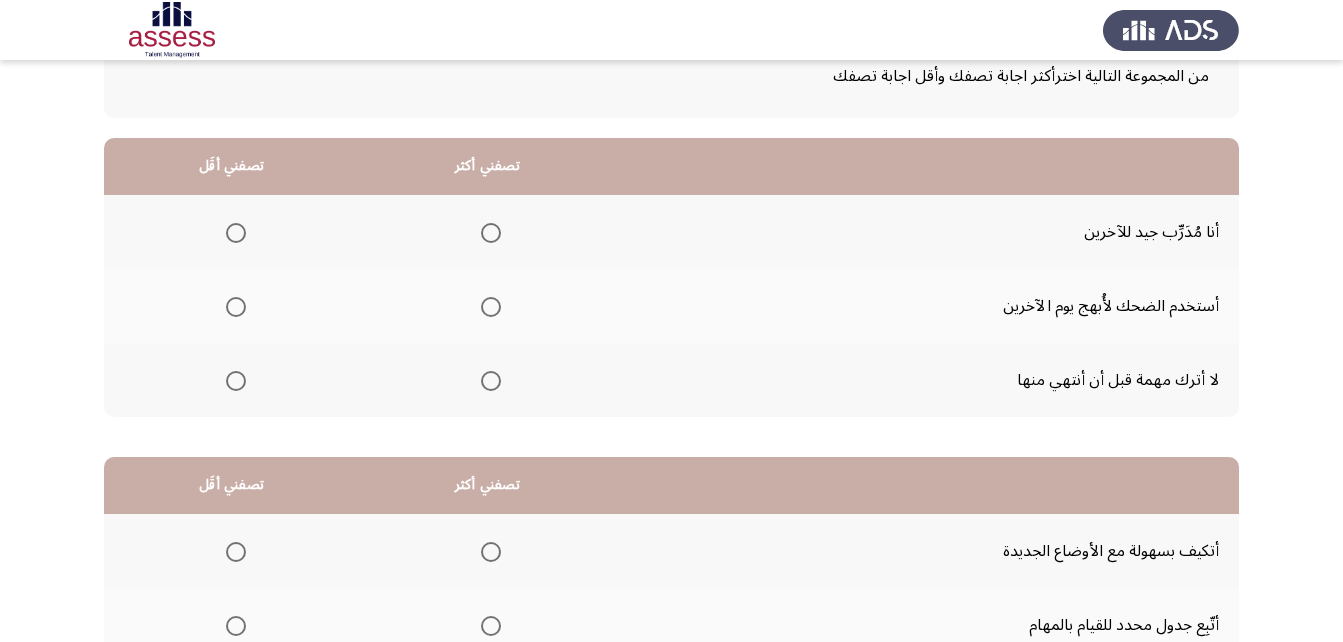 scroll, scrollTop: 161, scrollLeft: 0, axis: vertical 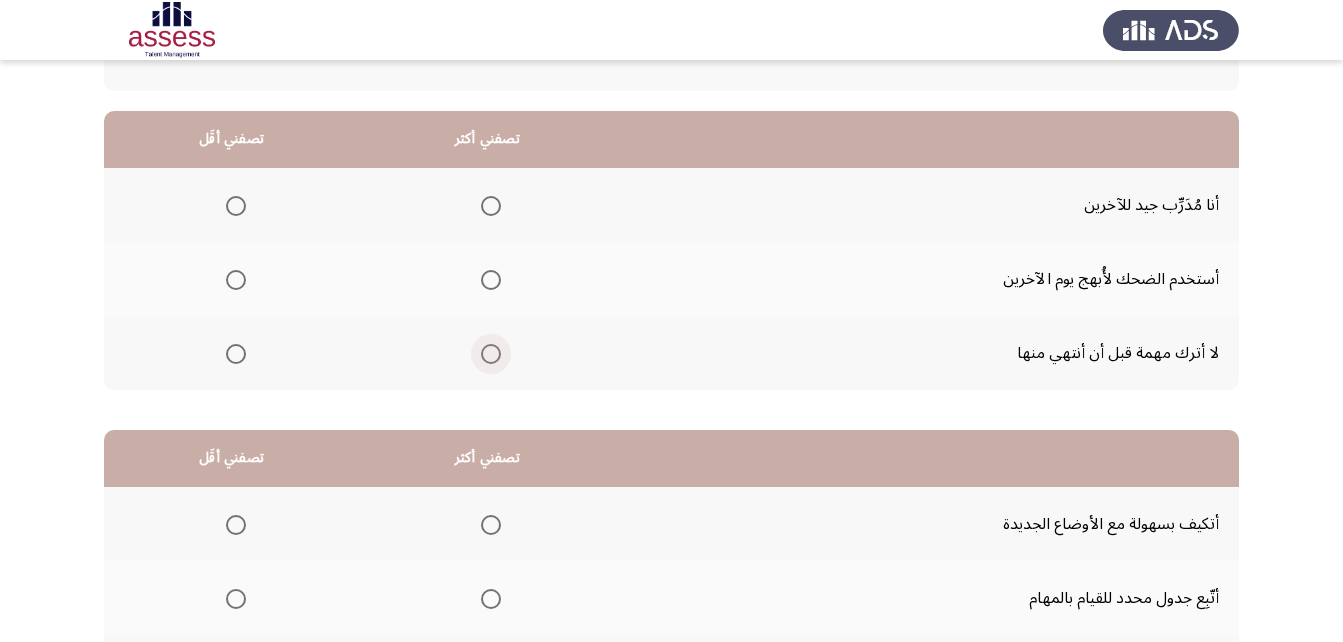 click at bounding box center [491, 354] 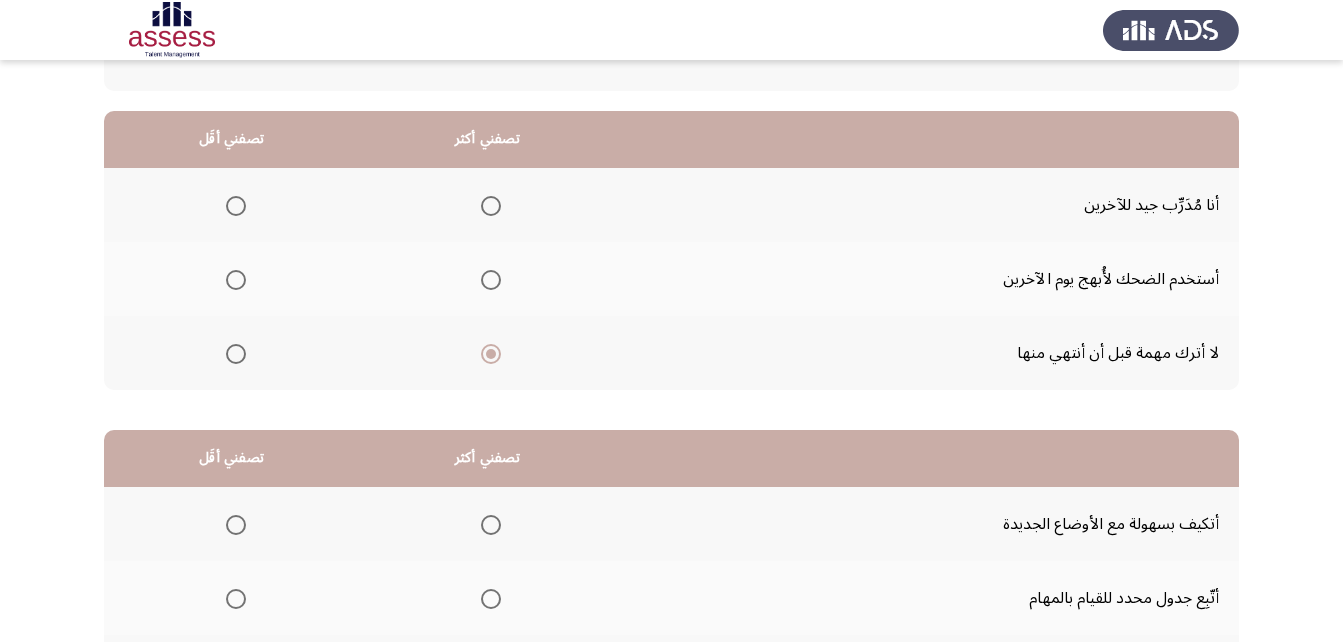 click at bounding box center (236, 206) 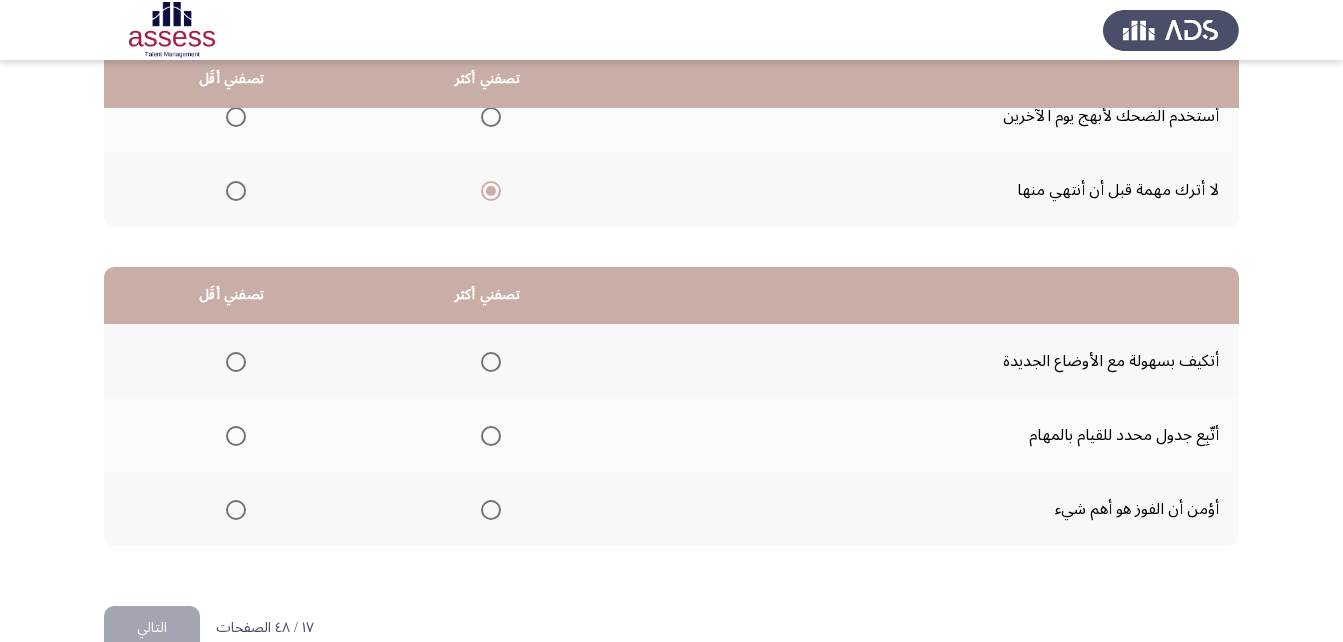 scroll, scrollTop: 334, scrollLeft: 0, axis: vertical 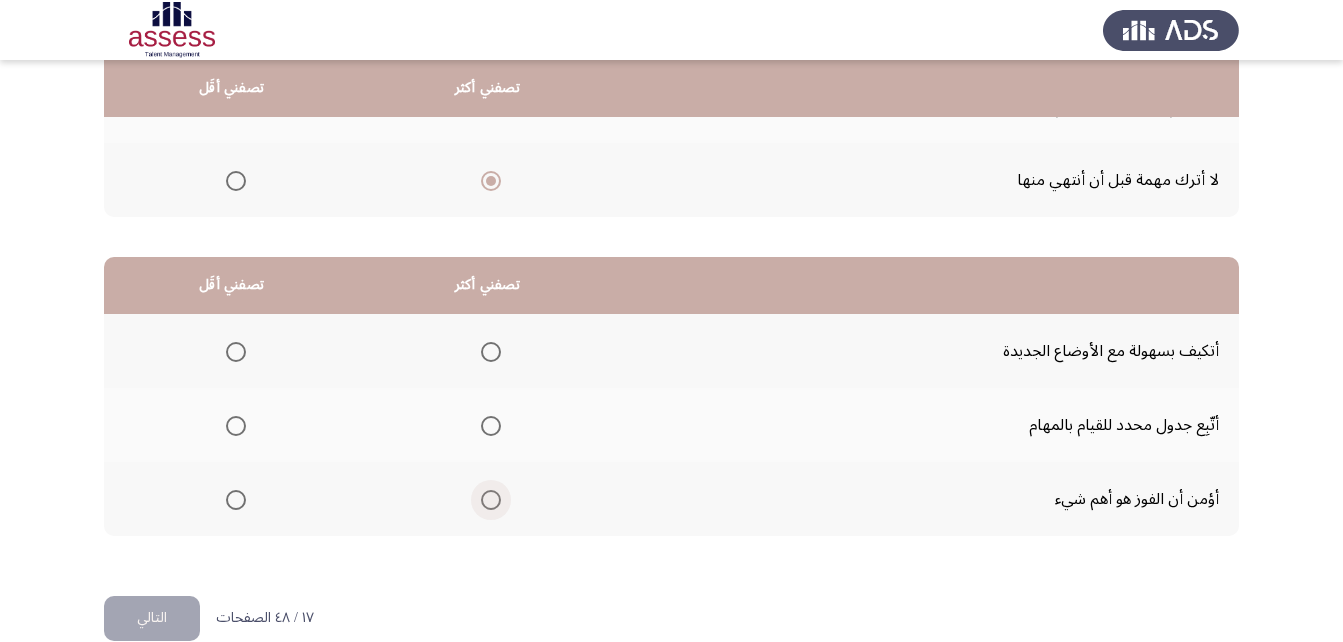 click at bounding box center [491, 500] 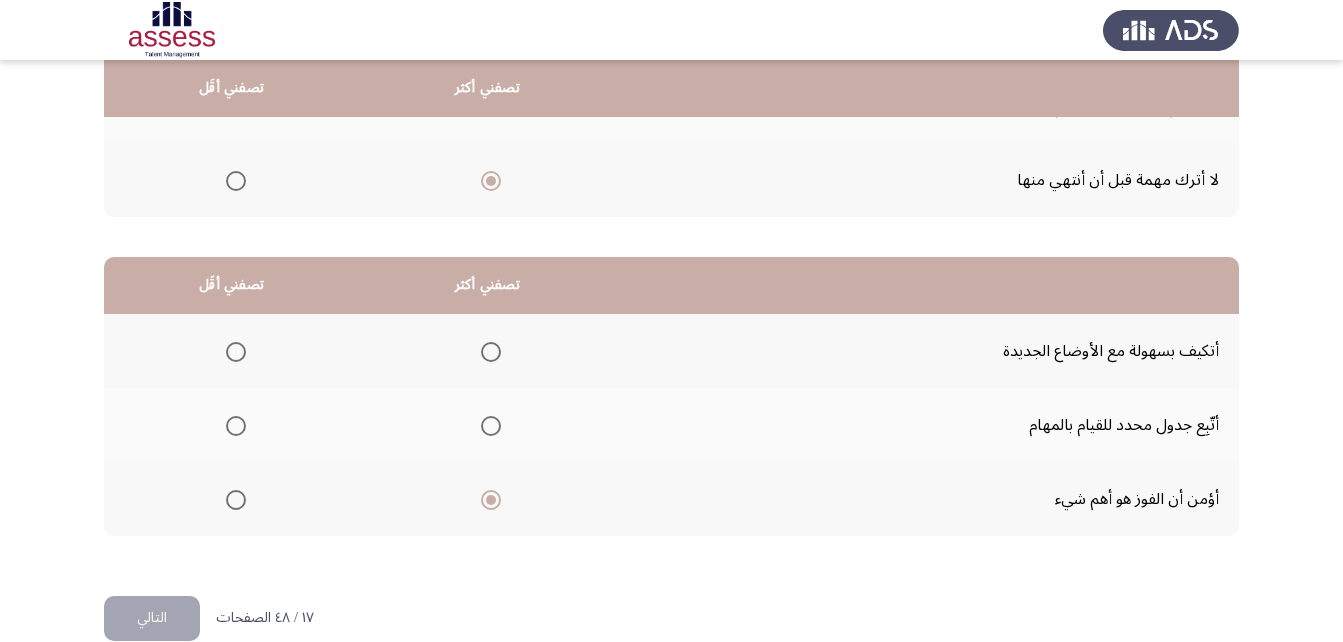 click at bounding box center [236, 352] 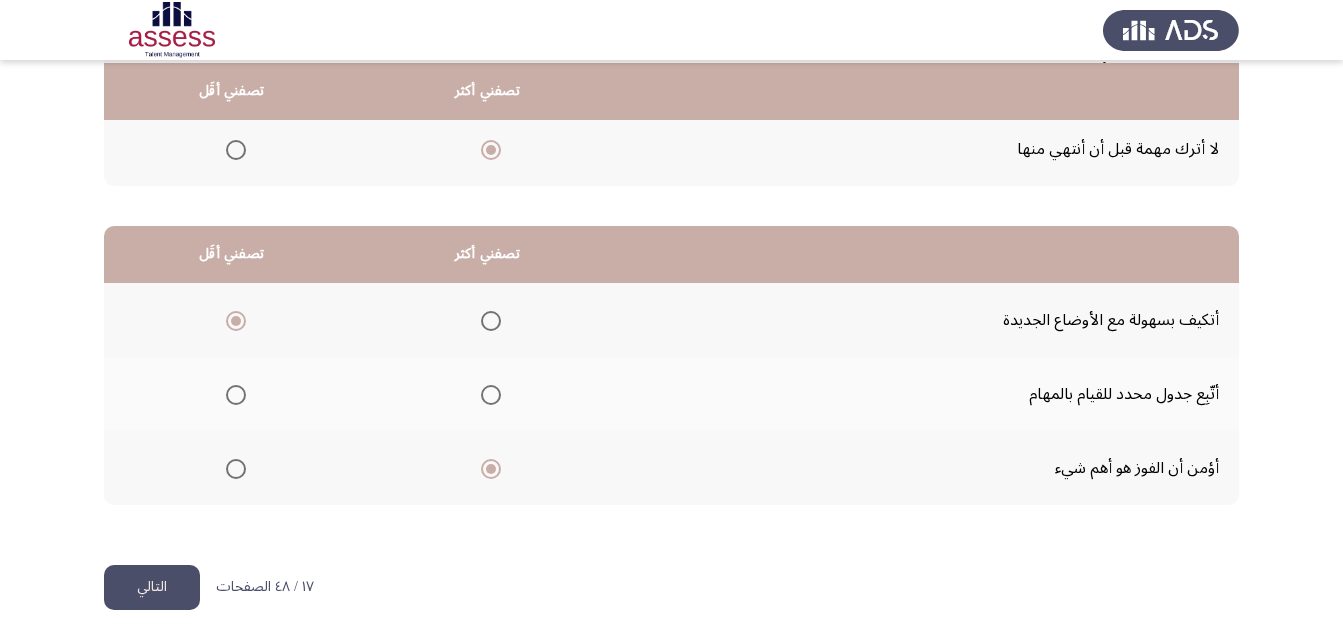 scroll, scrollTop: 368, scrollLeft: 0, axis: vertical 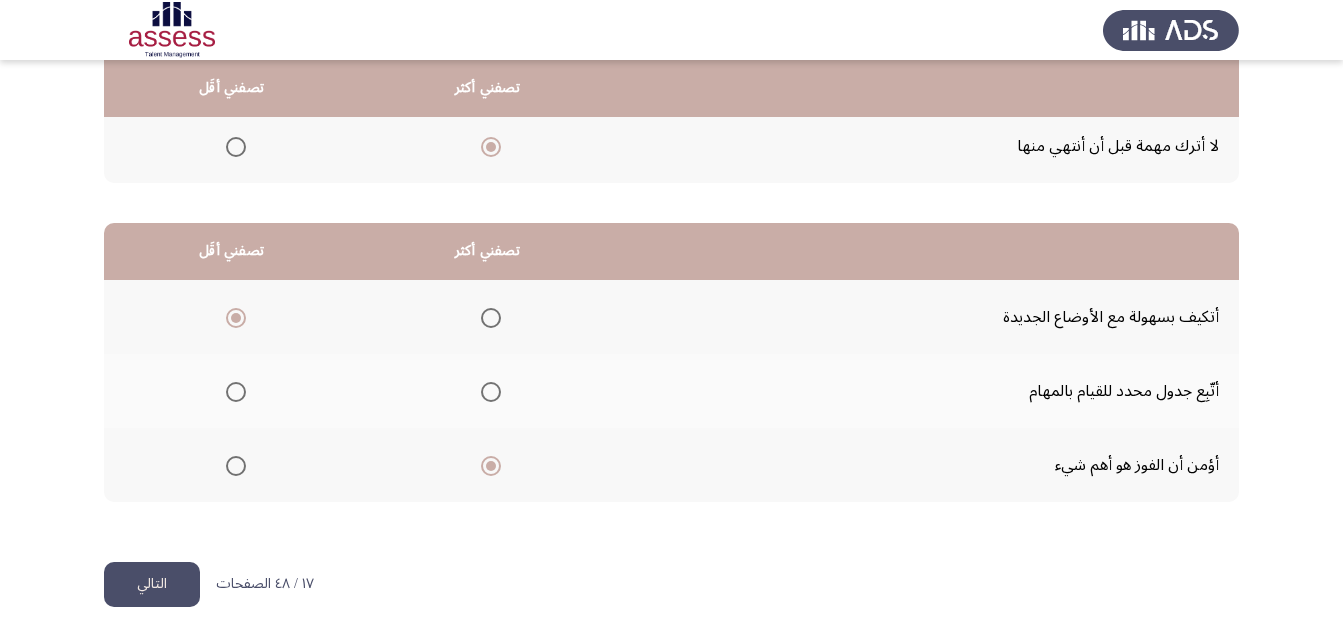 click on "التالي" 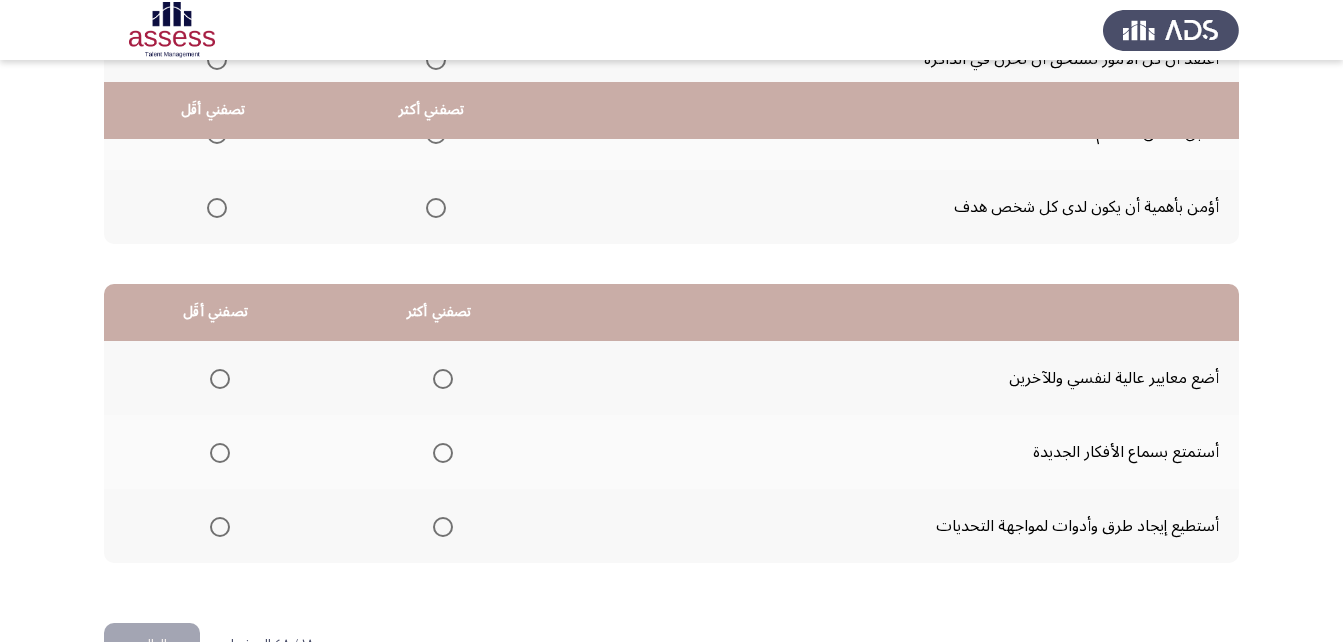 scroll, scrollTop: 354, scrollLeft: 0, axis: vertical 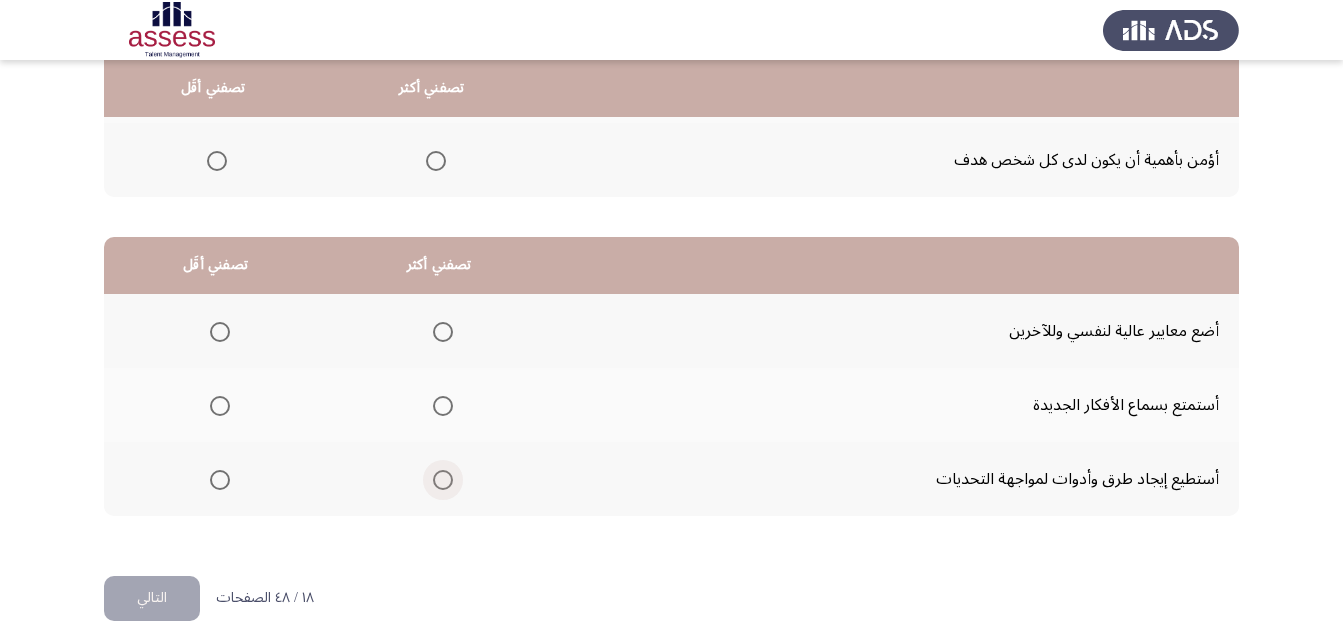 click at bounding box center [443, 480] 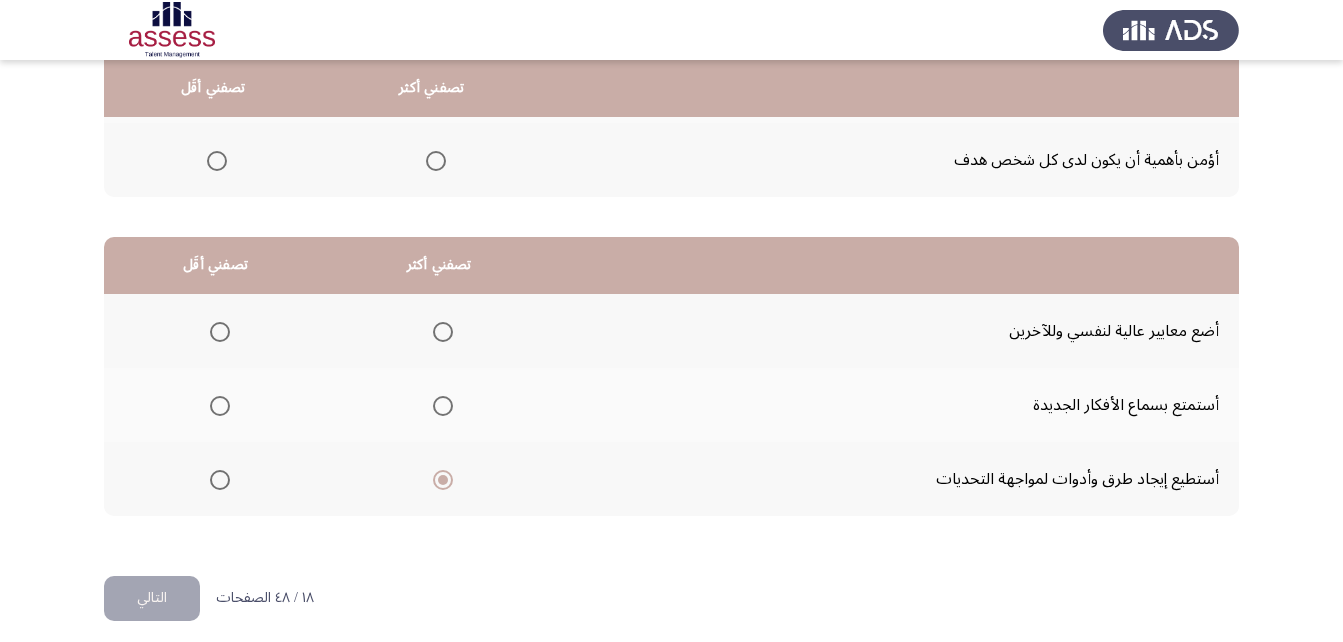 click at bounding box center [220, 406] 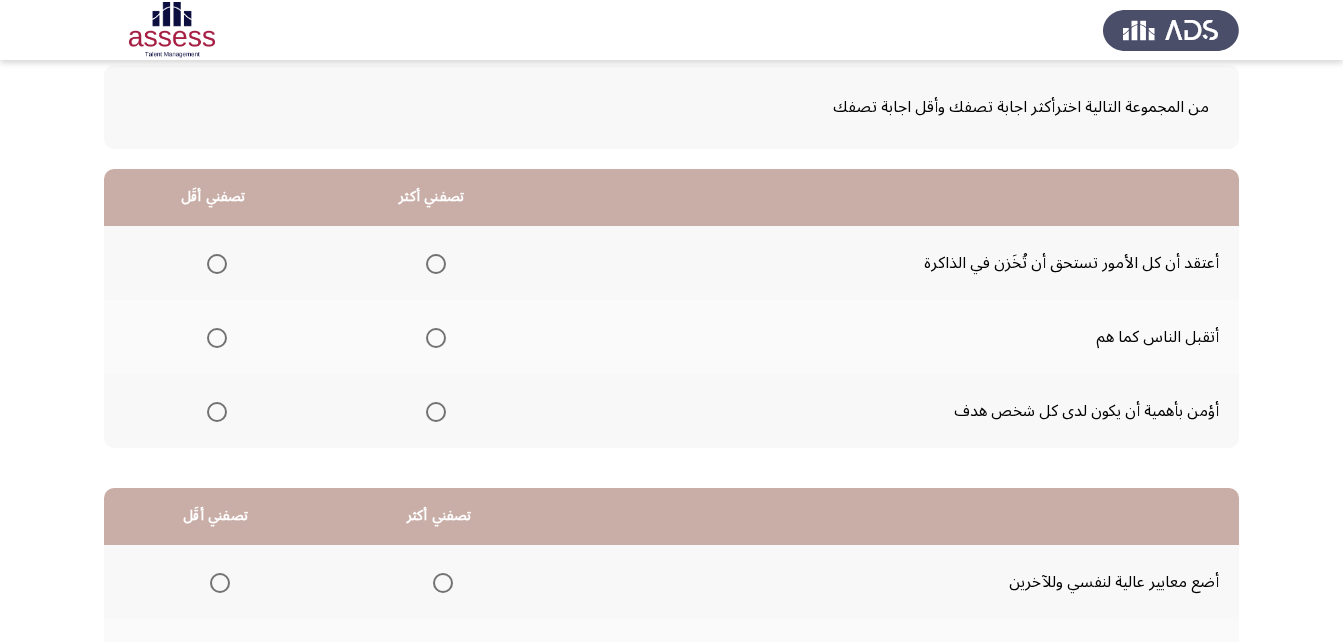 scroll, scrollTop: 102, scrollLeft: 0, axis: vertical 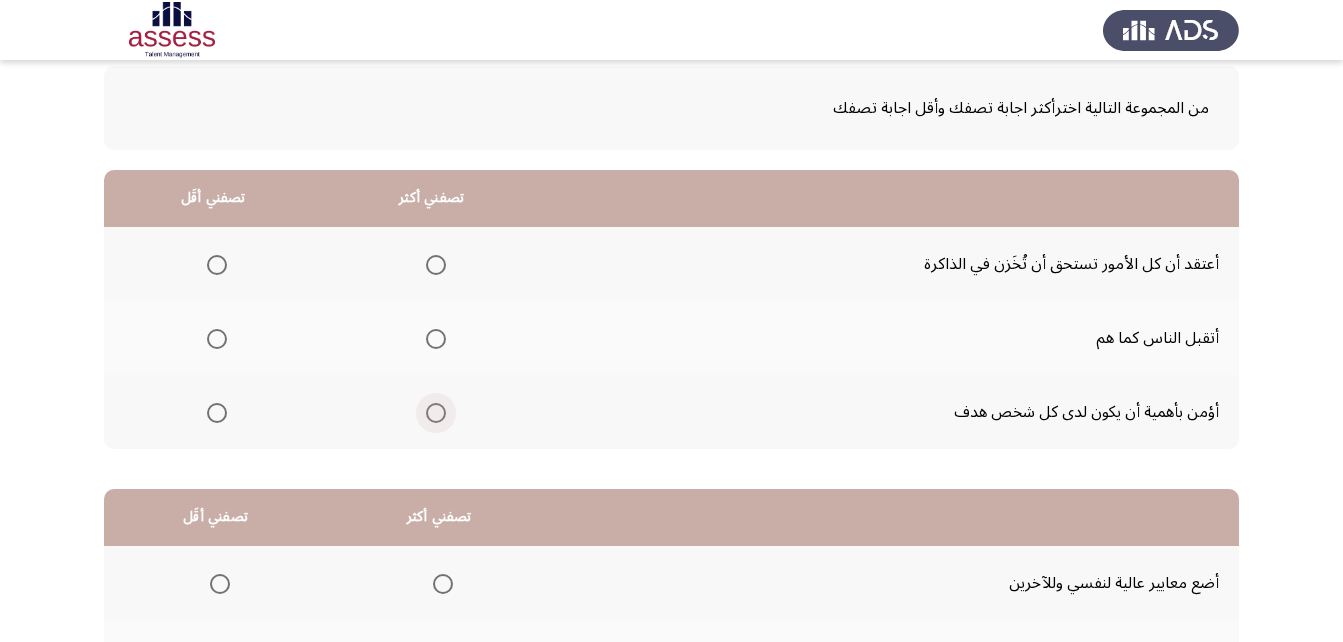 click at bounding box center [436, 413] 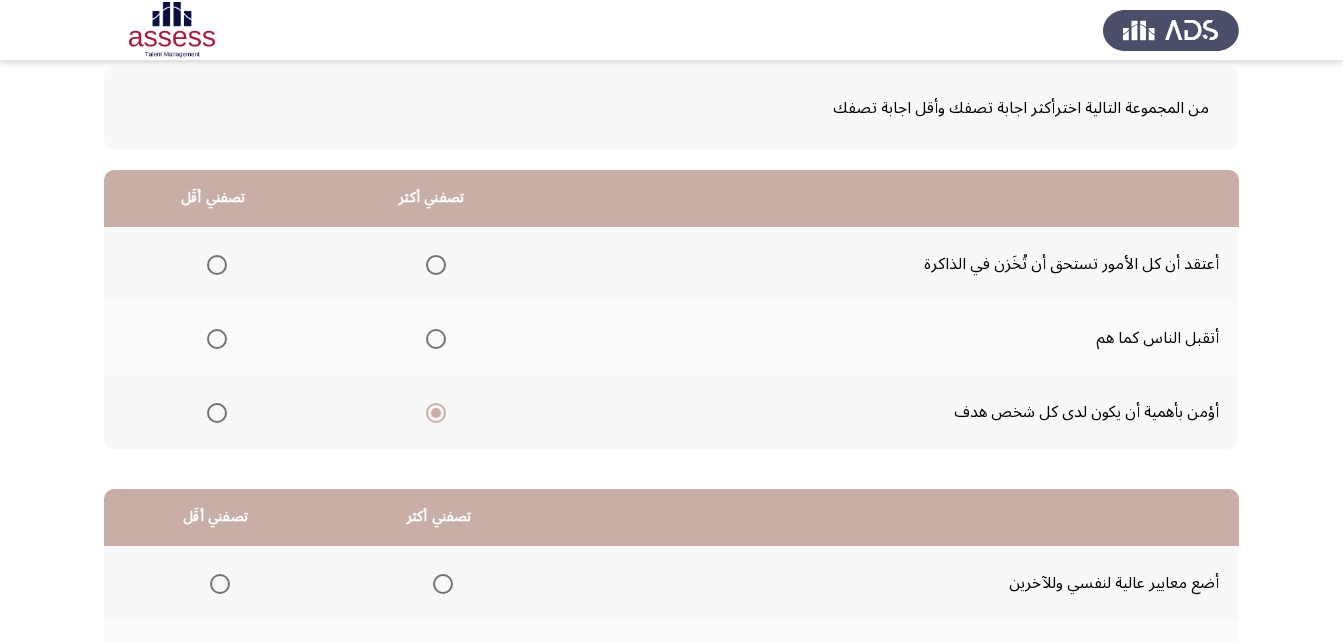 click at bounding box center (217, 265) 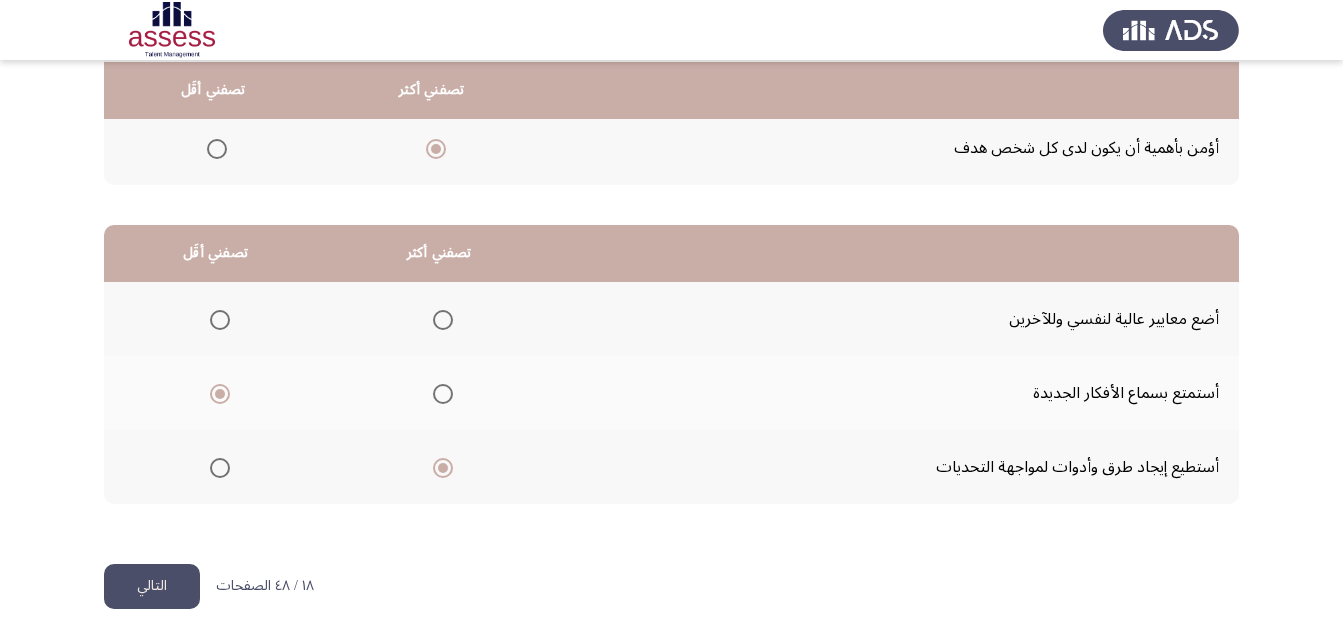 scroll, scrollTop: 368, scrollLeft: 0, axis: vertical 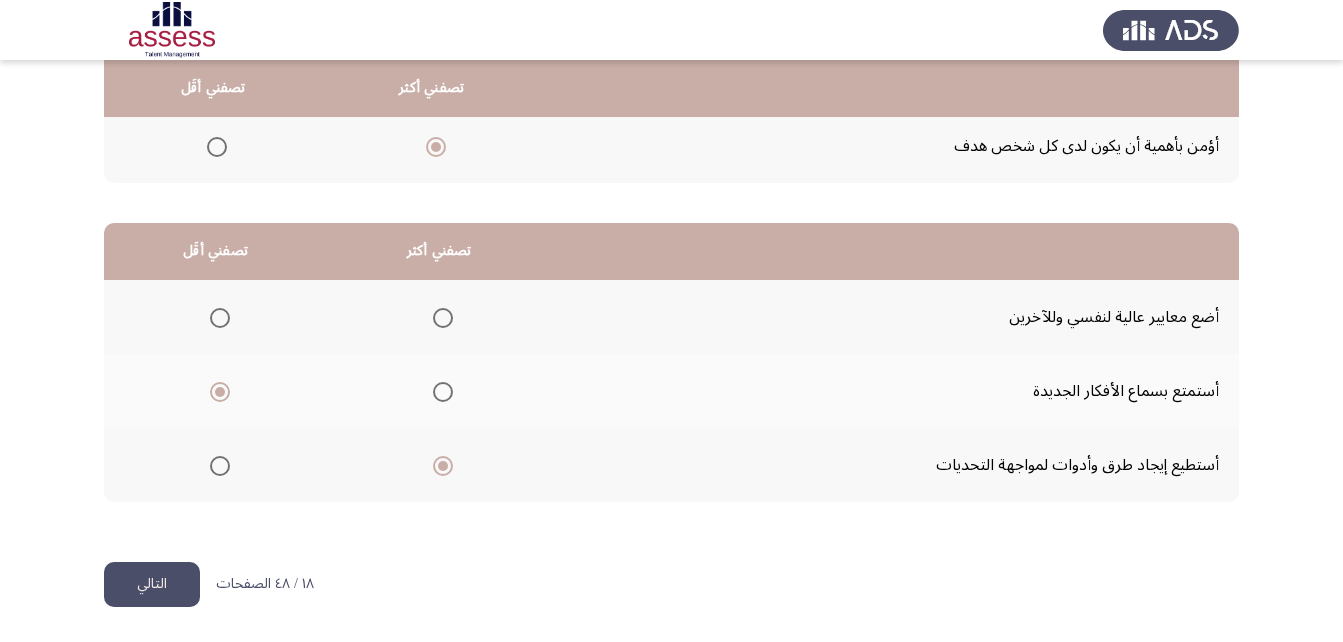 click on "التالي" 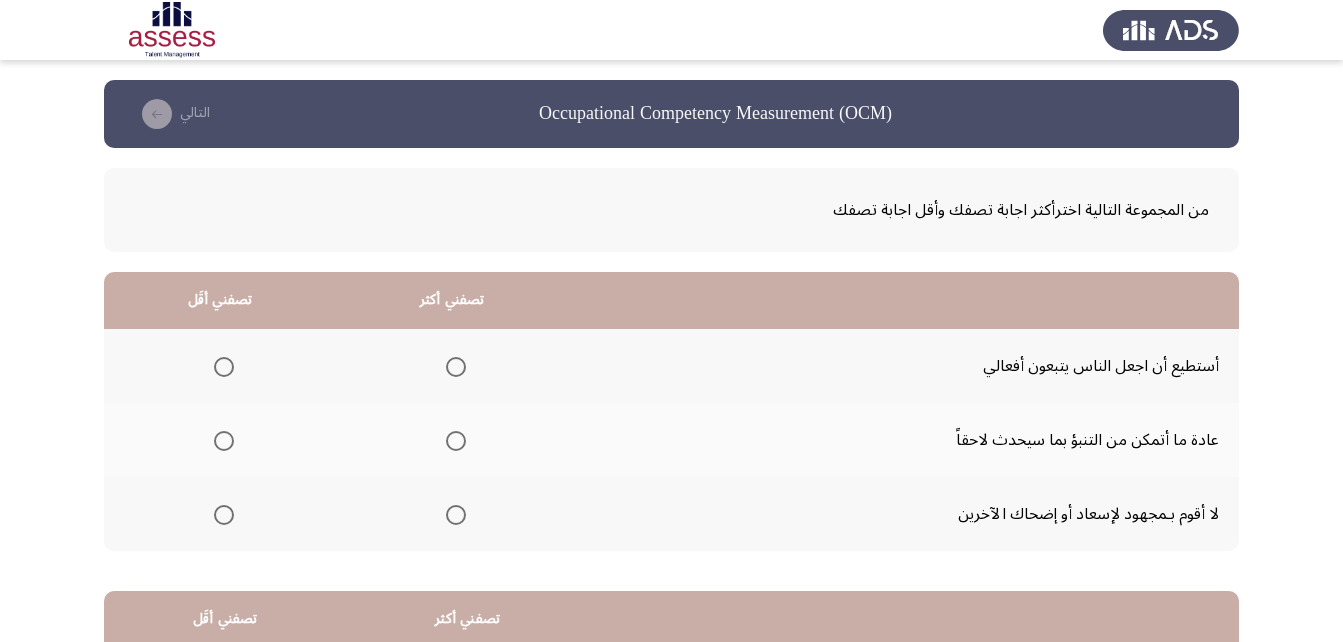 drag, startPoint x: 1332, startPoint y: 129, endPoint x: 1328, endPoint y: 182, distance: 53.15073 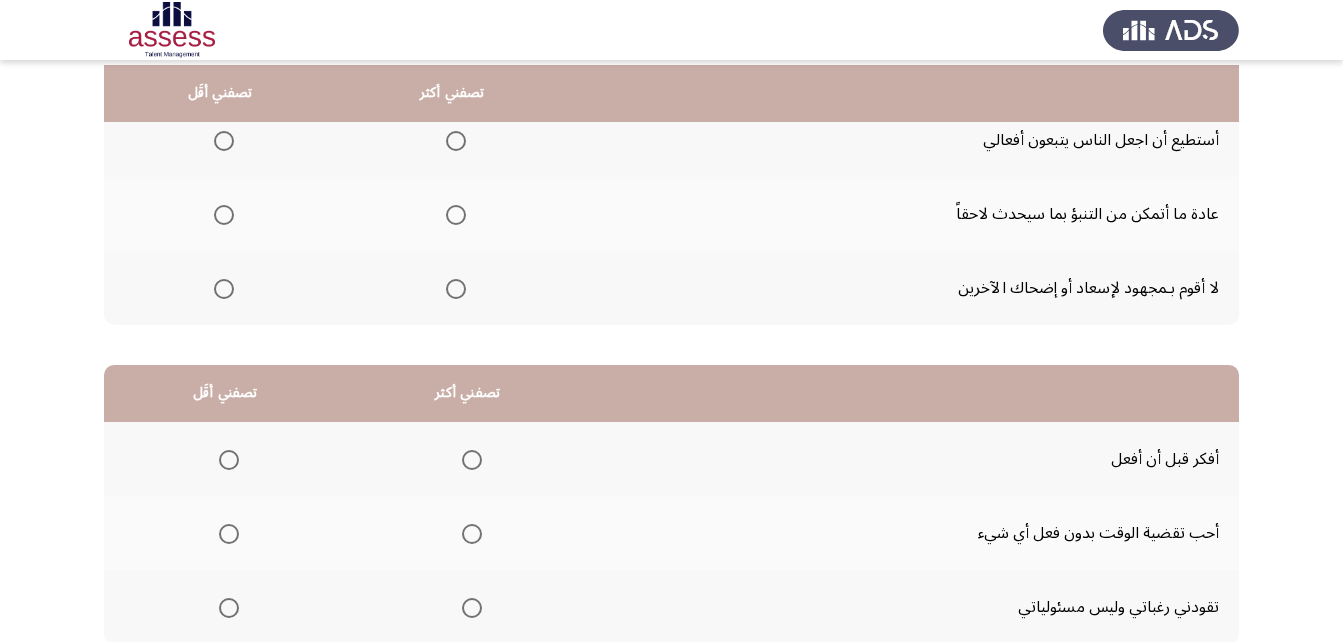 scroll, scrollTop: 231, scrollLeft: 0, axis: vertical 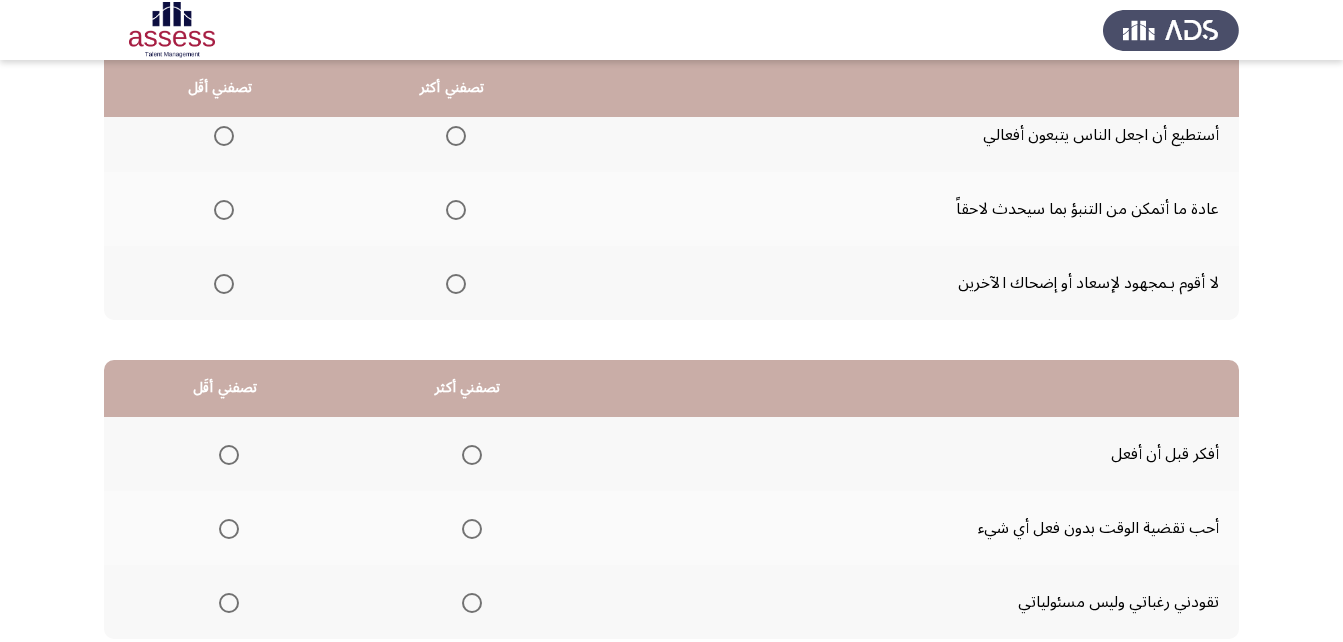 click at bounding box center [472, 455] 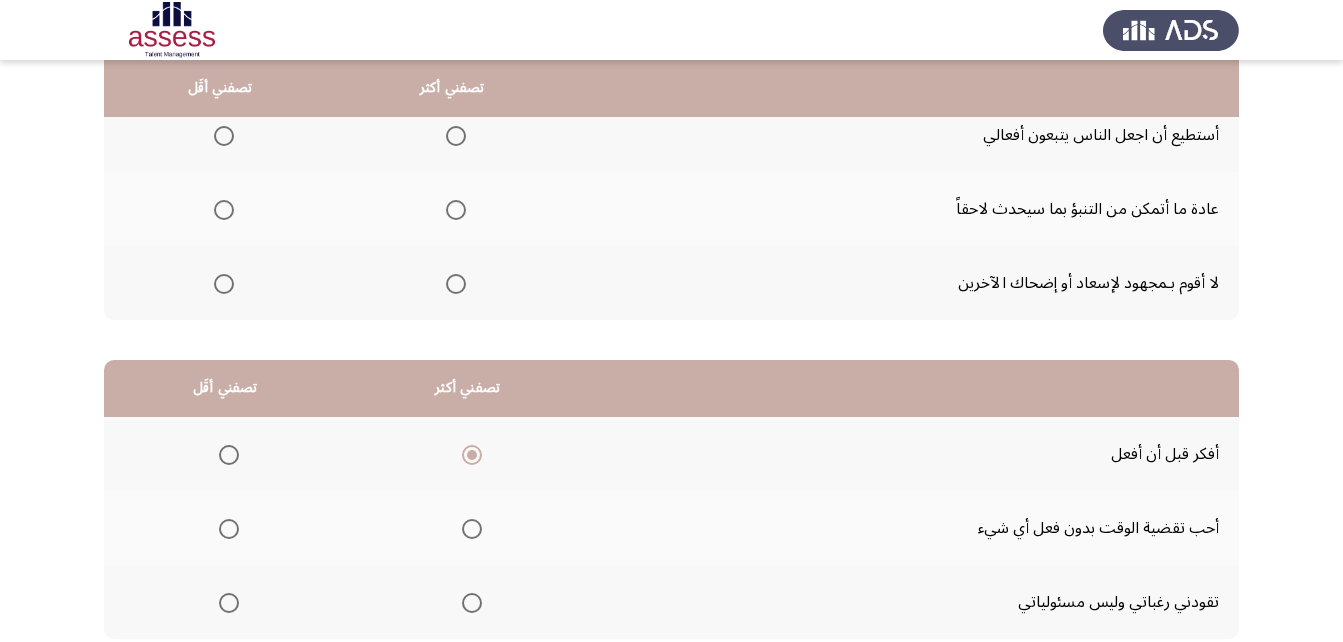 click at bounding box center (229, 529) 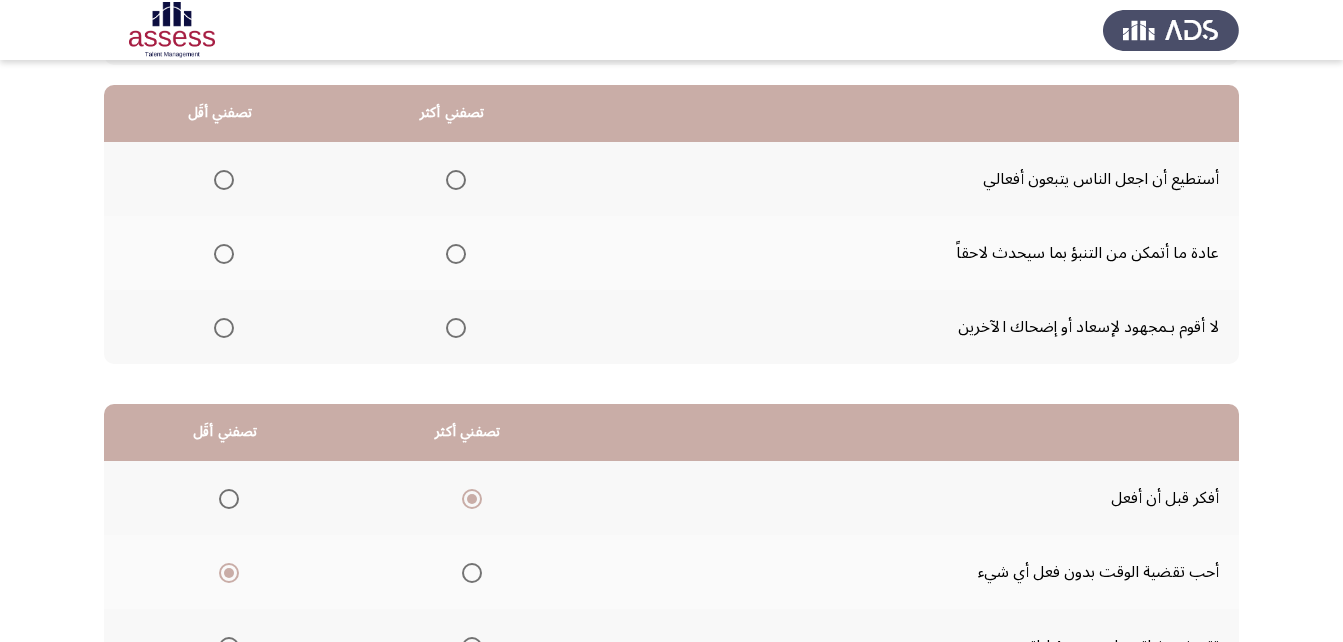 scroll, scrollTop: 190, scrollLeft: 0, axis: vertical 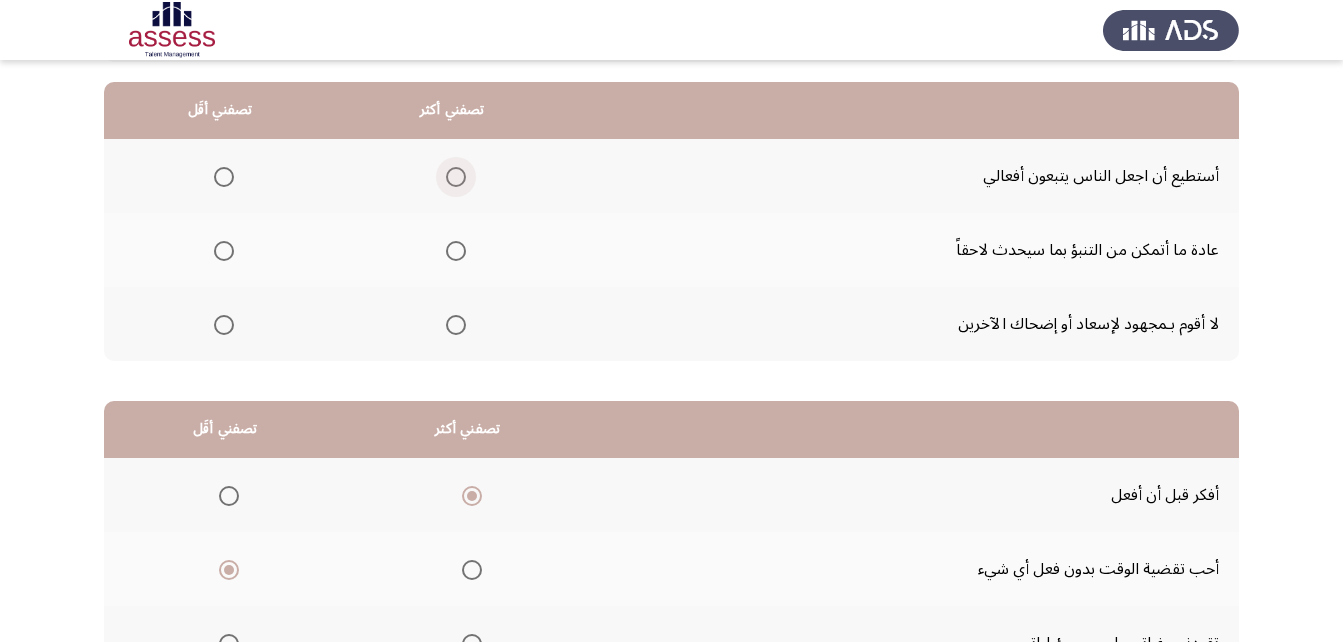 click at bounding box center [456, 177] 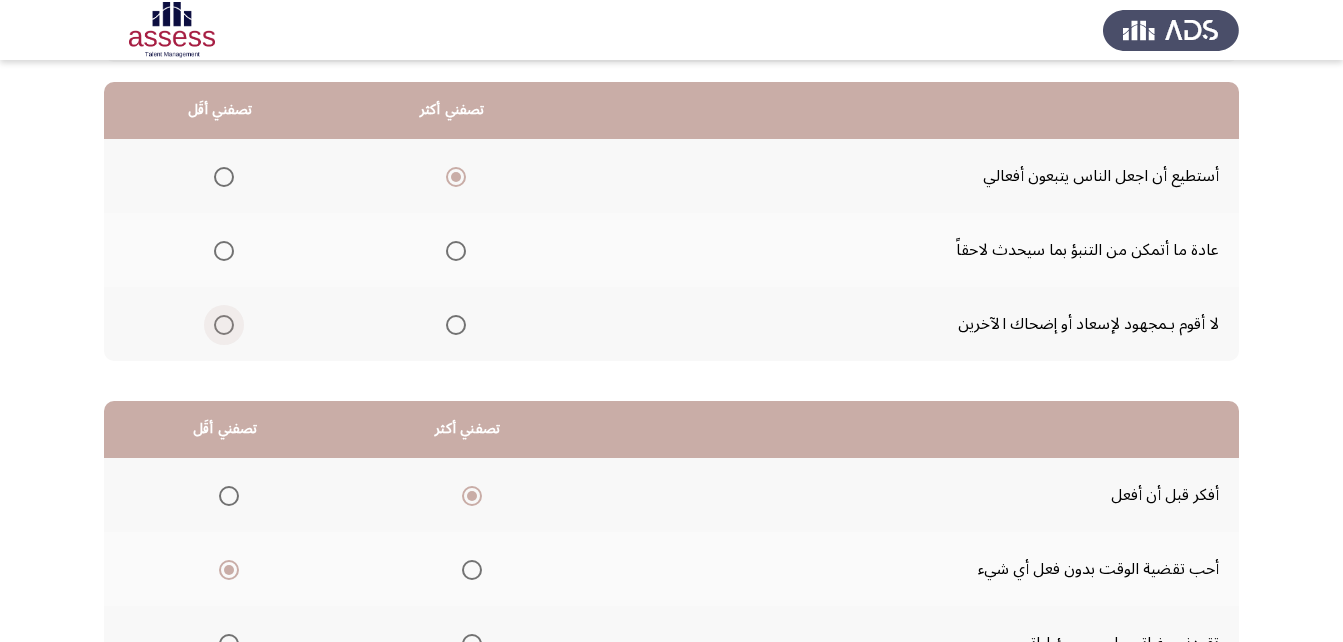click at bounding box center [224, 325] 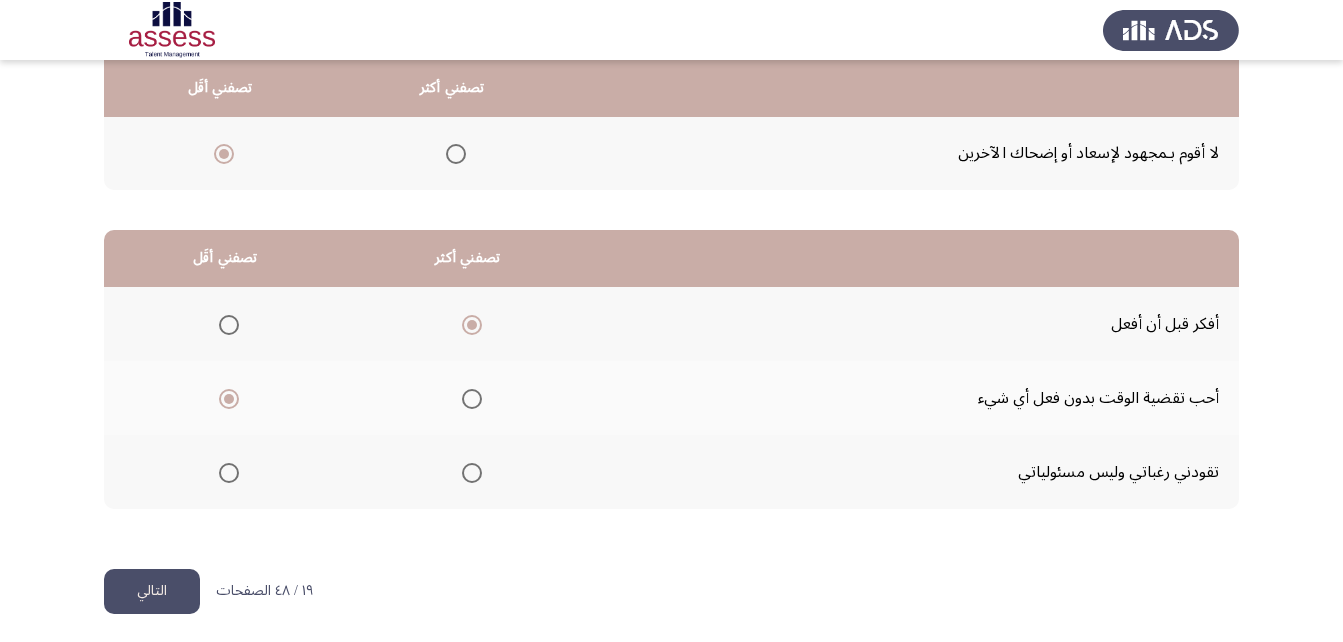 scroll, scrollTop: 368, scrollLeft: 0, axis: vertical 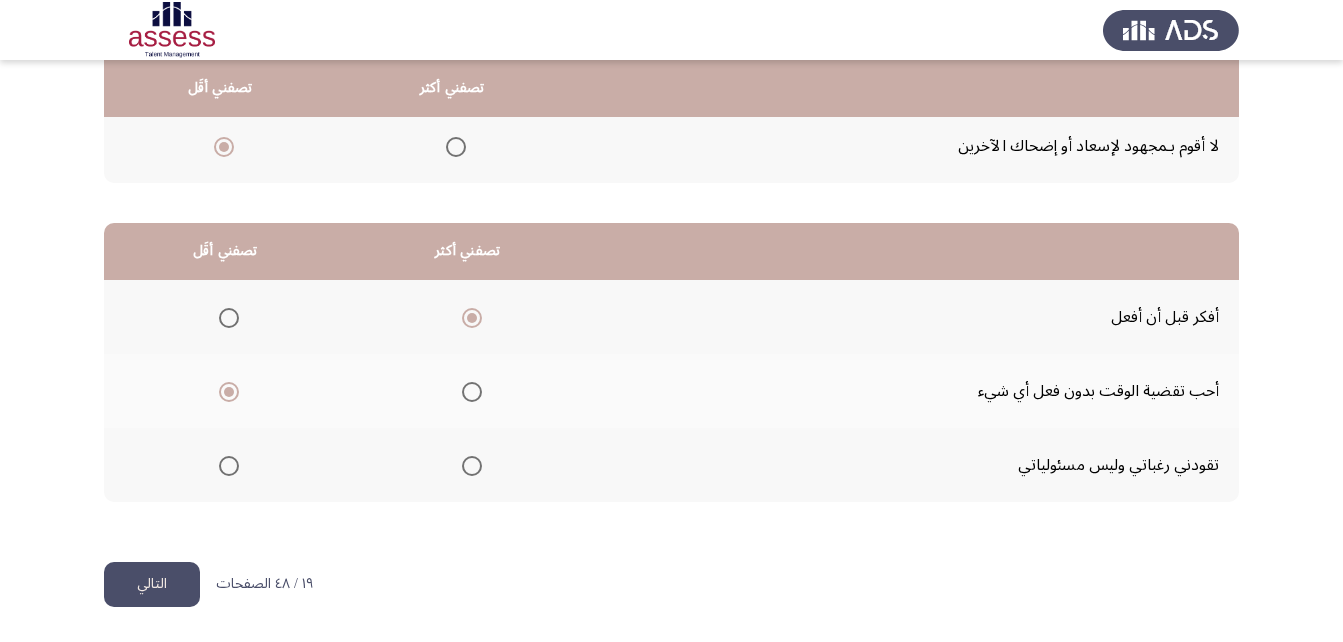 click on "التالي" 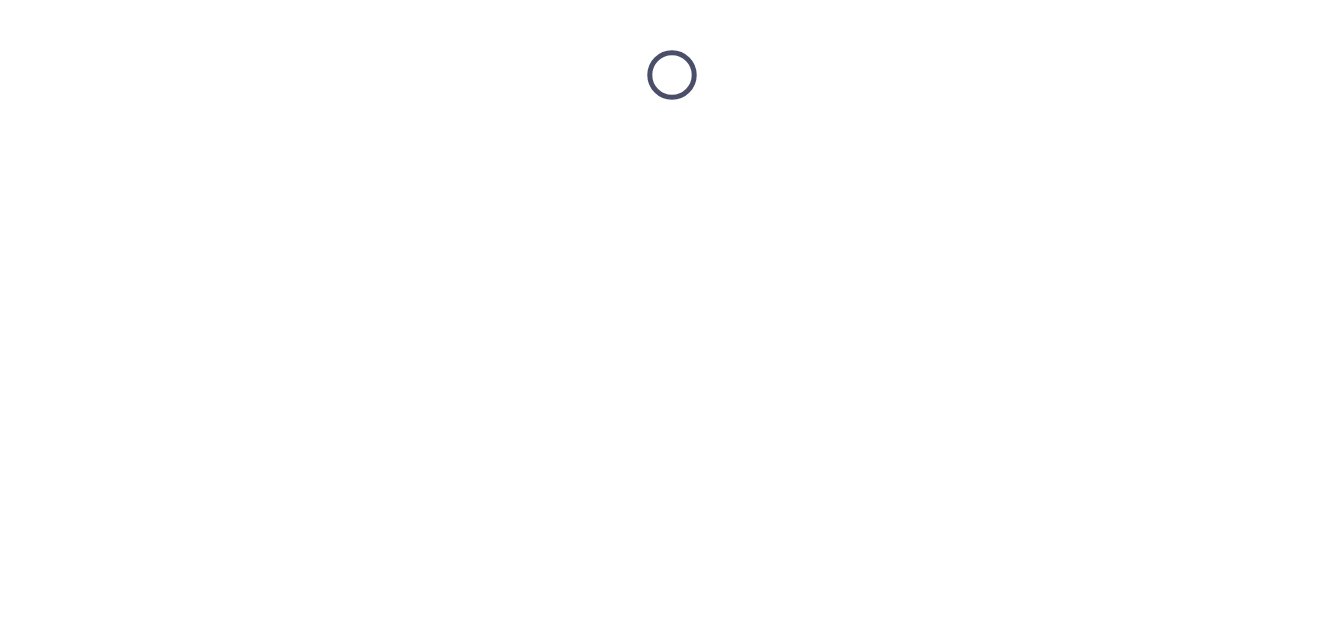 scroll, scrollTop: 0, scrollLeft: 0, axis: both 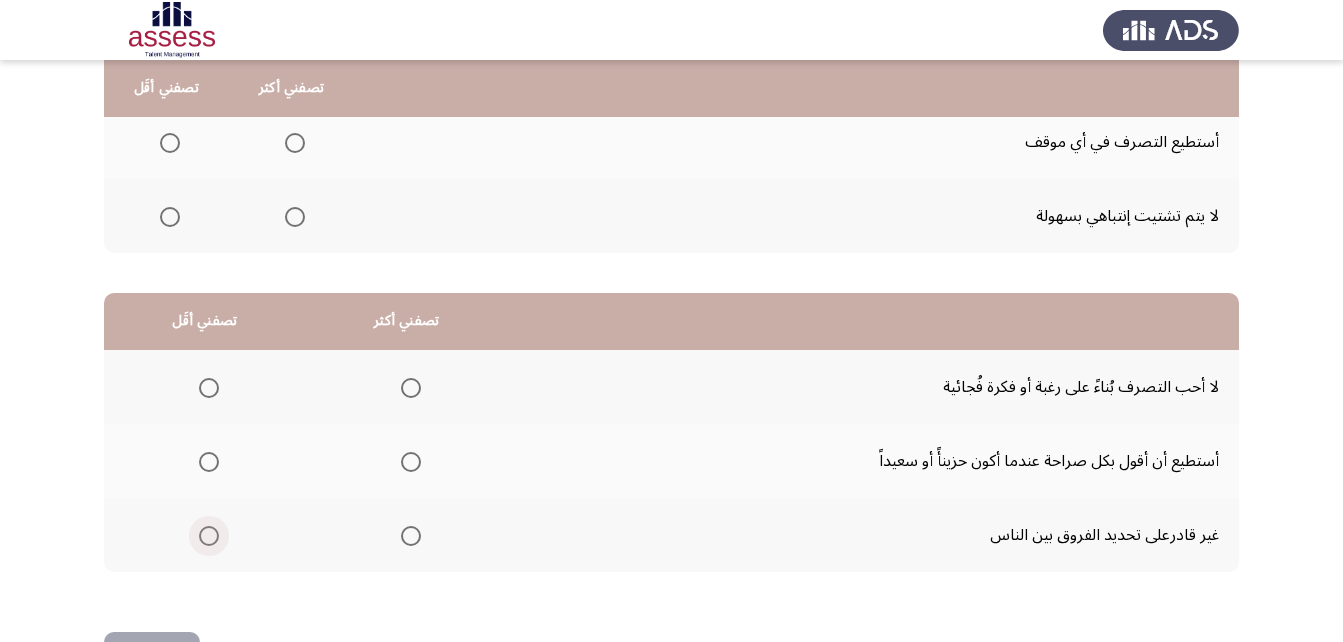 drag, startPoint x: 213, startPoint y: 540, endPoint x: 705, endPoint y: 641, distance: 502.2599 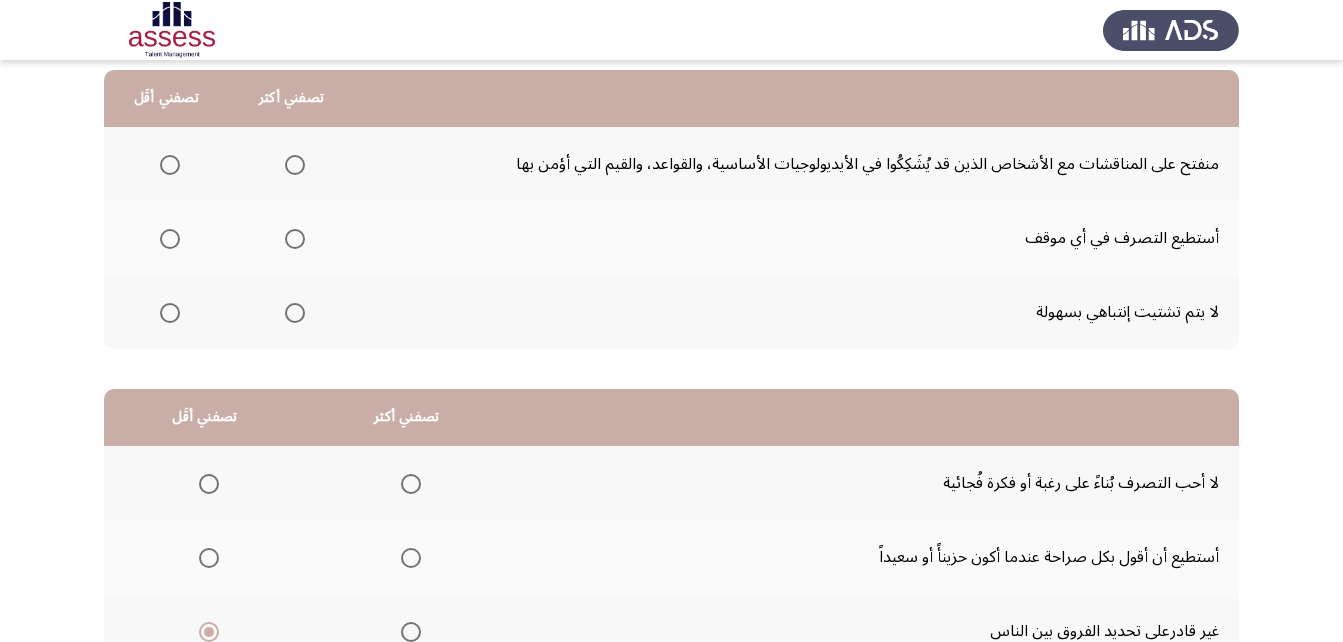 scroll, scrollTop: 183, scrollLeft: 0, axis: vertical 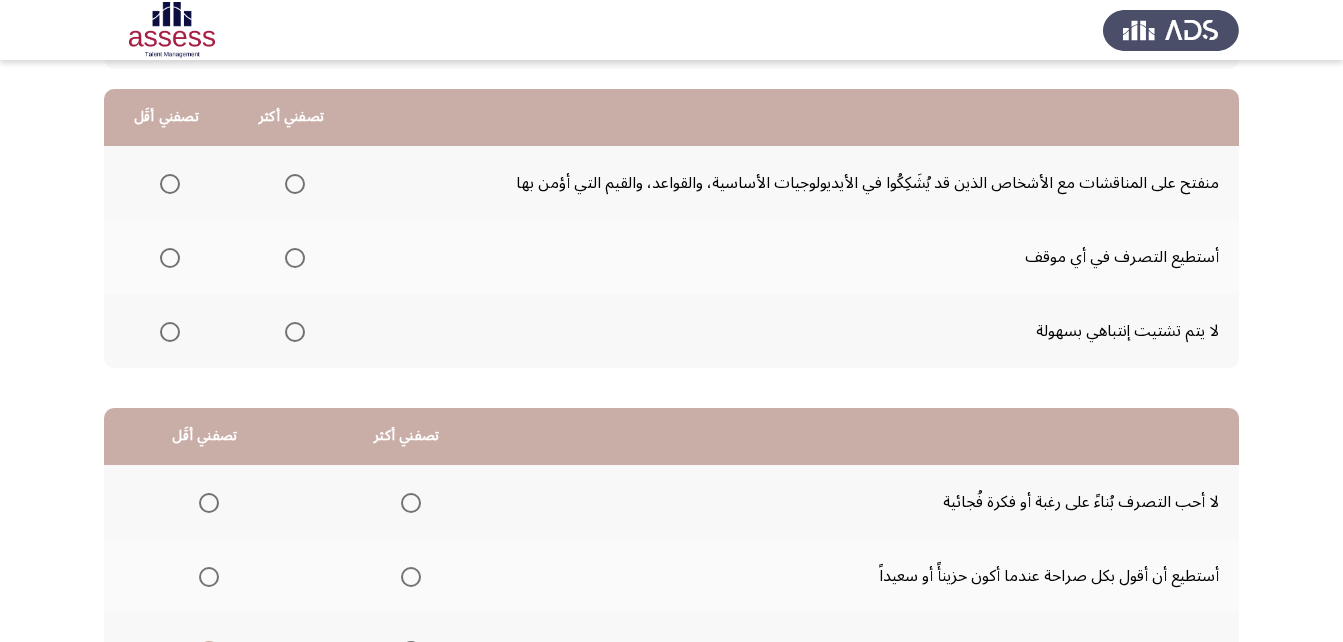click at bounding box center [170, 332] 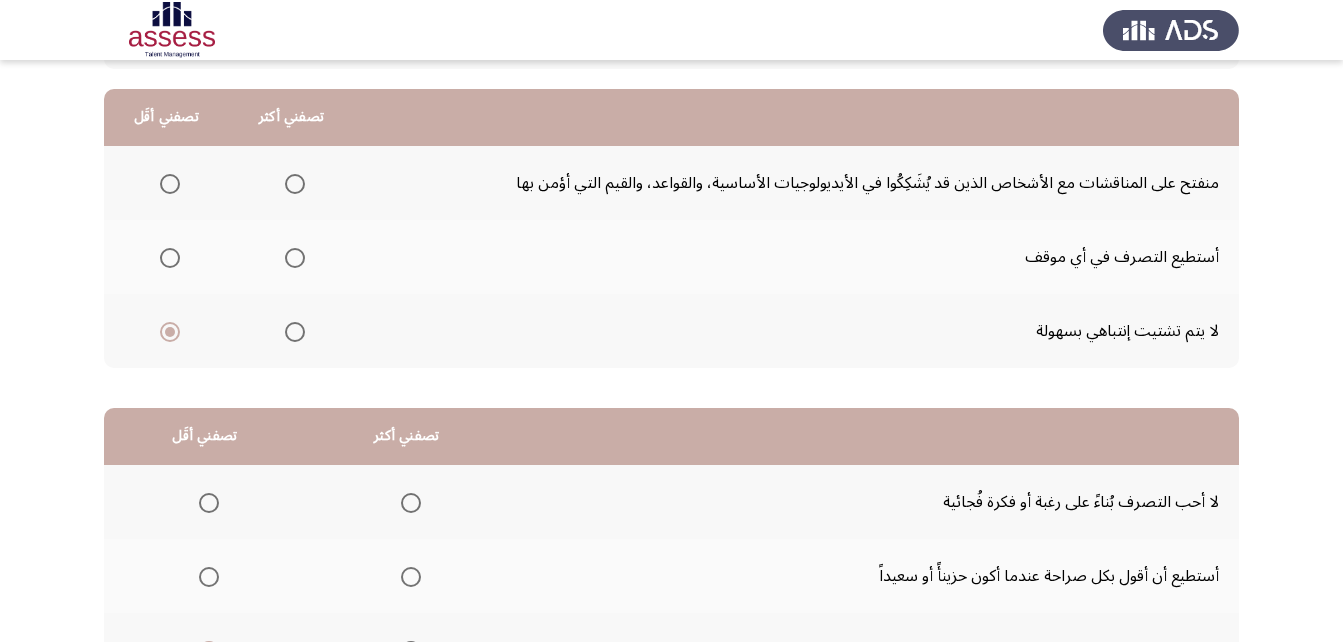 click at bounding box center [295, 184] 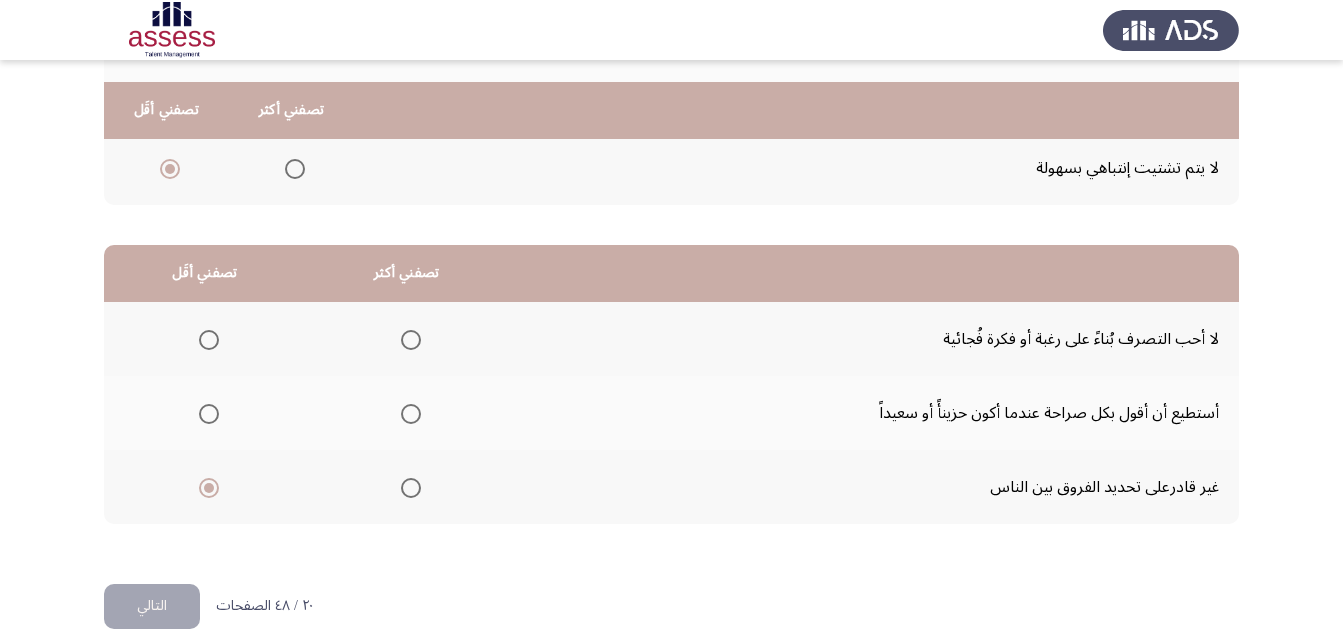 scroll, scrollTop: 368, scrollLeft: 0, axis: vertical 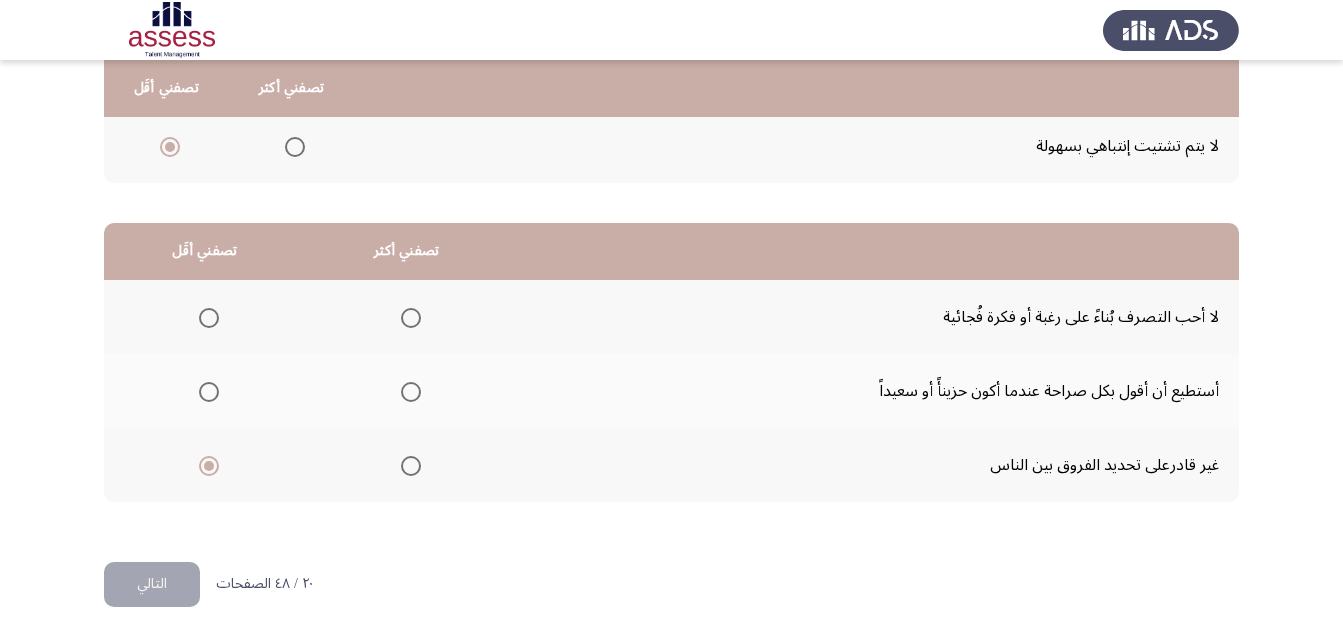 click at bounding box center [411, 392] 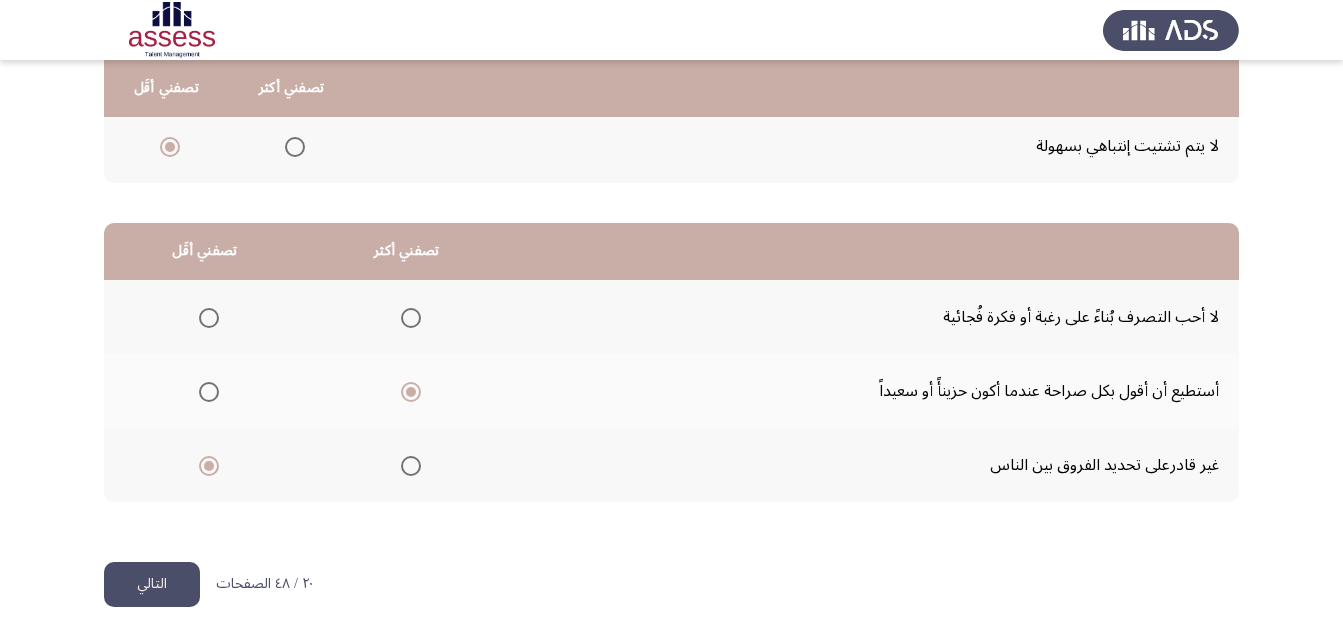 click on "التالي" 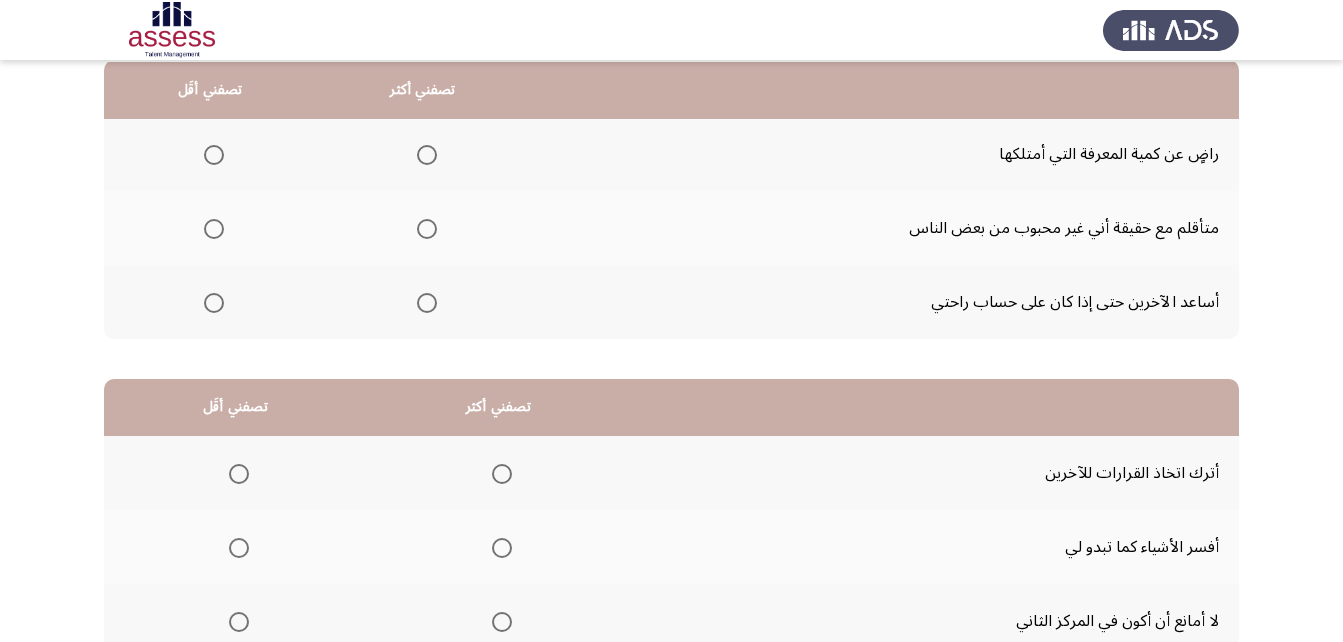 scroll, scrollTop: 214, scrollLeft: 0, axis: vertical 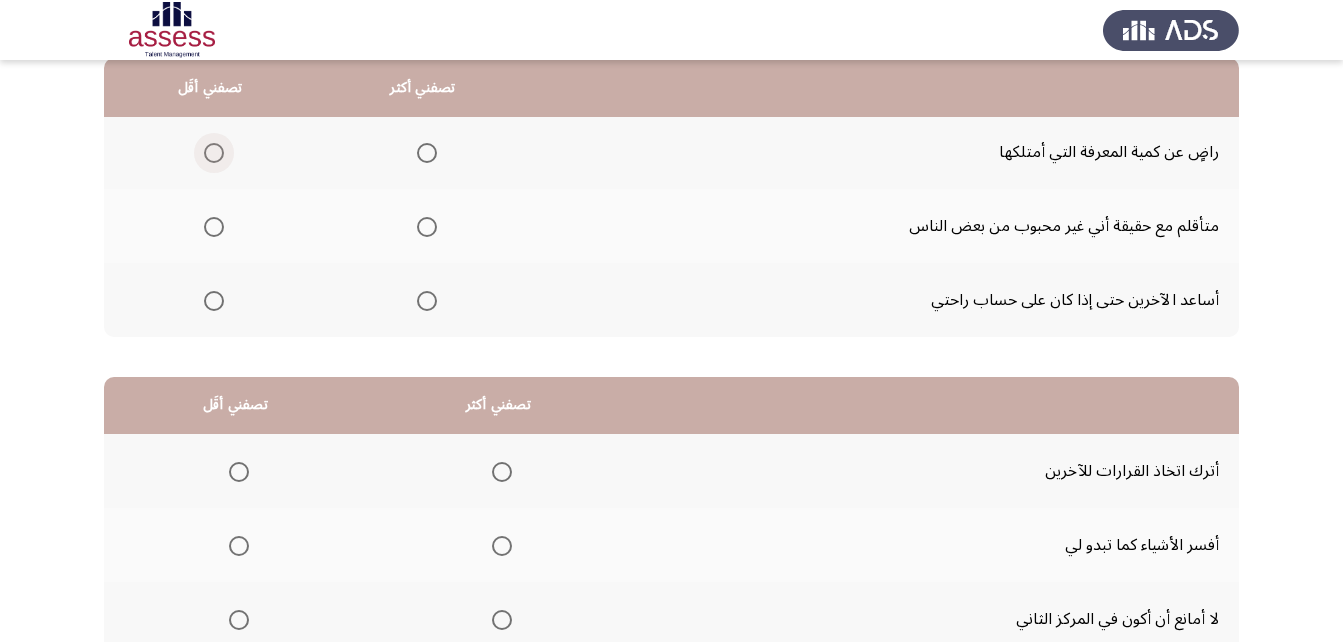 click at bounding box center [214, 153] 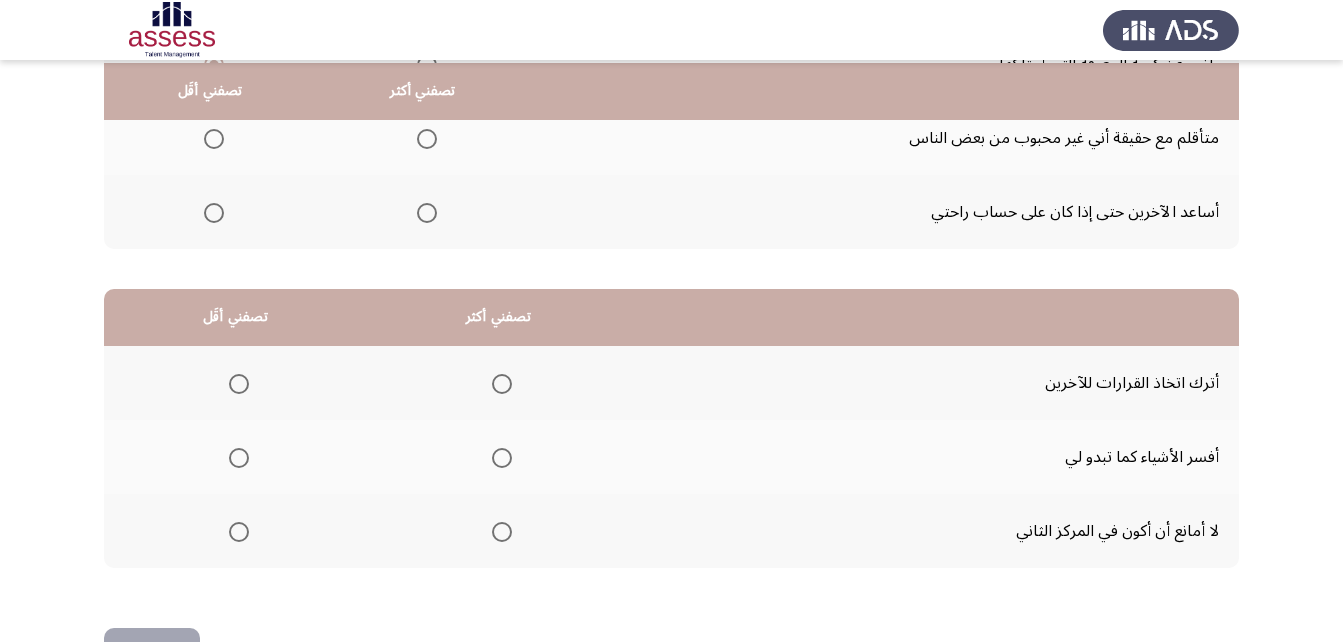 scroll, scrollTop: 305, scrollLeft: 0, axis: vertical 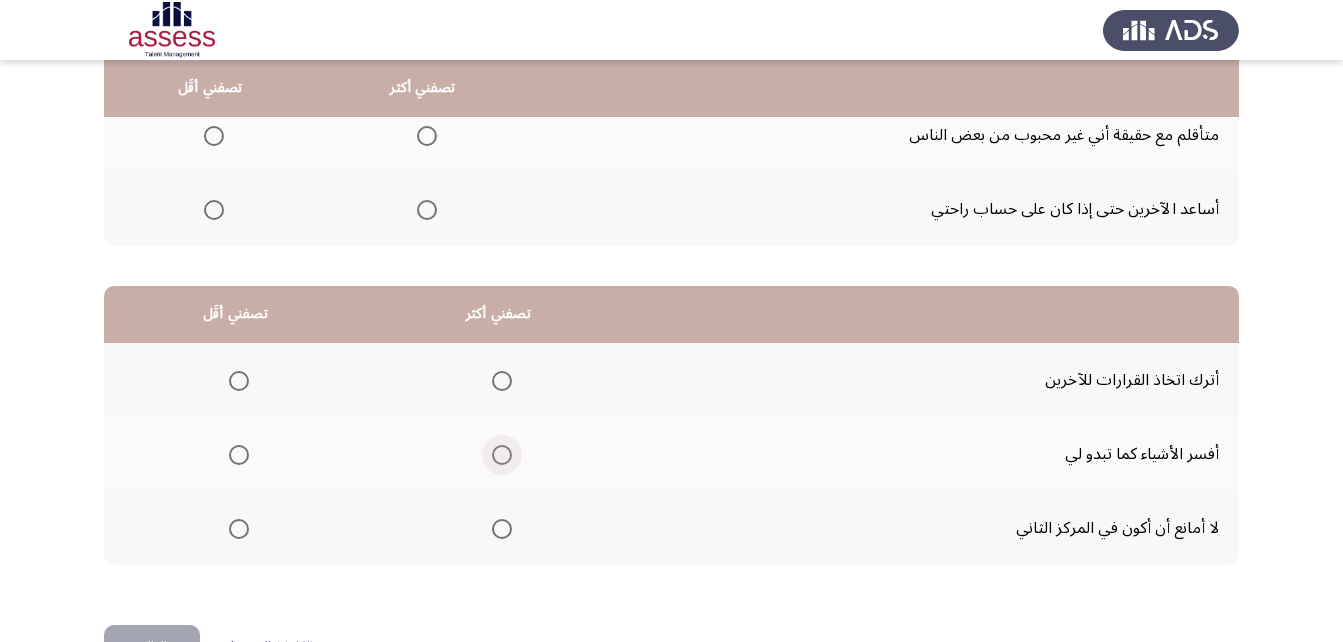 click at bounding box center (502, 455) 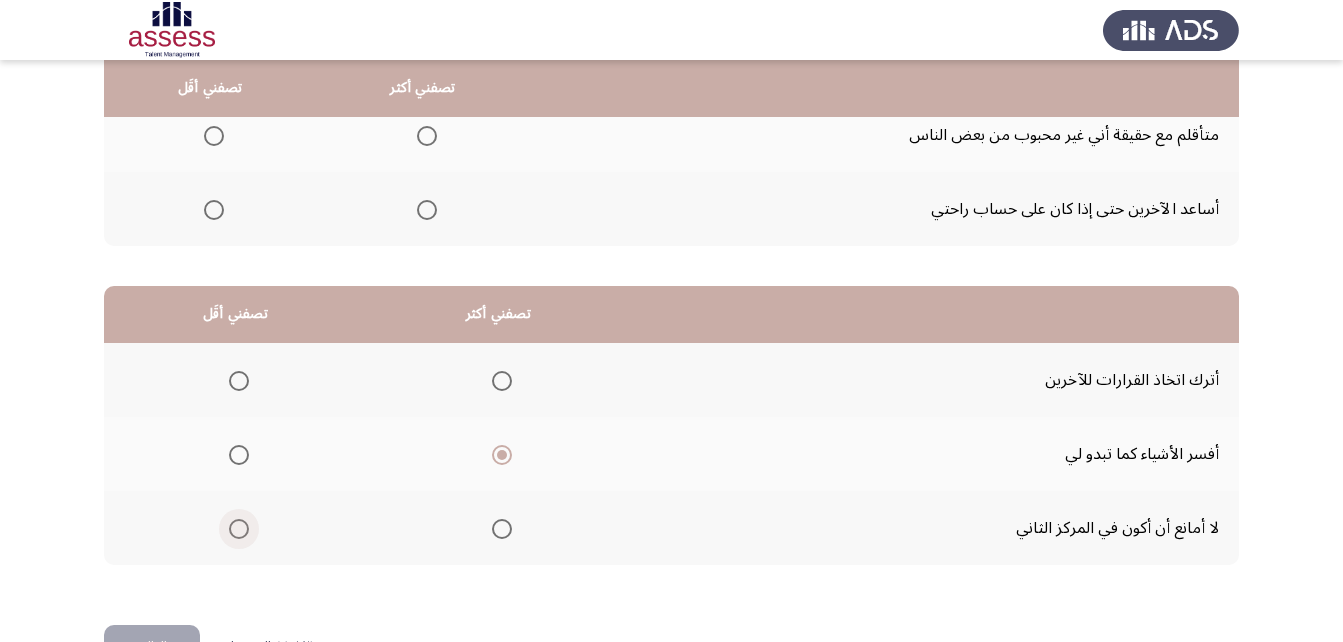 click at bounding box center [239, 529] 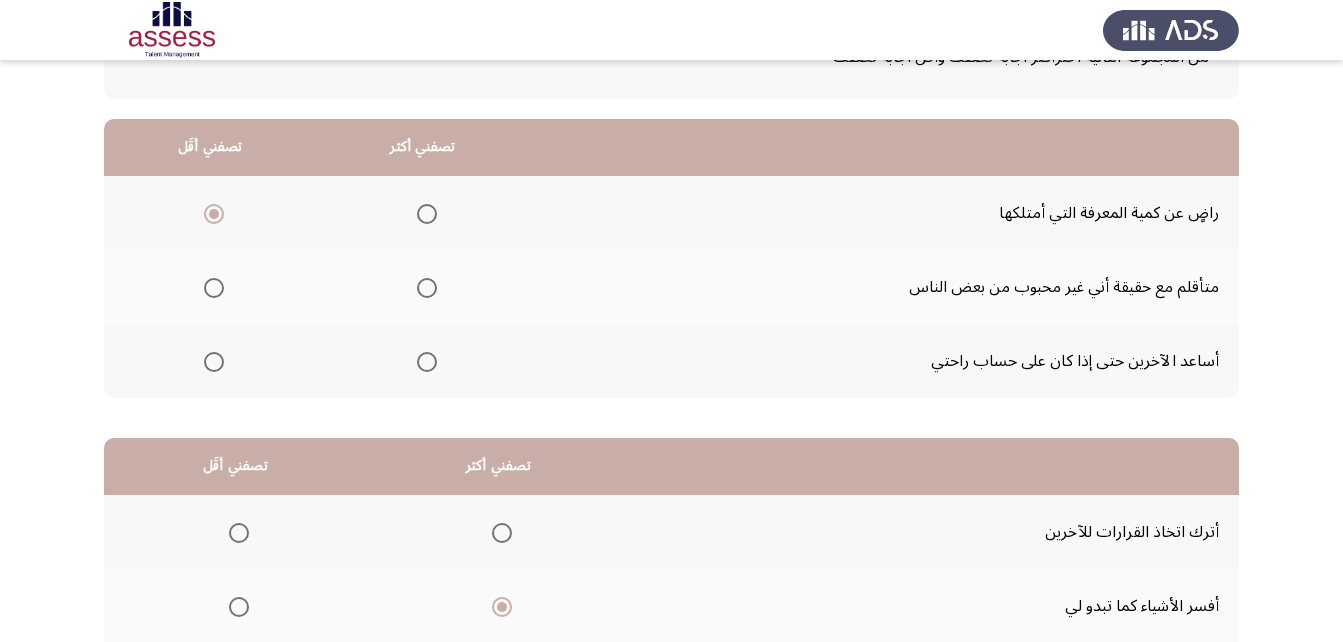scroll, scrollTop: 158, scrollLeft: 0, axis: vertical 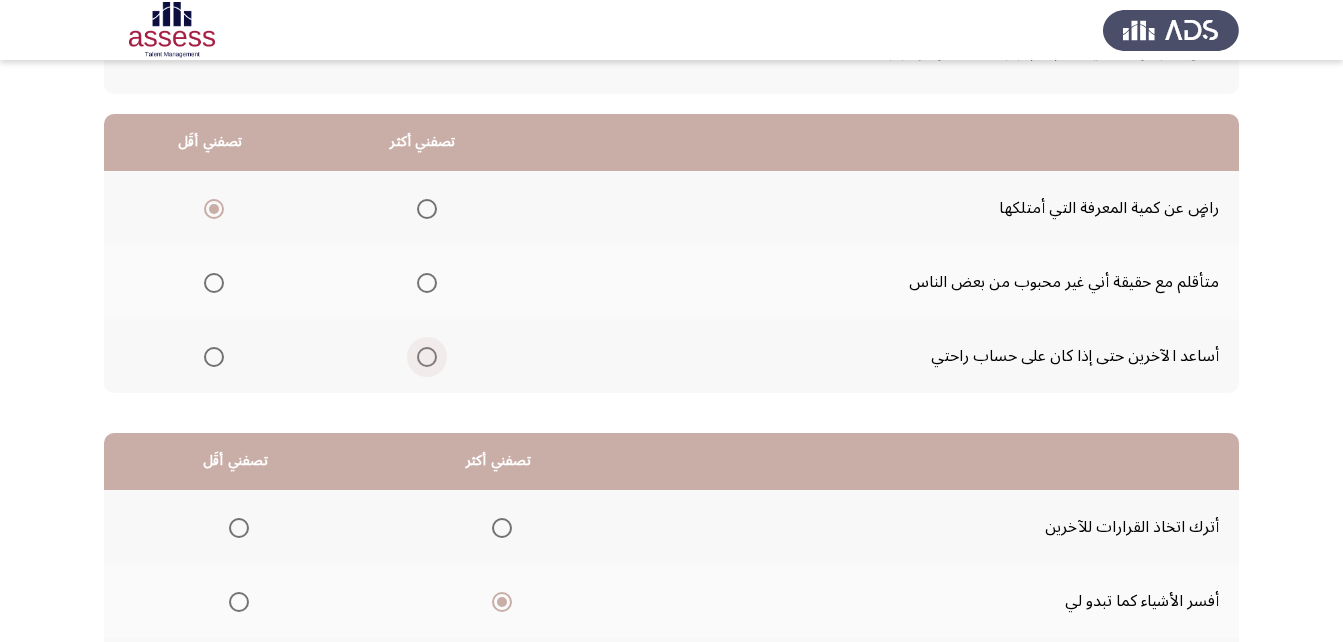 click at bounding box center [427, 357] 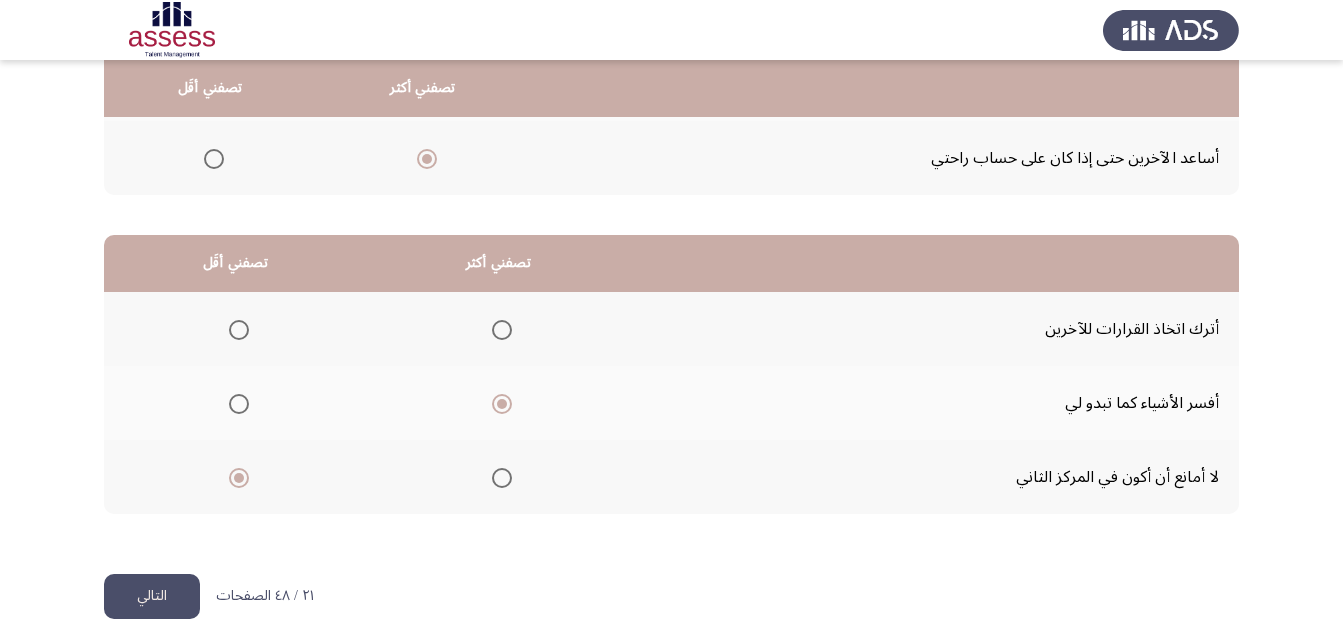 scroll, scrollTop: 368, scrollLeft: 0, axis: vertical 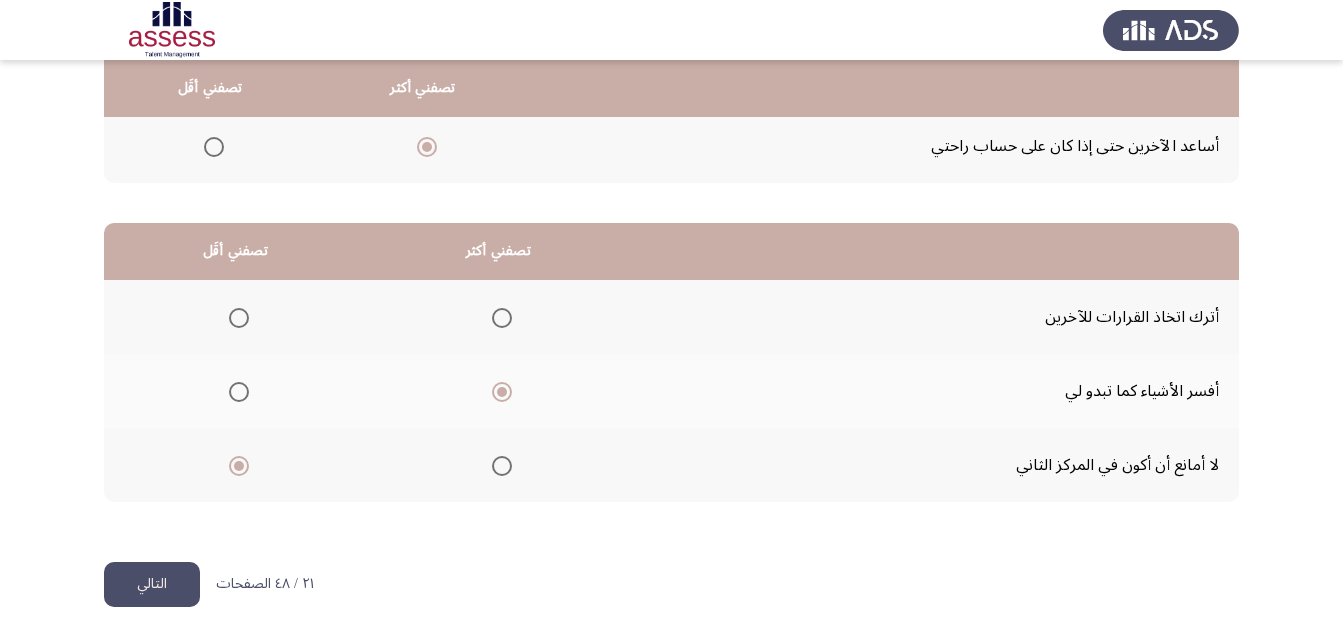 click on "التالي" 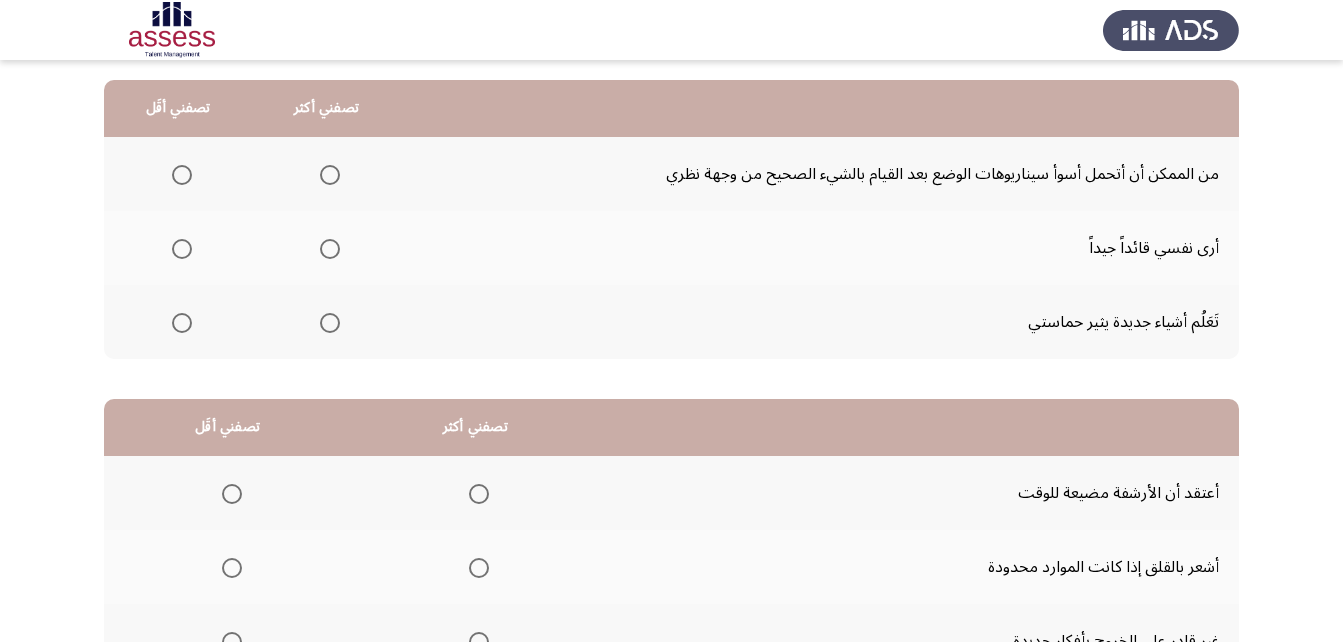 scroll, scrollTop: 231, scrollLeft: 0, axis: vertical 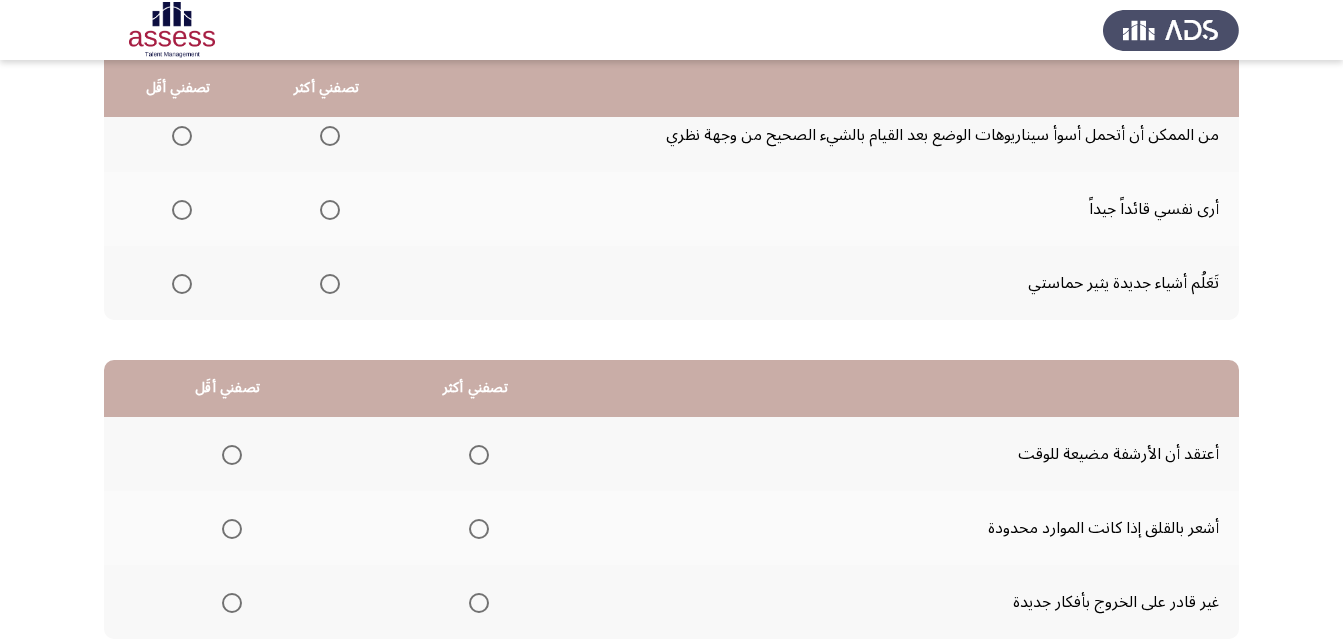 click at bounding box center [330, 210] 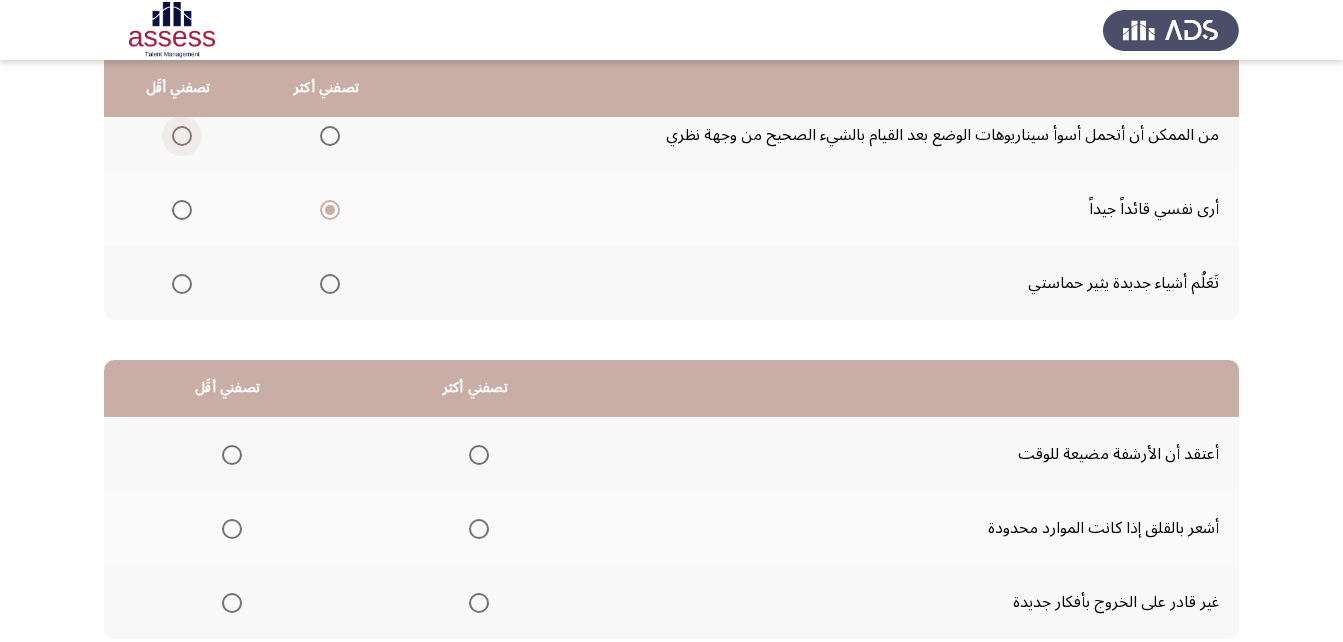 click at bounding box center (182, 136) 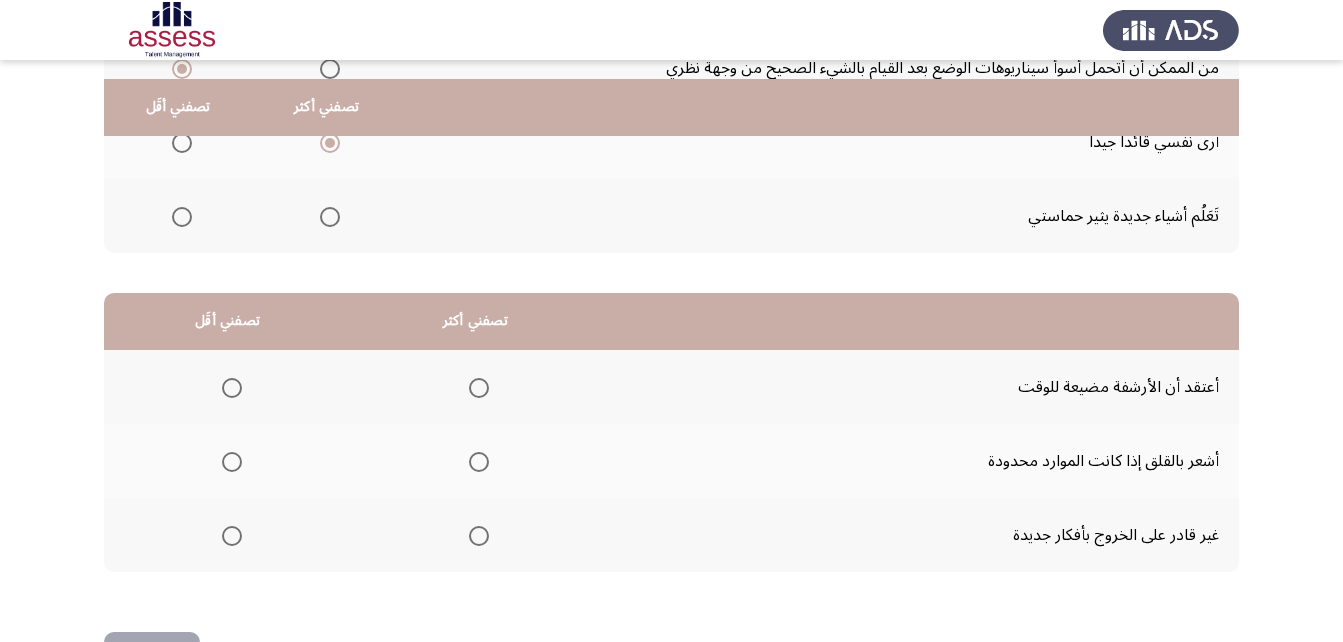scroll, scrollTop: 322, scrollLeft: 0, axis: vertical 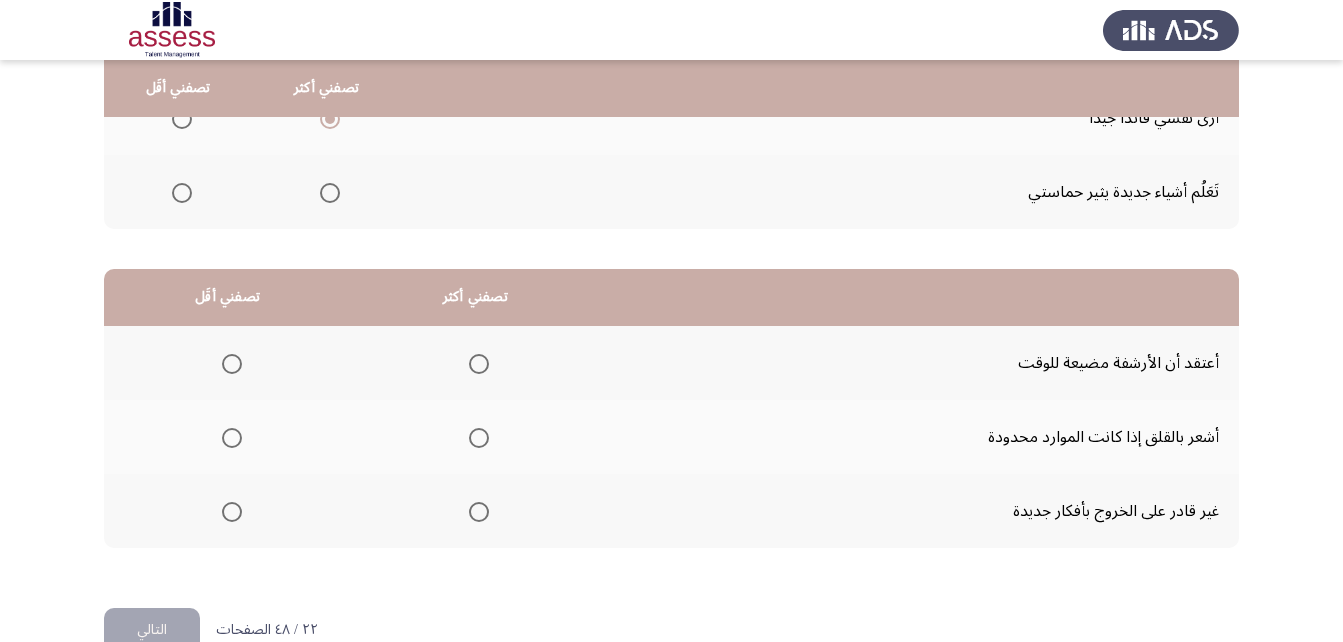 click at bounding box center (479, 438) 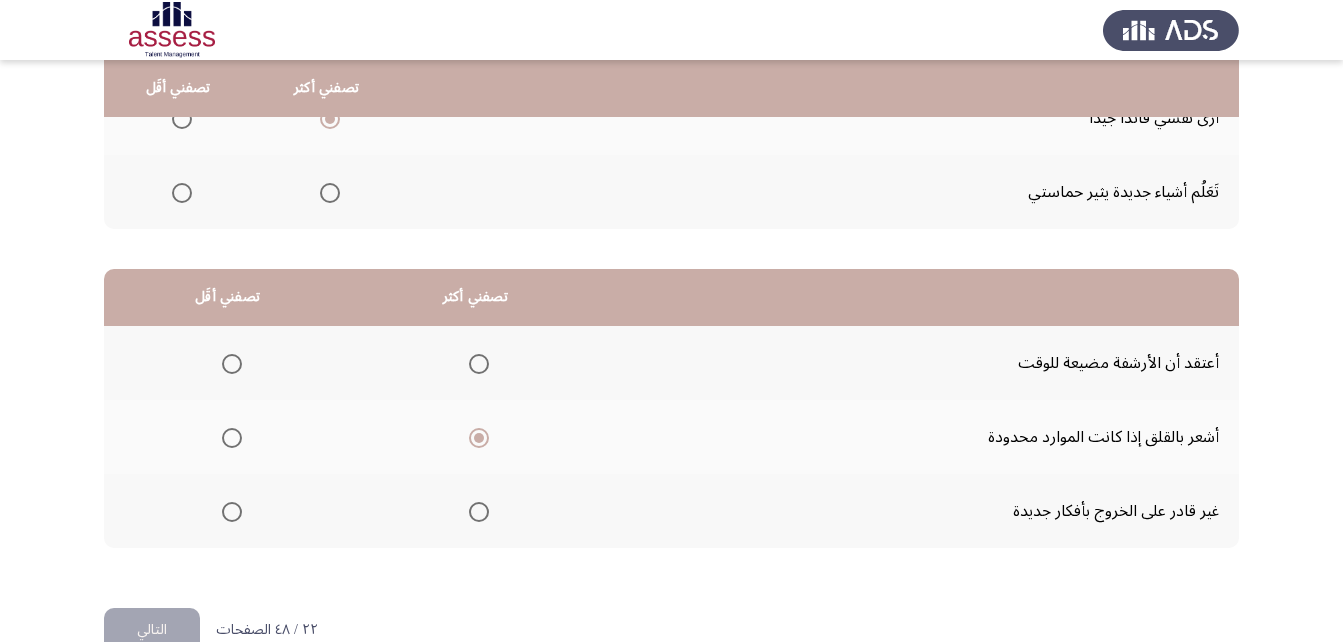 click at bounding box center [232, 512] 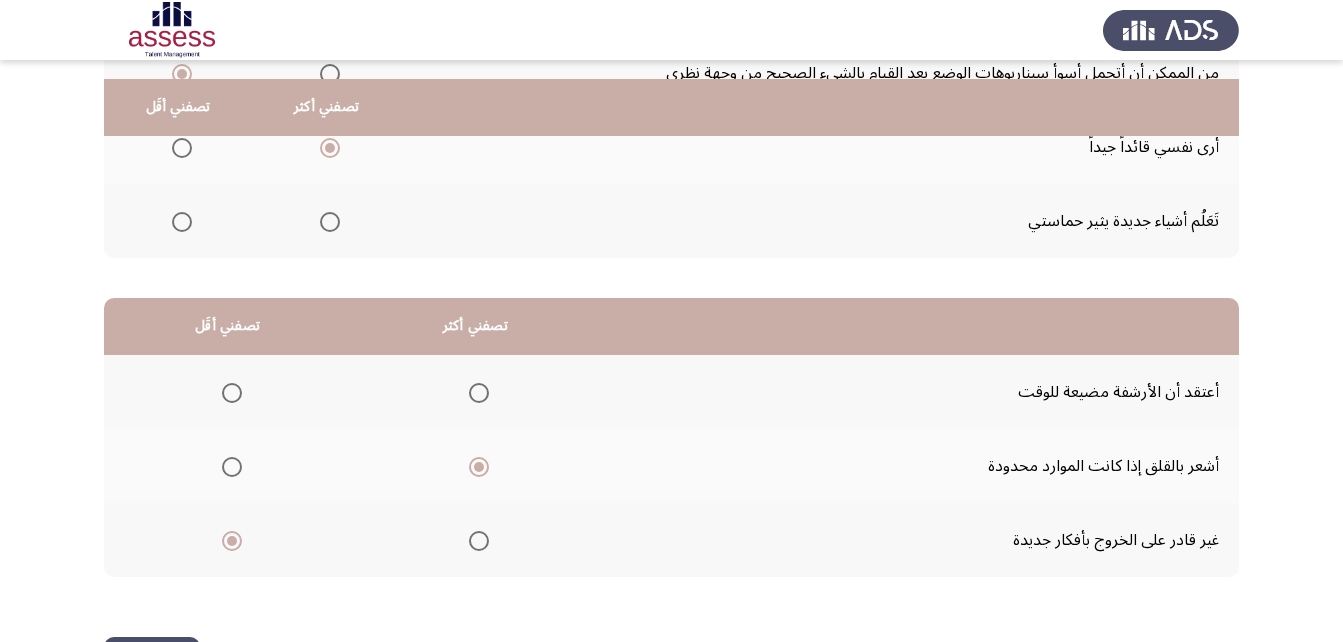 scroll, scrollTop: 368, scrollLeft: 0, axis: vertical 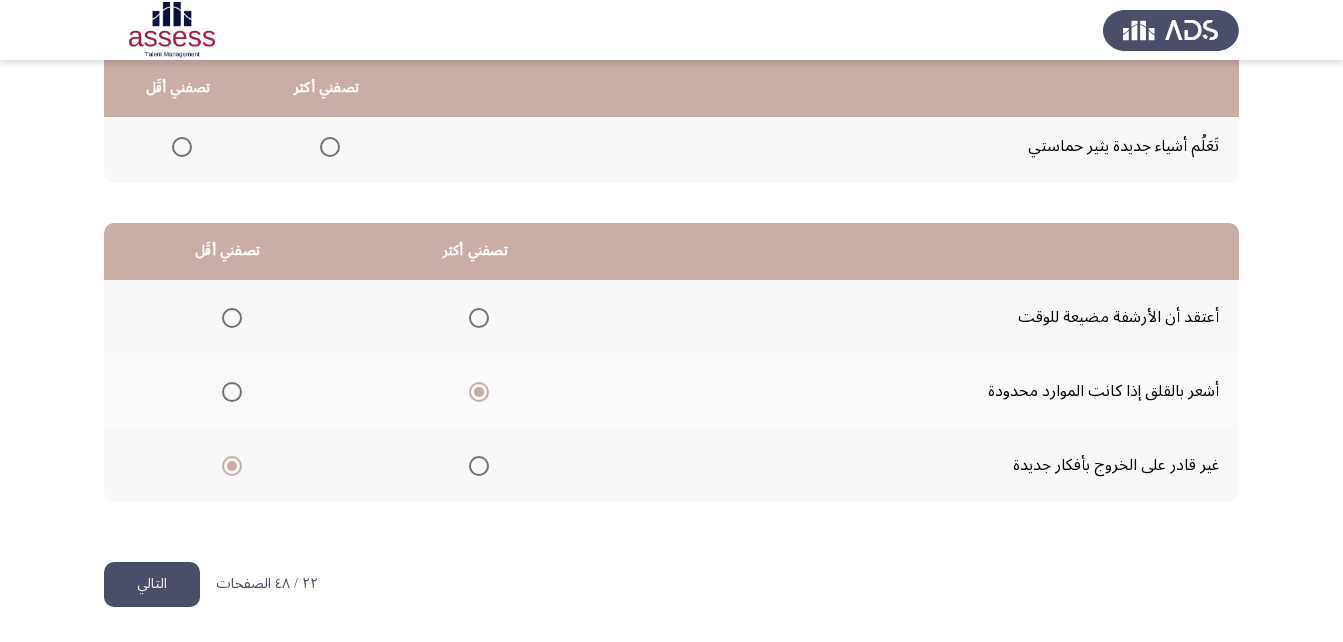click on "التالي" 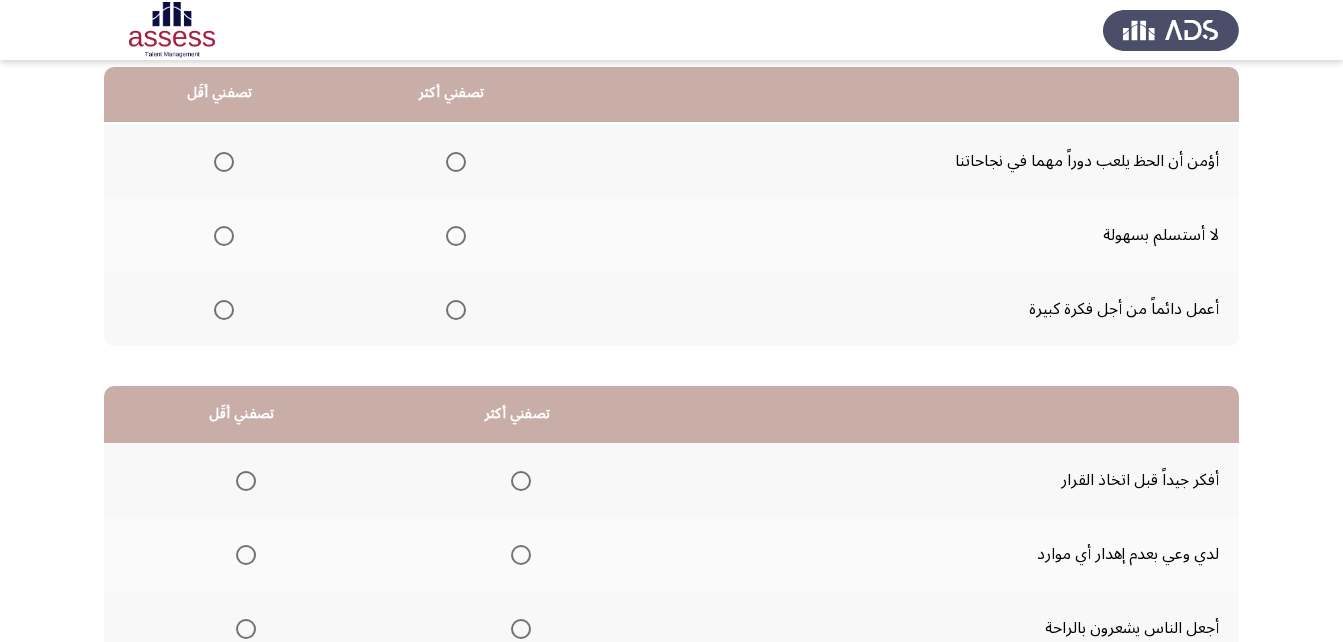 scroll, scrollTop: 210, scrollLeft: 0, axis: vertical 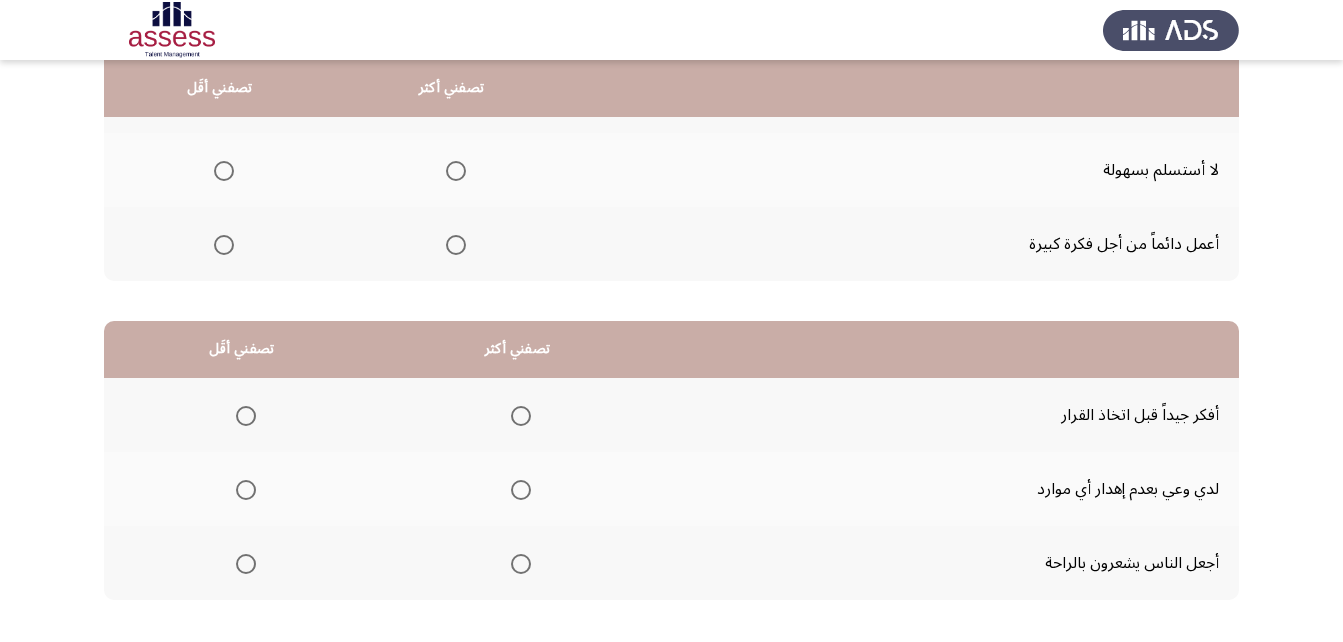 click at bounding box center (521, 416) 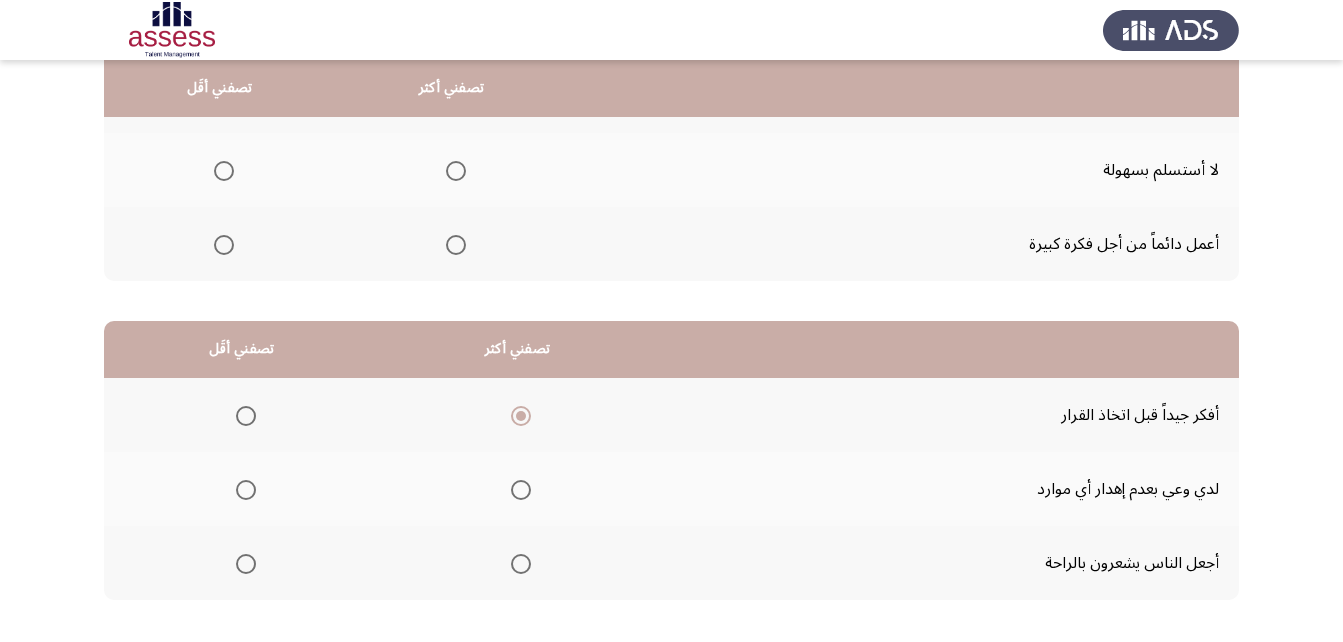 click at bounding box center [246, 564] 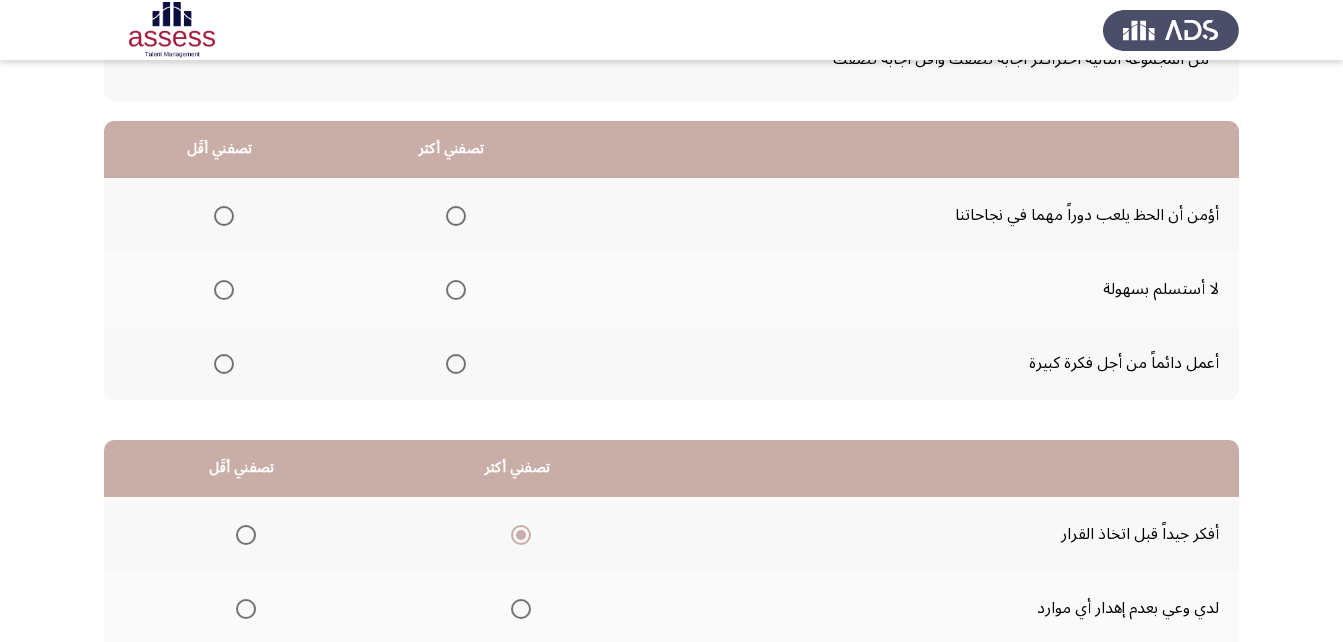 scroll, scrollTop: 183, scrollLeft: 0, axis: vertical 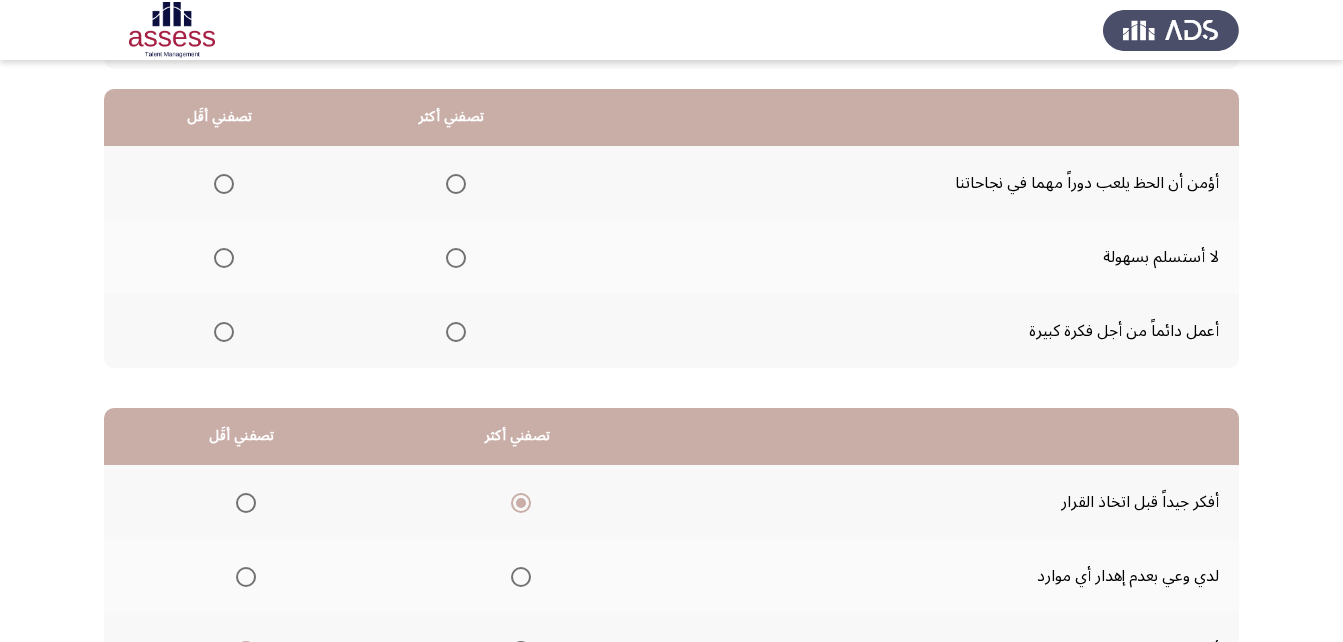 click at bounding box center (456, 184) 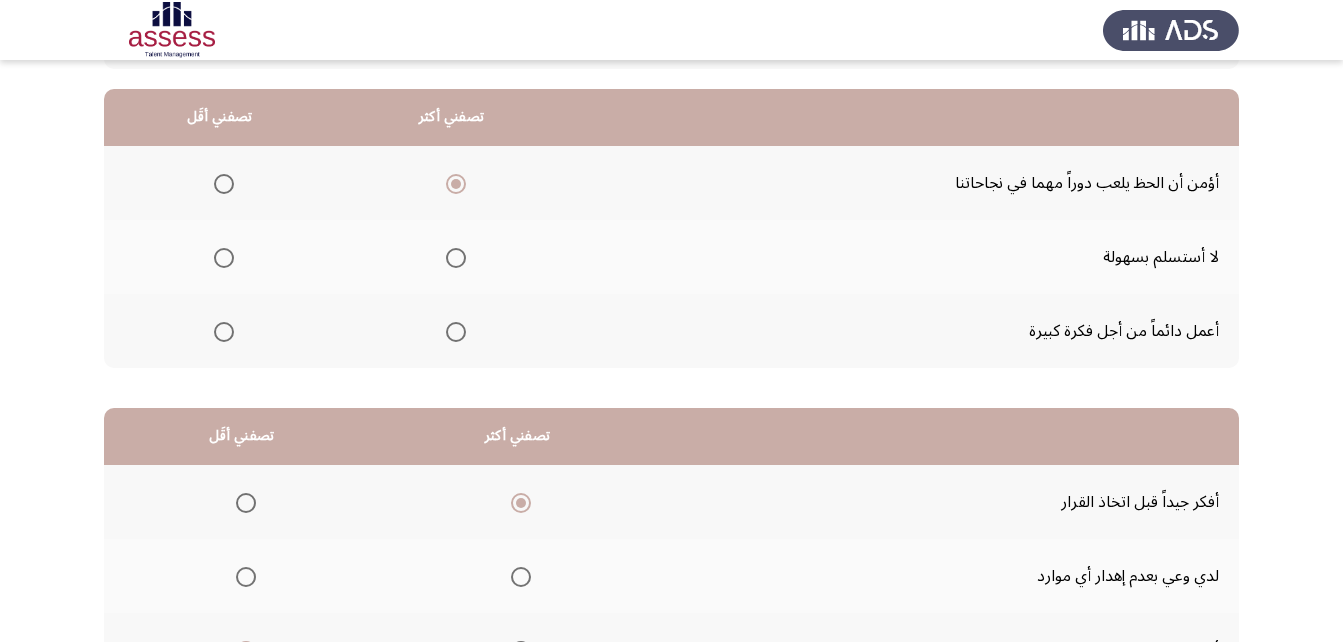 click at bounding box center [224, 332] 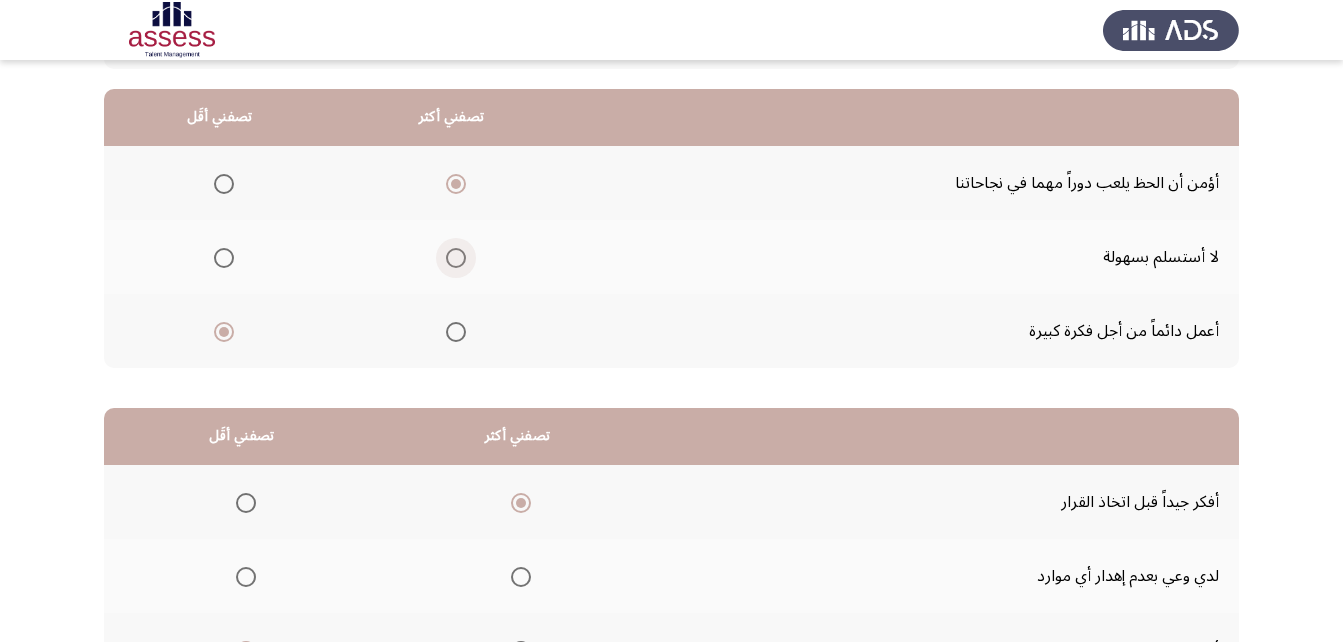 click at bounding box center [456, 258] 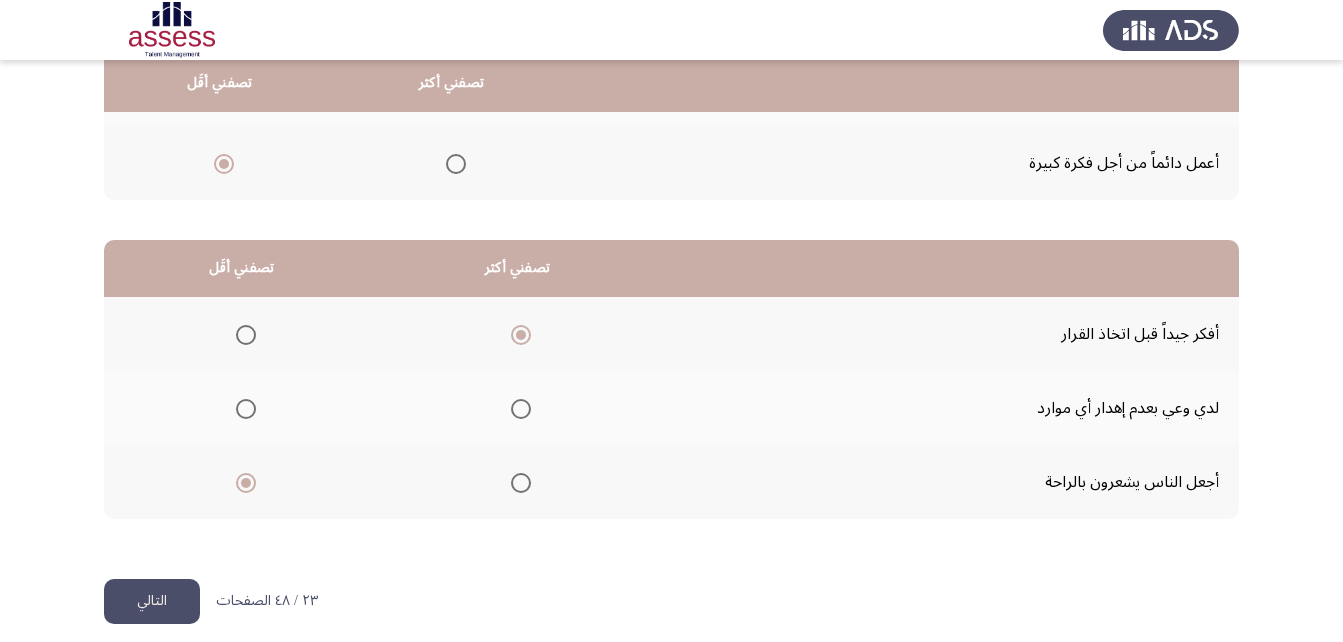scroll, scrollTop: 368, scrollLeft: 0, axis: vertical 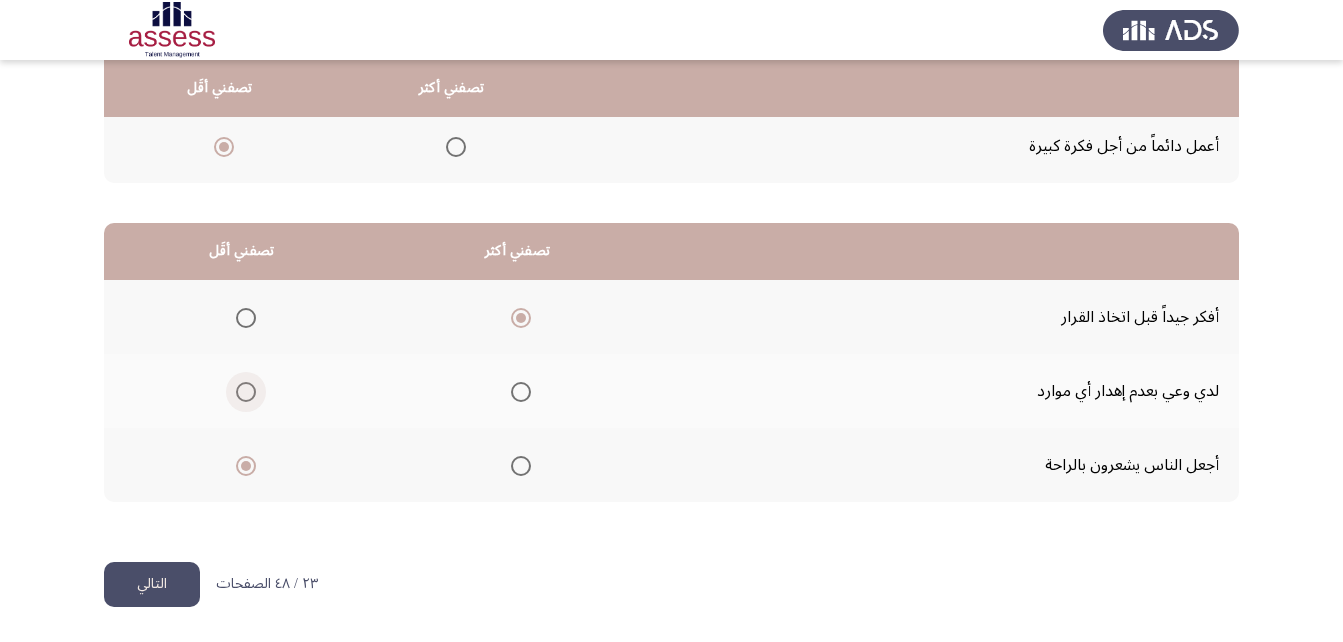 click at bounding box center [246, 392] 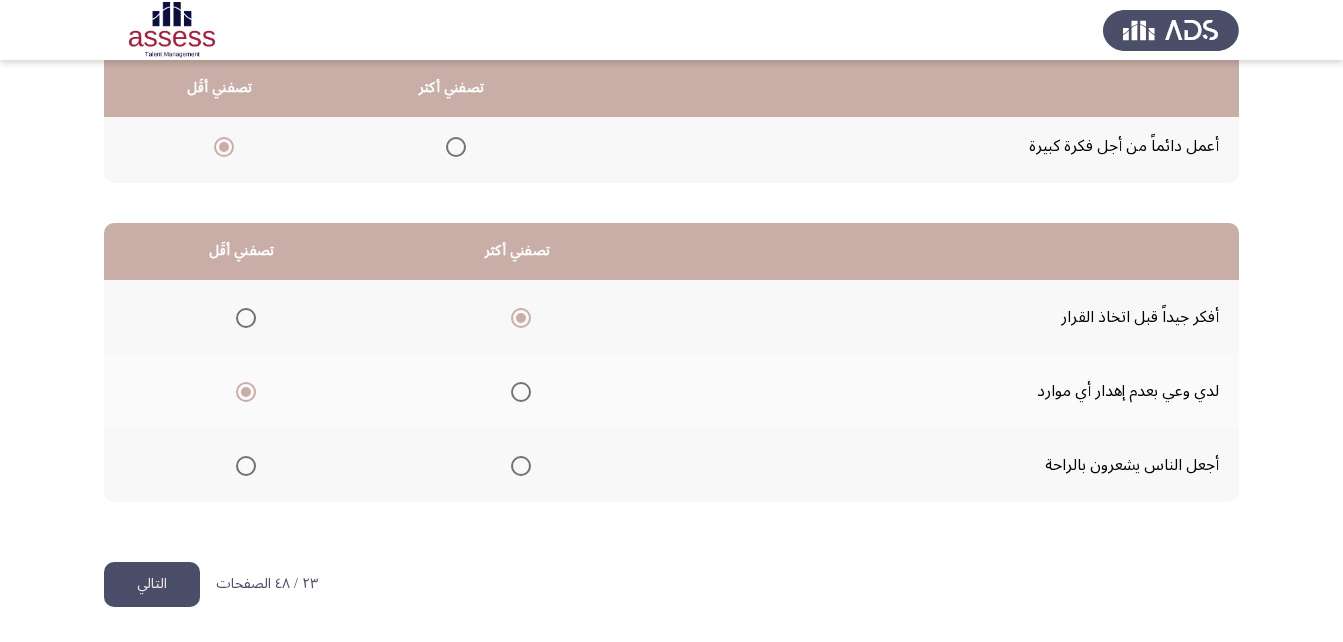click on "التالي" 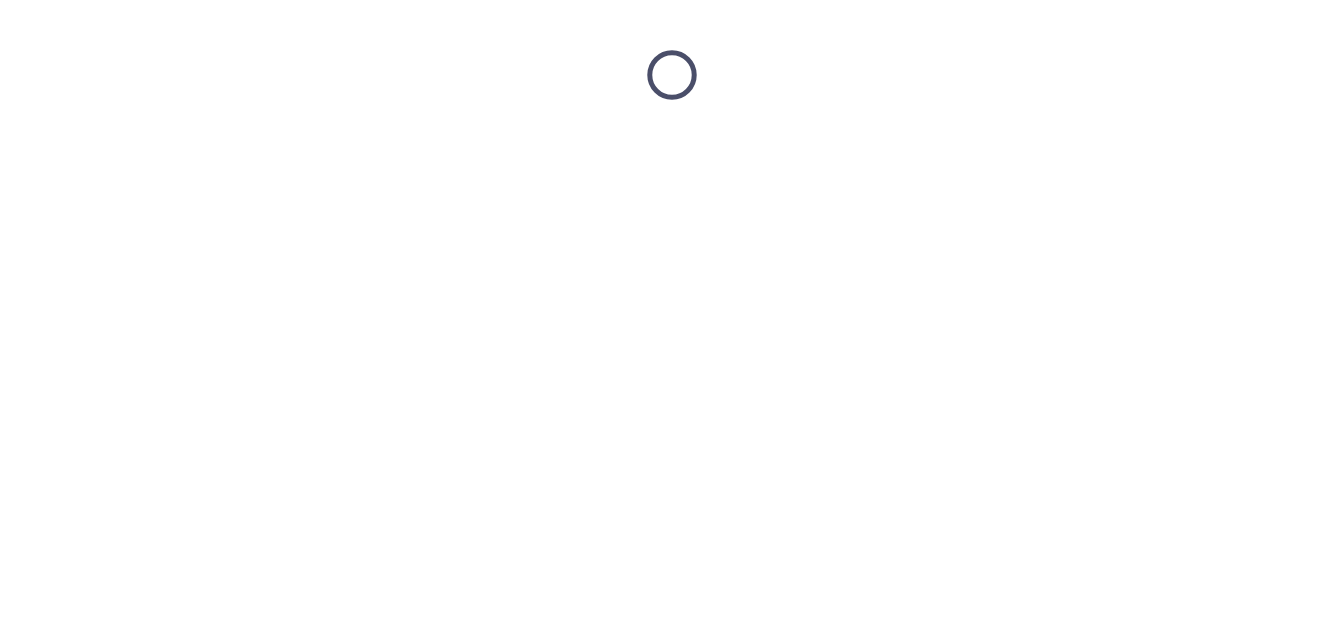 scroll, scrollTop: 0, scrollLeft: 0, axis: both 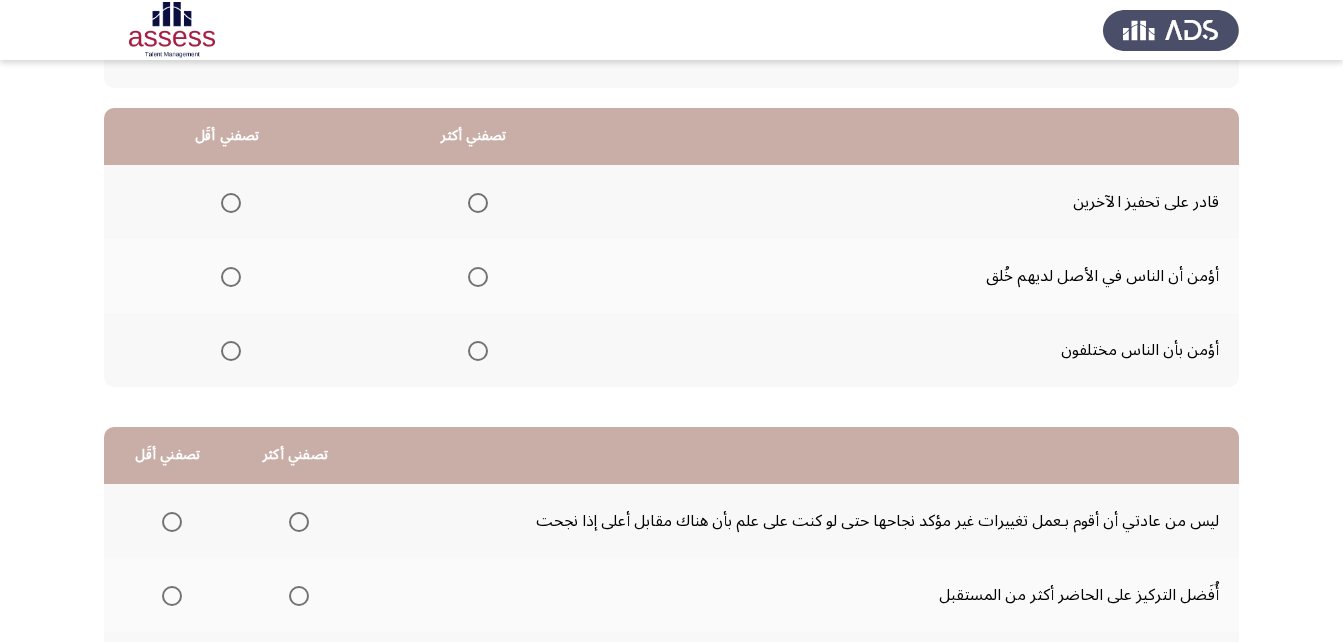 click at bounding box center (231, 203) 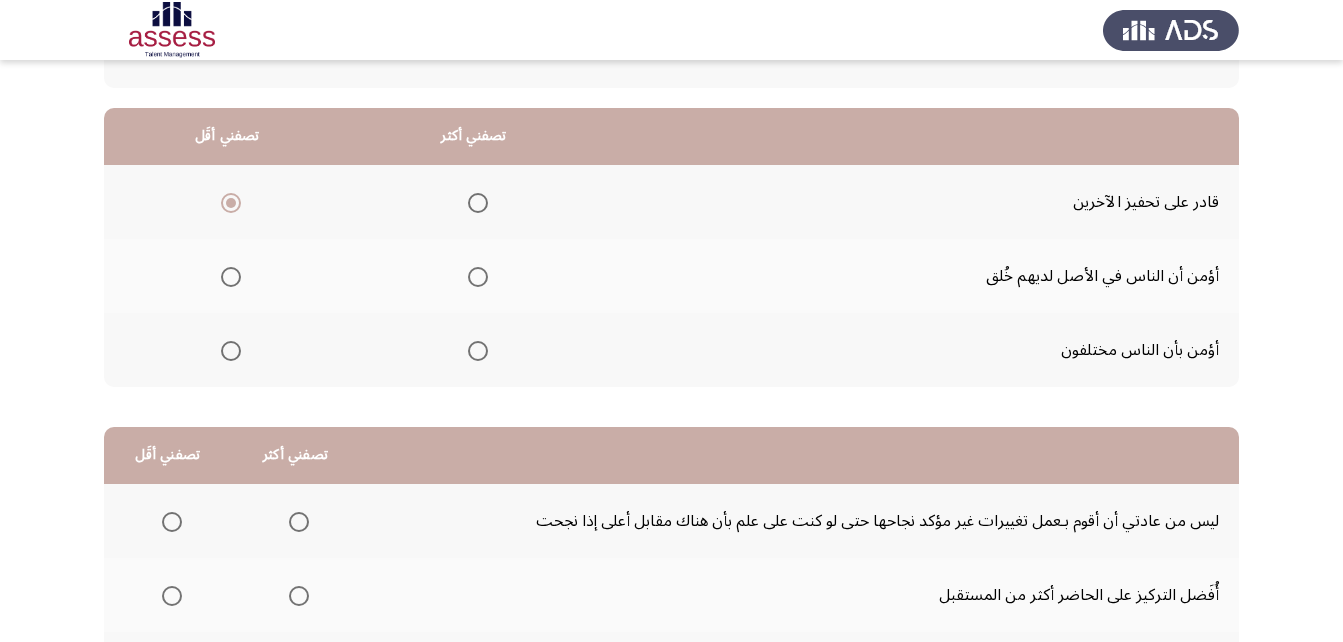 click 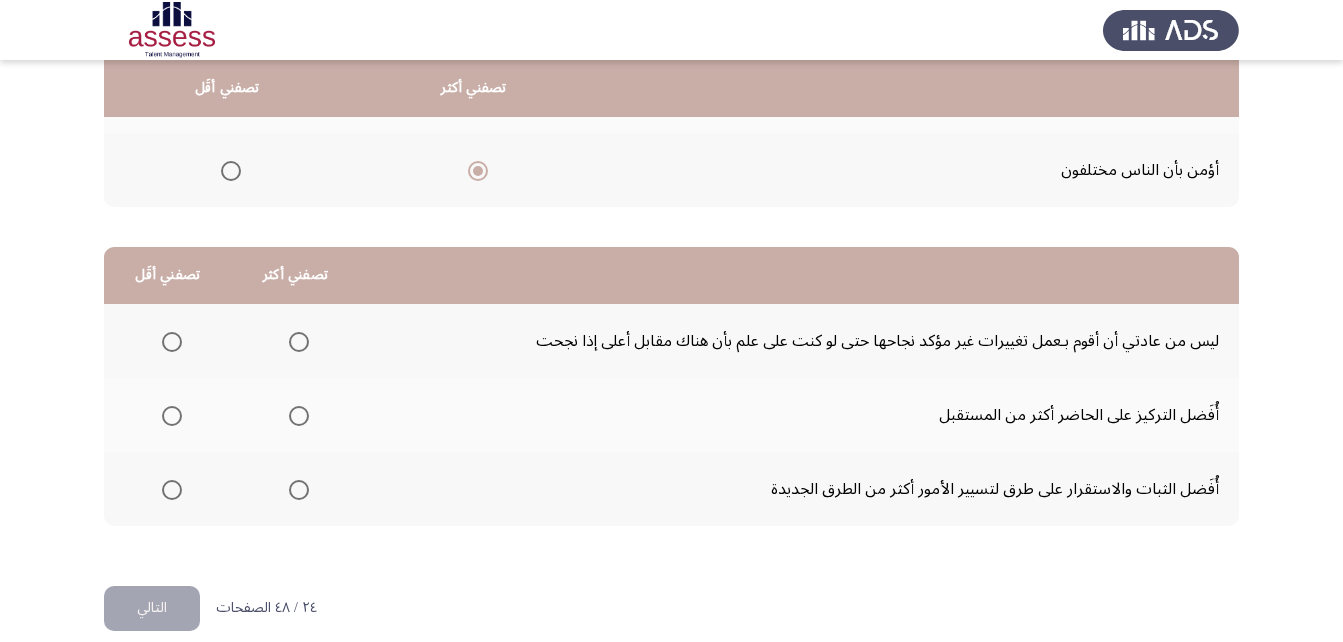 scroll, scrollTop: 346, scrollLeft: 0, axis: vertical 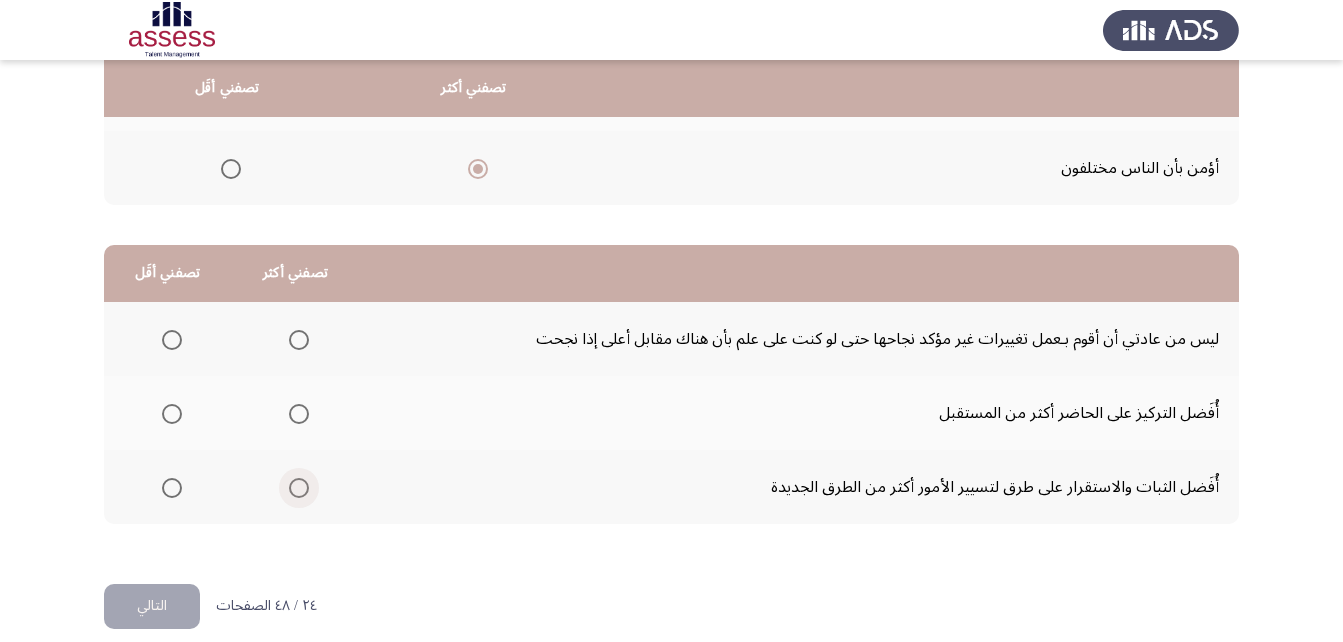 click at bounding box center [299, 488] 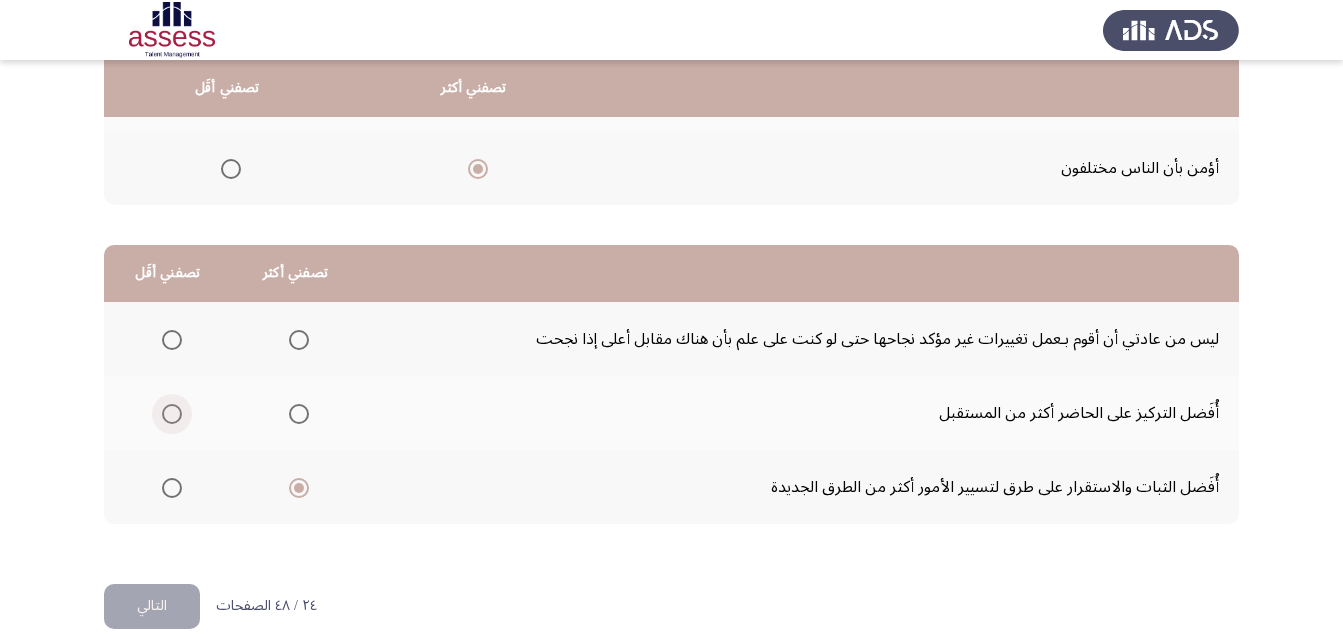 click at bounding box center (172, 414) 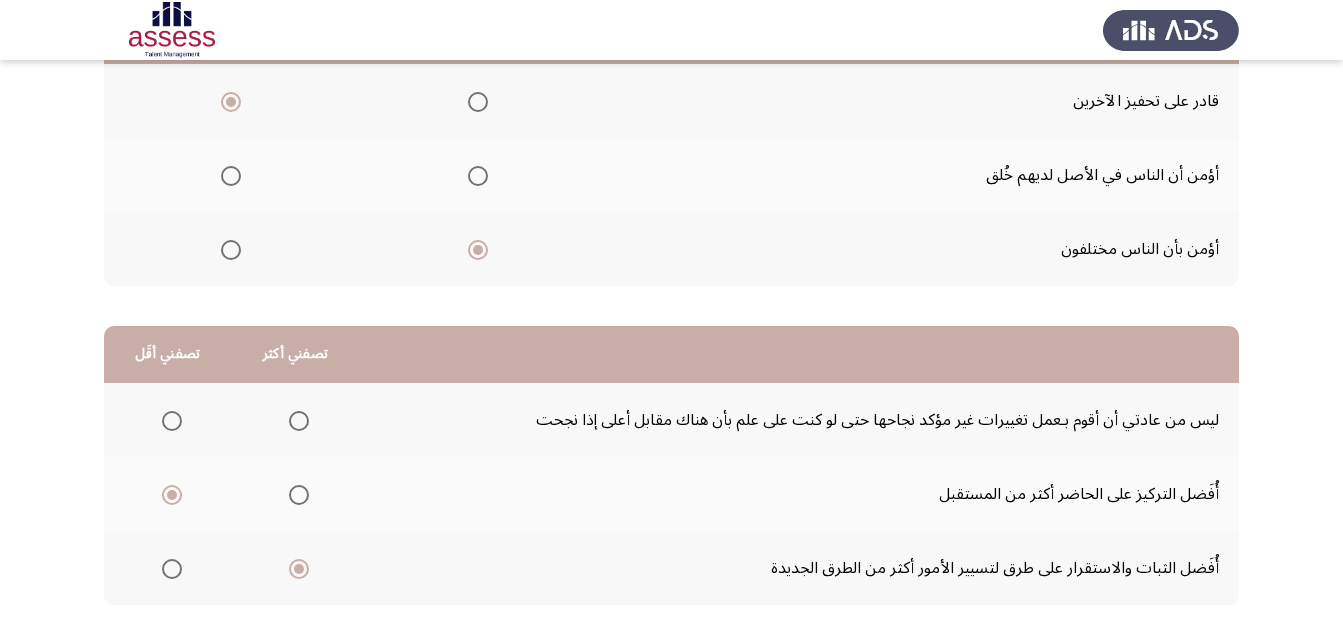scroll, scrollTop: 368, scrollLeft: 0, axis: vertical 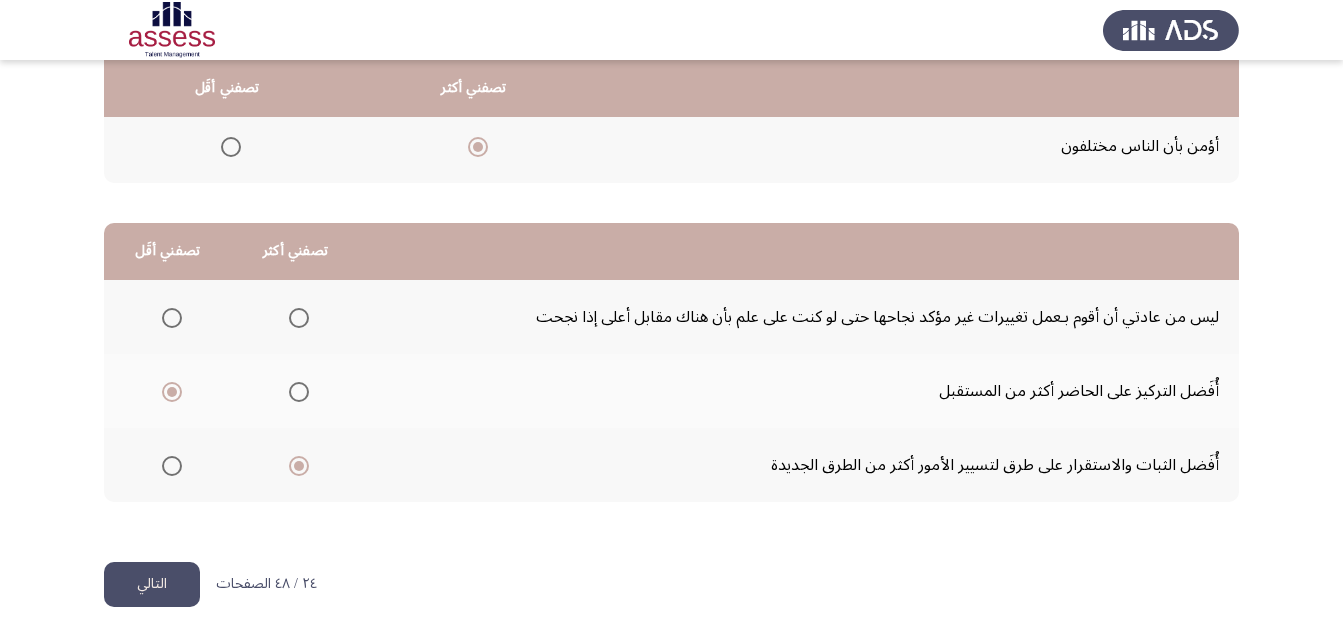 click on "التالي" 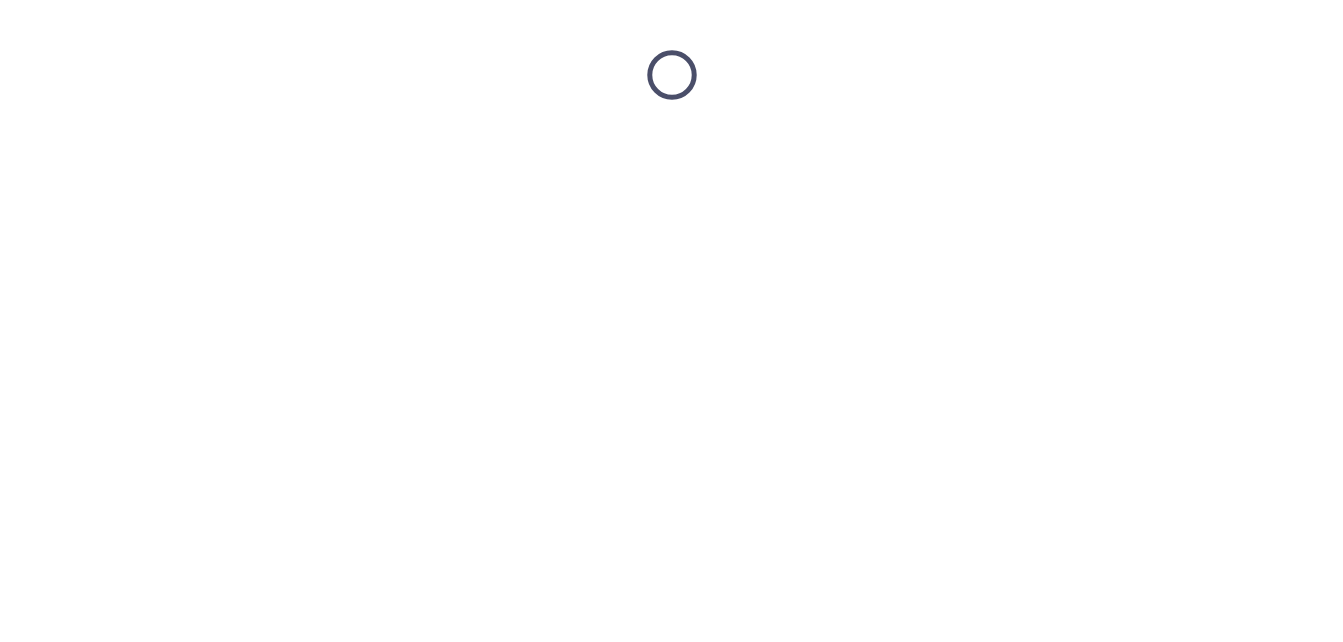 scroll, scrollTop: 0, scrollLeft: 0, axis: both 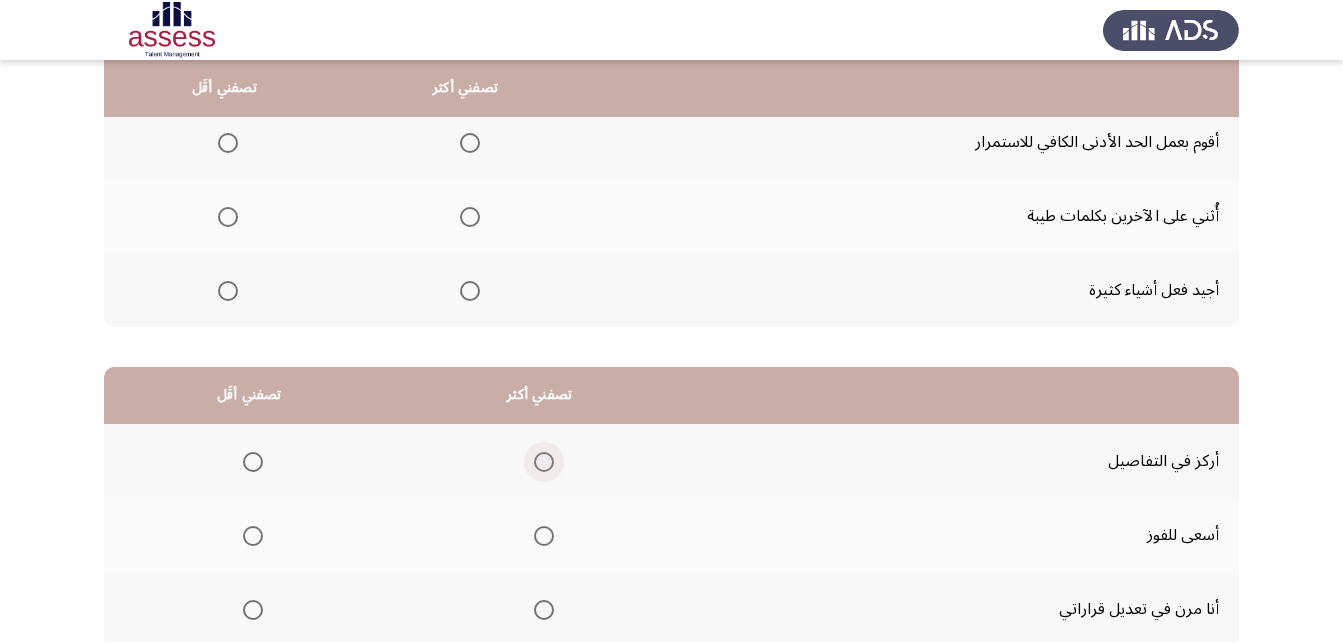 click at bounding box center [544, 462] 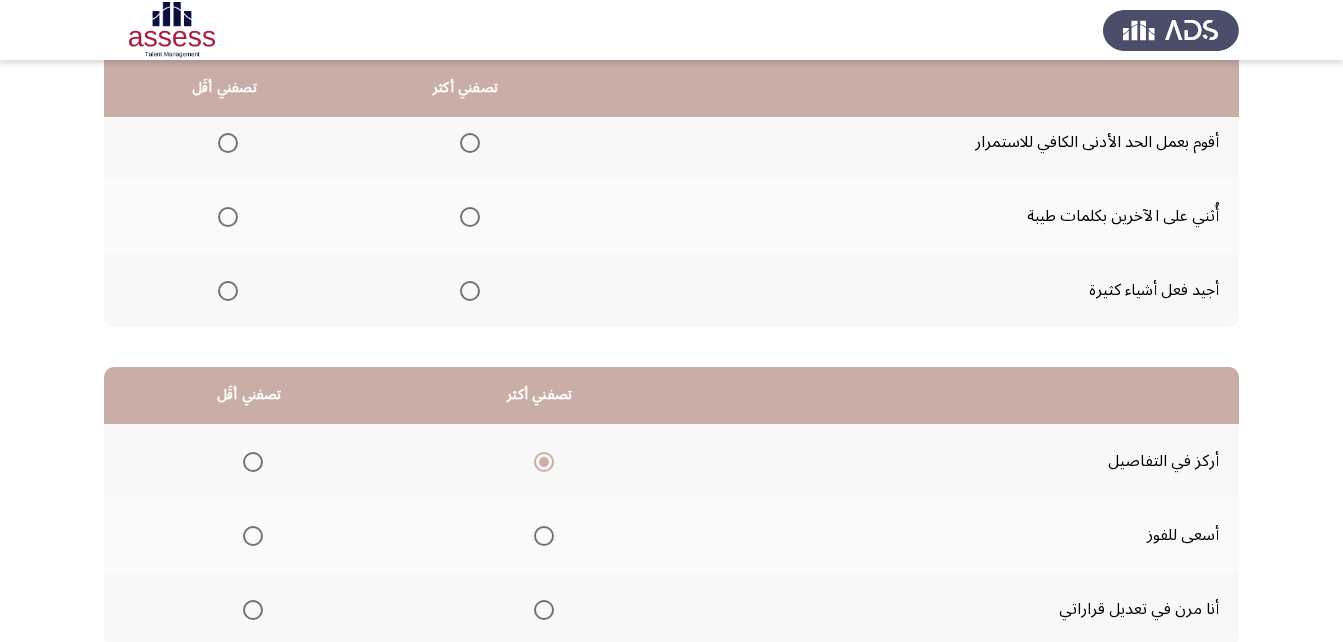 scroll, scrollTop: 183, scrollLeft: 0, axis: vertical 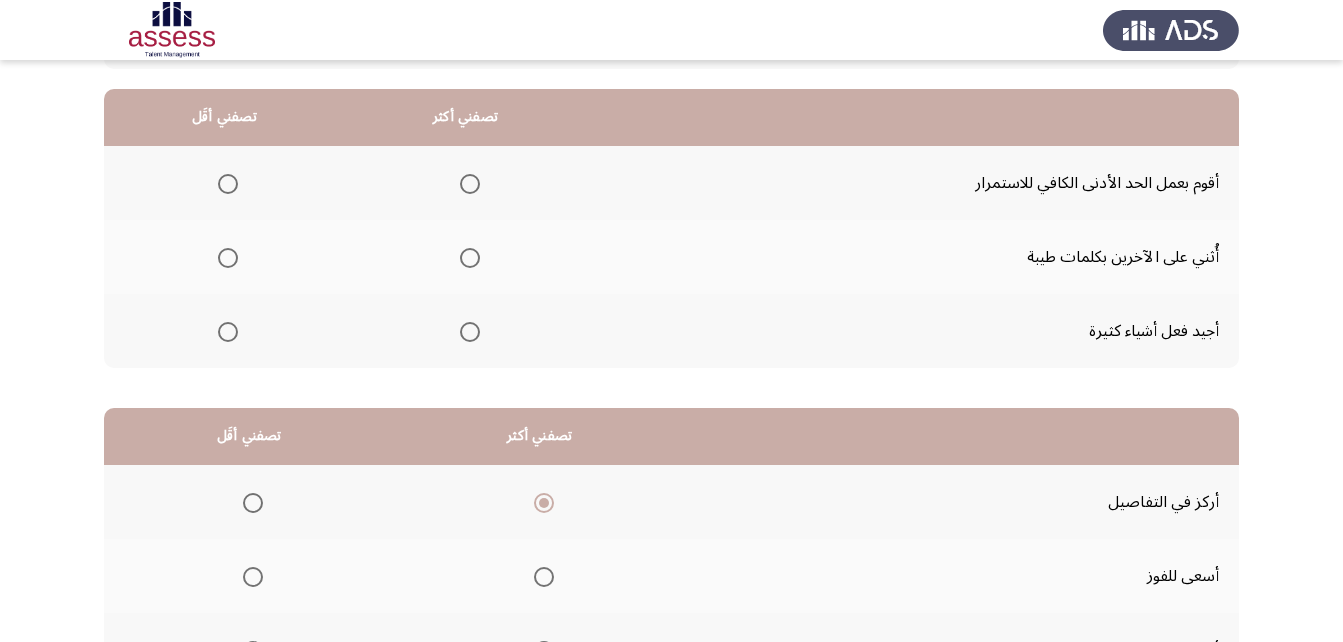 click at bounding box center (470, 332) 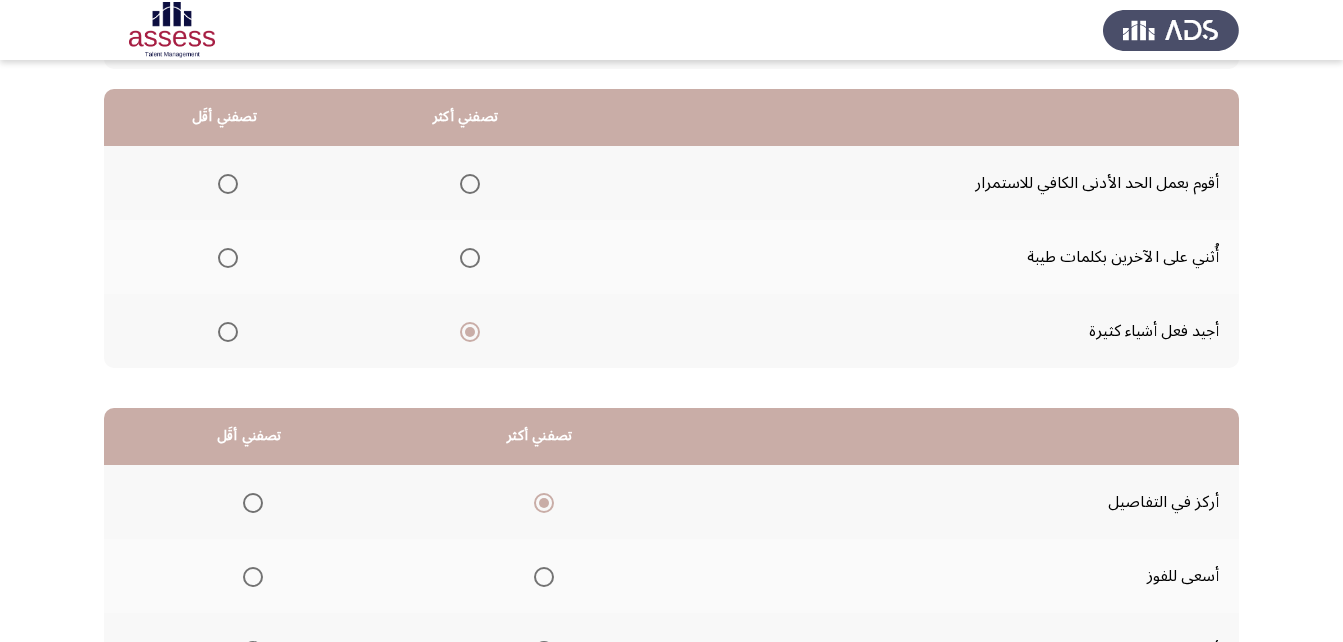 click at bounding box center (228, 184) 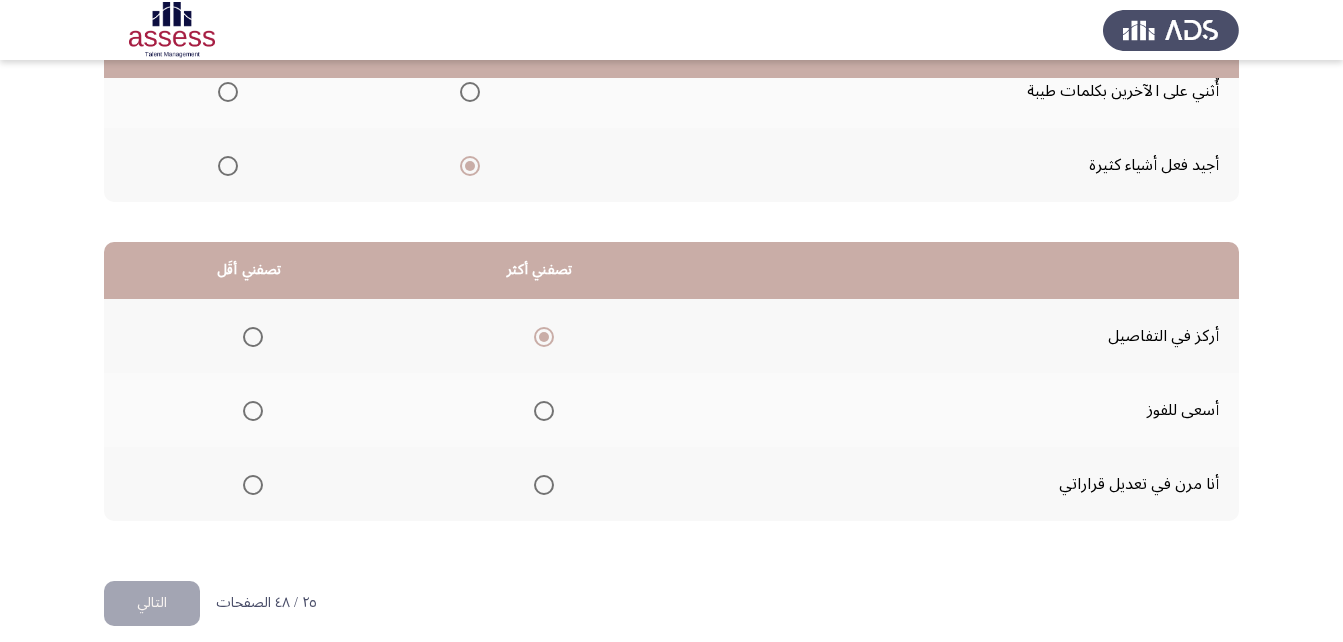 scroll, scrollTop: 368, scrollLeft: 0, axis: vertical 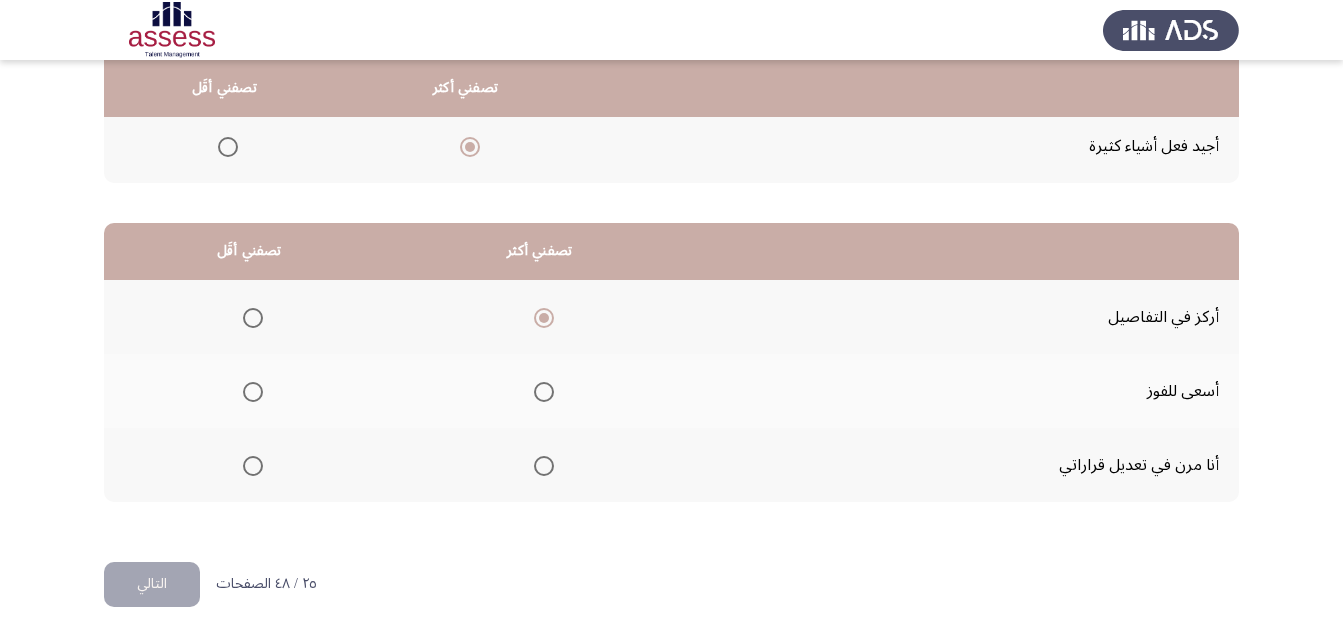 click at bounding box center [253, 466] 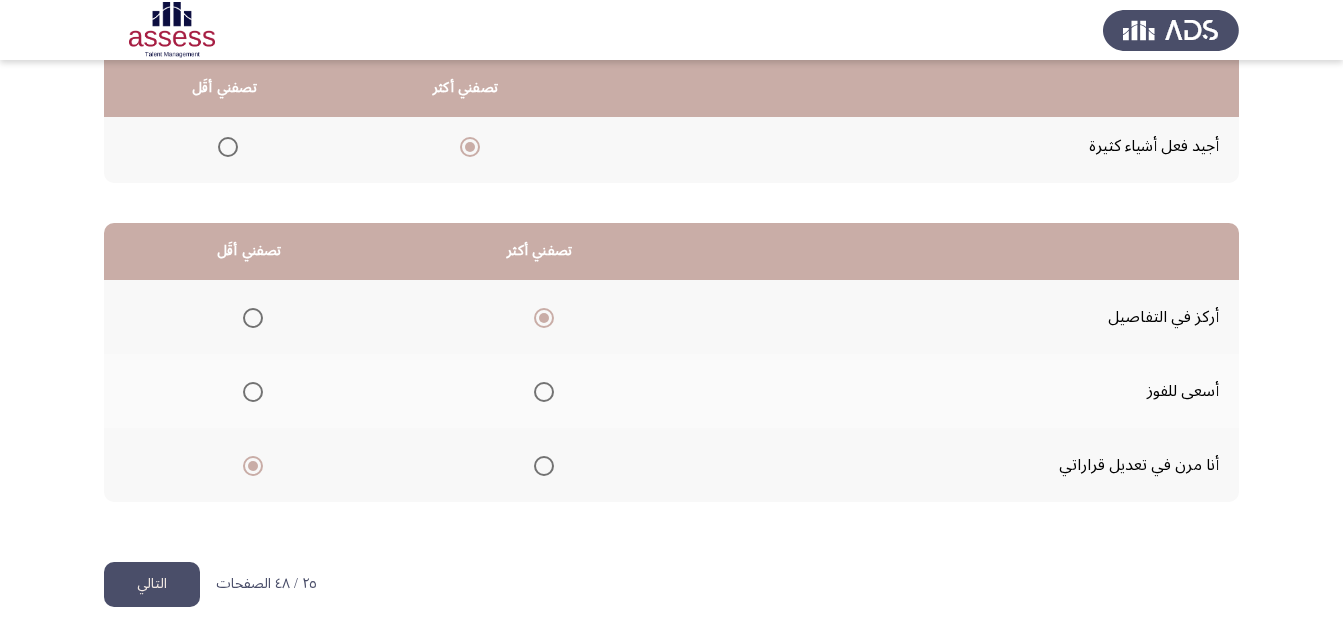 click on "التالي" 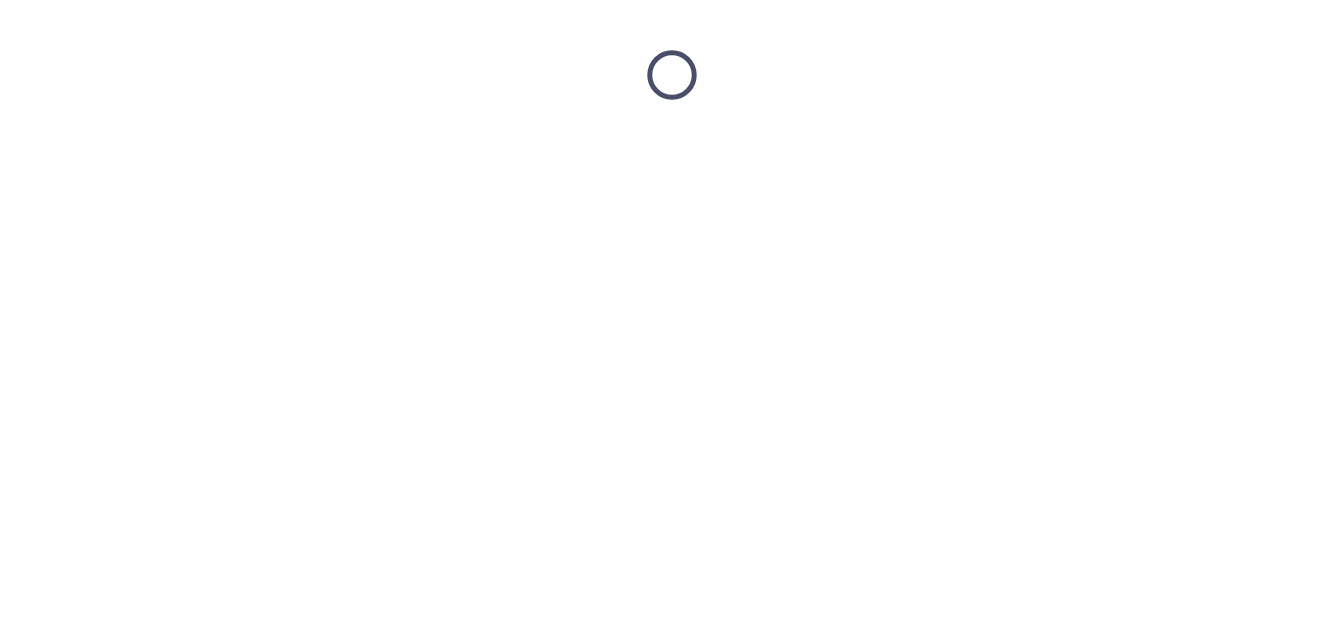 scroll, scrollTop: 0, scrollLeft: 0, axis: both 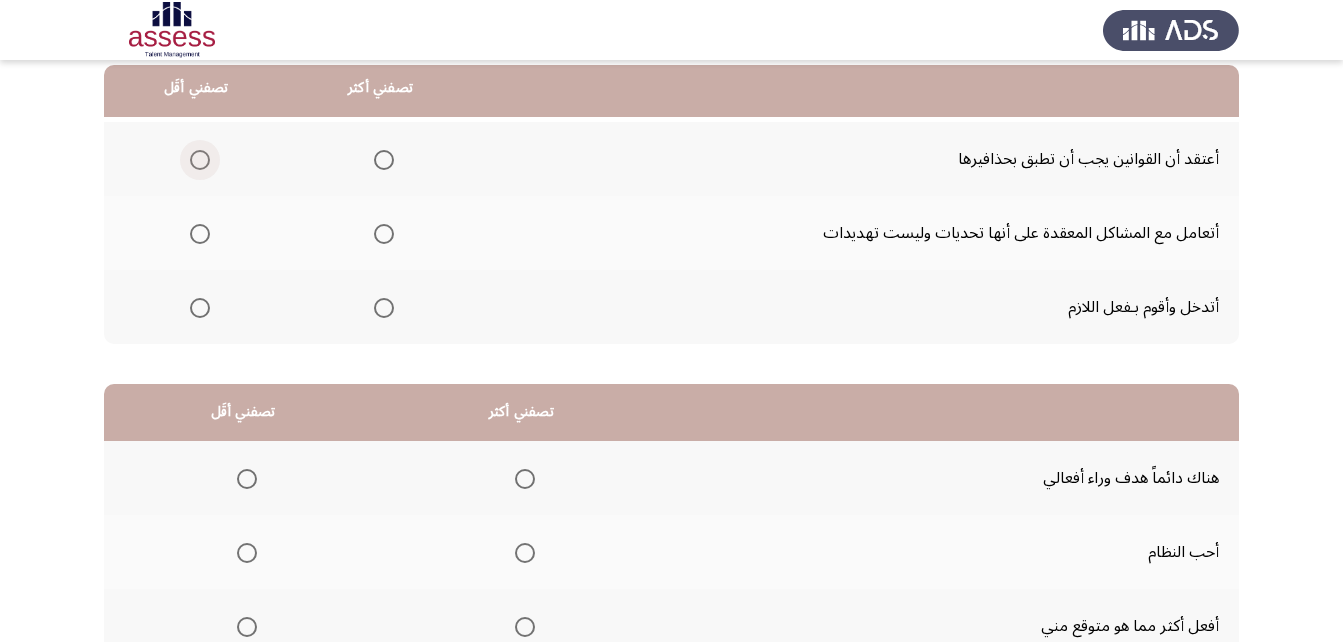 click at bounding box center (200, 160) 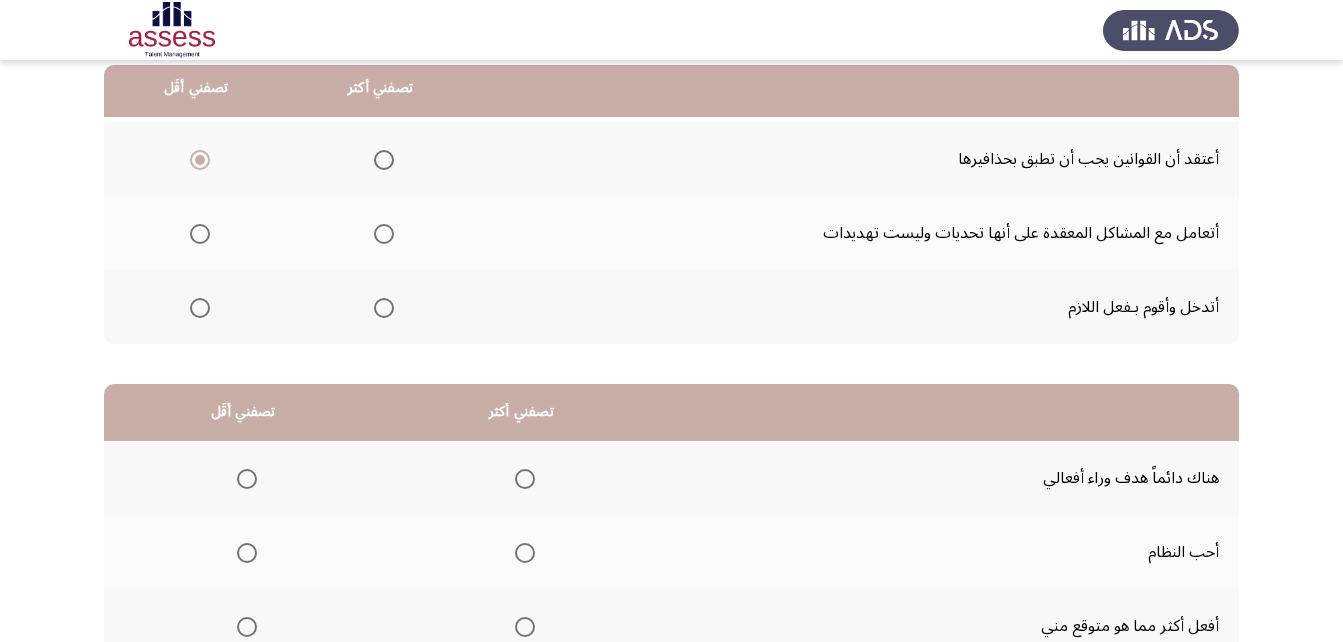 click at bounding box center (384, 234) 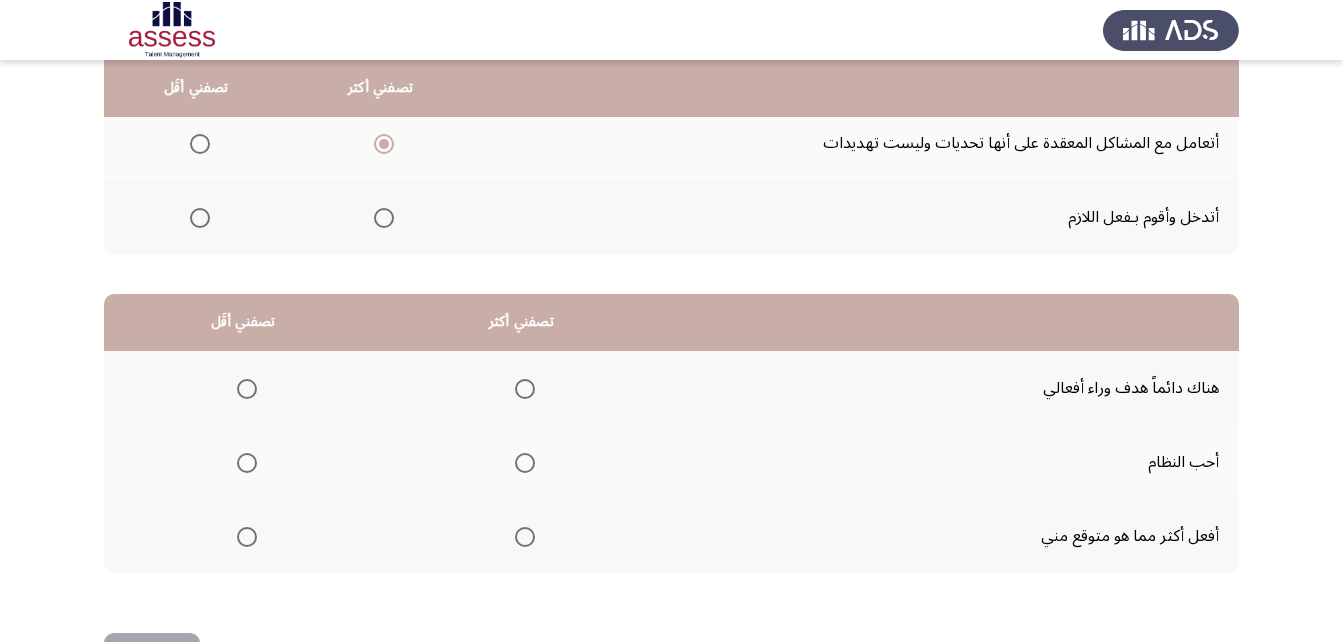 scroll, scrollTop: 368, scrollLeft: 0, axis: vertical 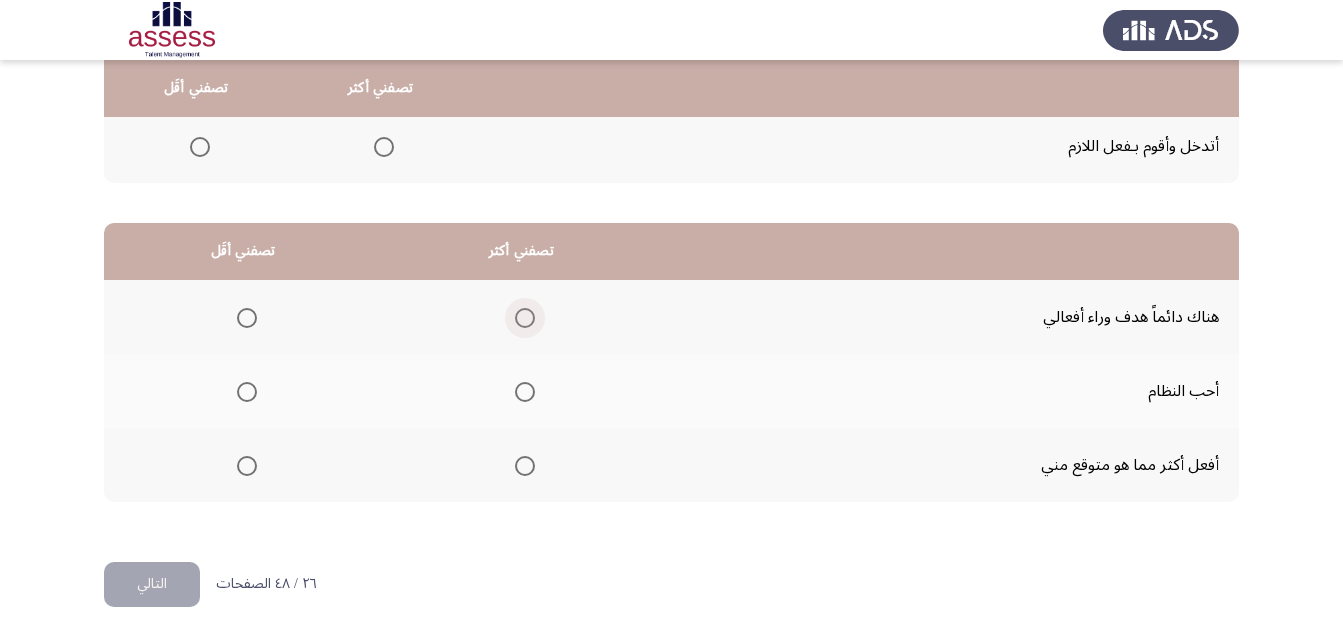 click at bounding box center (525, 318) 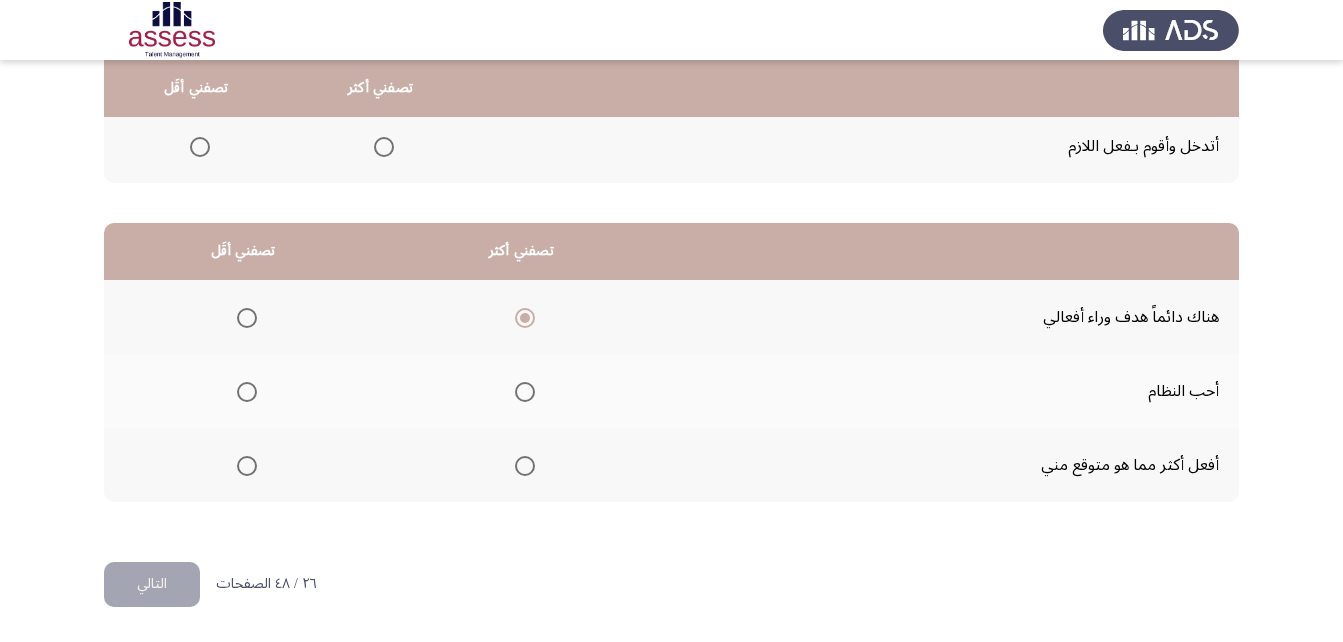 click at bounding box center (247, 392) 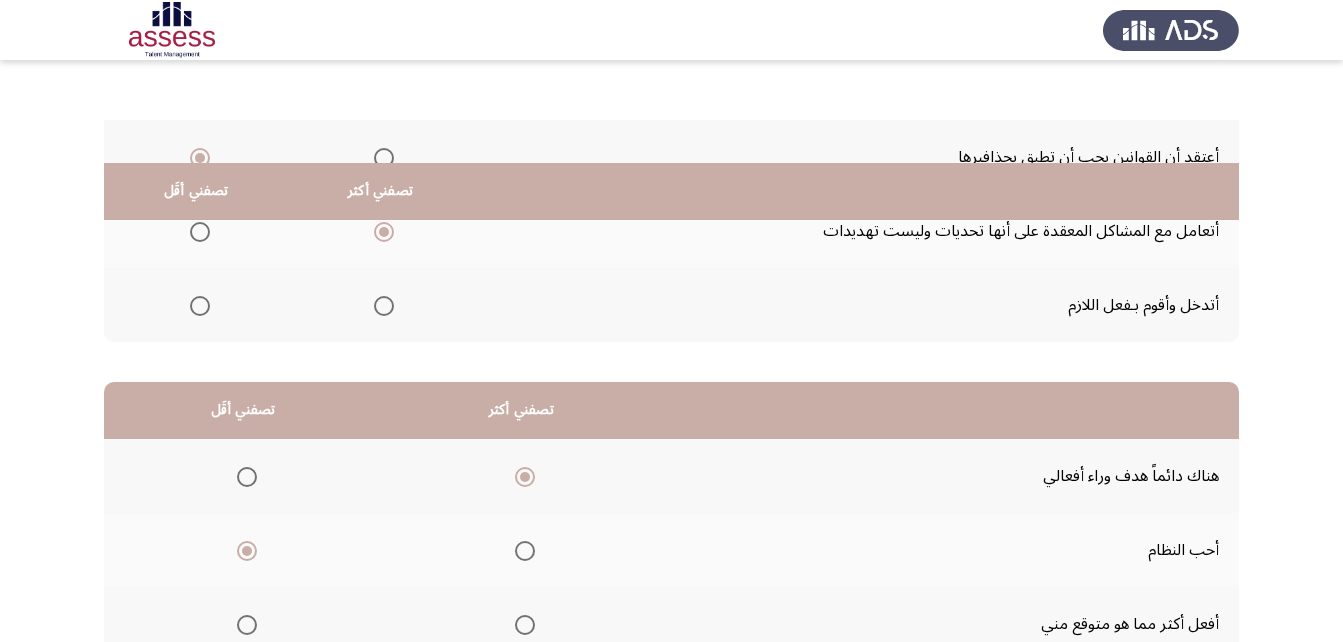 scroll, scrollTop: 168, scrollLeft: 0, axis: vertical 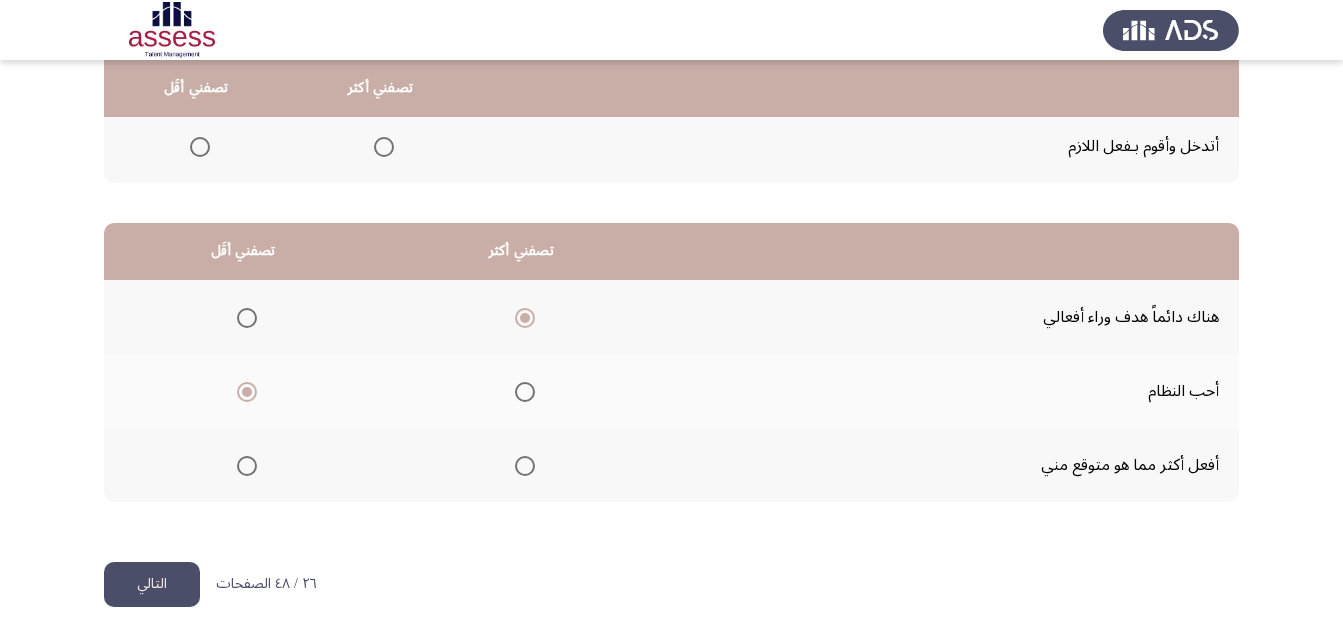 click on "التالي" 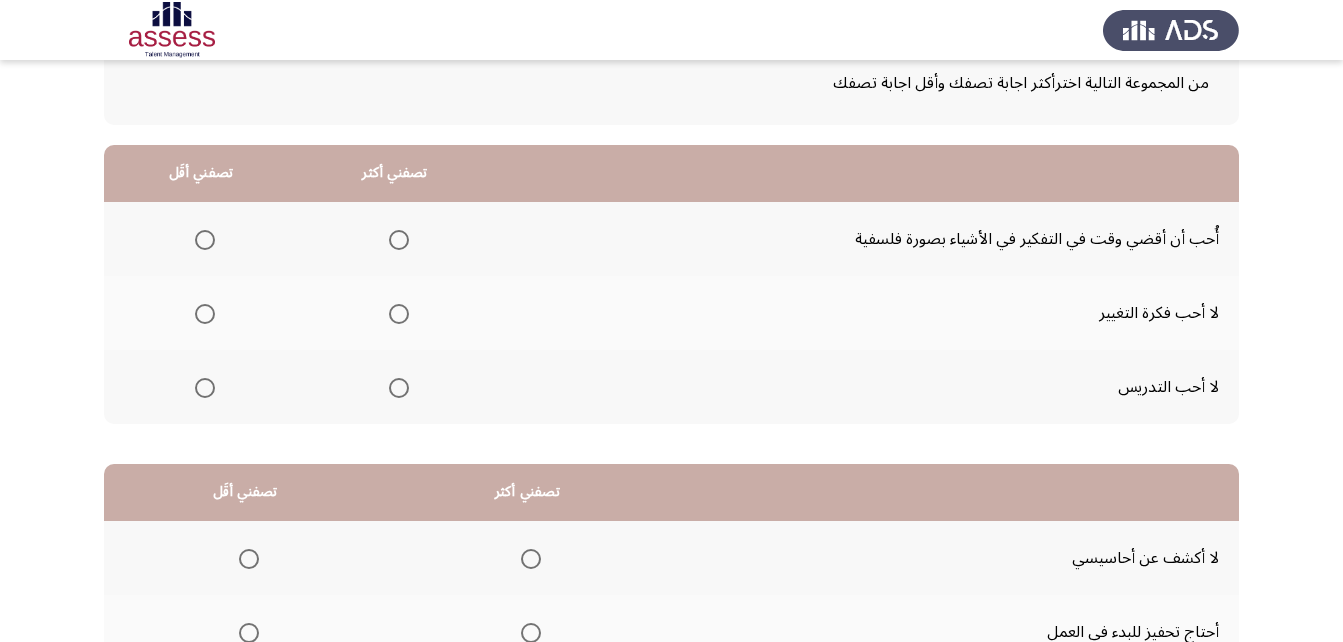 scroll, scrollTop: 146, scrollLeft: 0, axis: vertical 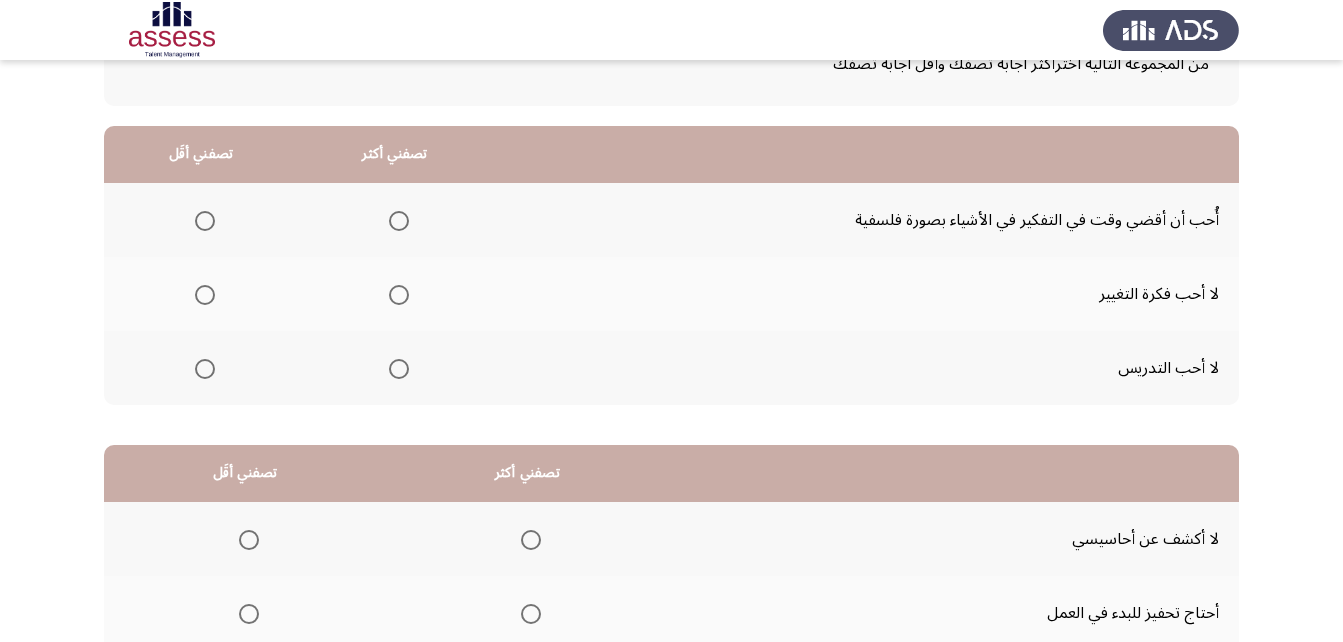 click at bounding box center [205, 295] 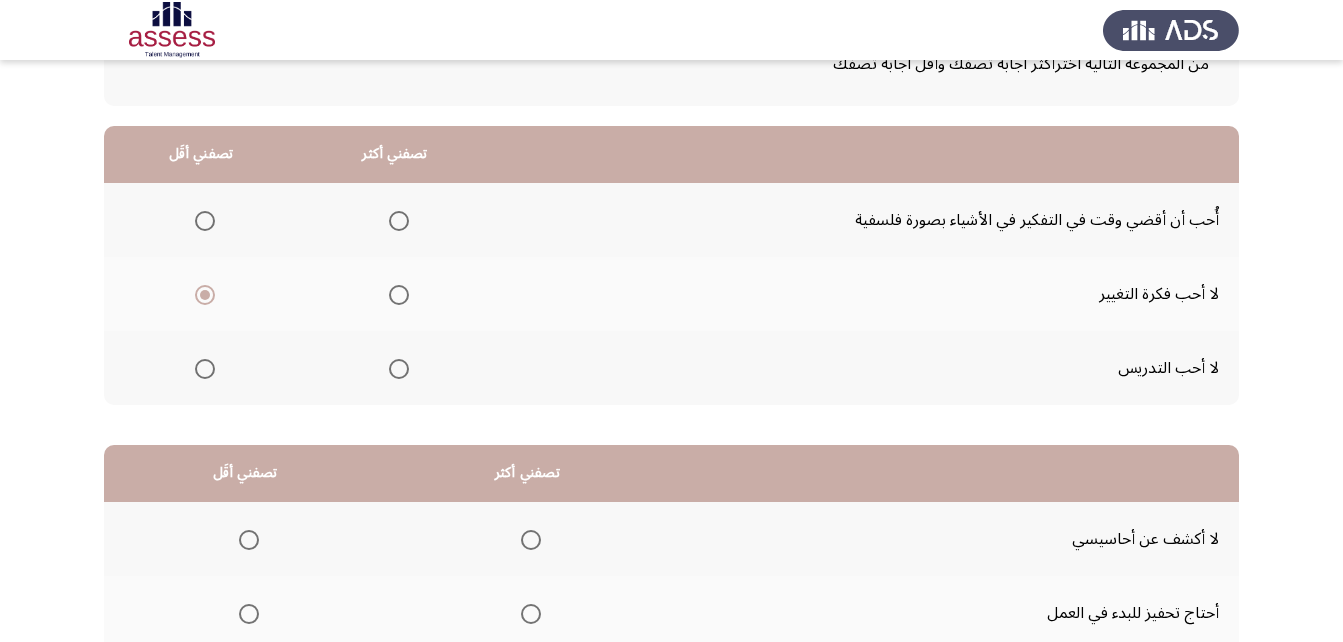 click at bounding box center (399, 221) 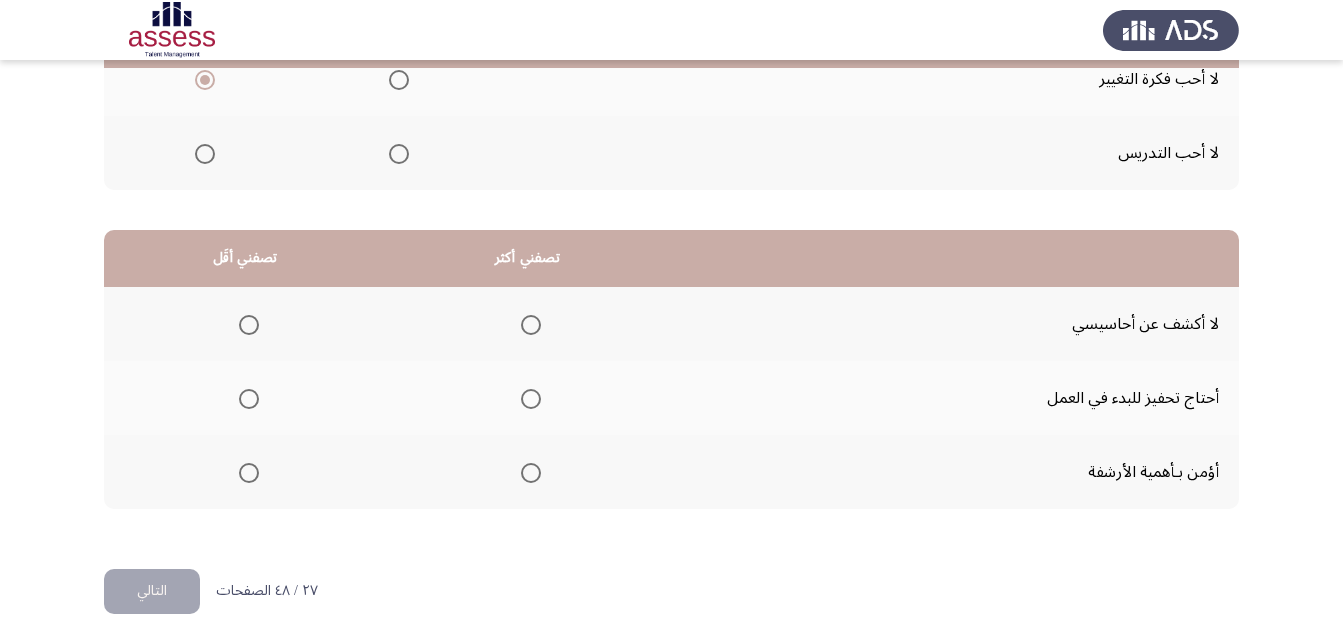 scroll, scrollTop: 368, scrollLeft: 0, axis: vertical 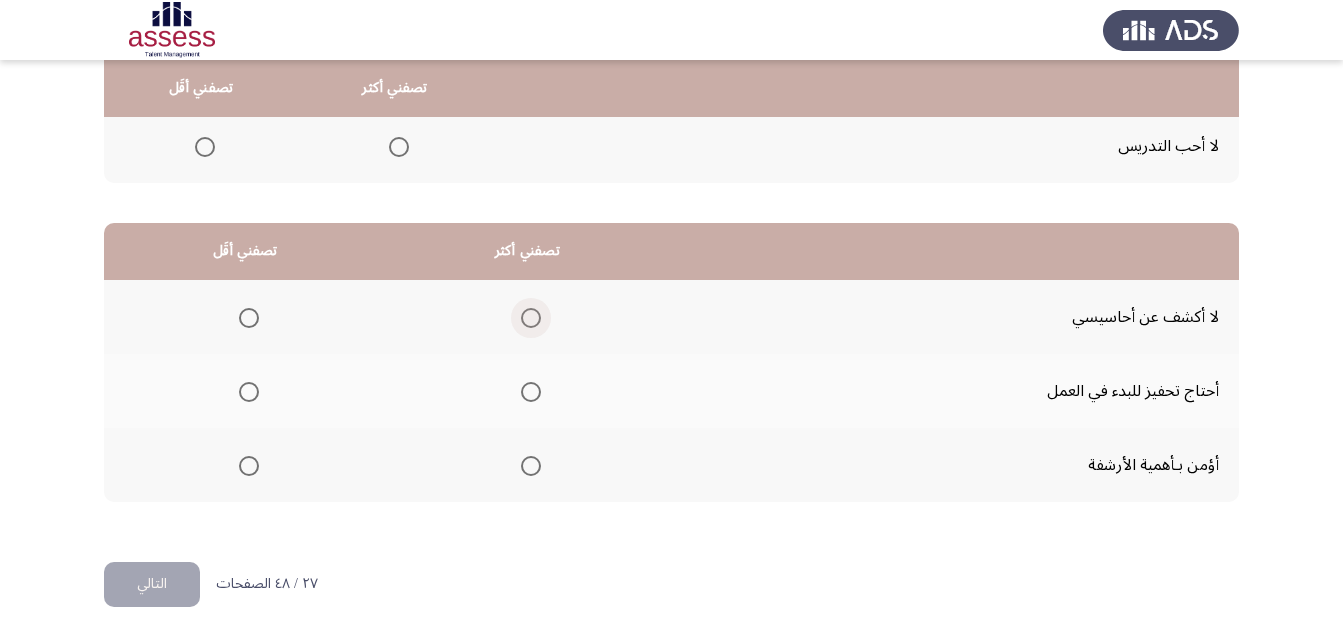 click at bounding box center (531, 318) 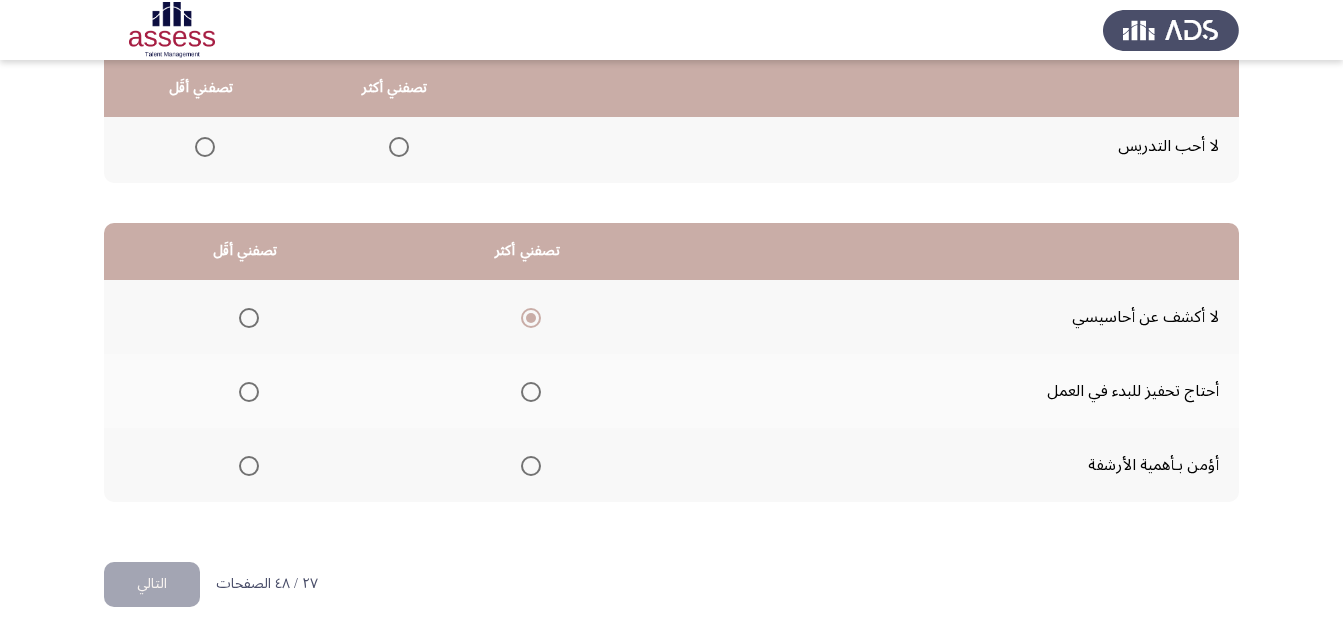click at bounding box center [249, 392] 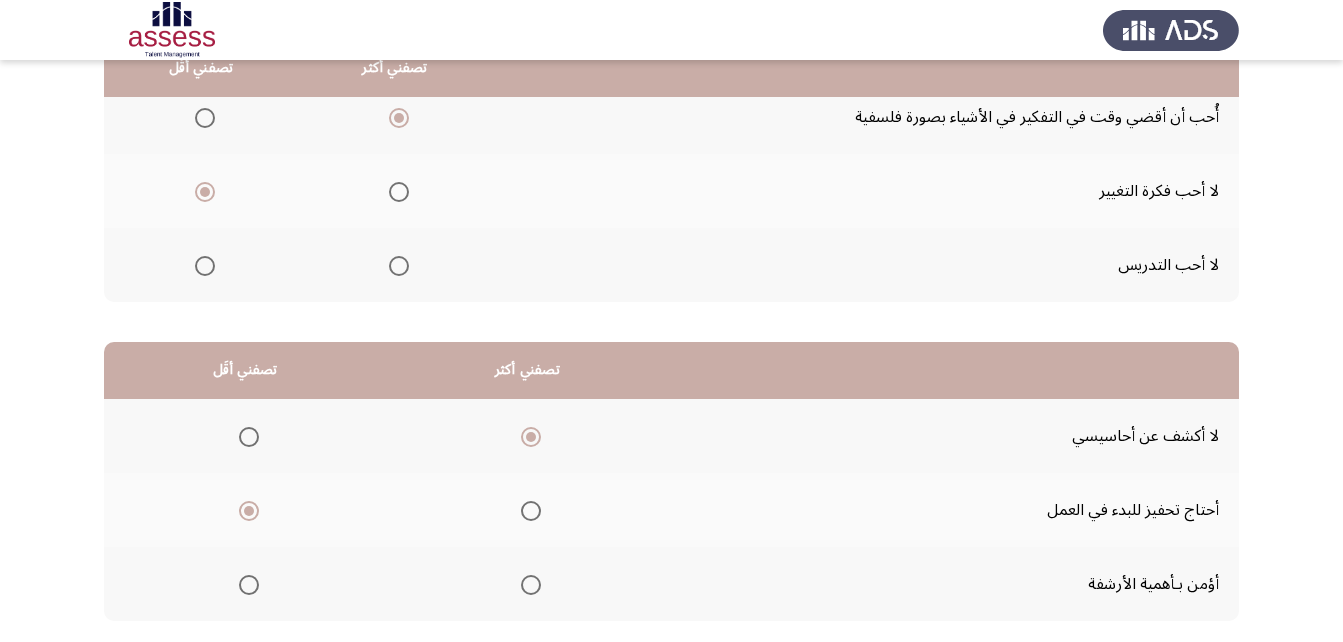 scroll, scrollTop: 368, scrollLeft: 0, axis: vertical 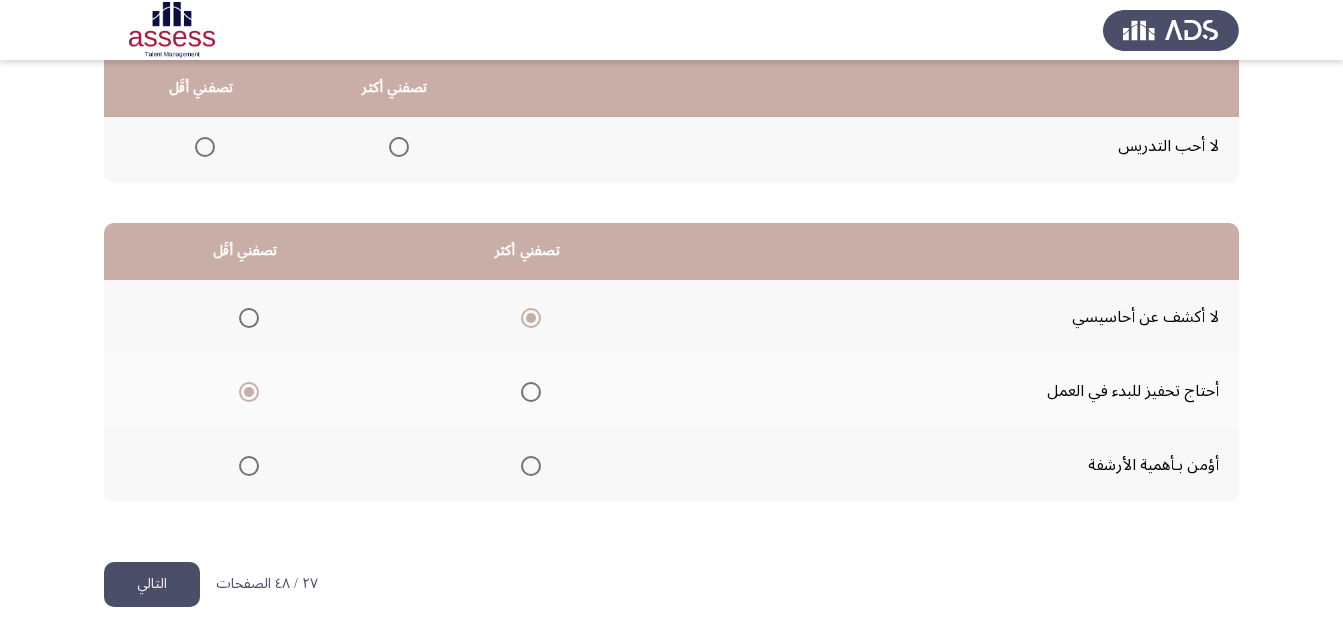 click on "التالي" 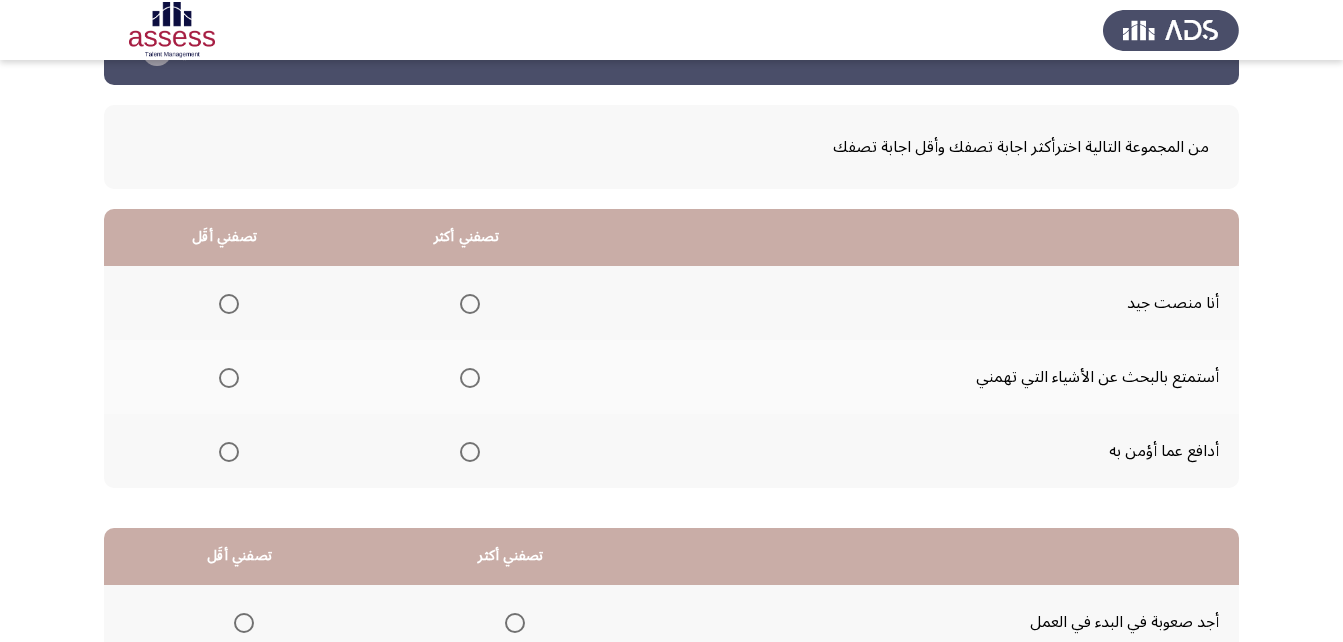 scroll, scrollTop: 181, scrollLeft: 0, axis: vertical 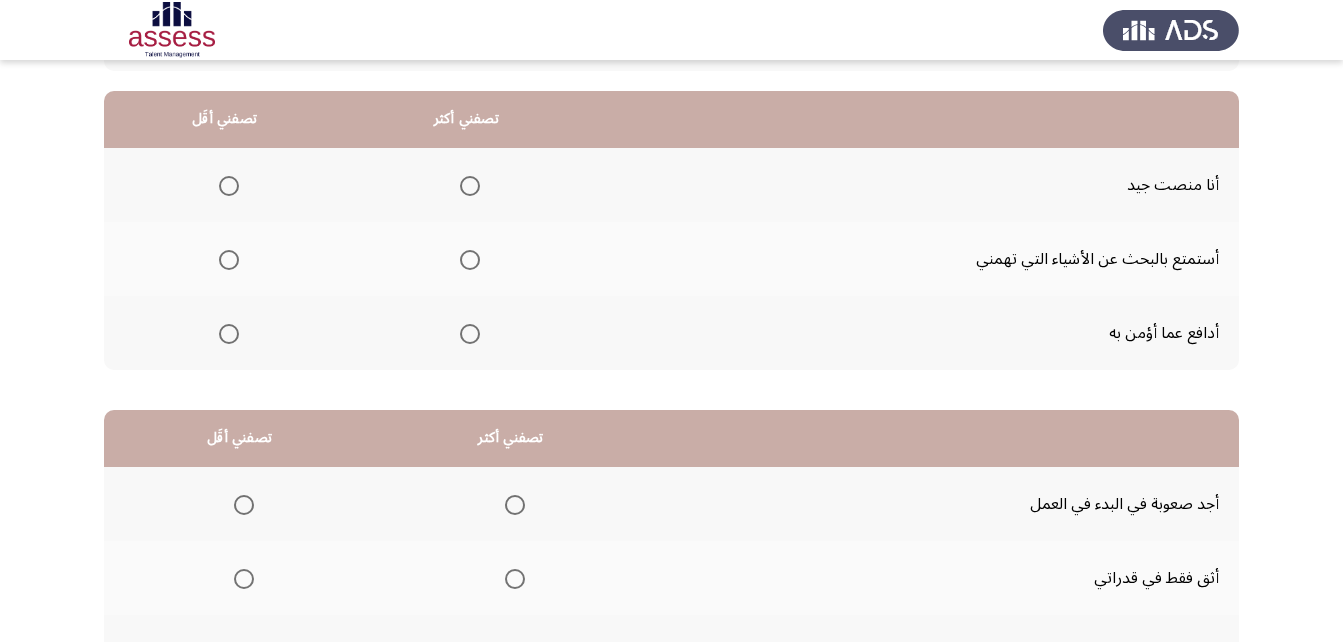 click at bounding box center [470, 334] 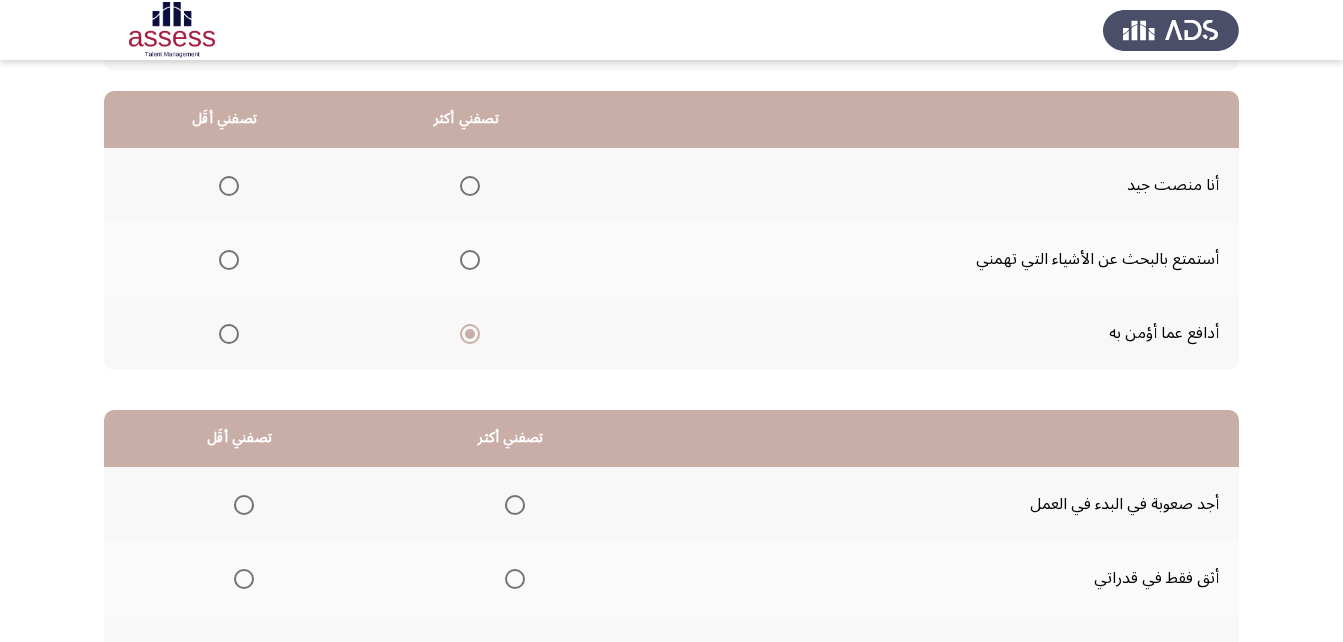 click at bounding box center (229, 260) 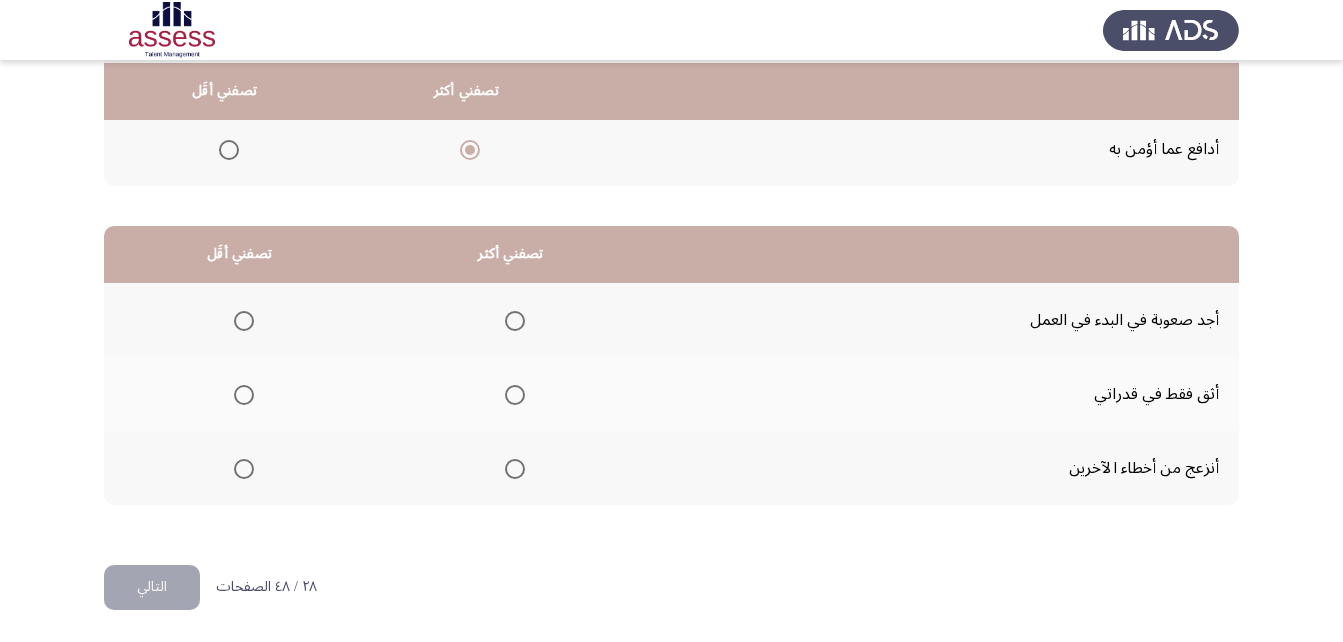 scroll, scrollTop: 368, scrollLeft: 0, axis: vertical 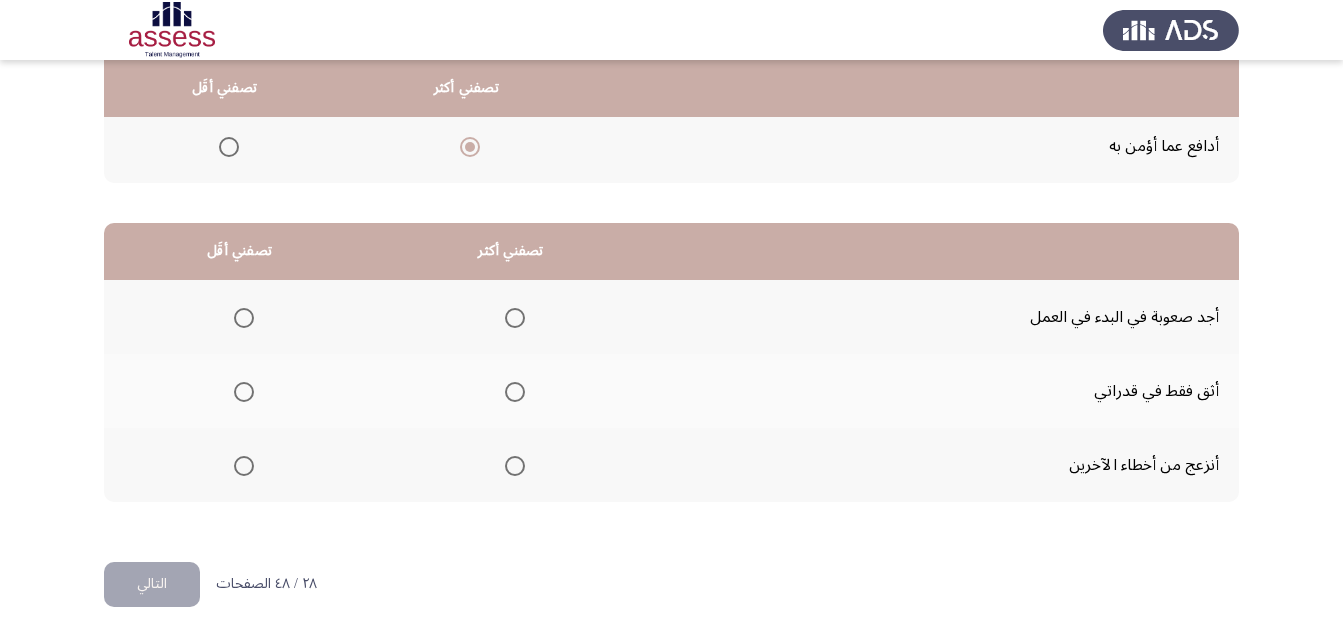 click at bounding box center [515, 392] 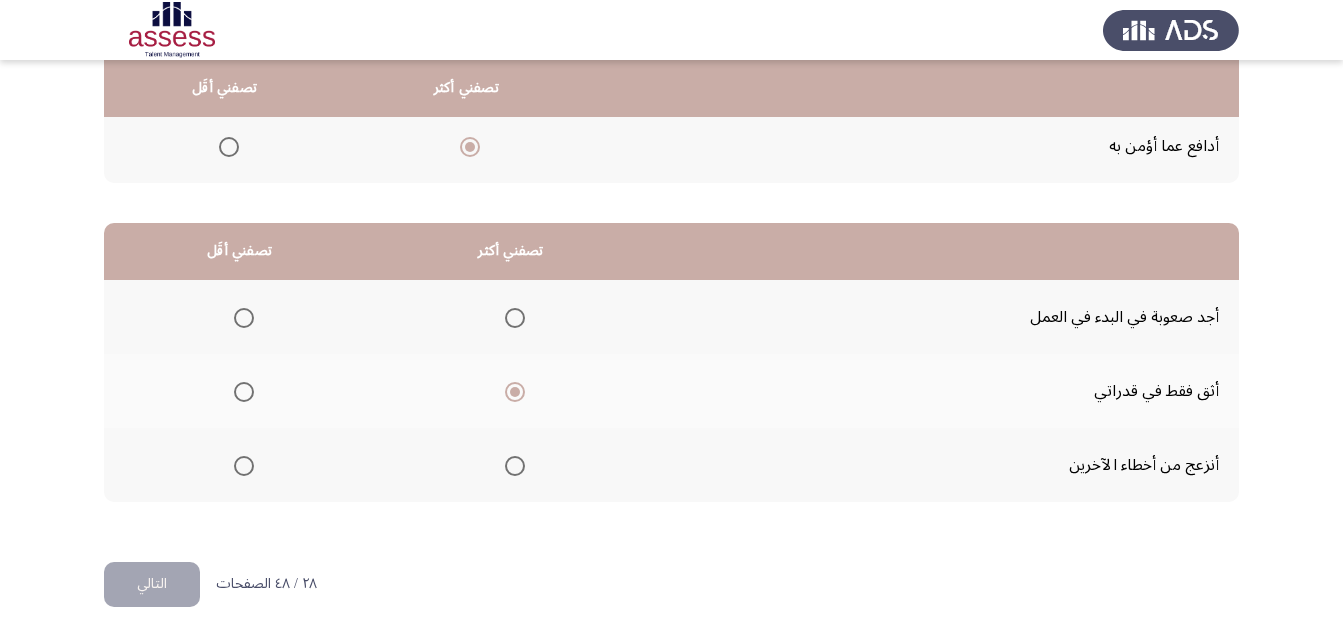 click at bounding box center (244, 318) 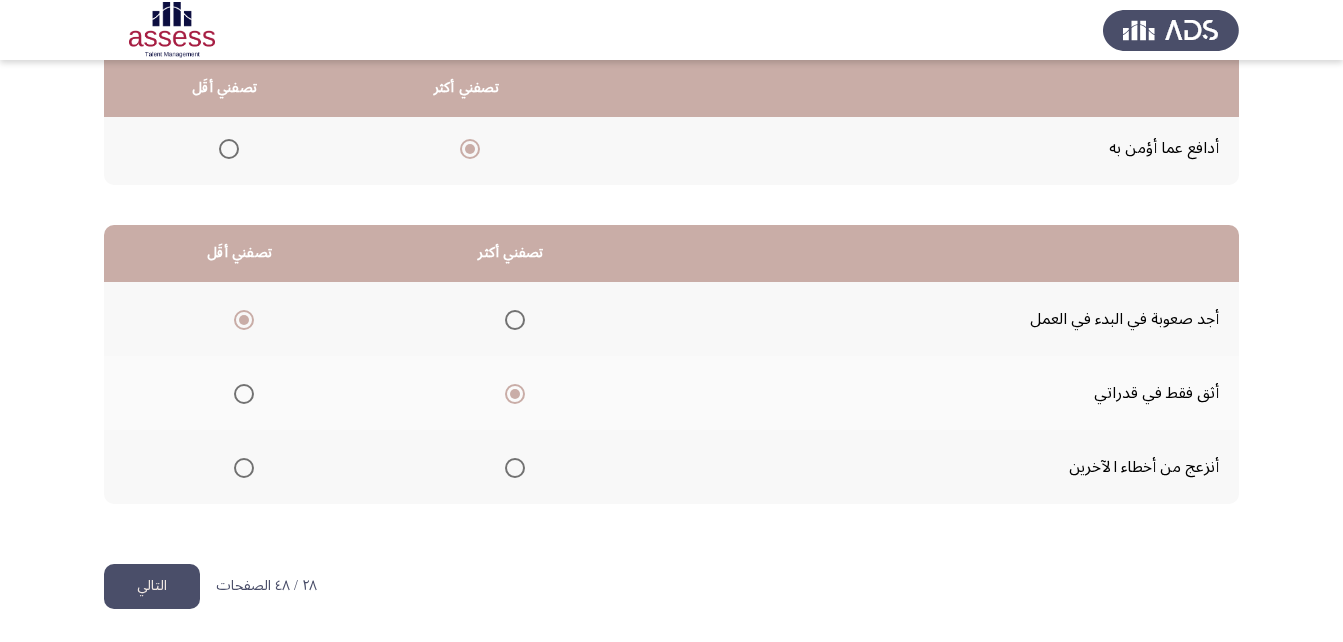 scroll, scrollTop: 368, scrollLeft: 0, axis: vertical 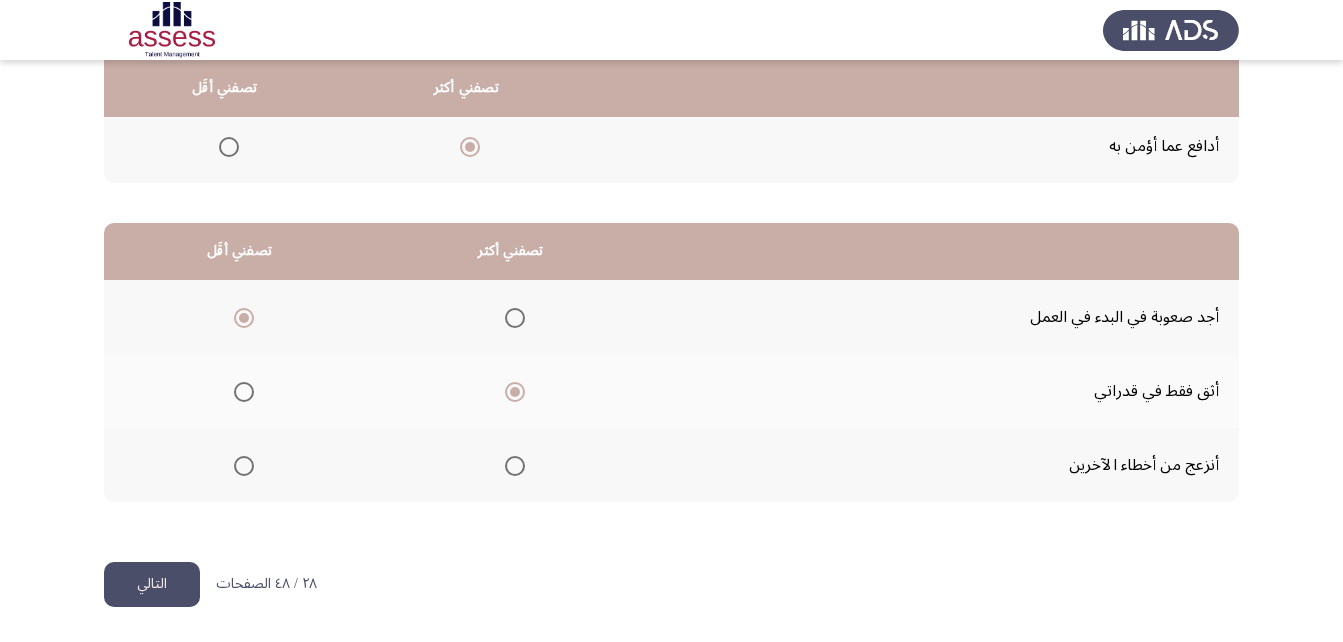 click on "التالي" 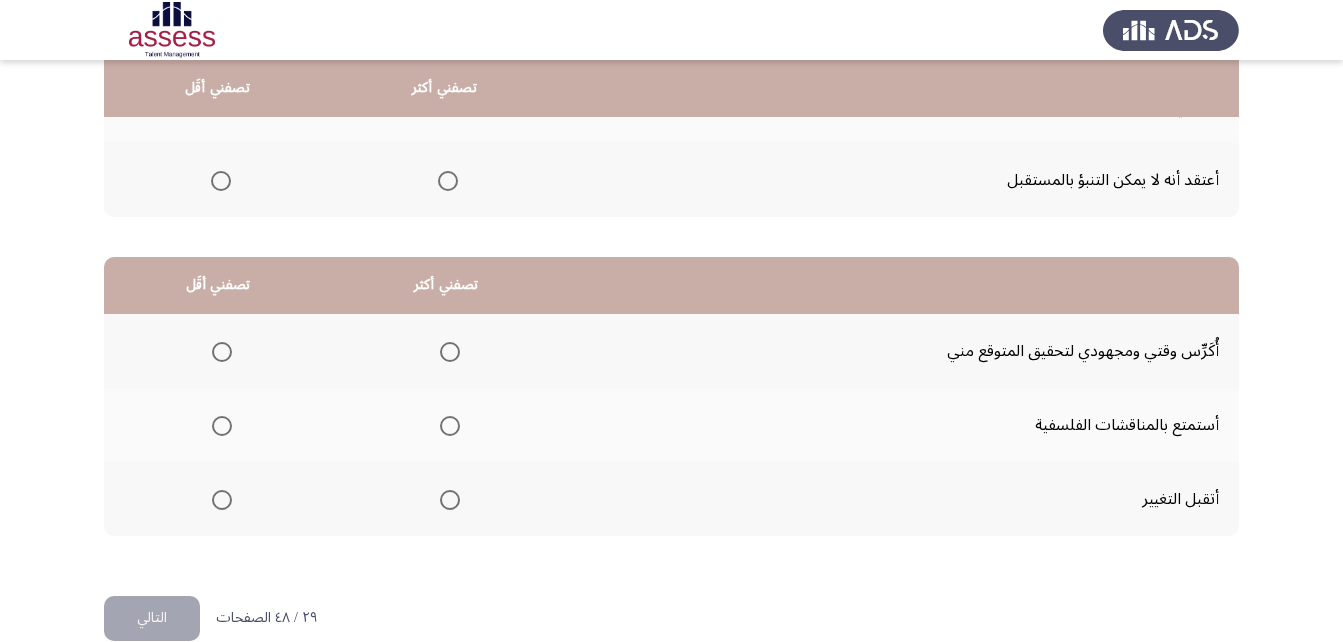 scroll, scrollTop: 341, scrollLeft: 0, axis: vertical 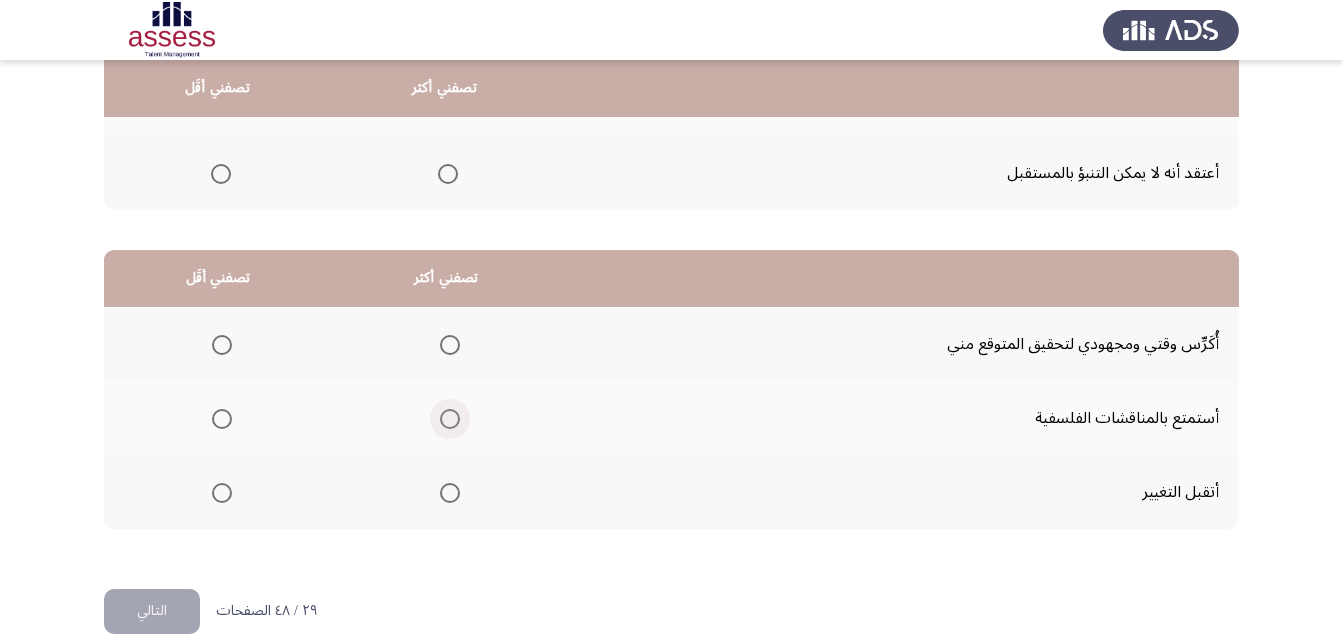 click at bounding box center (450, 419) 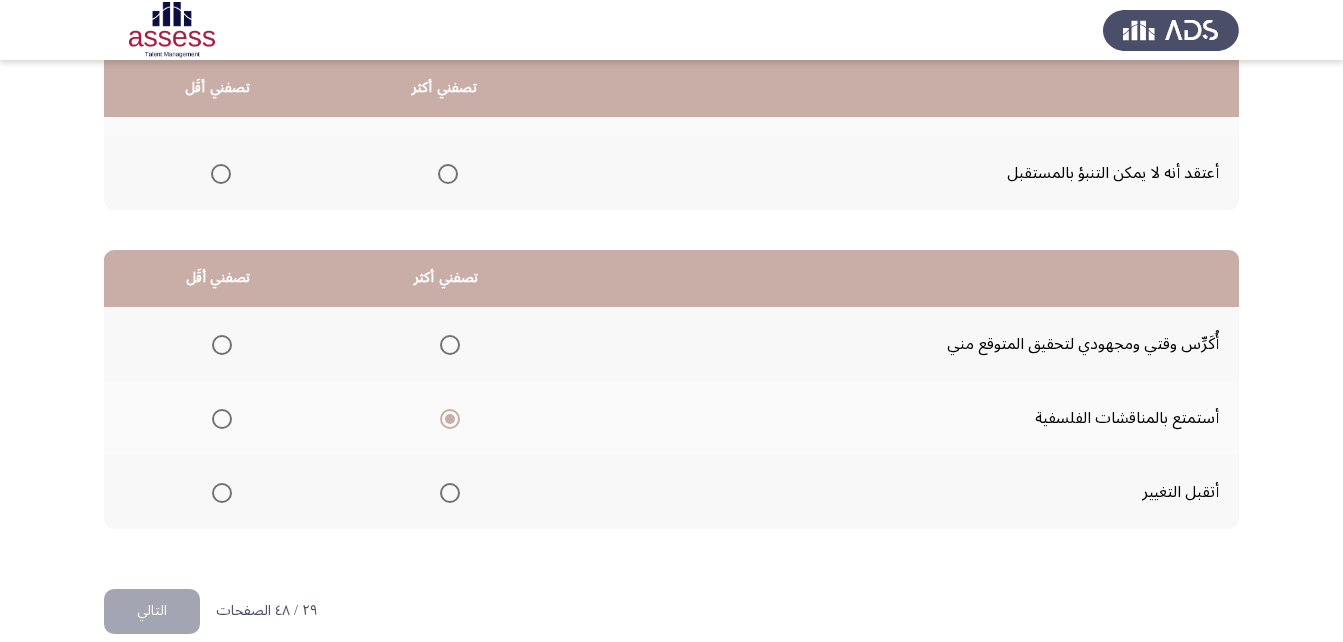 click at bounding box center [222, 345] 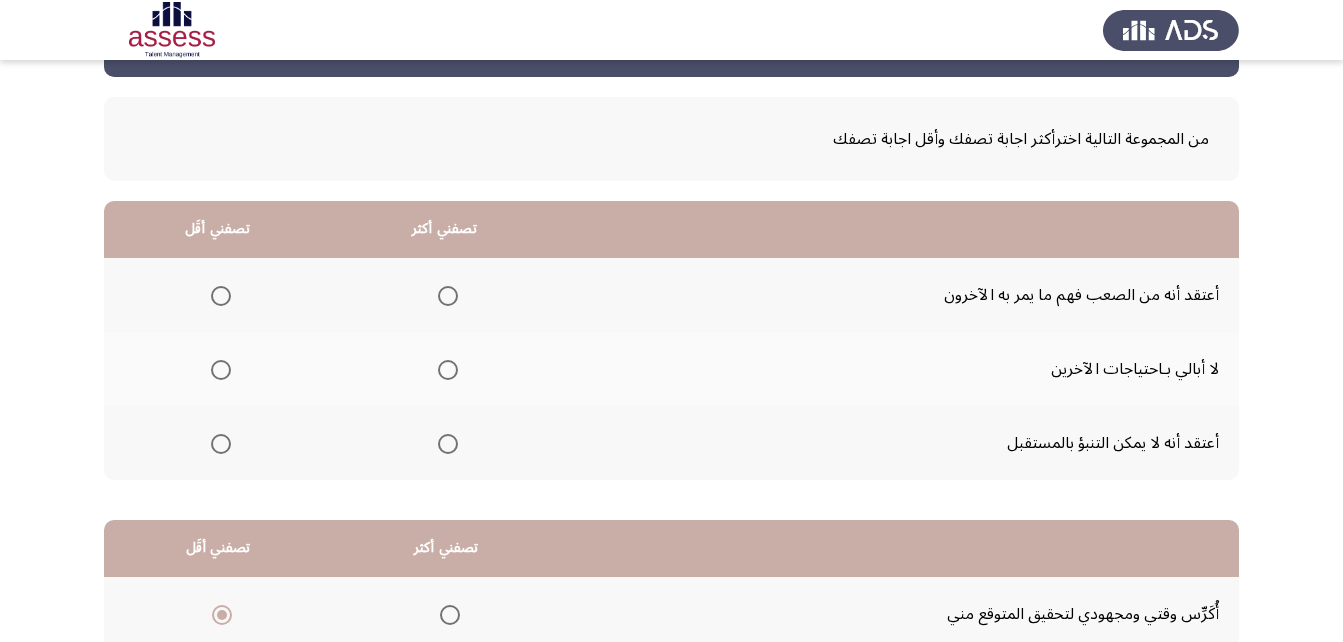 scroll, scrollTop: 68, scrollLeft: 0, axis: vertical 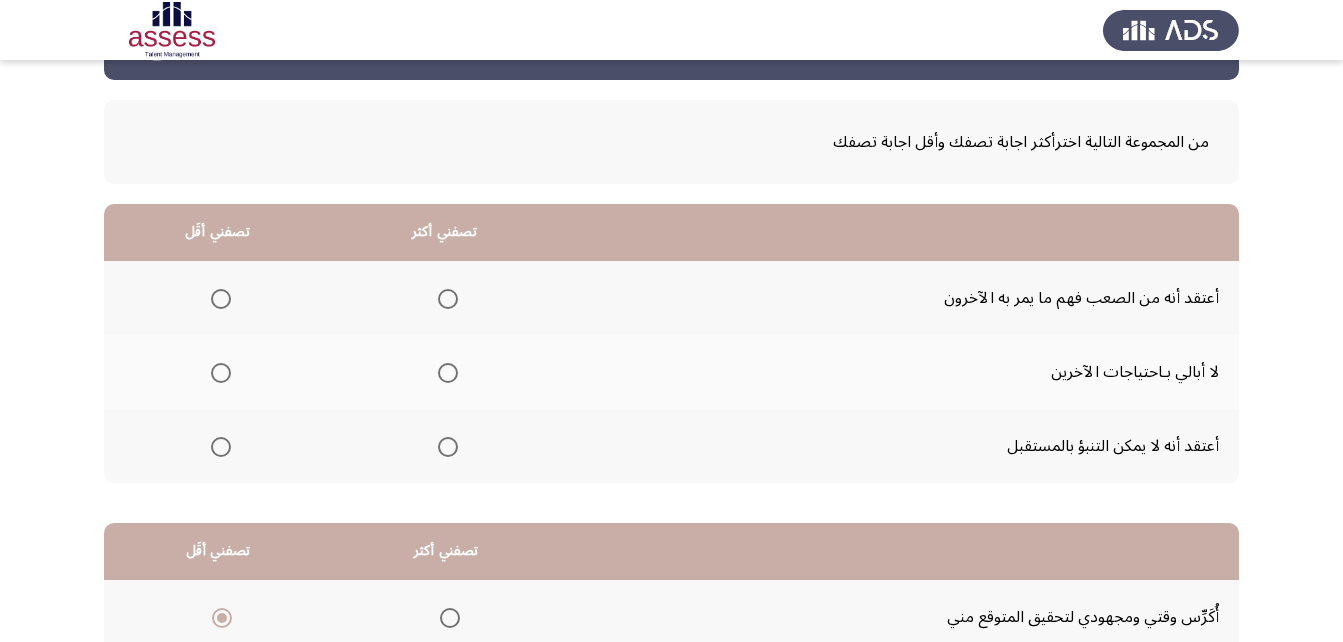 click at bounding box center [448, 447] 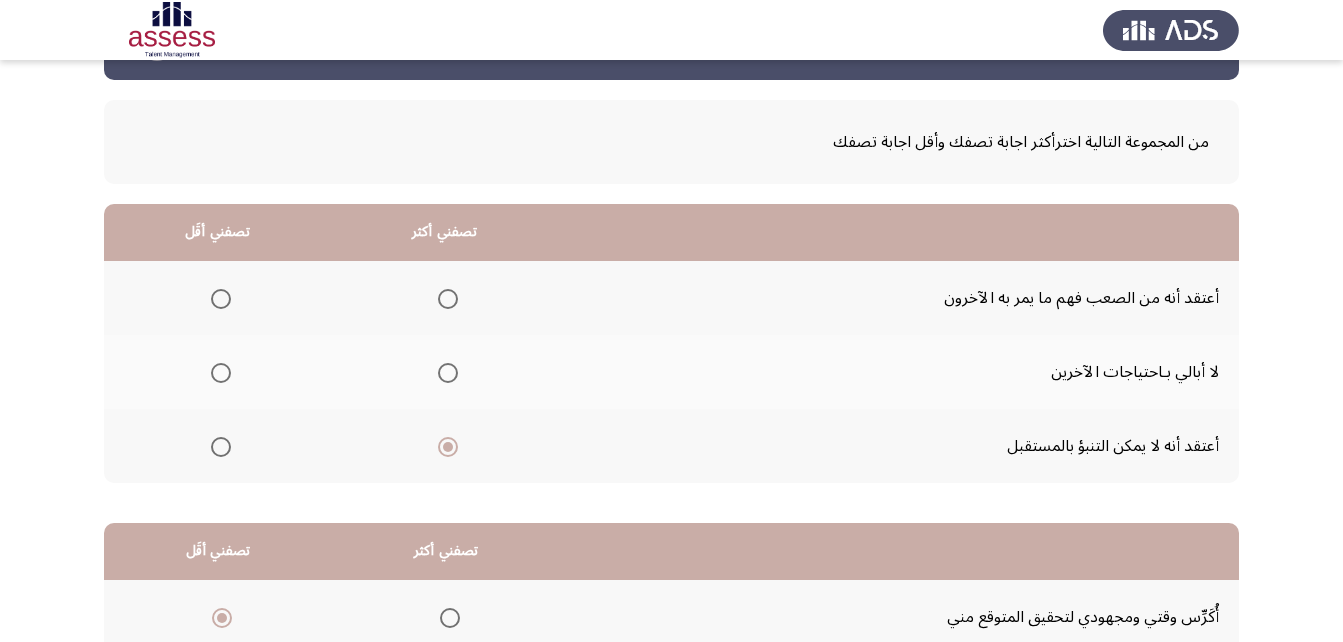 click at bounding box center [221, 299] 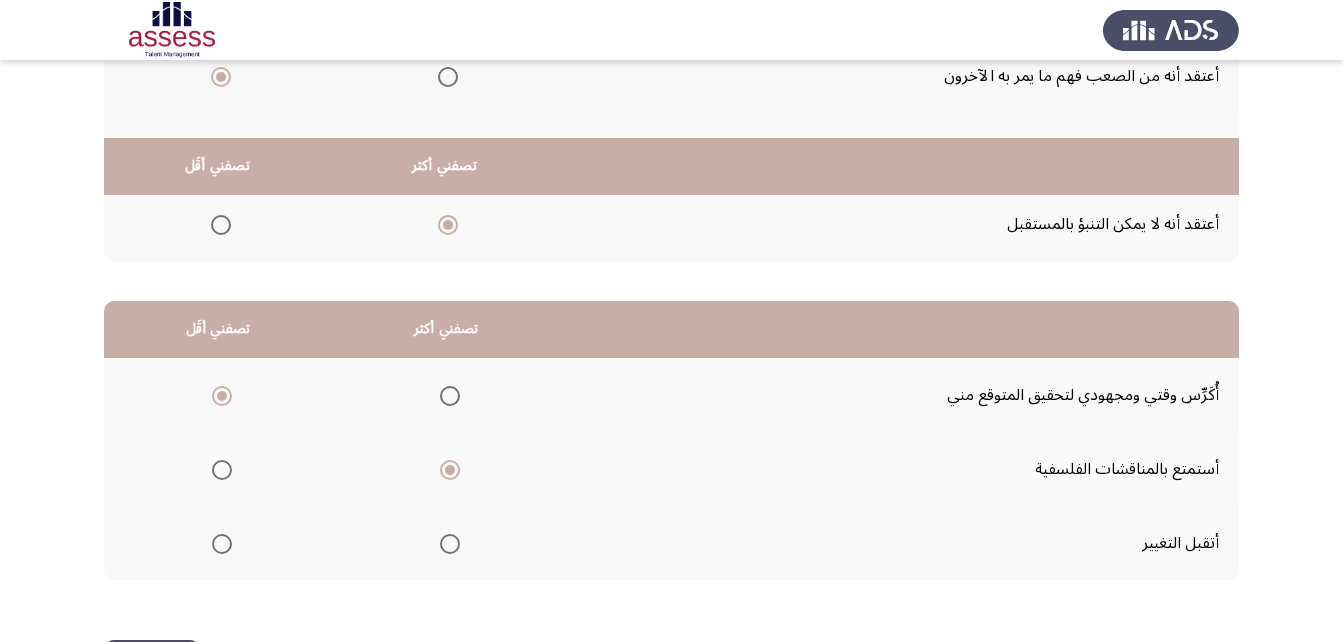 scroll, scrollTop: 368, scrollLeft: 0, axis: vertical 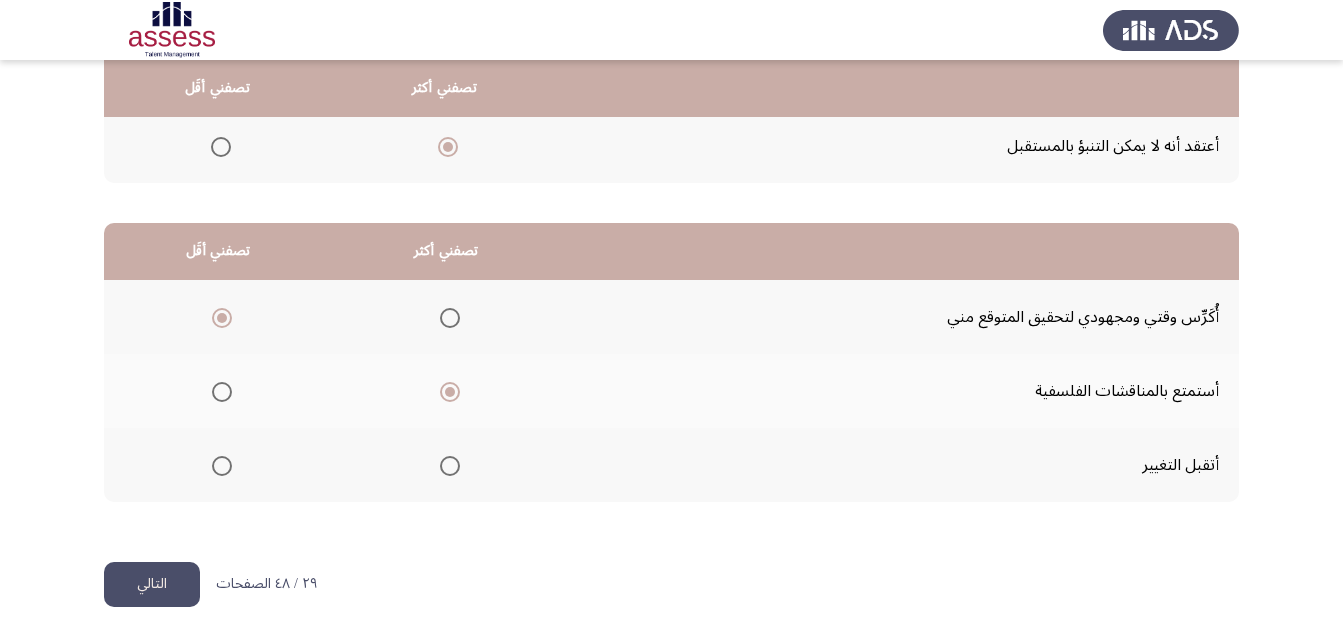 click on "التالي" 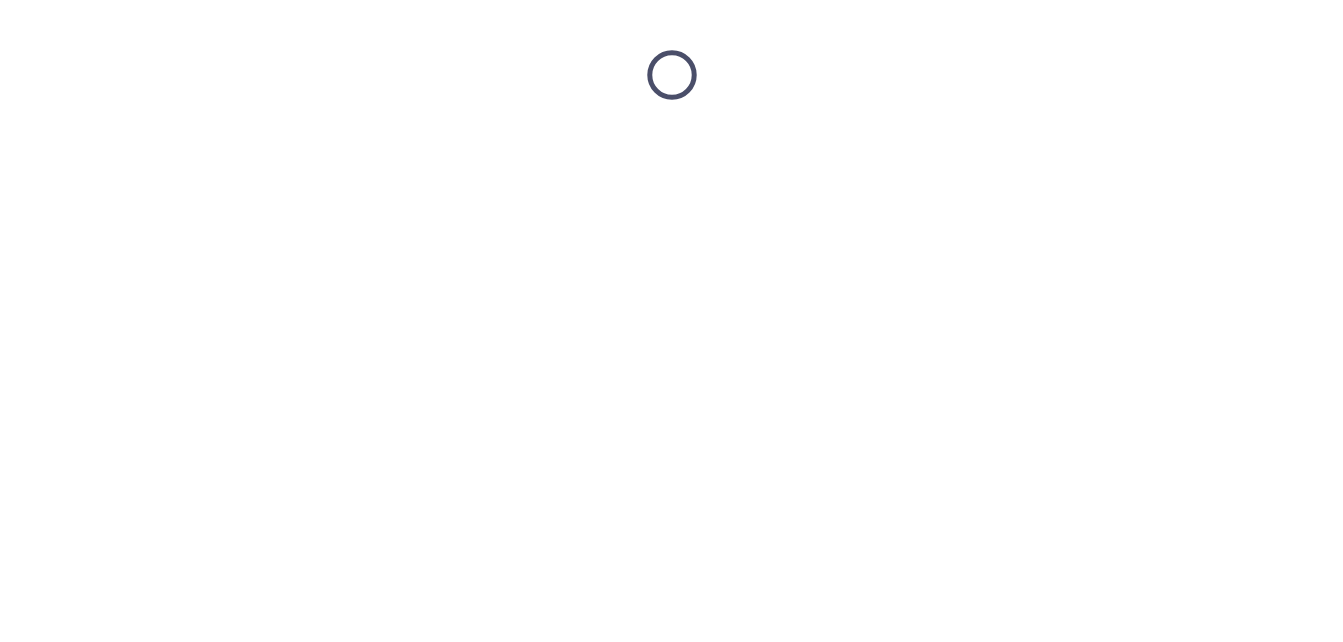 scroll, scrollTop: 0, scrollLeft: 0, axis: both 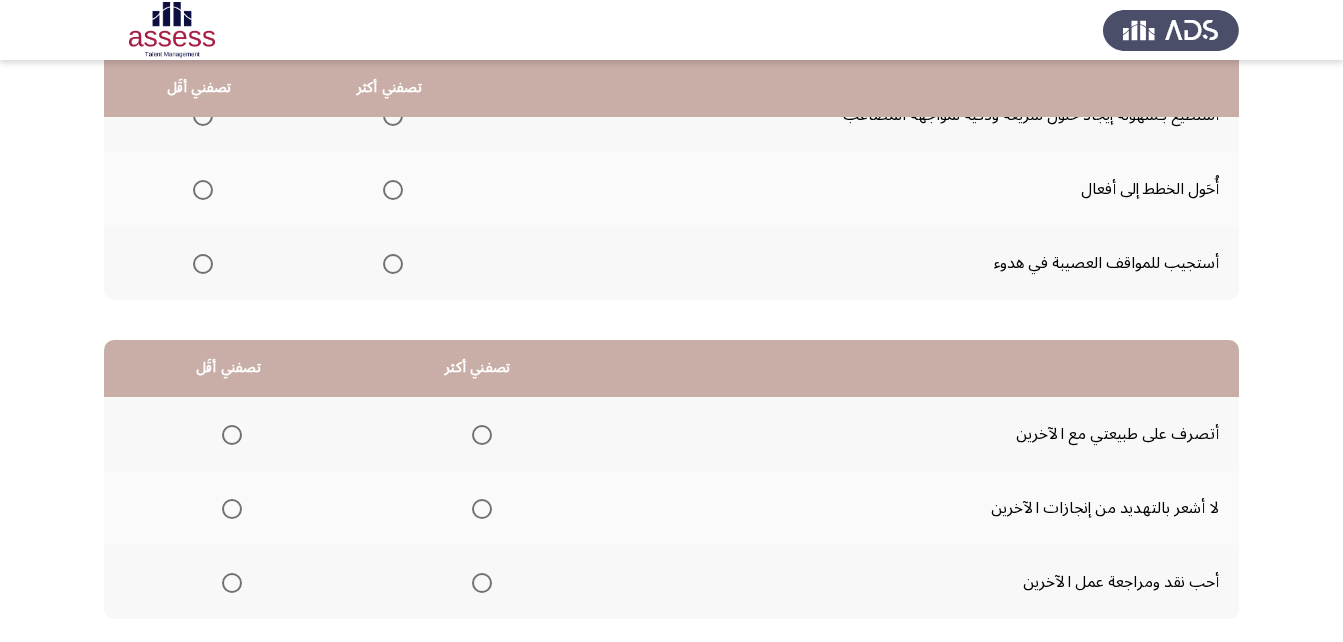 click at bounding box center (393, 264) 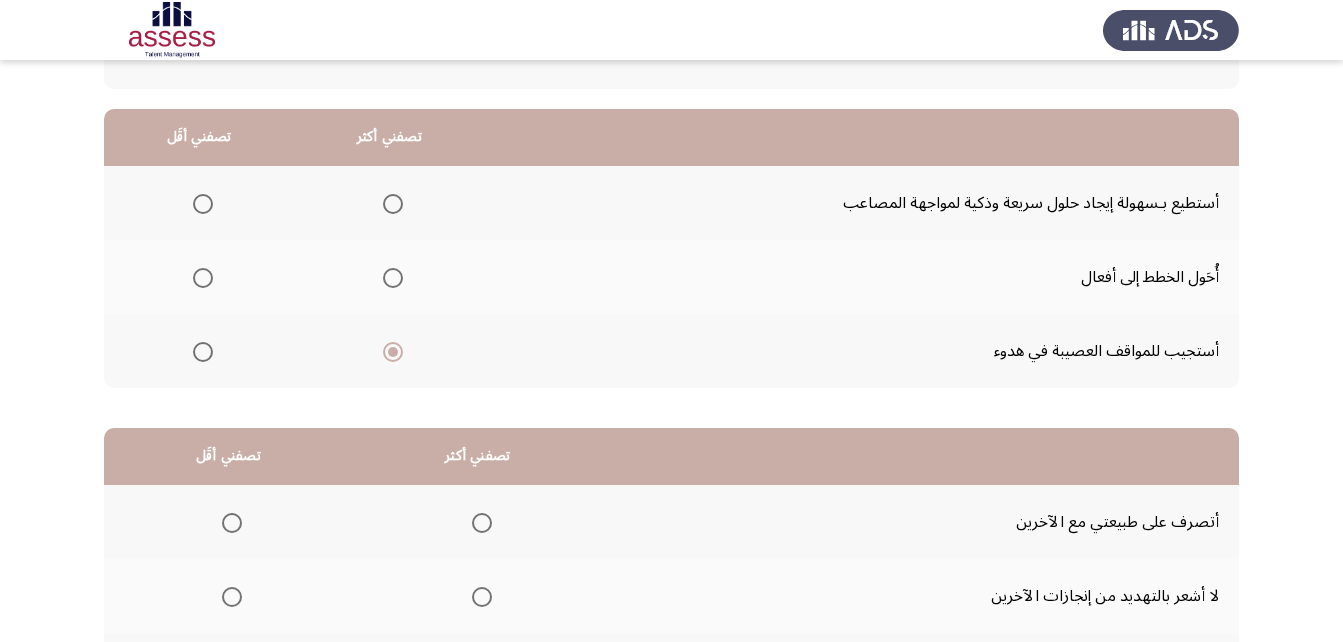 scroll, scrollTop: 151, scrollLeft: 0, axis: vertical 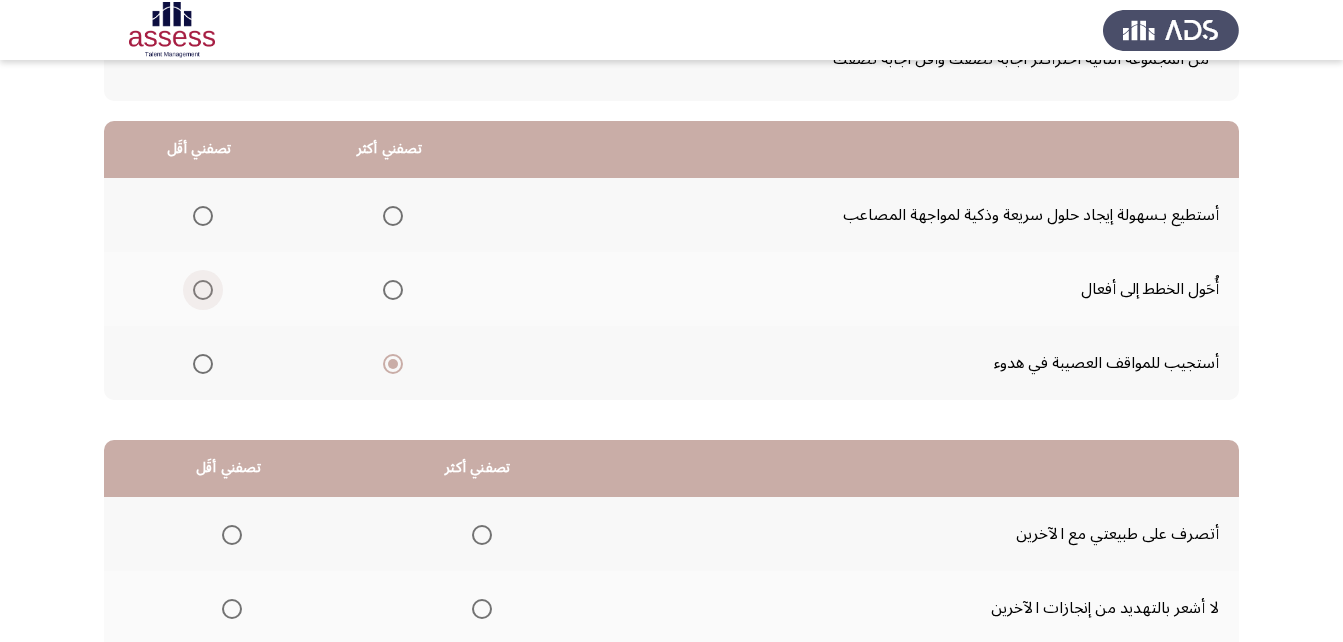 click at bounding box center [203, 290] 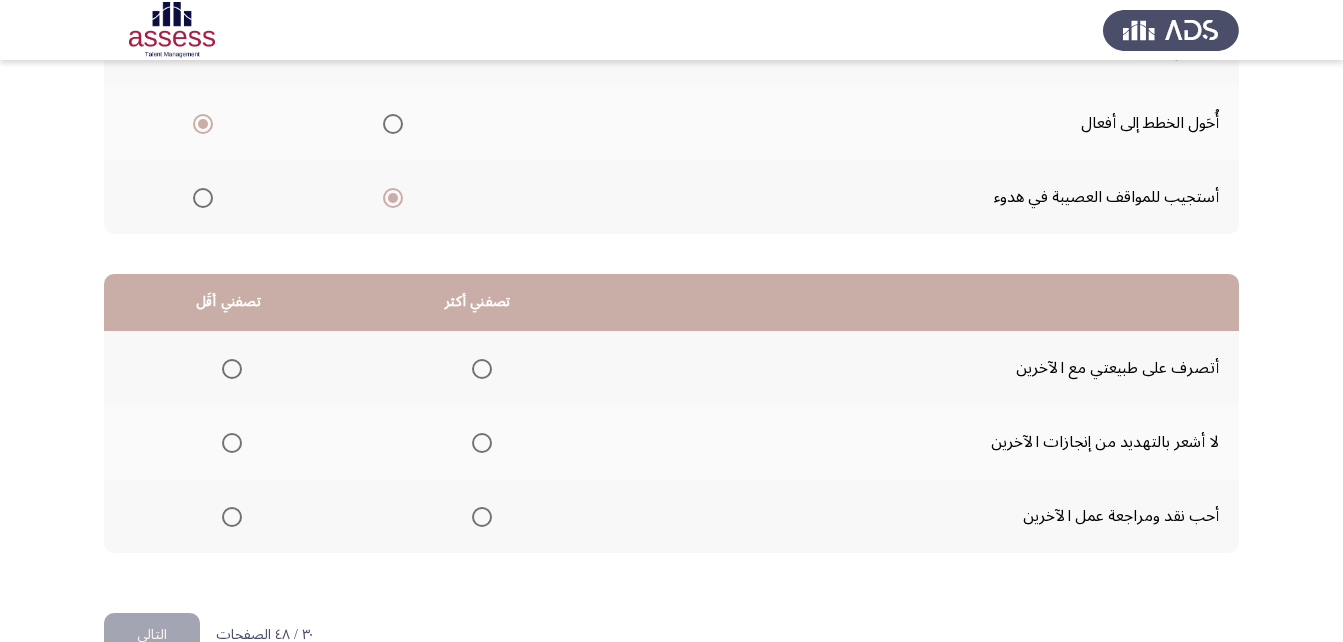 scroll, scrollTop: 360, scrollLeft: 0, axis: vertical 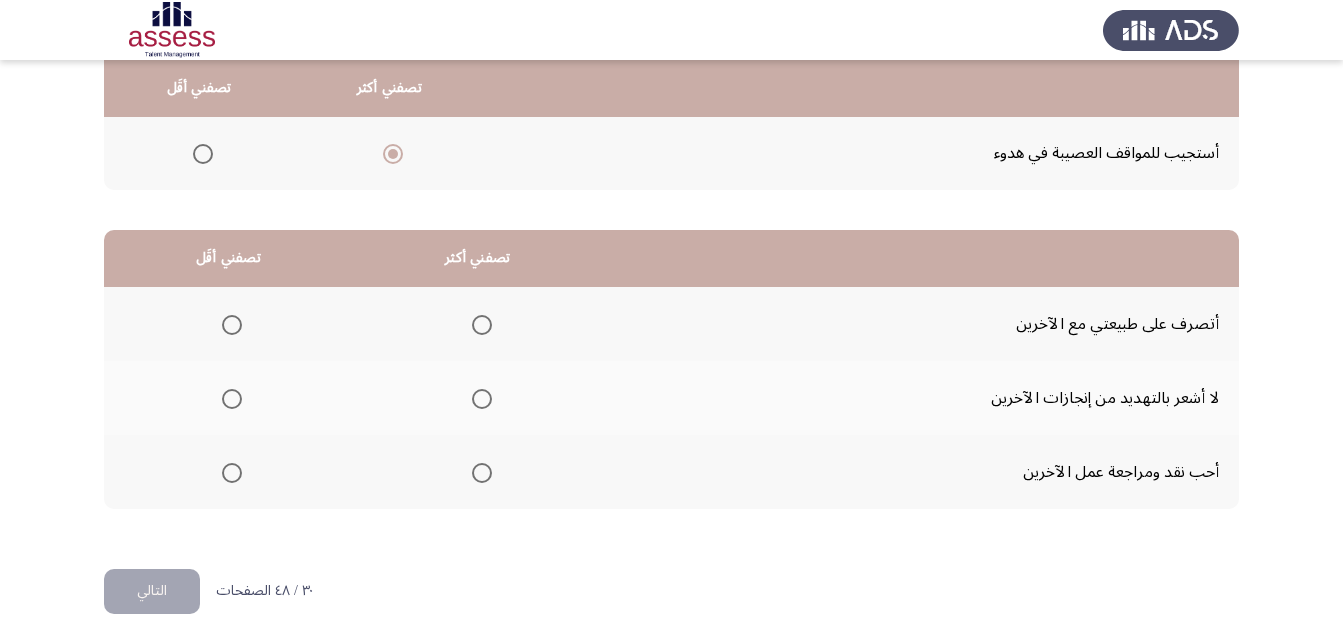 click at bounding box center [228, 472] 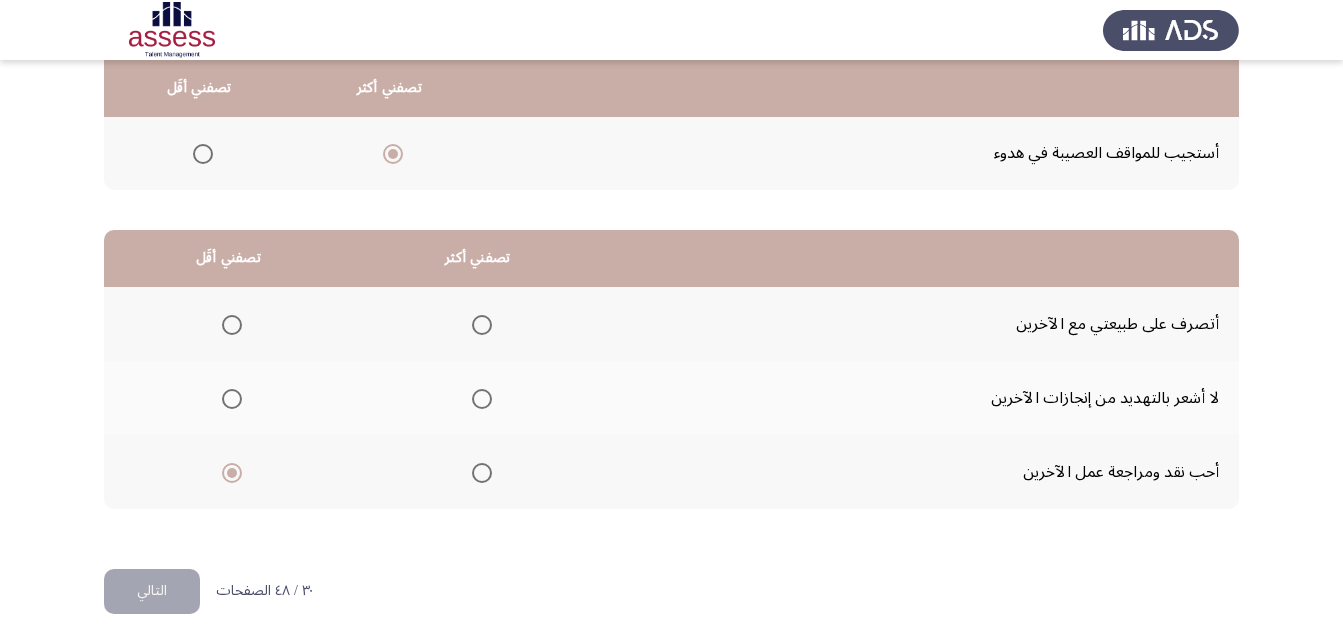 click at bounding box center [482, 325] 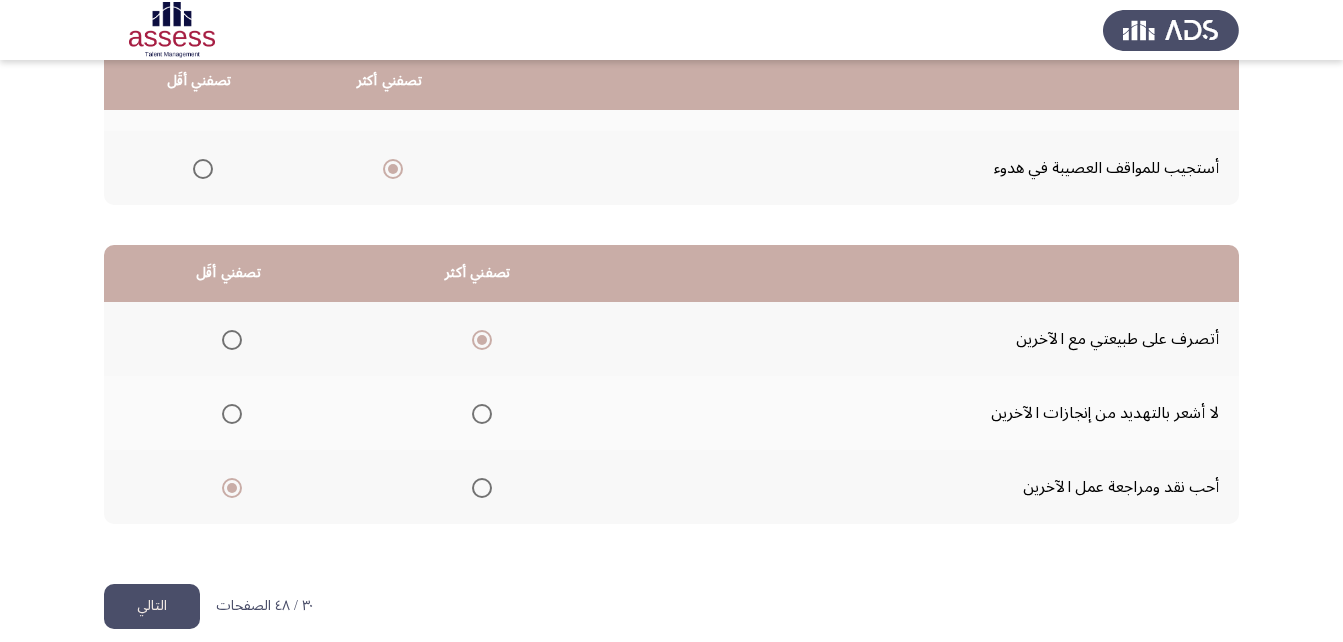 scroll, scrollTop: 368, scrollLeft: 0, axis: vertical 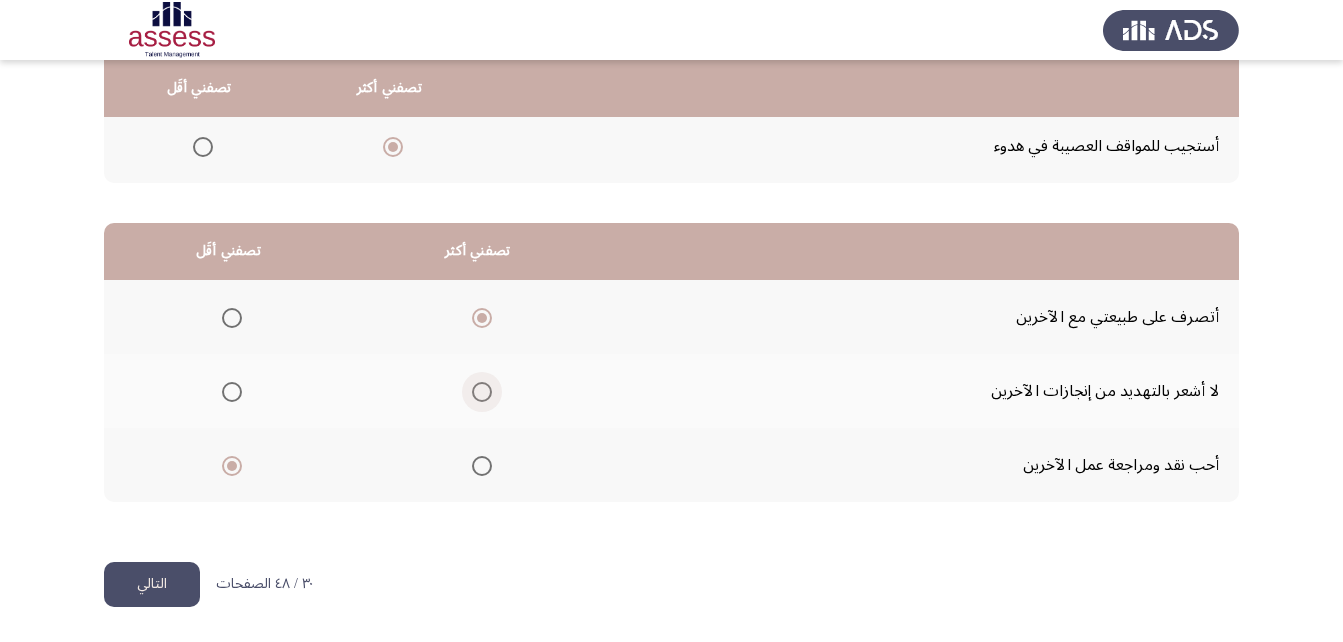 click at bounding box center (482, 392) 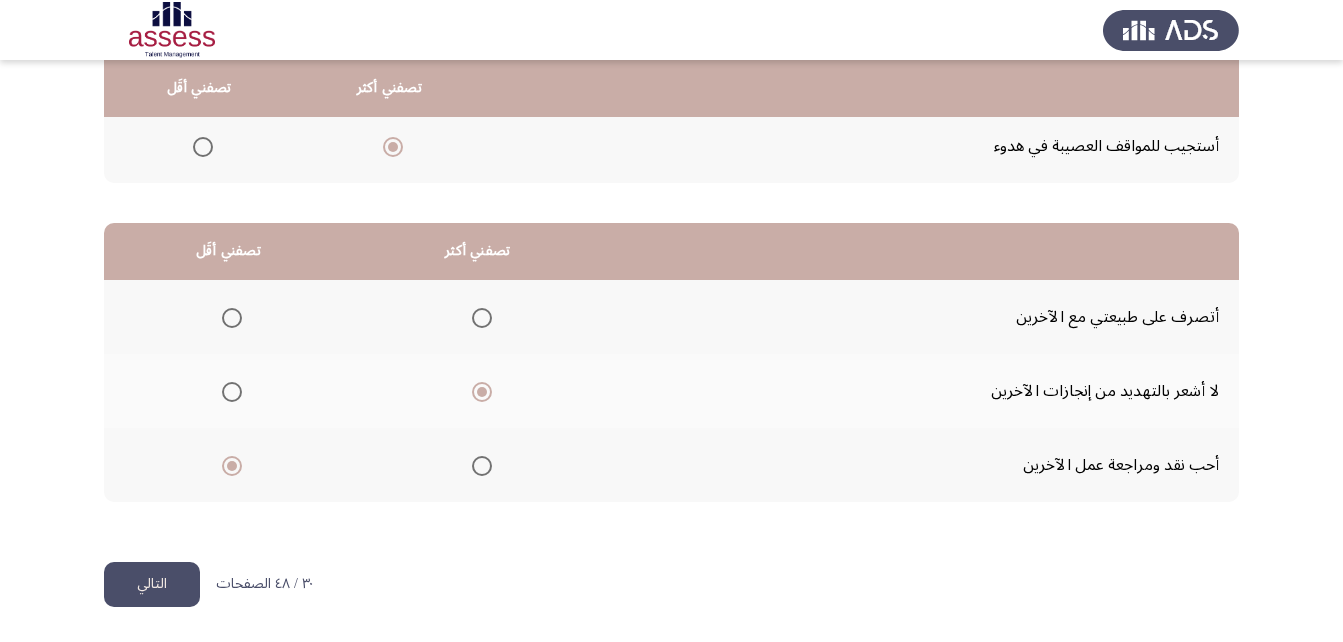 click on "التالي" 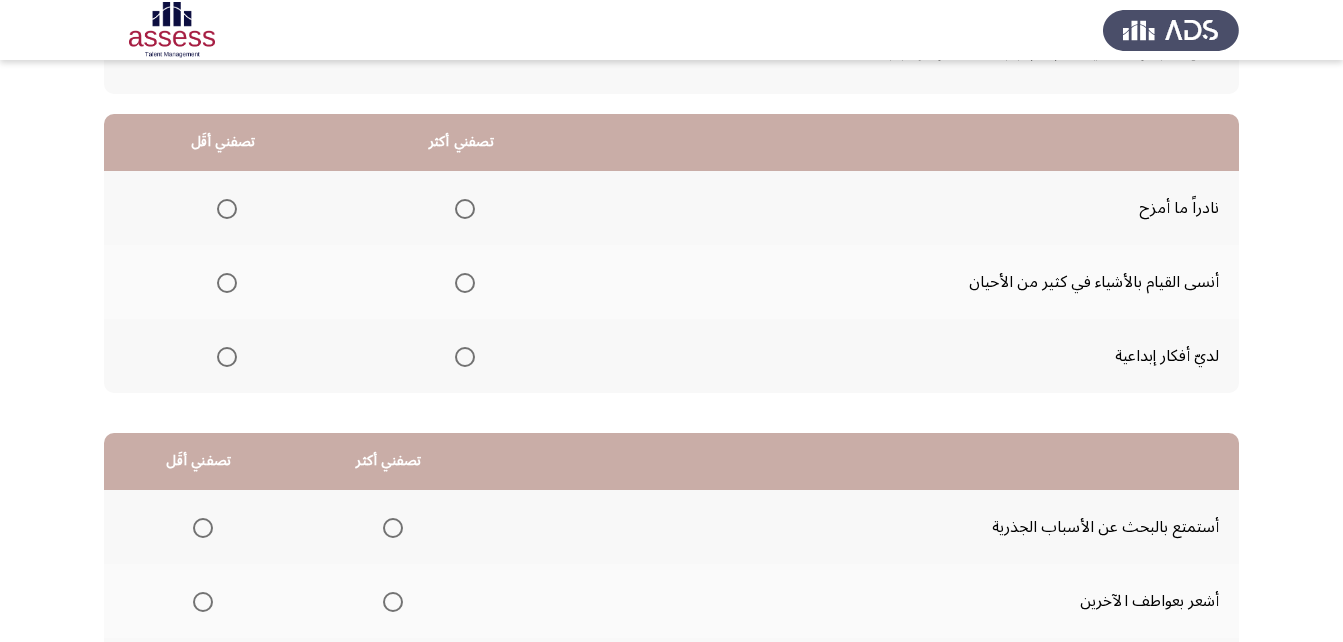 scroll, scrollTop: 176, scrollLeft: 0, axis: vertical 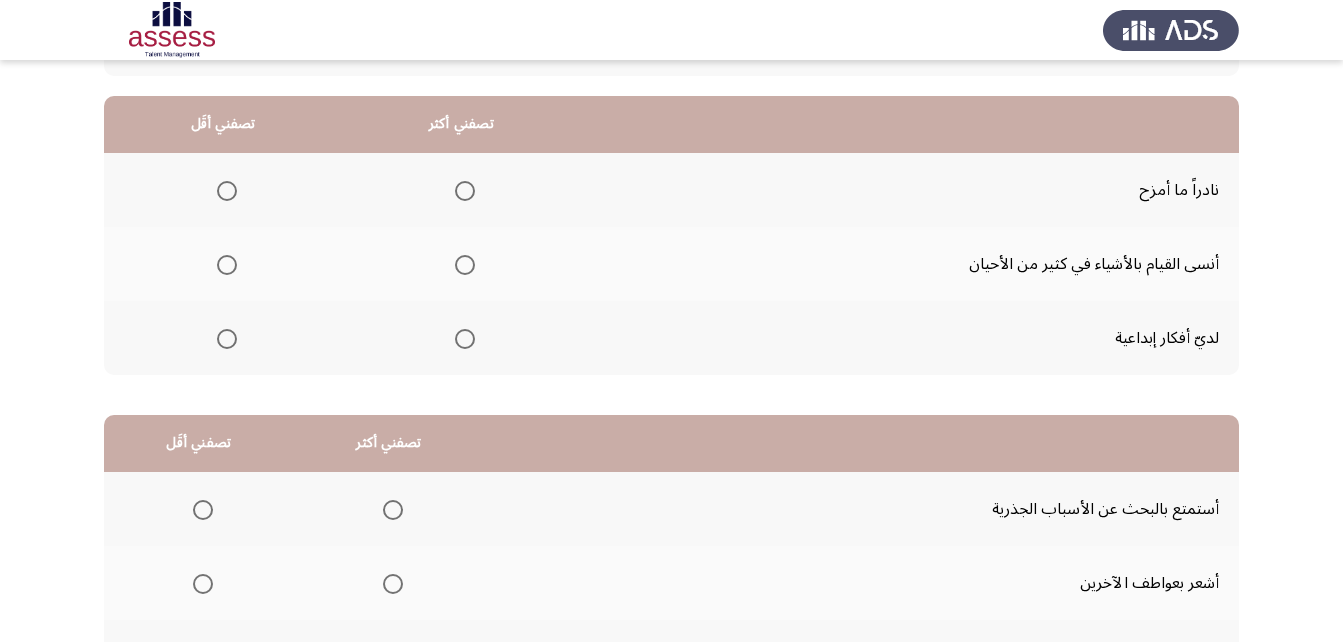 click at bounding box center [465, 339] 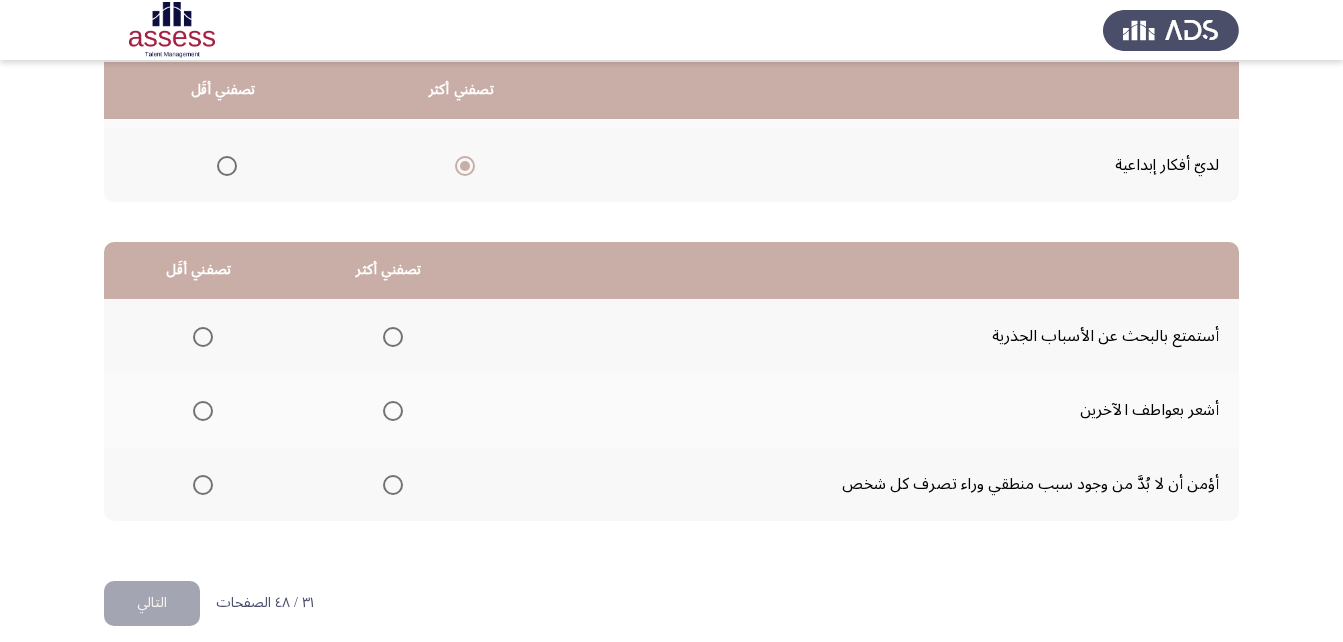 scroll, scrollTop: 351, scrollLeft: 0, axis: vertical 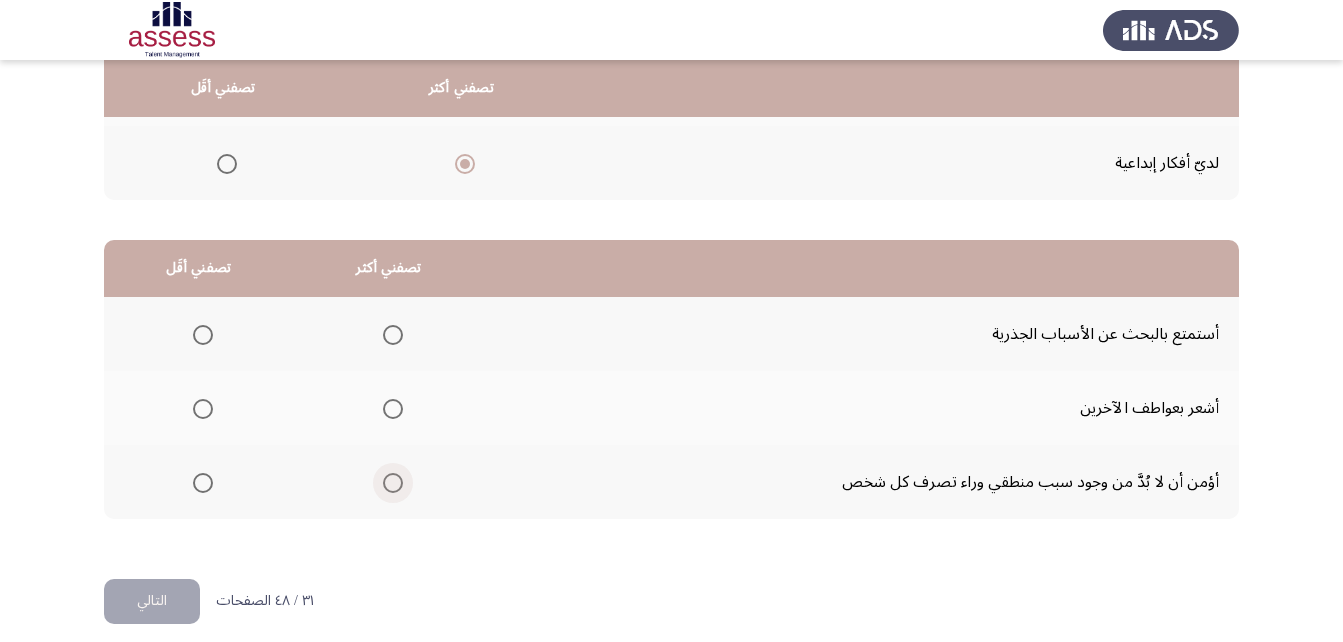 click at bounding box center (393, 483) 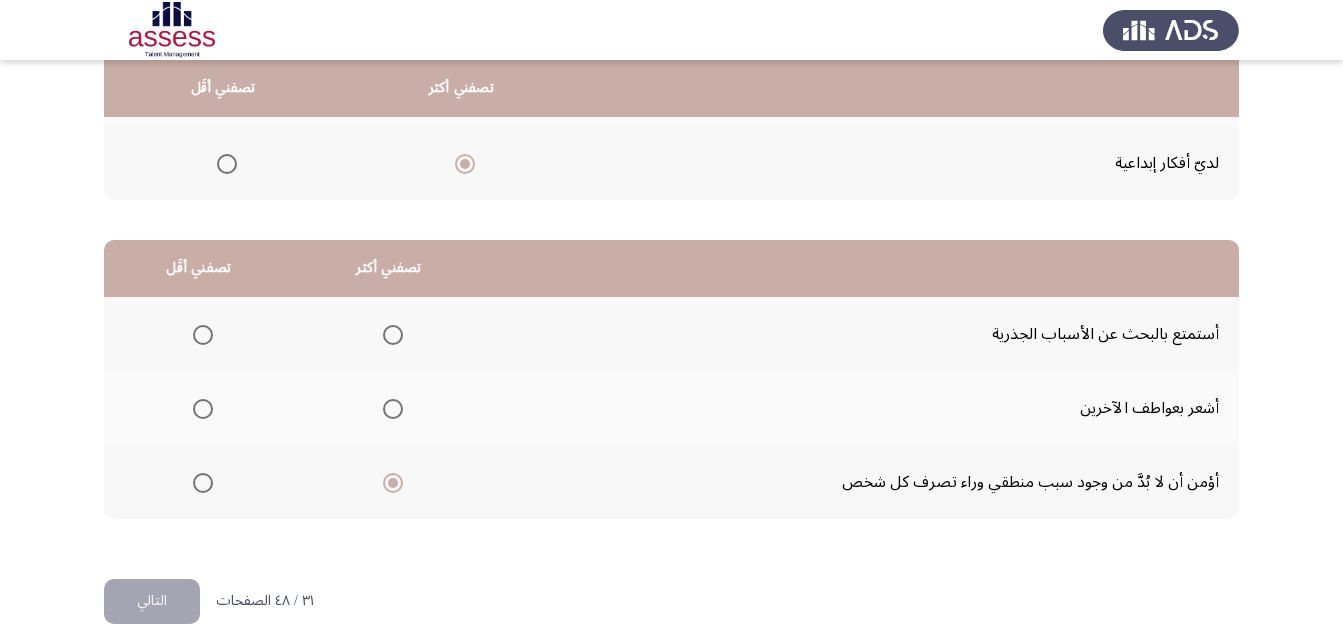 click at bounding box center [203, 409] 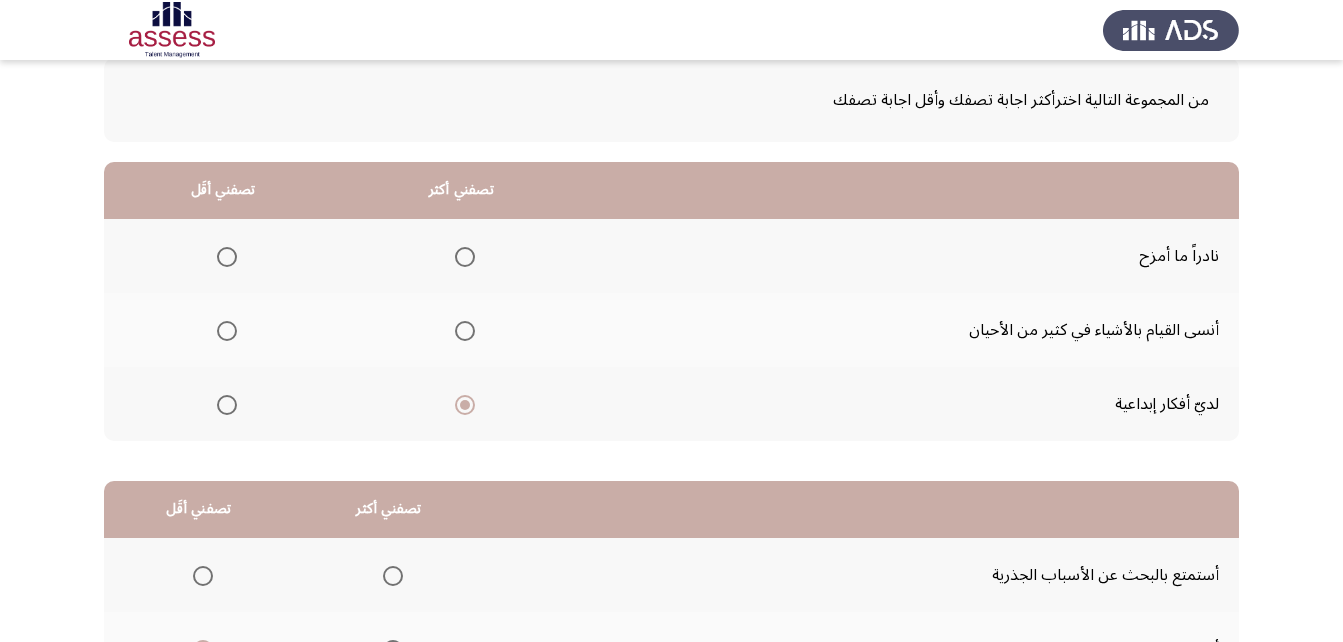 scroll, scrollTop: 92, scrollLeft: 0, axis: vertical 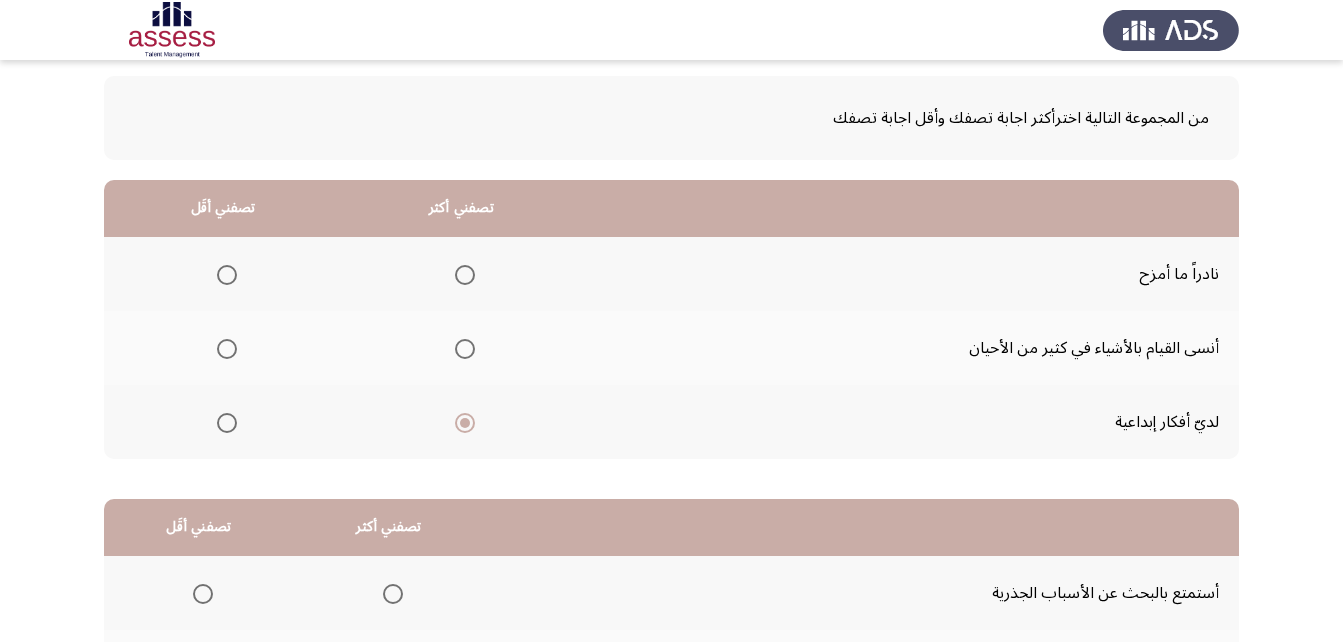 click at bounding box center (227, 349) 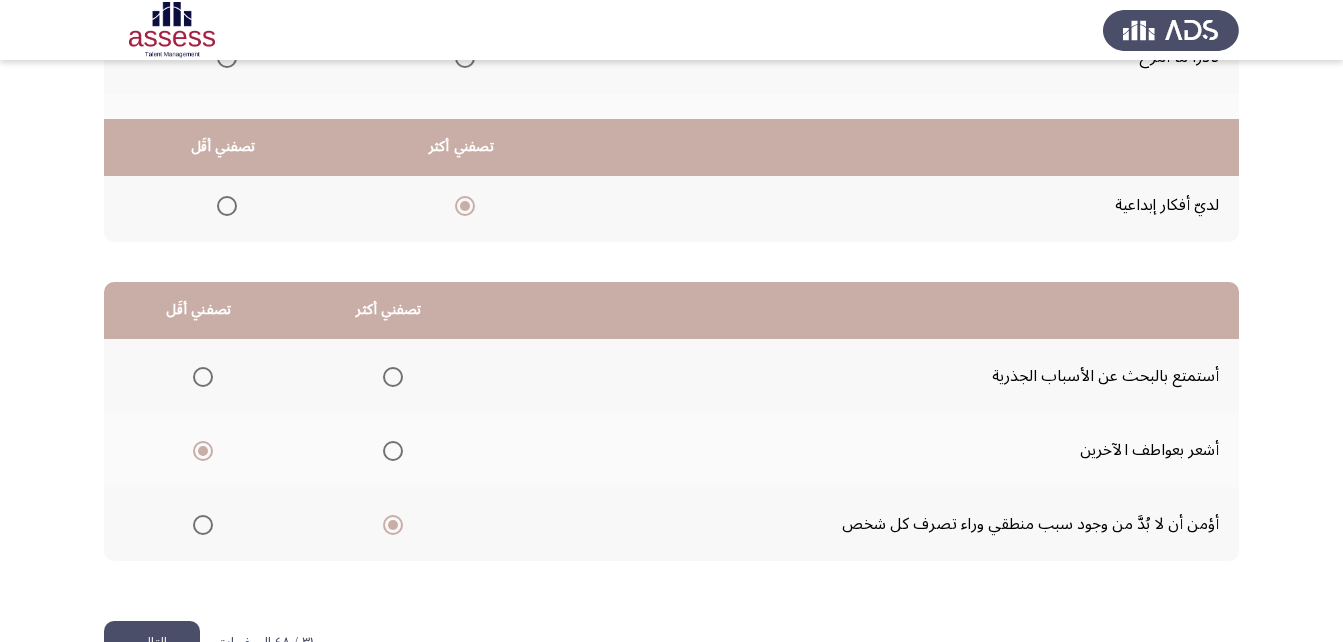 scroll, scrollTop: 368, scrollLeft: 0, axis: vertical 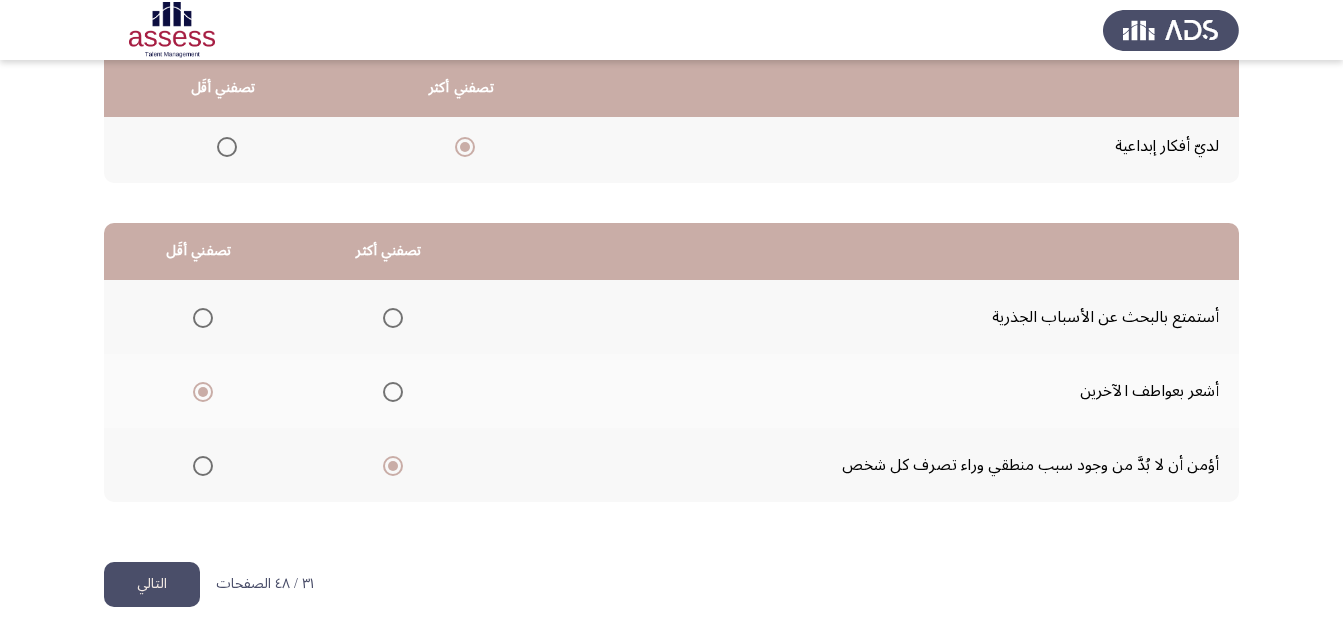 click on "التالي" 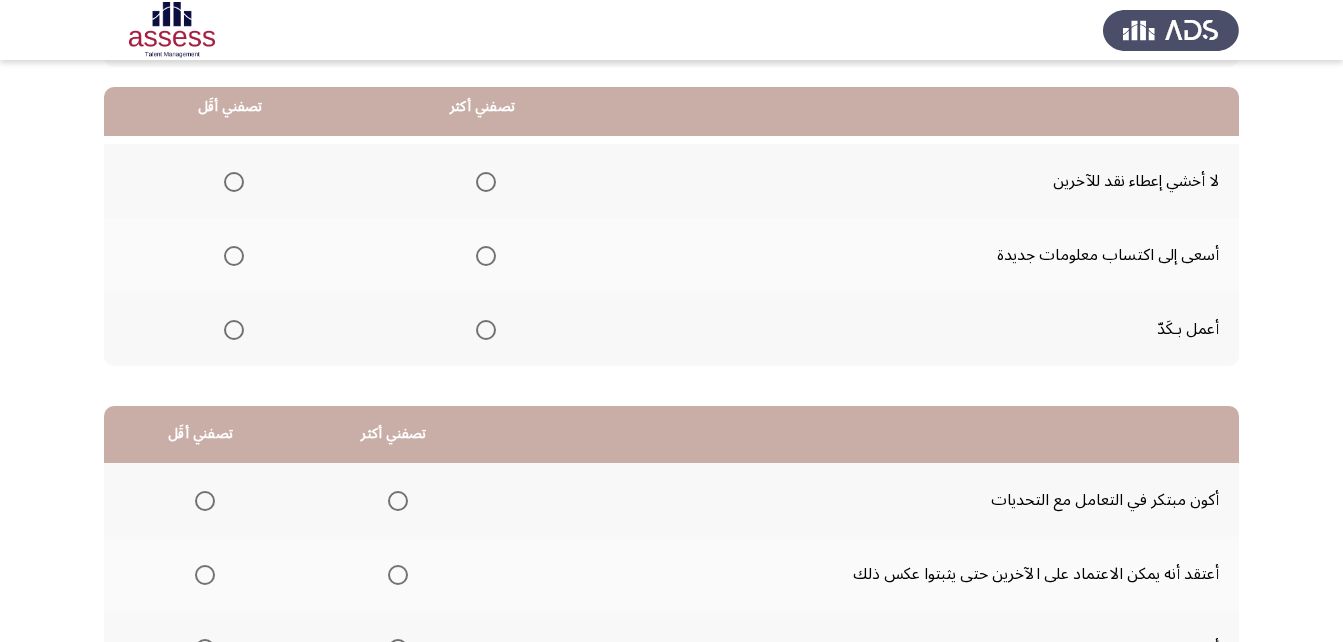 scroll, scrollTop: 204, scrollLeft: 0, axis: vertical 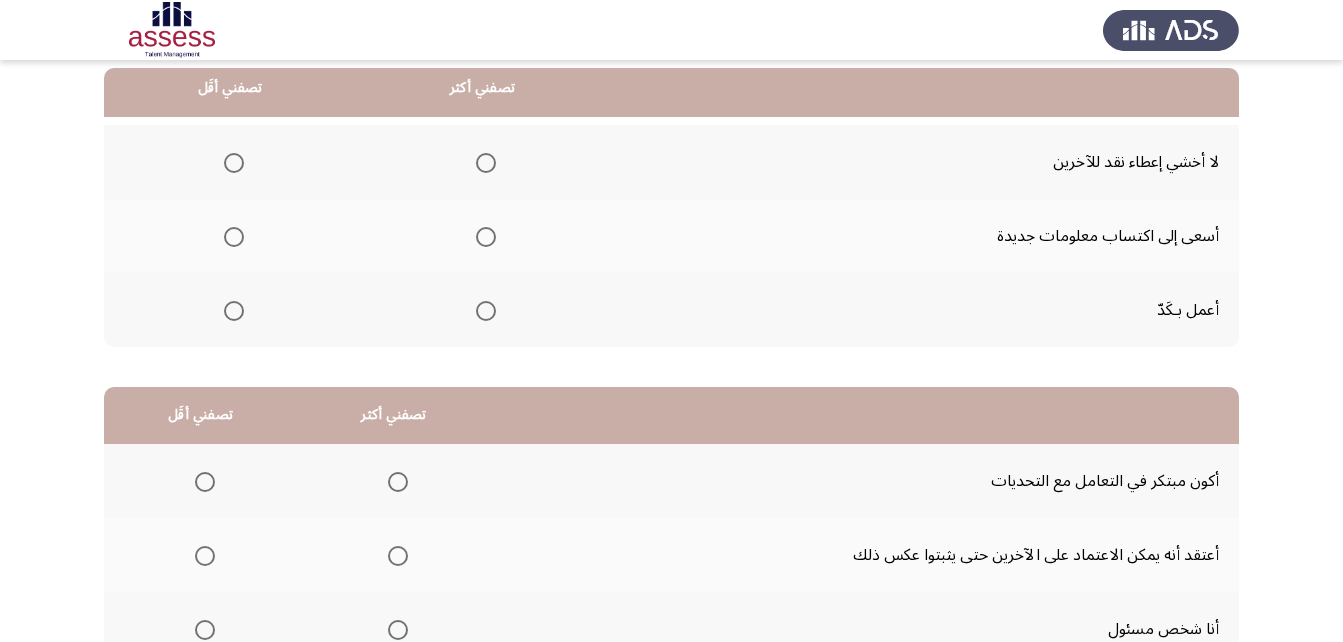 click at bounding box center [234, 163] 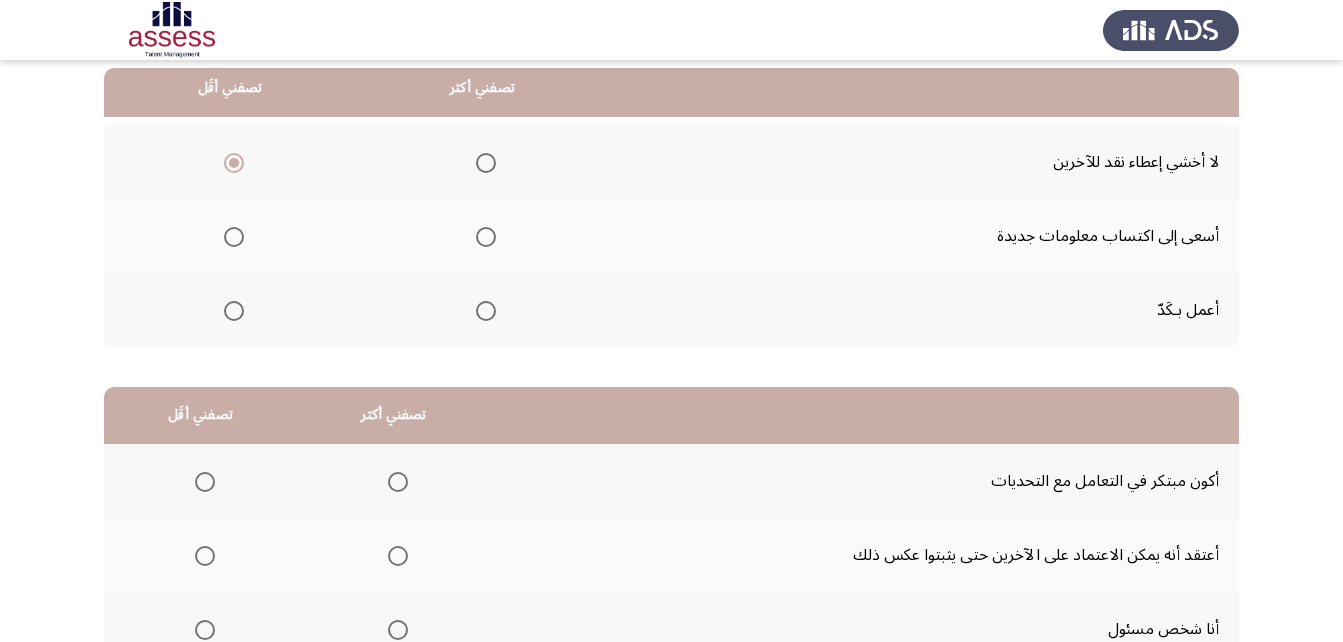 click at bounding box center (486, 237) 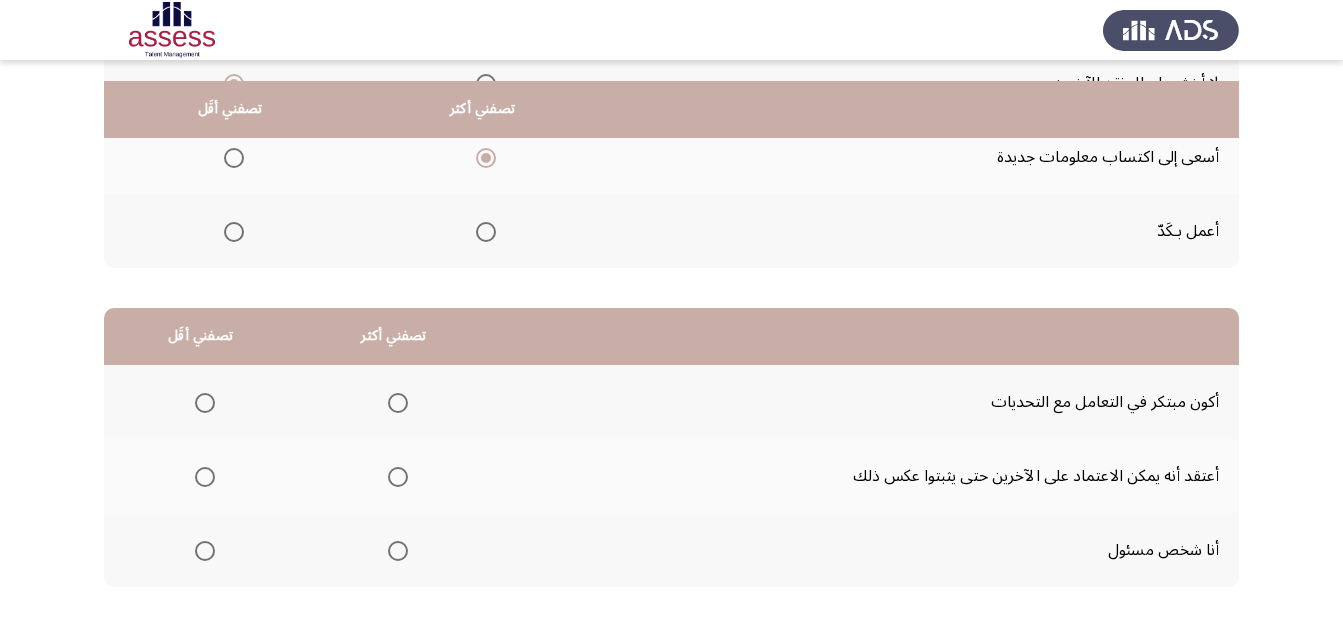 scroll, scrollTop: 309, scrollLeft: 0, axis: vertical 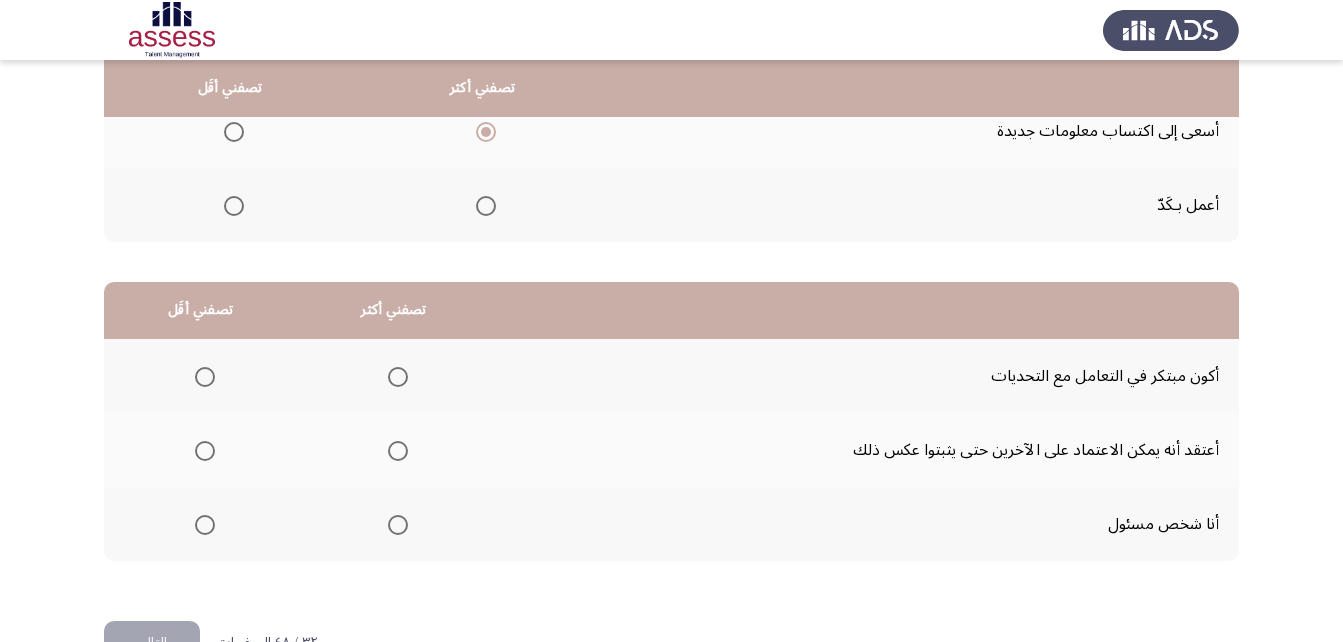 click at bounding box center [398, 525] 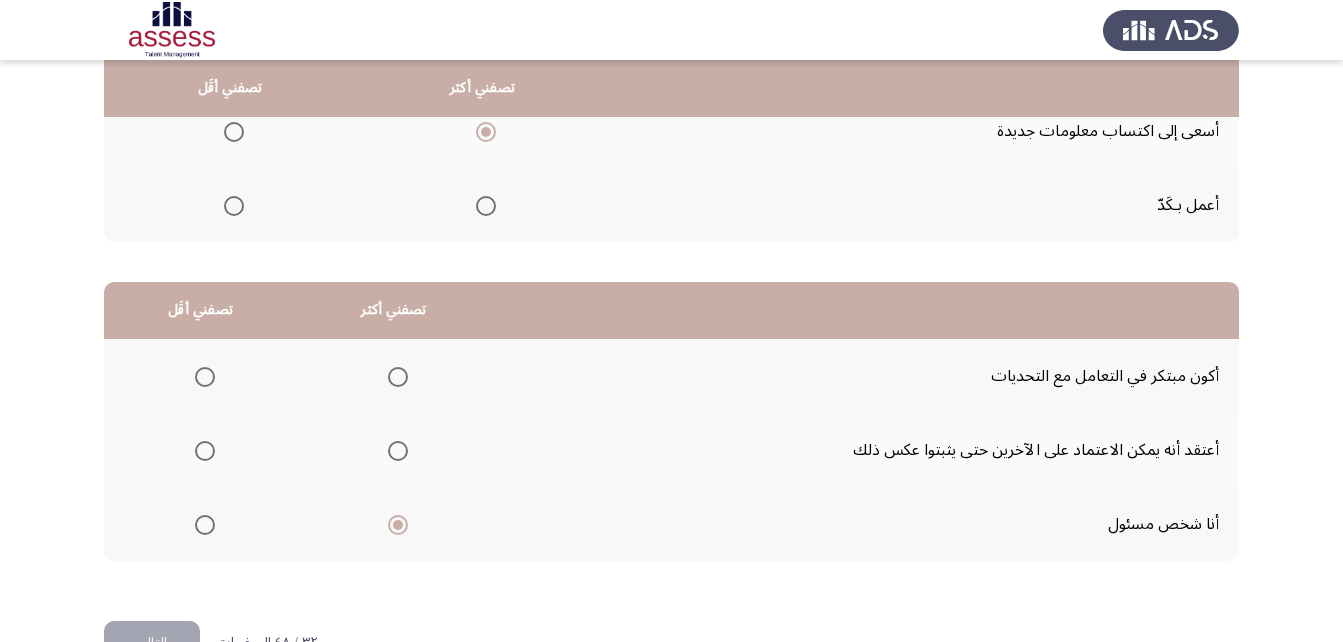 click at bounding box center (205, 451) 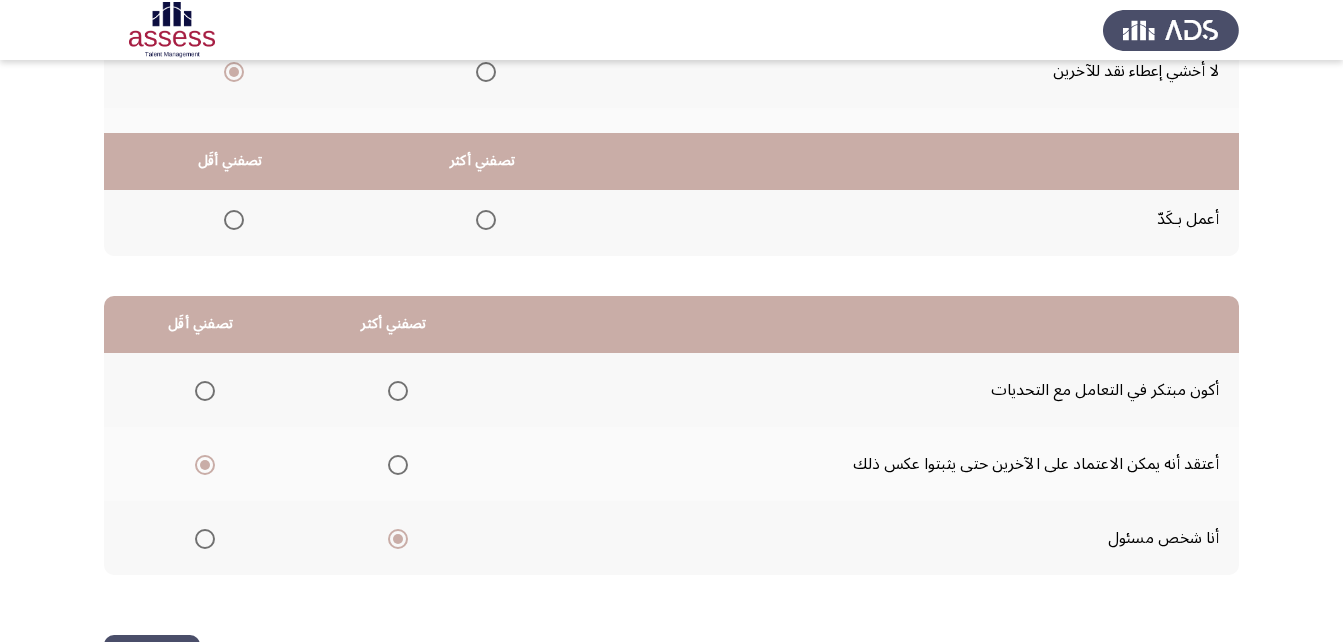 scroll, scrollTop: 368, scrollLeft: 0, axis: vertical 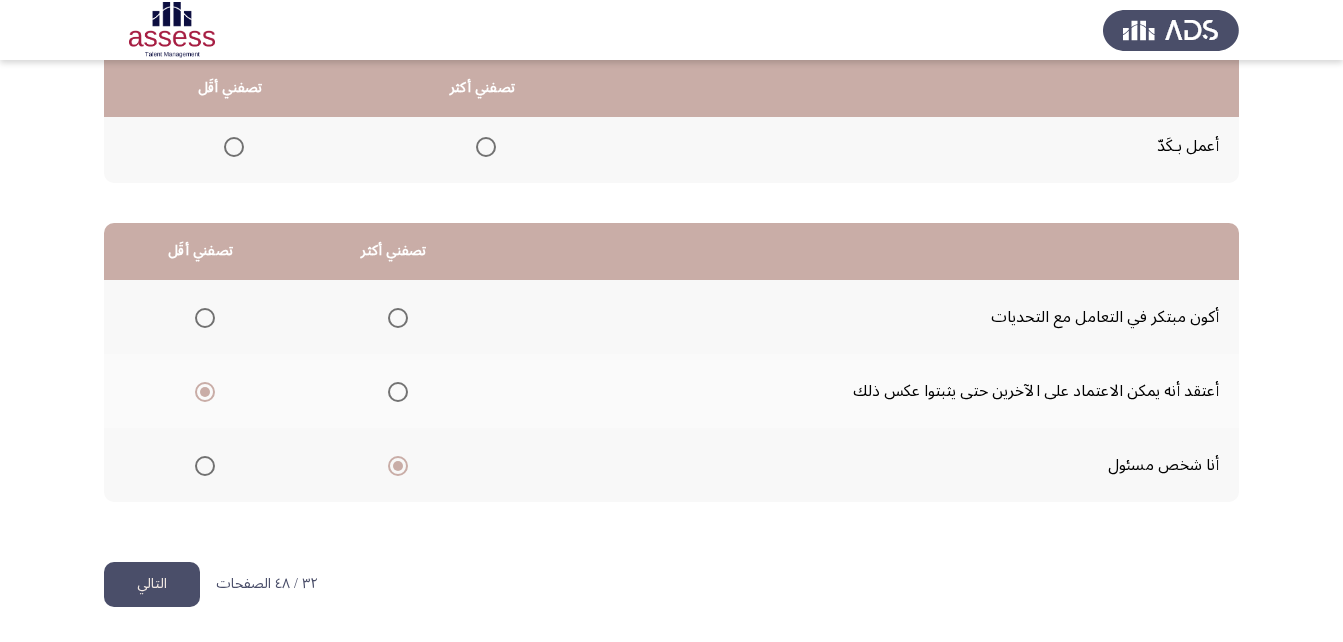 click on "التالي" 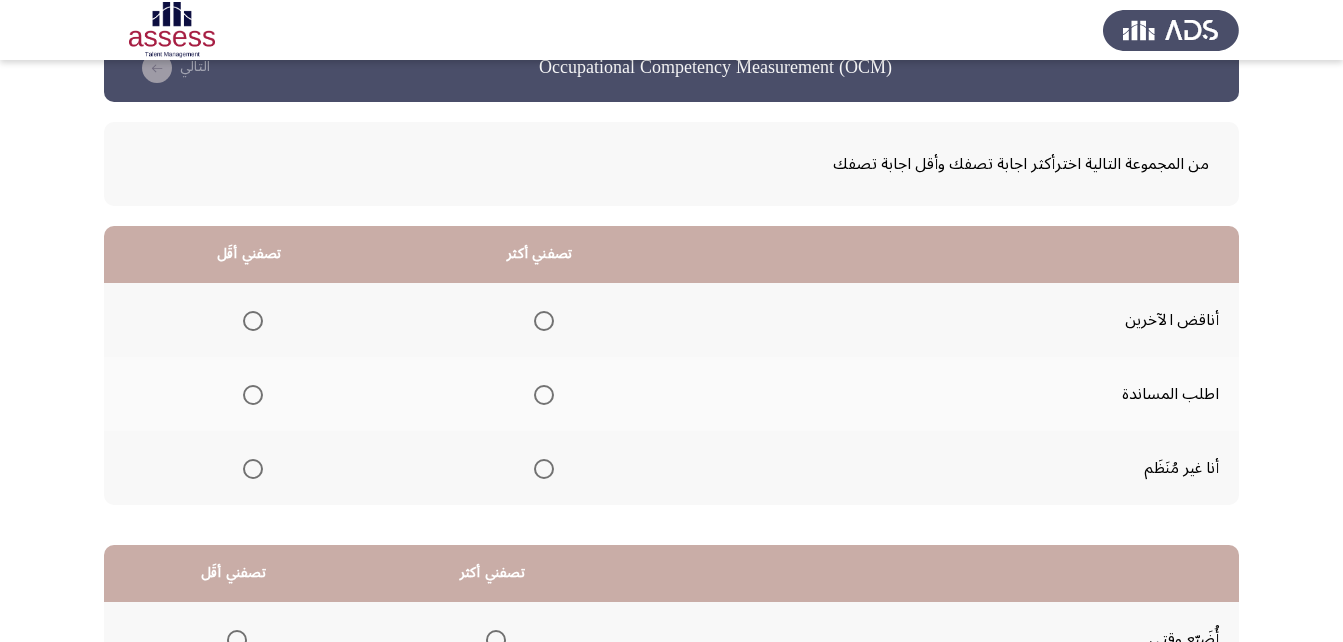 scroll, scrollTop: 97, scrollLeft: 0, axis: vertical 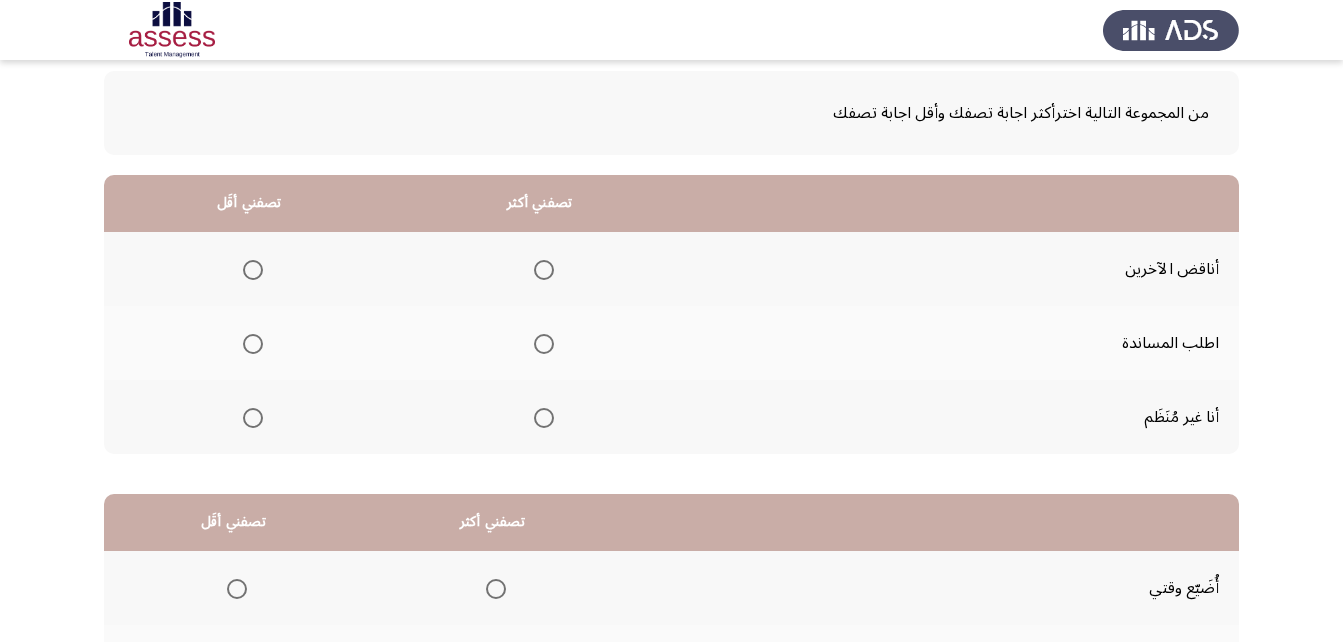 click at bounding box center (253, 270) 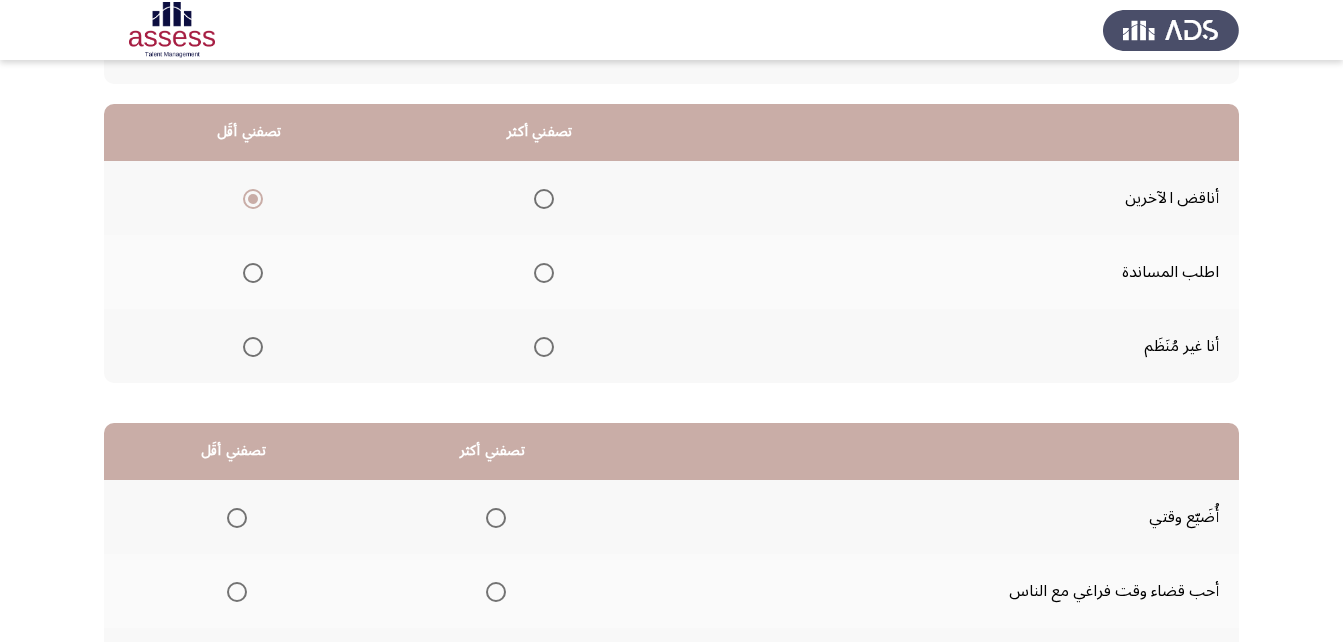 scroll, scrollTop: 175, scrollLeft: 0, axis: vertical 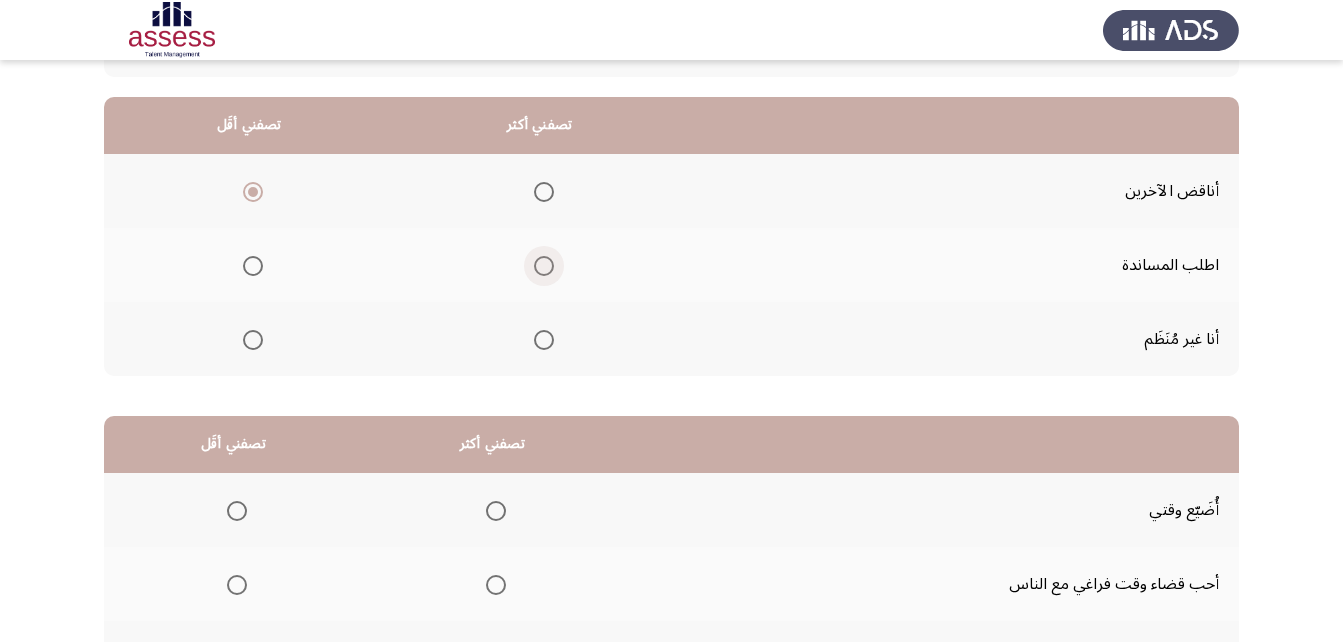 click at bounding box center [544, 266] 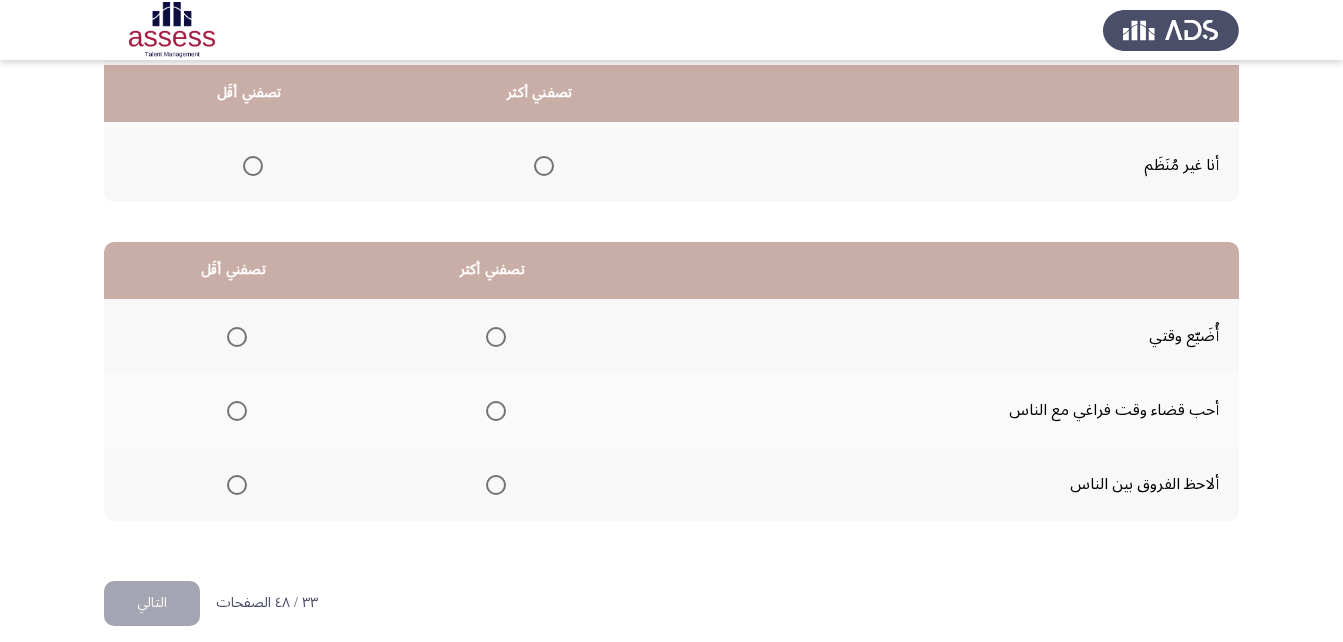 scroll, scrollTop: 354, scrollLeft: 0, axis: vertical 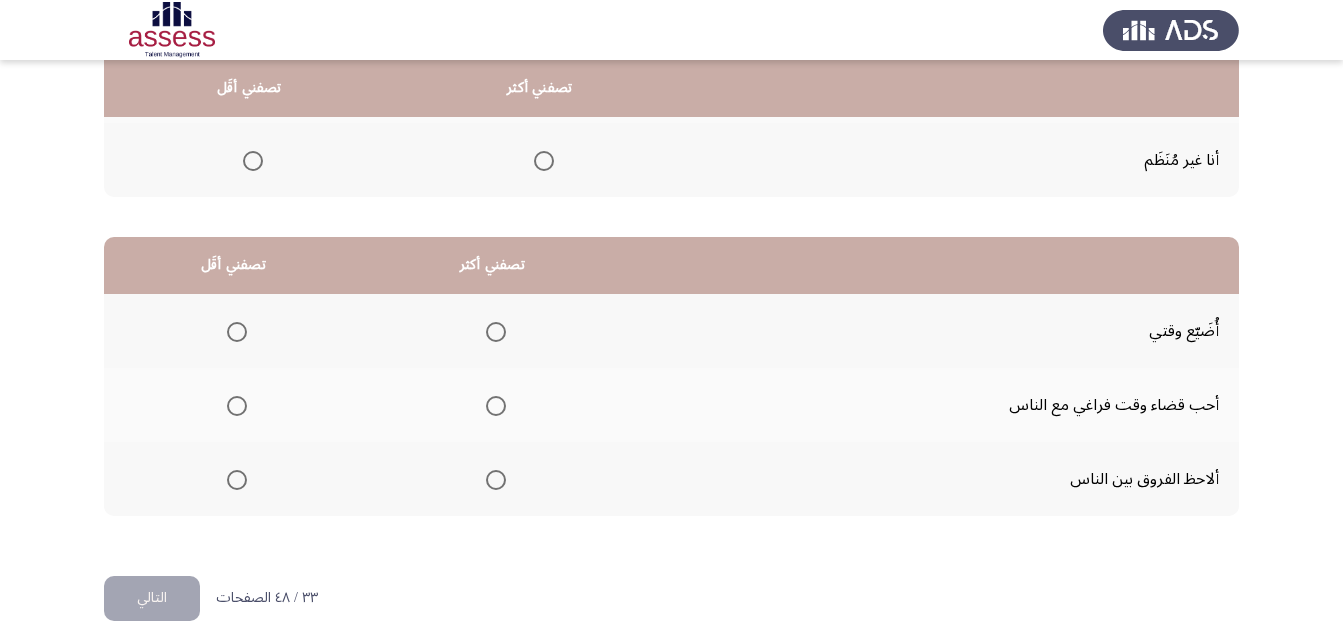 click at bounding box center (496, 480) 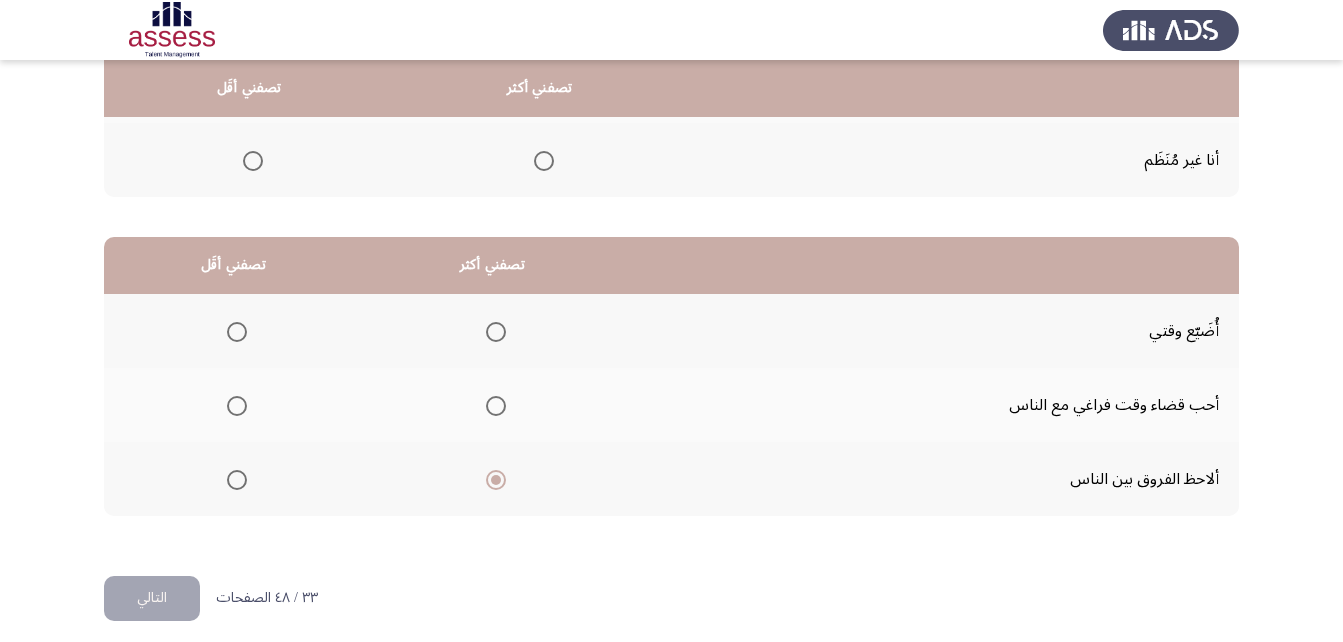 click at bounding box center [237, 406] 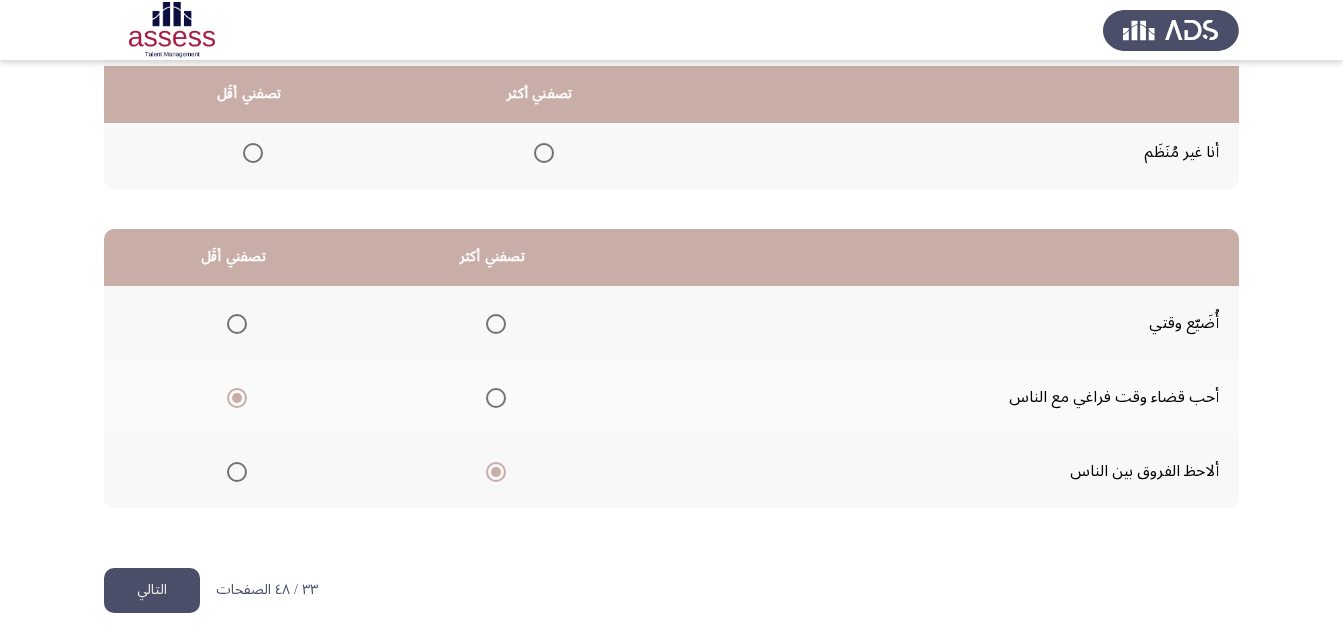 scroll, scrollTop: 368, scrollLeft: 0, axis: vertical 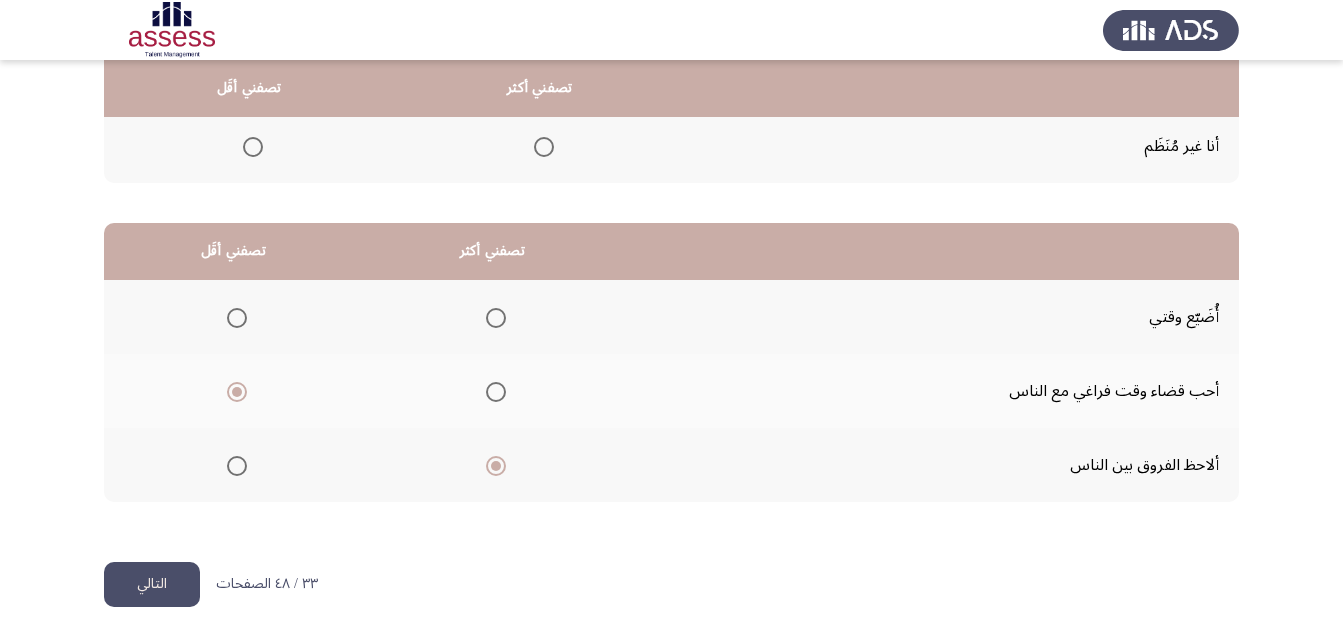 click on "التالي" 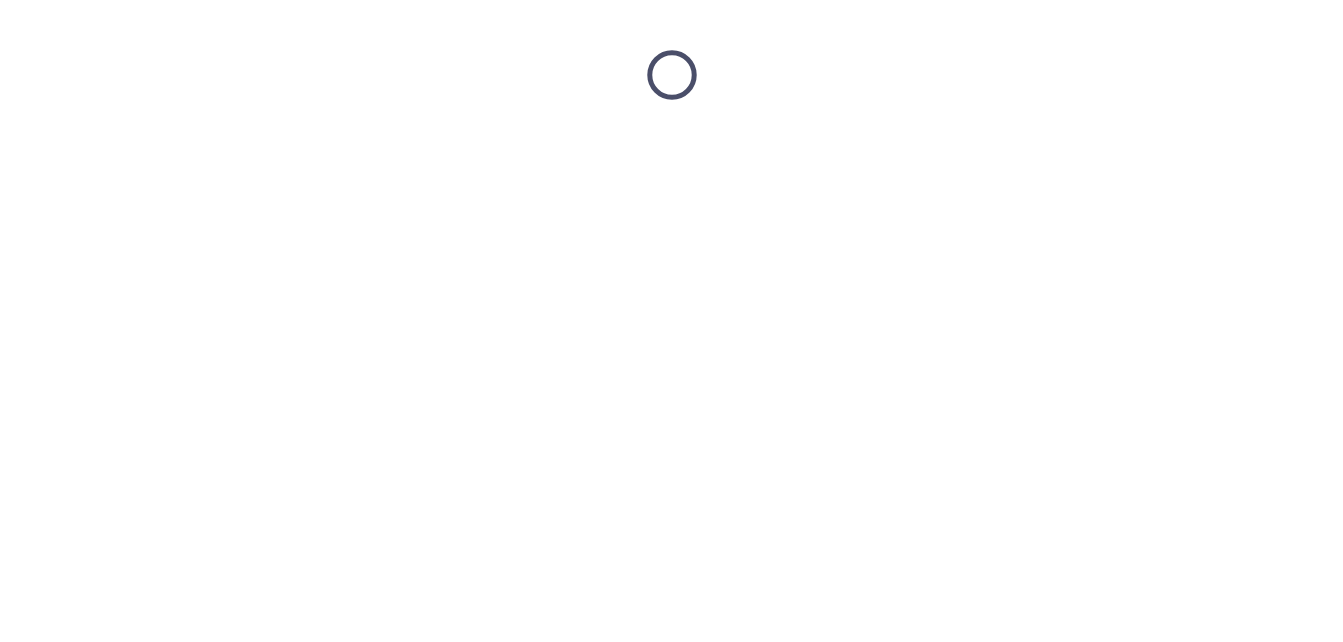 scroll, scrollTop: 0, scrollLeft: 0, axis: both 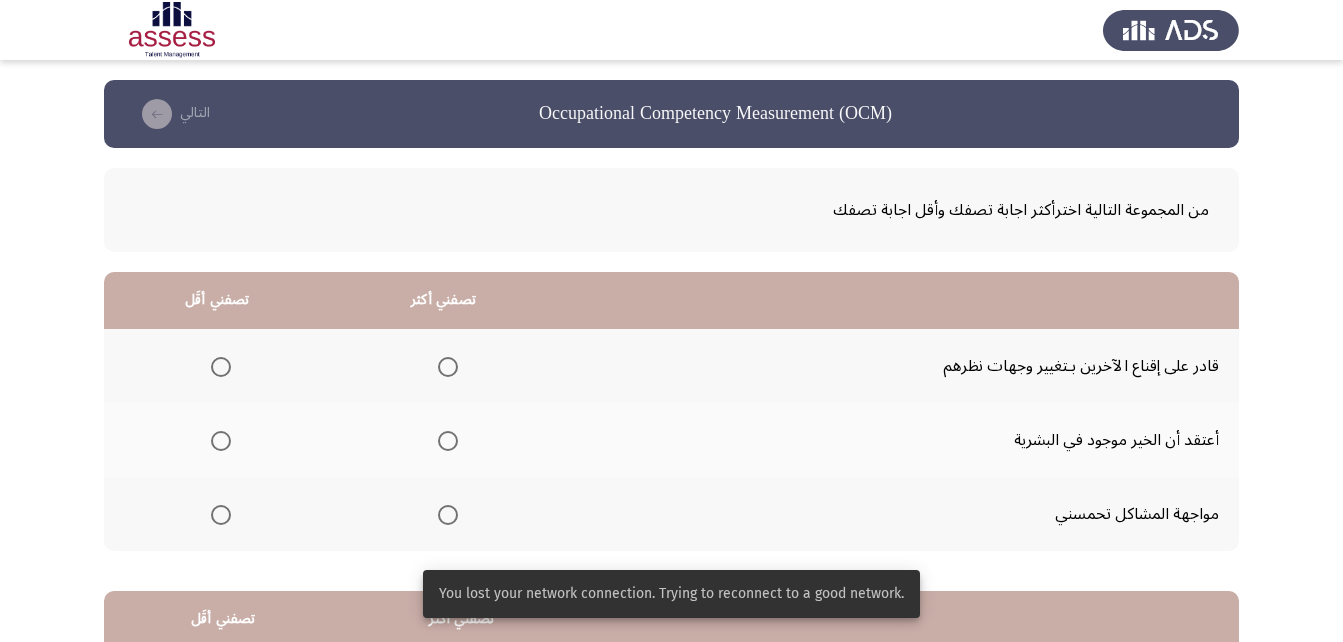 drag, startPoint x: 1361, startPoint y: 348, endPoint x: 1361, endPoint y: 674, distance: 326 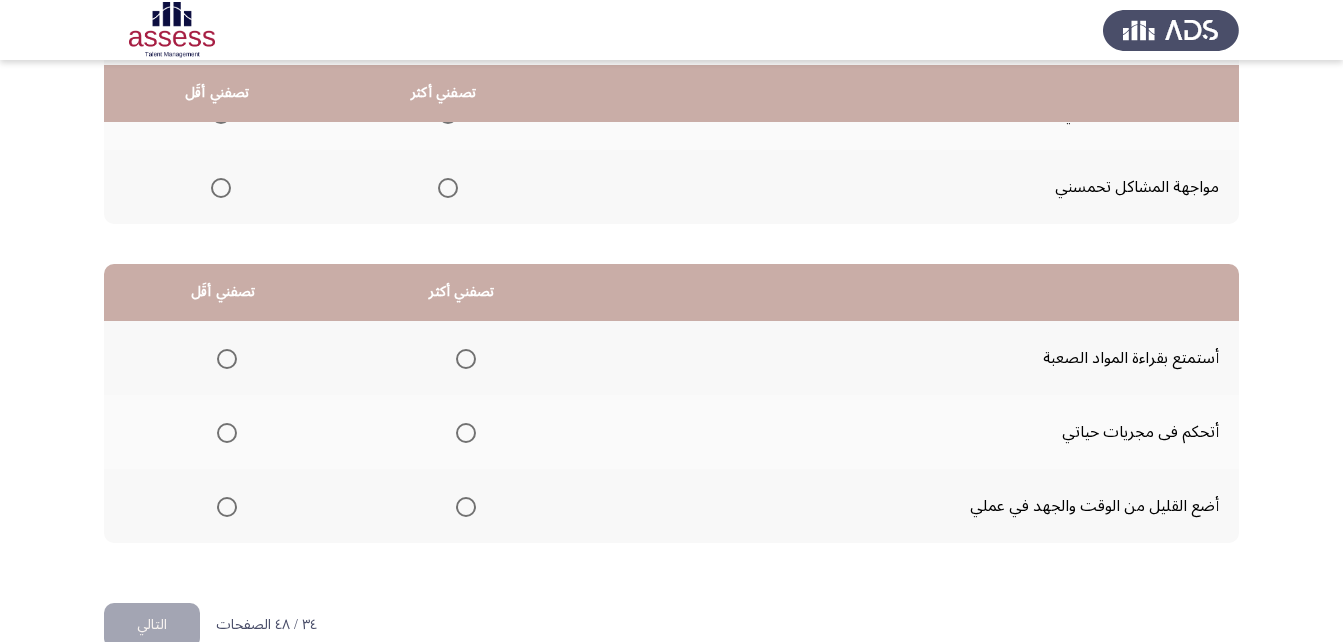 scroll, scrollTop: 332, scrollLeft: 0, axis: vertical 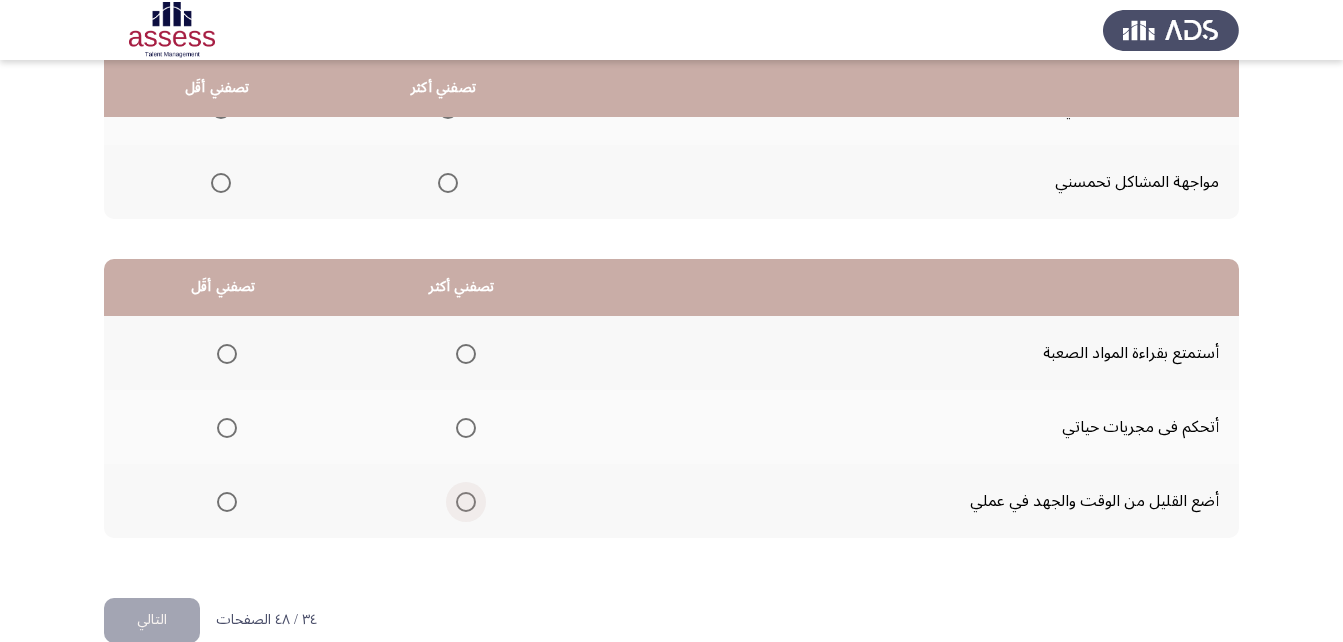 click at bounding box center (466, 502) 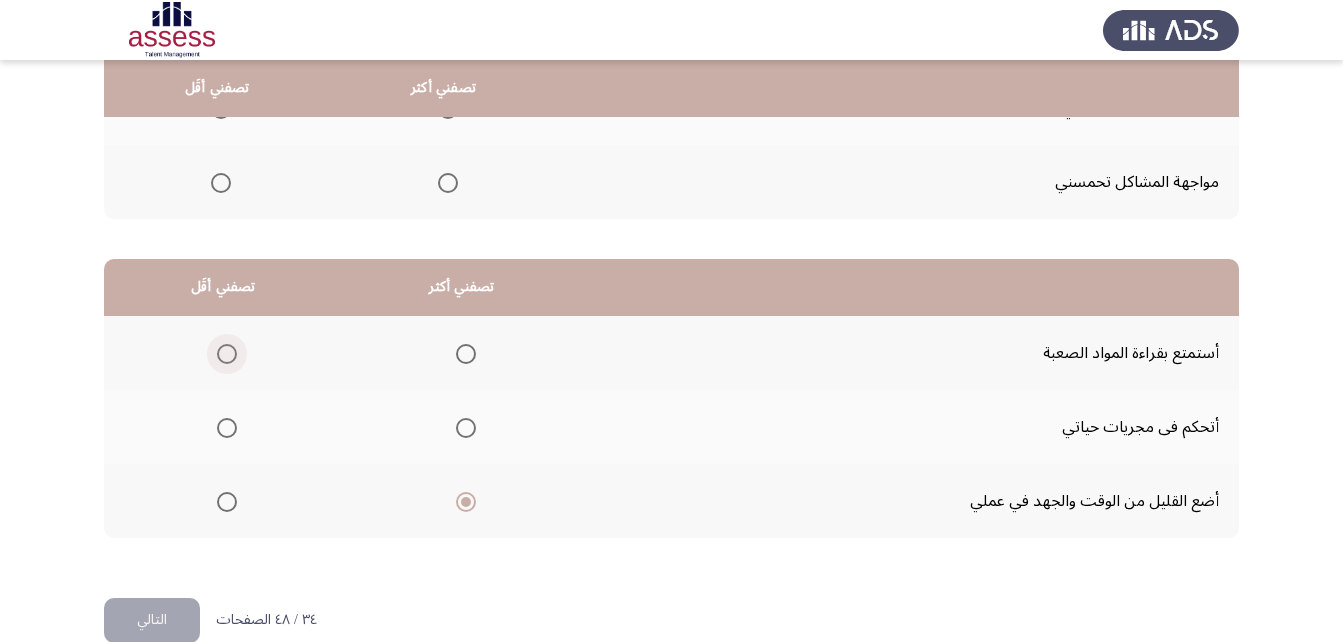 click at bounding box center (227, 354) 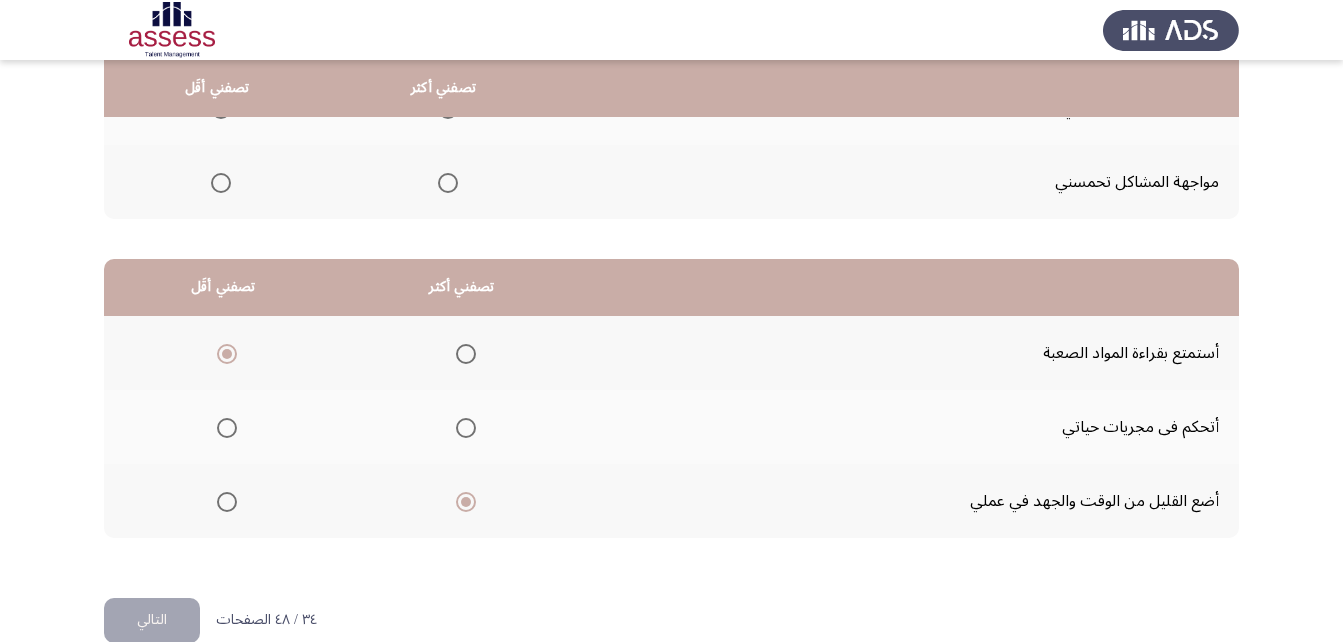 click at bounding box center [466, 428] 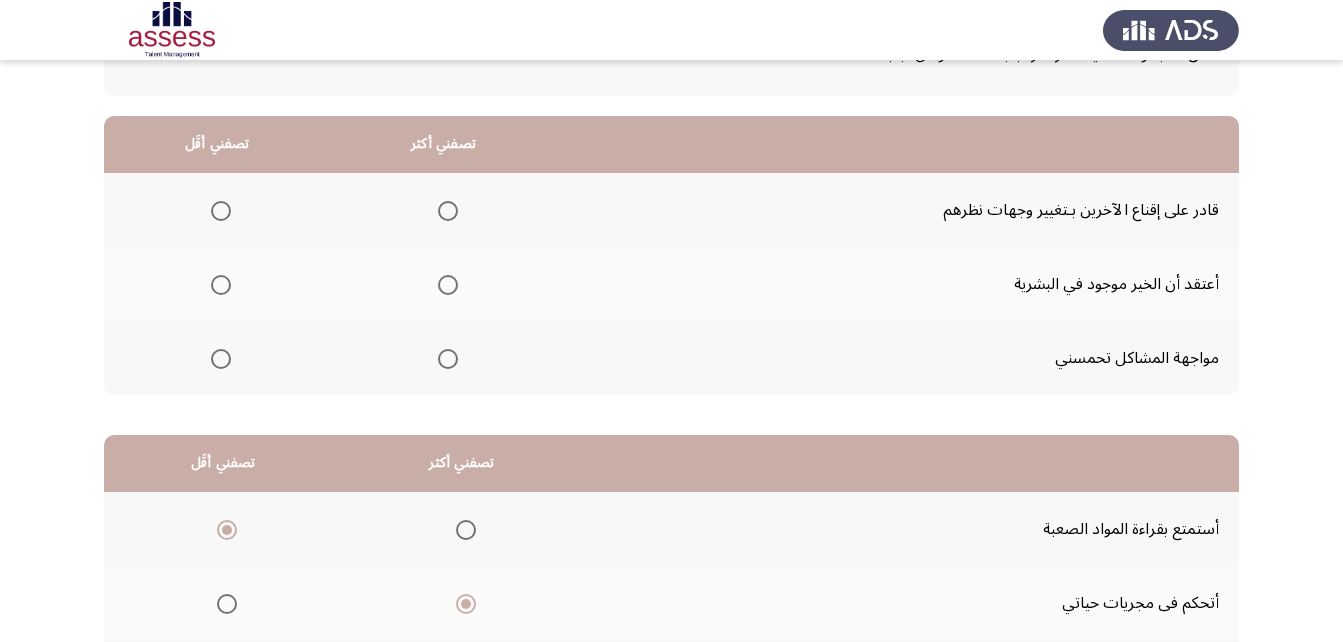 scroll, scrollTop: 136, scrollLeft: 0, axis: vertical 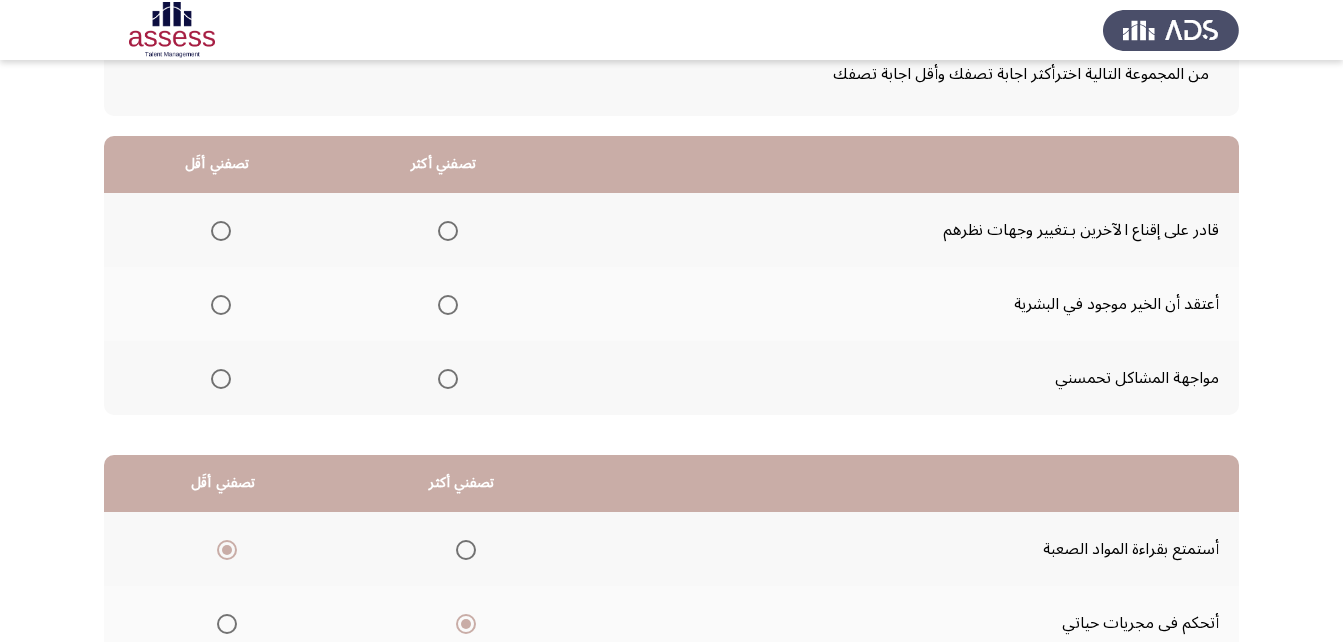 click at bounding box center [221, 379] 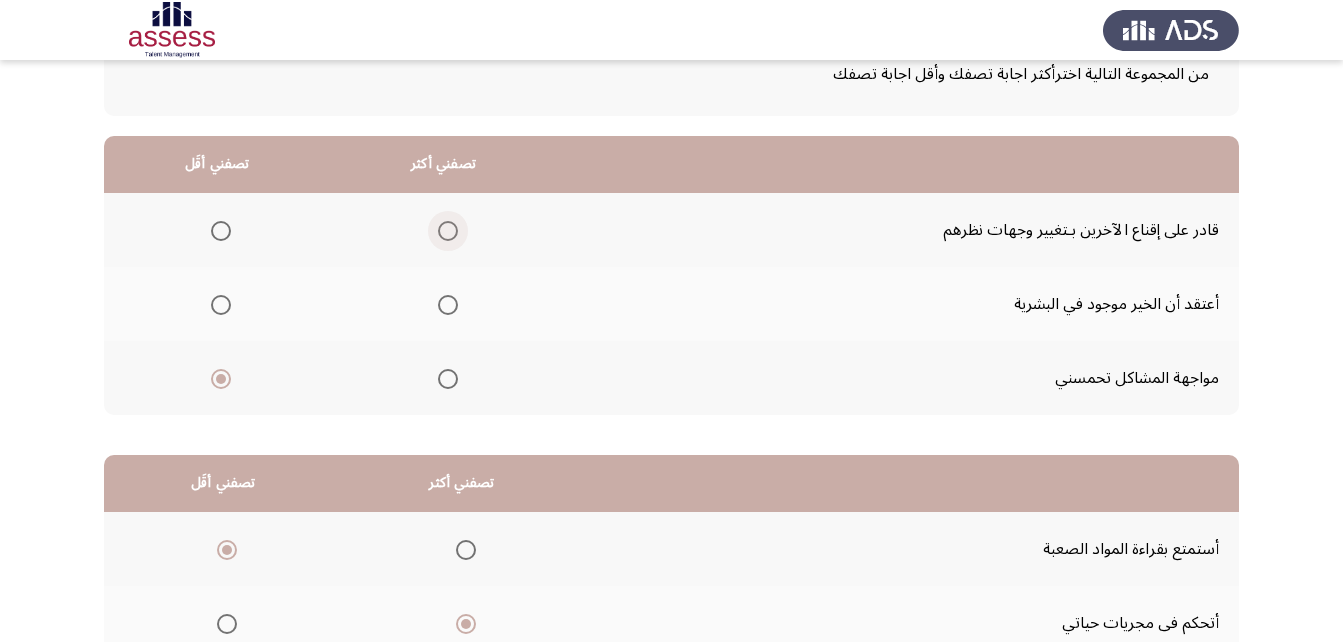 click at bounding box center [448, 231] 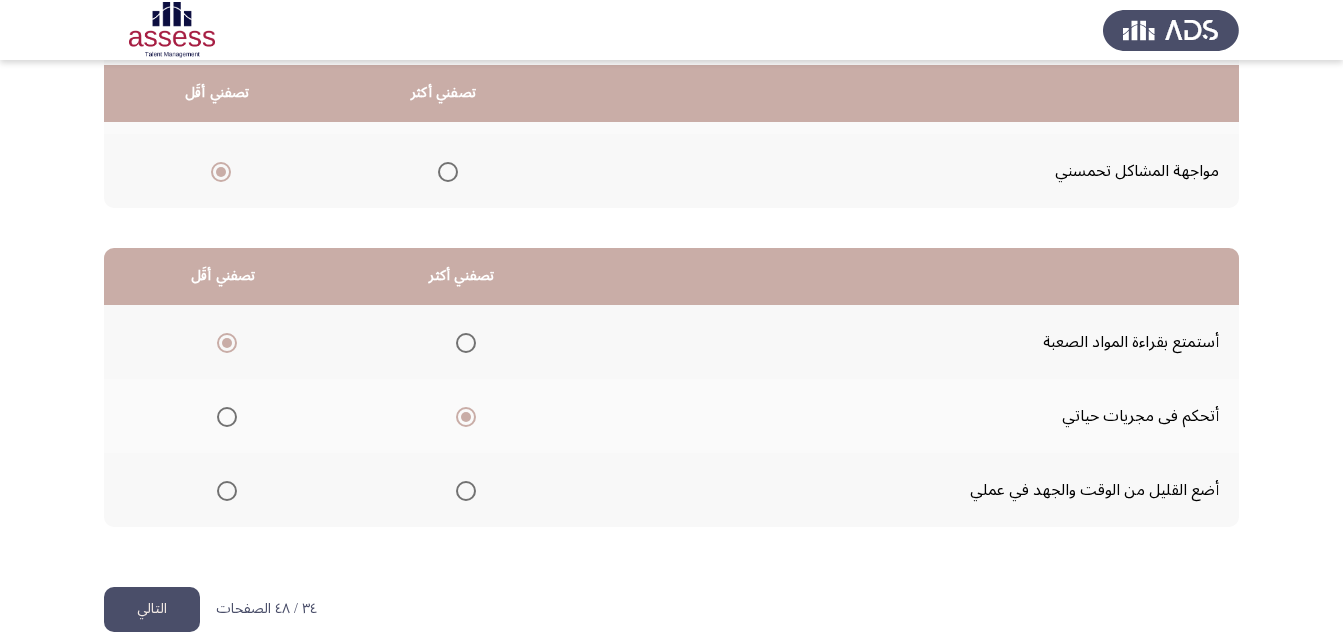 scroll, scrollTop: 368, scrollLeft: 0, axis: vertical 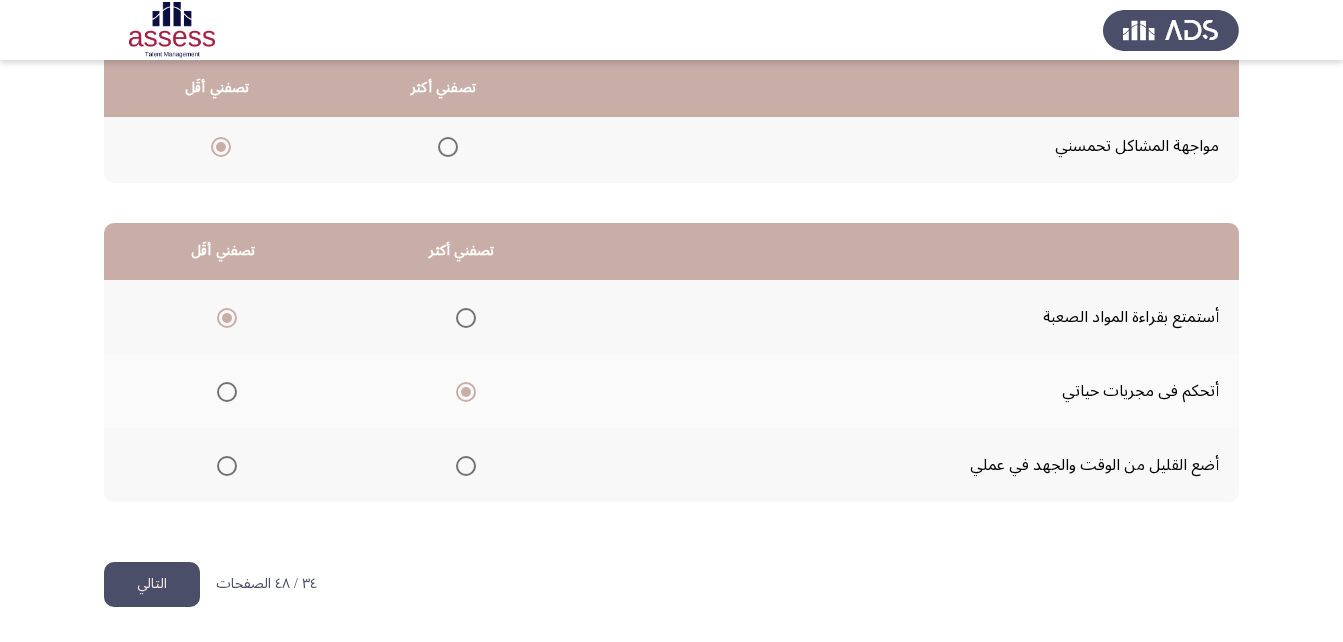 click on "التالي" 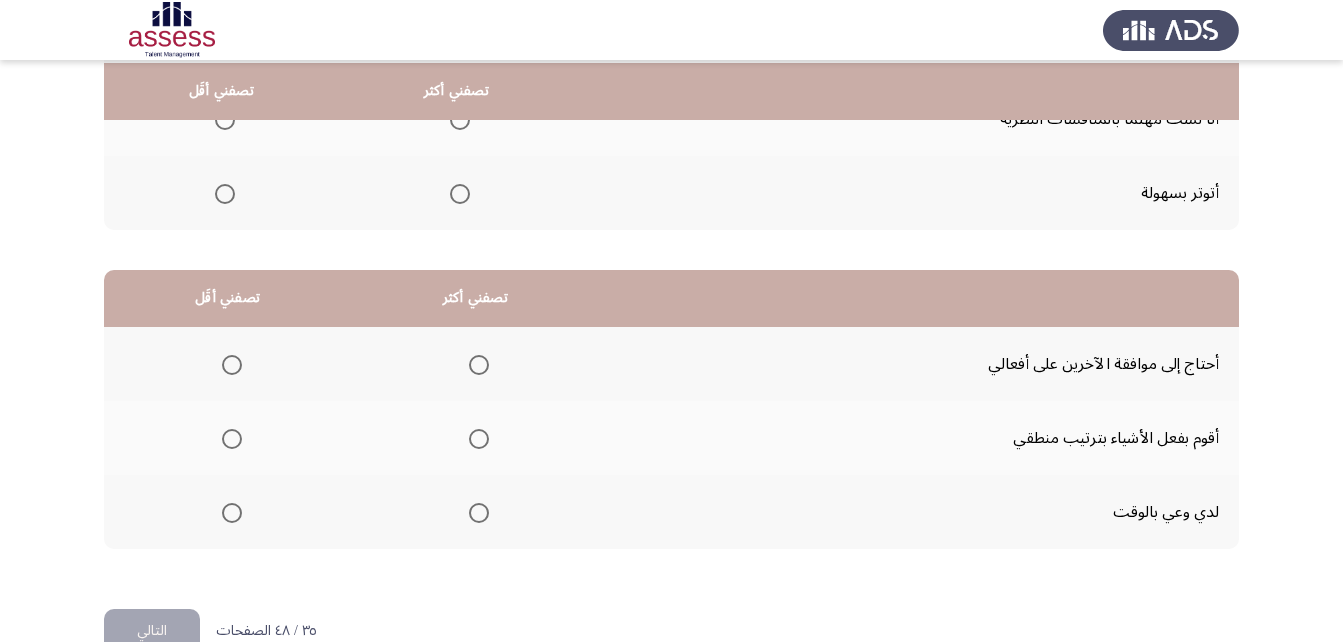 scroll, scrollTop: 324, scrollLeft: 0, axis: vertical 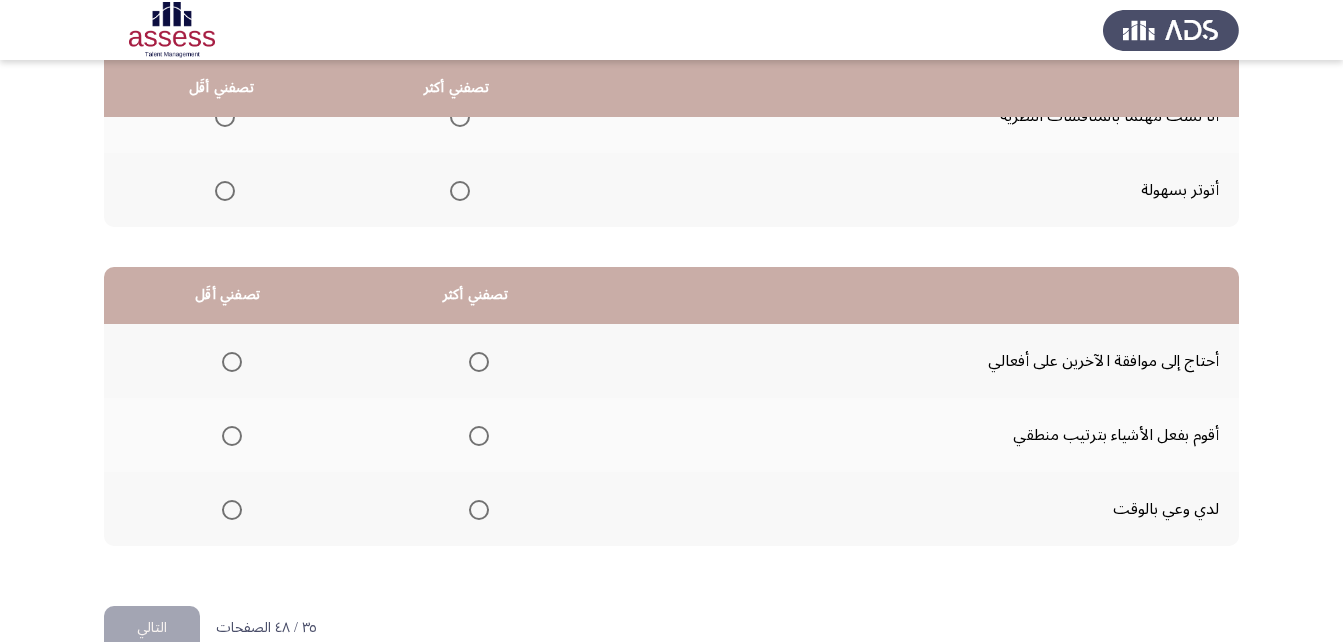 click at bounding box center (232, 362) 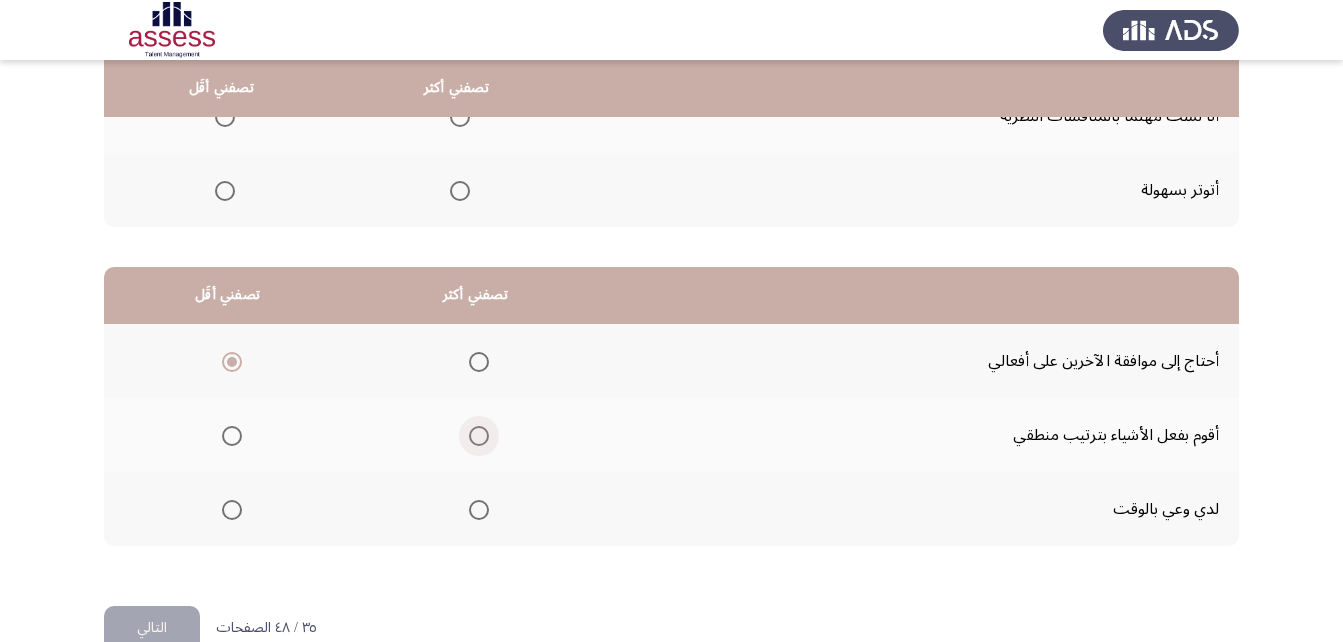 click at bounding box center (479, 436) 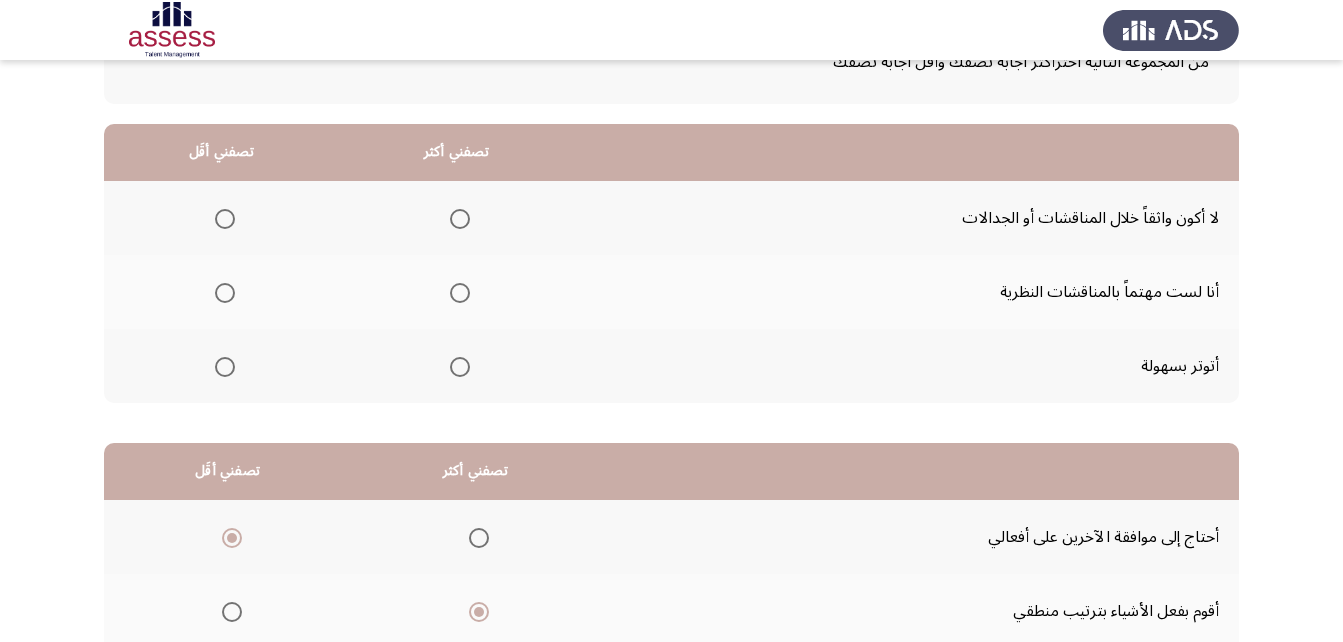 scroll, scrollTop: 136, scrollLeft: 0, axis: vertical 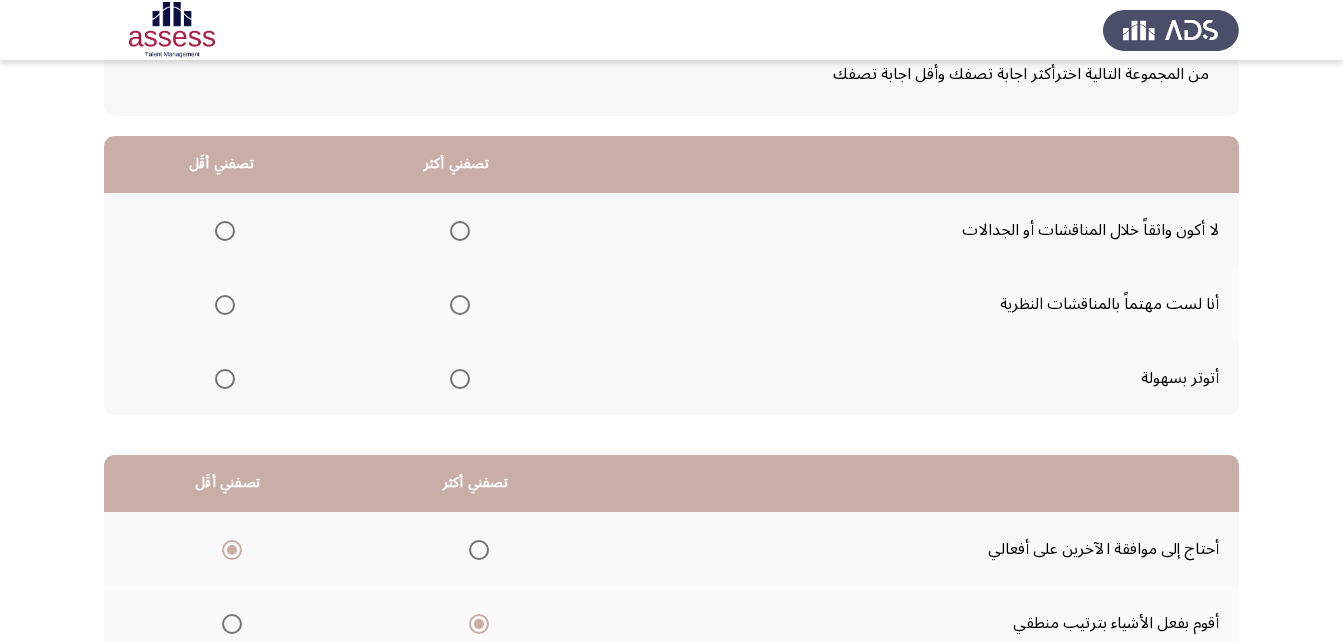 click at bounding box center [460, 305] 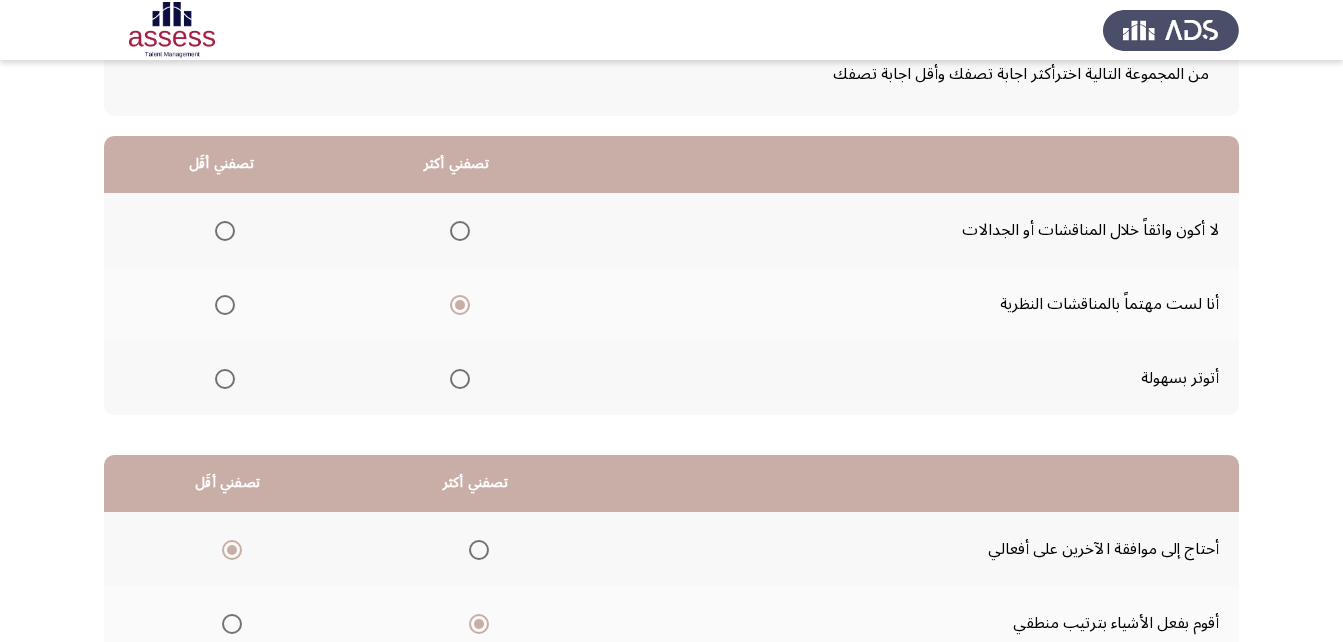 click at bounding box center (225, 231) 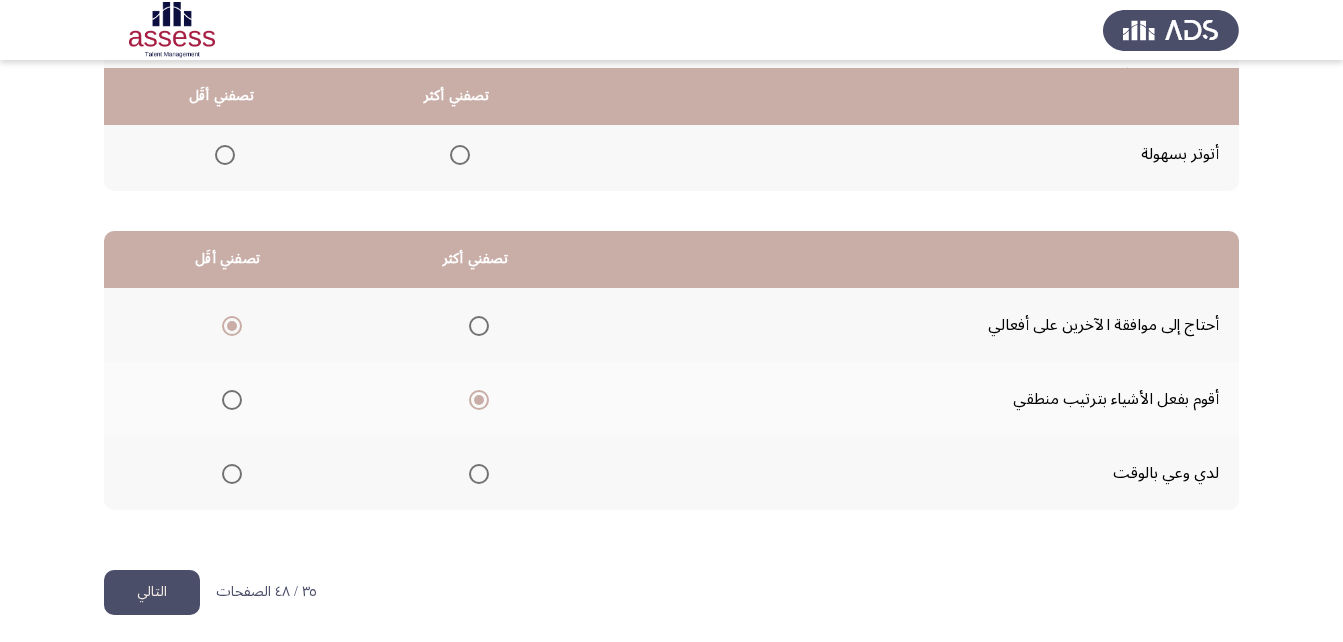 scroll, scrollTop: 368, scrollLeft: 0, axis: vertical 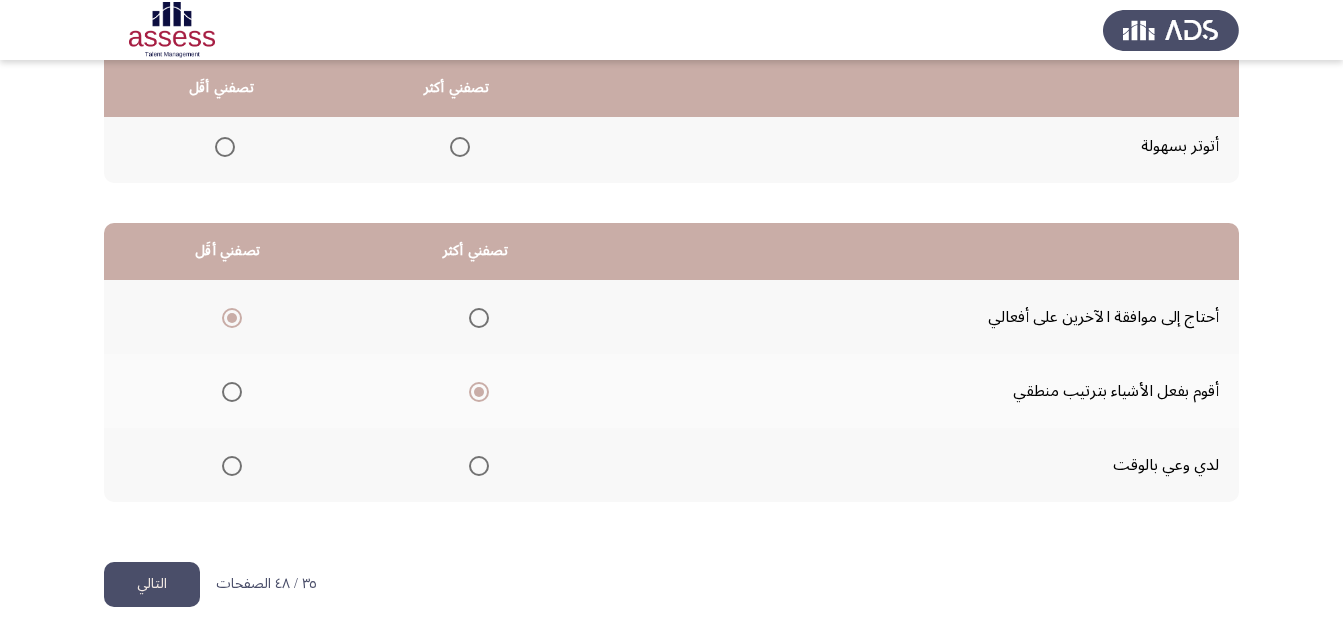 click on "التالي" 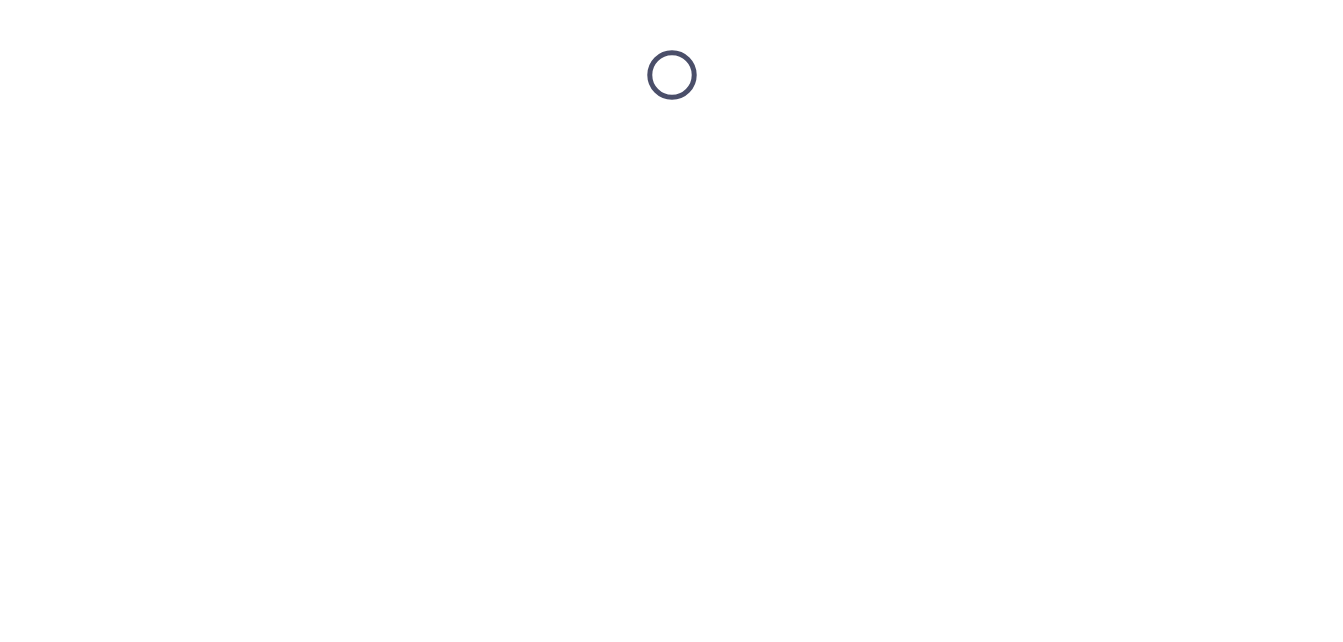 scroll, scrollTop: 0, scrollLeft: 0, axis: both 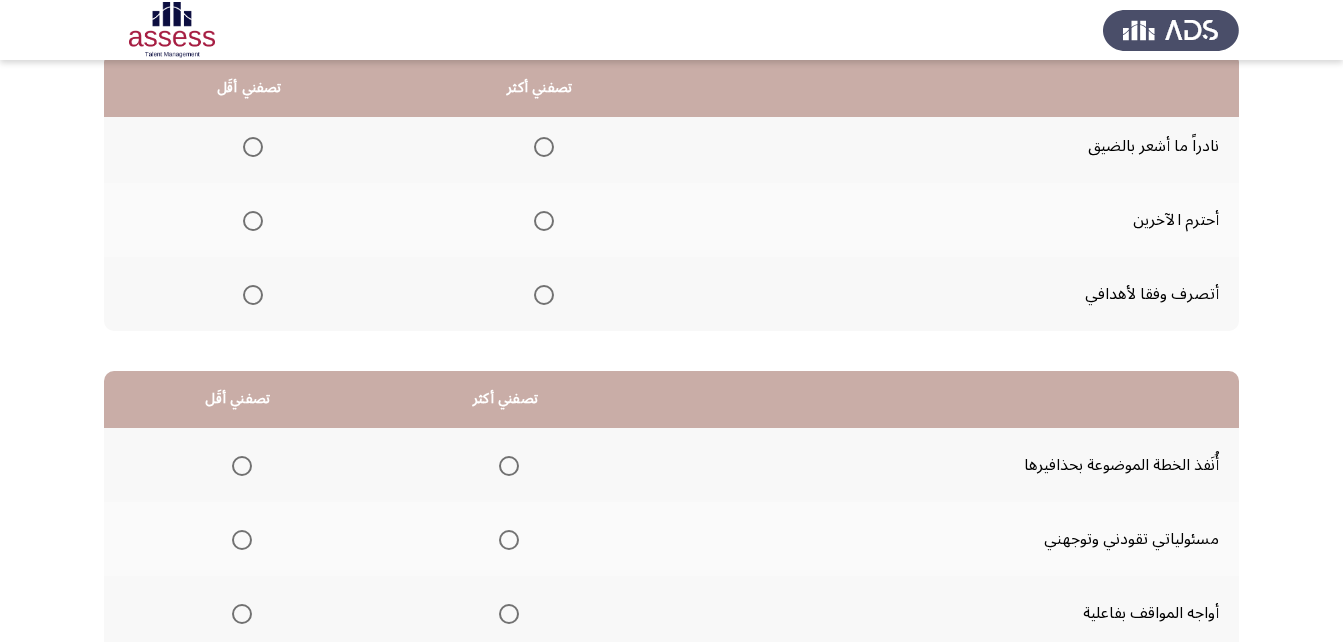click at bounding box center [544, 221] 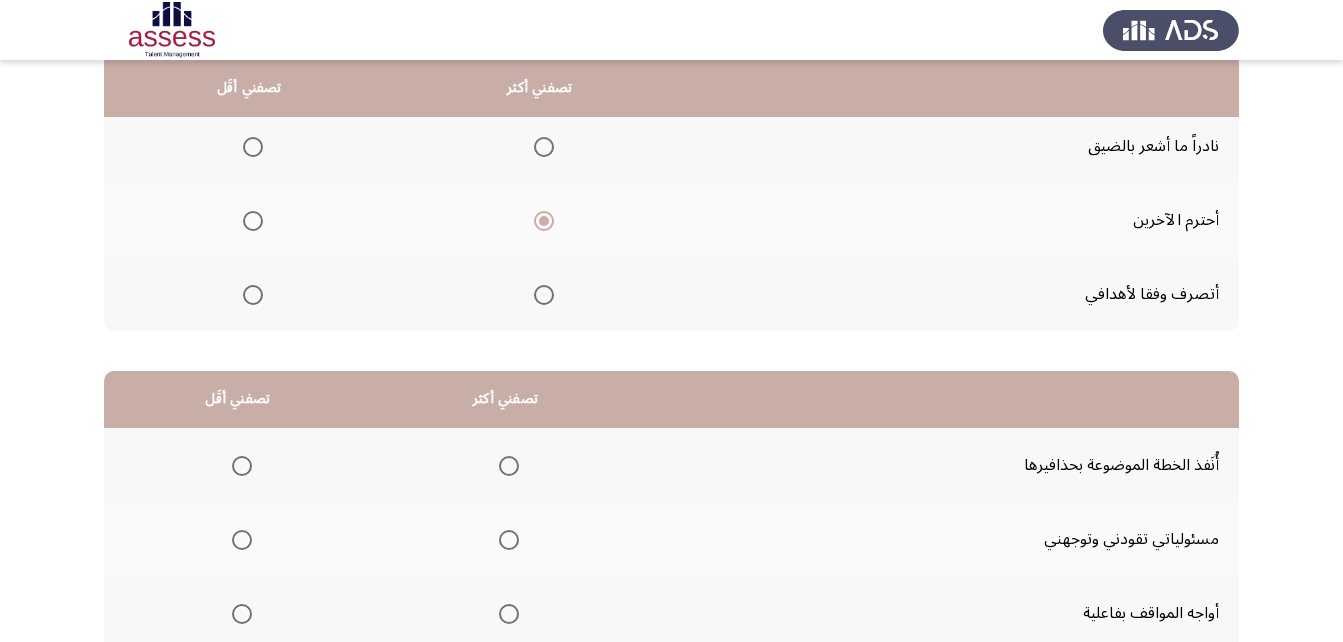 click at bounding box center [253, 147] 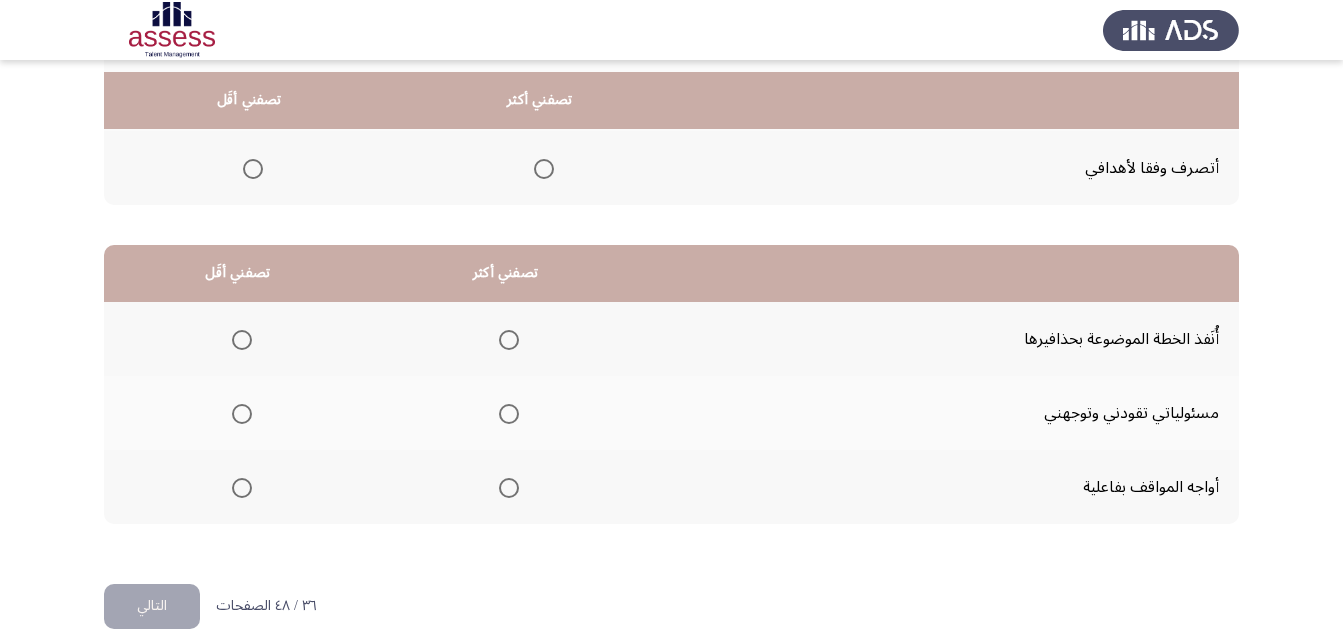 scroll, scrollTop: 358, scrollLeft: 0, axis: vertical 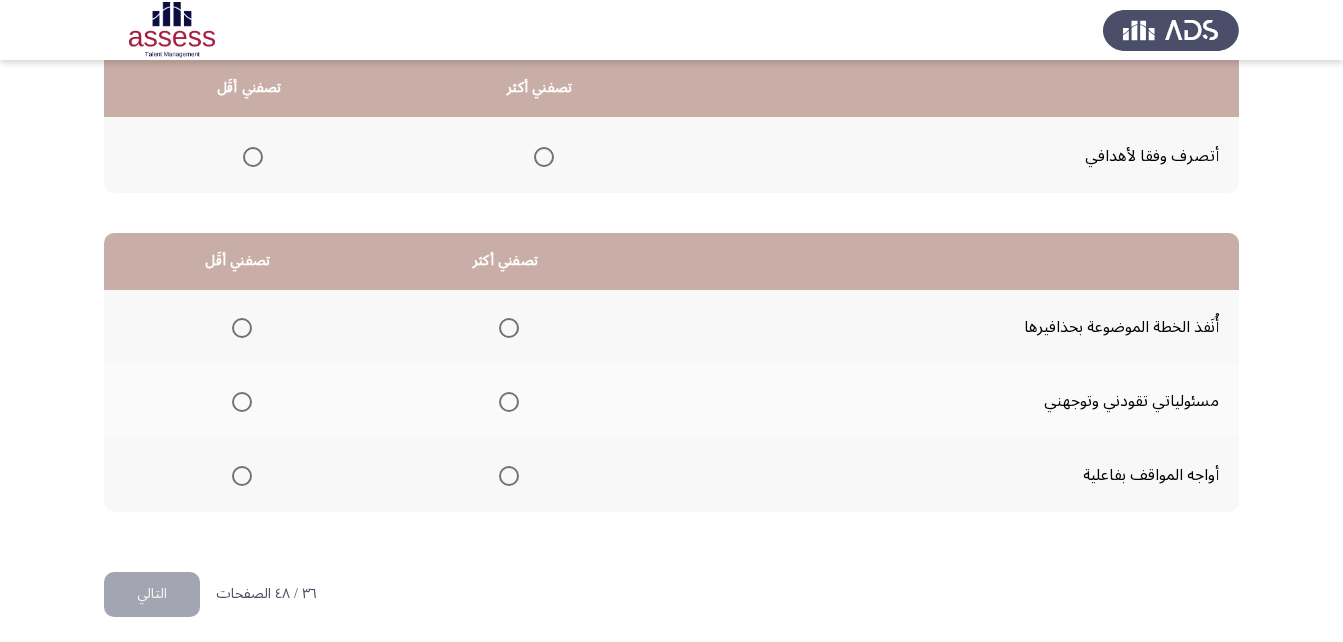 click at bounding box center (509, 402) 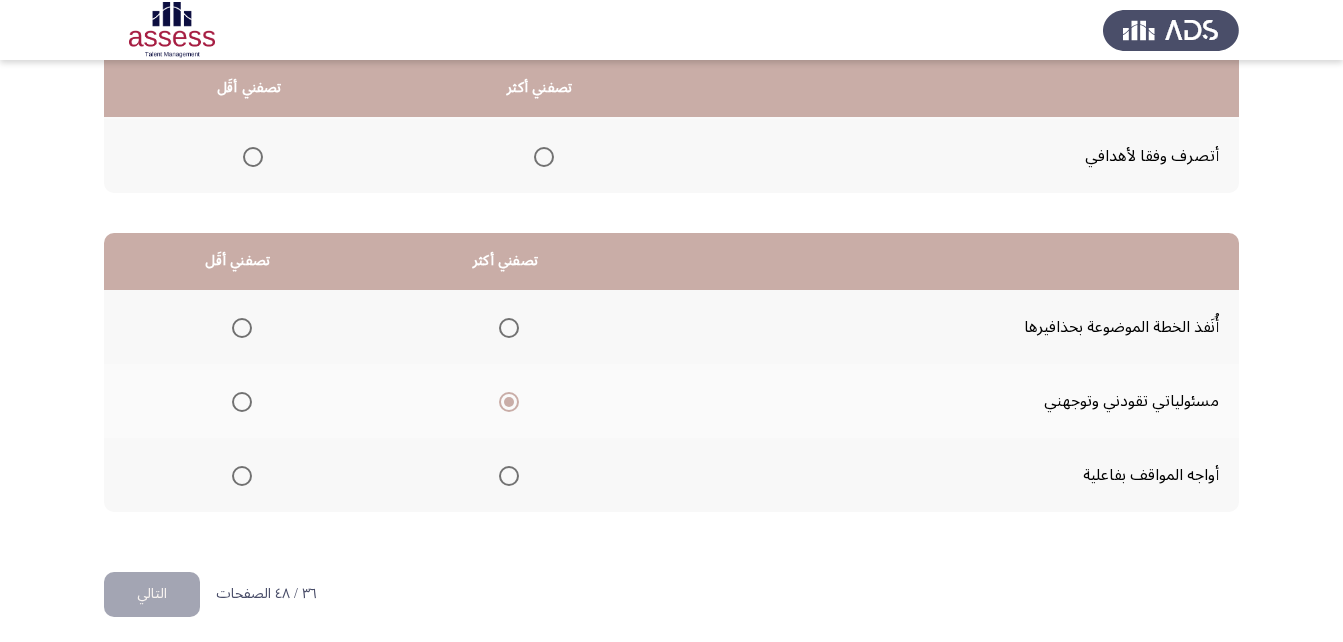 click at bounding box center [242, 328] 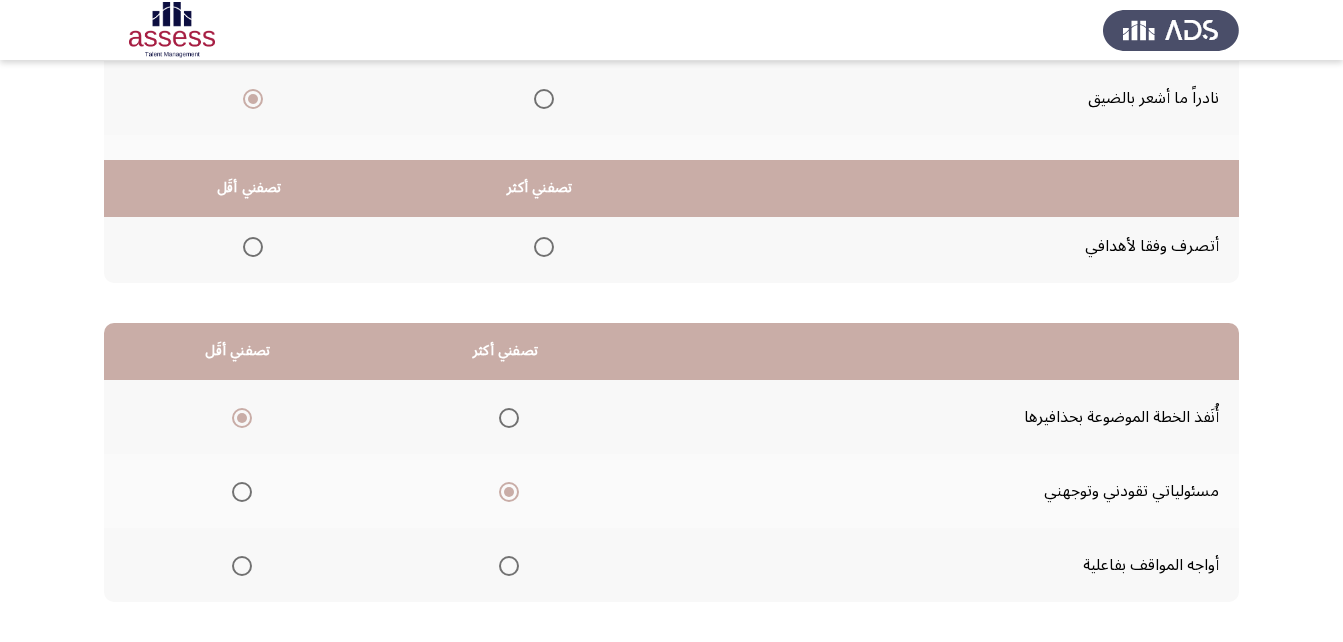scroll, scrollTop: 368, scrollLeft: 0, axis: vertical 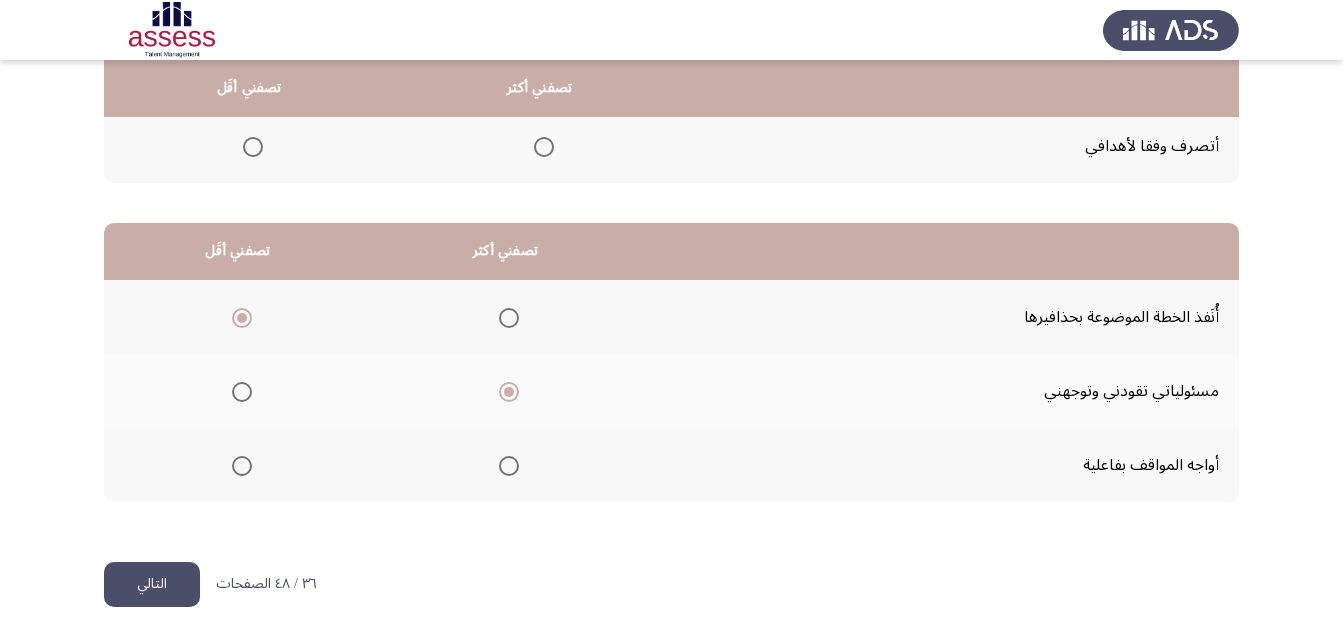 click on "التالي" 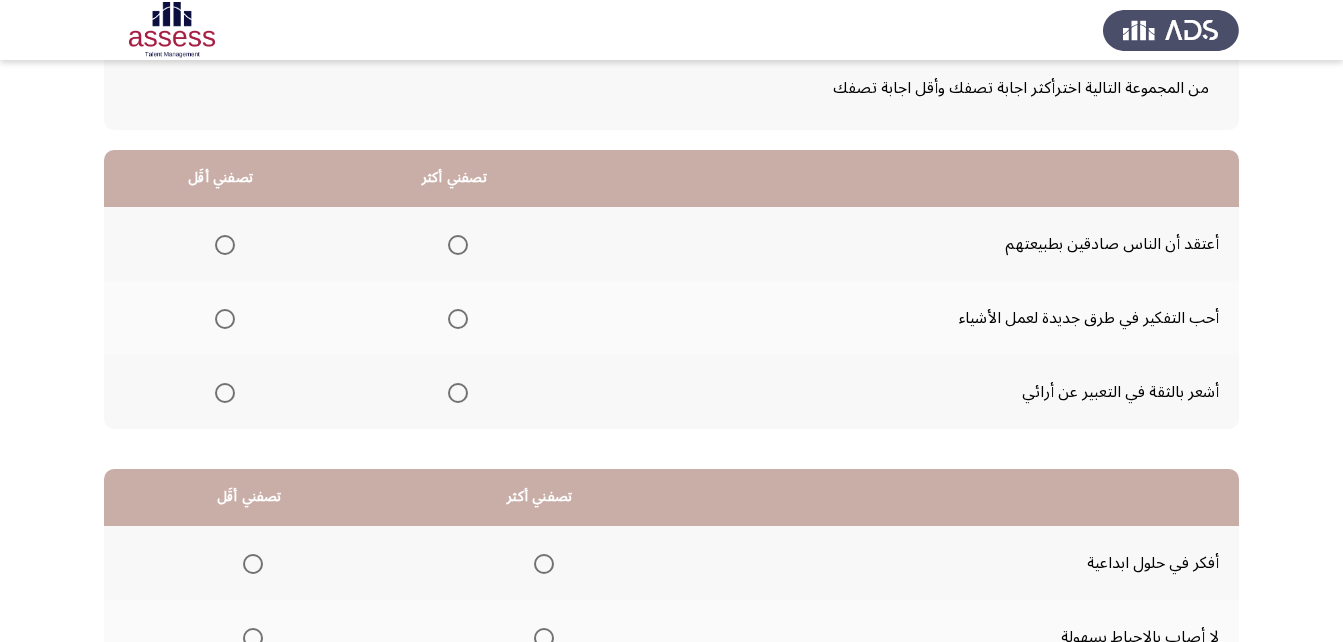 scroll, scrollTop: 154, scrollLeft: 0, axis: vertical 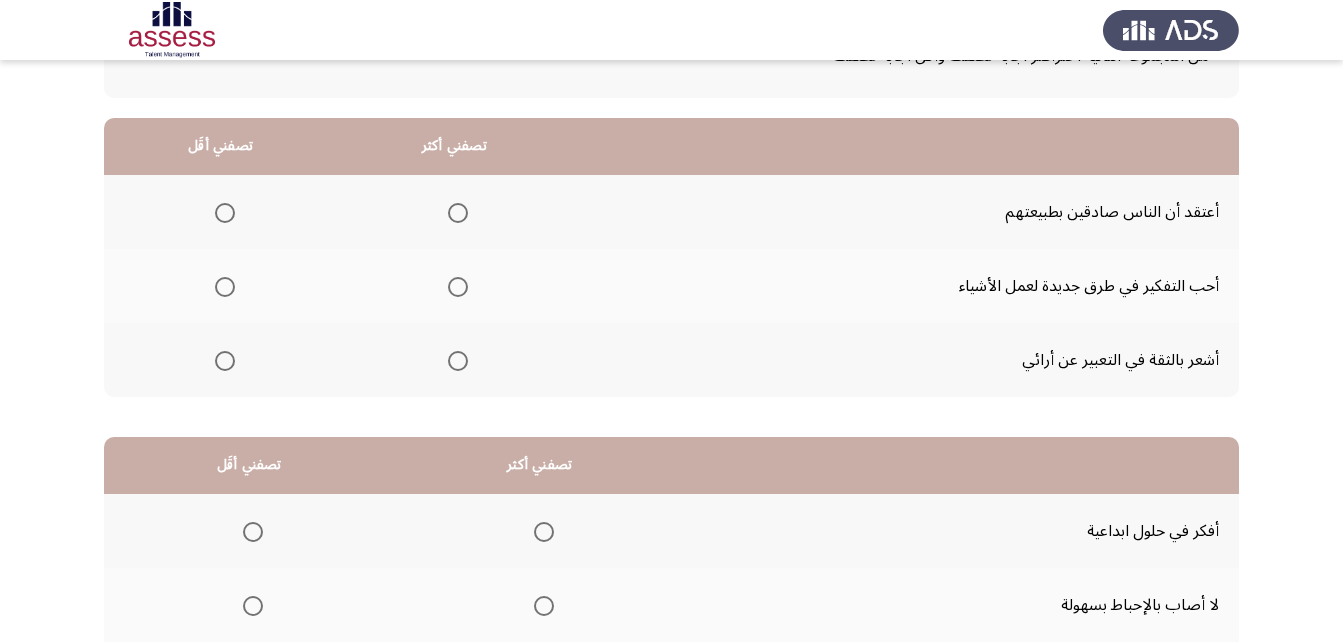 click at bounding box center [225, 213] 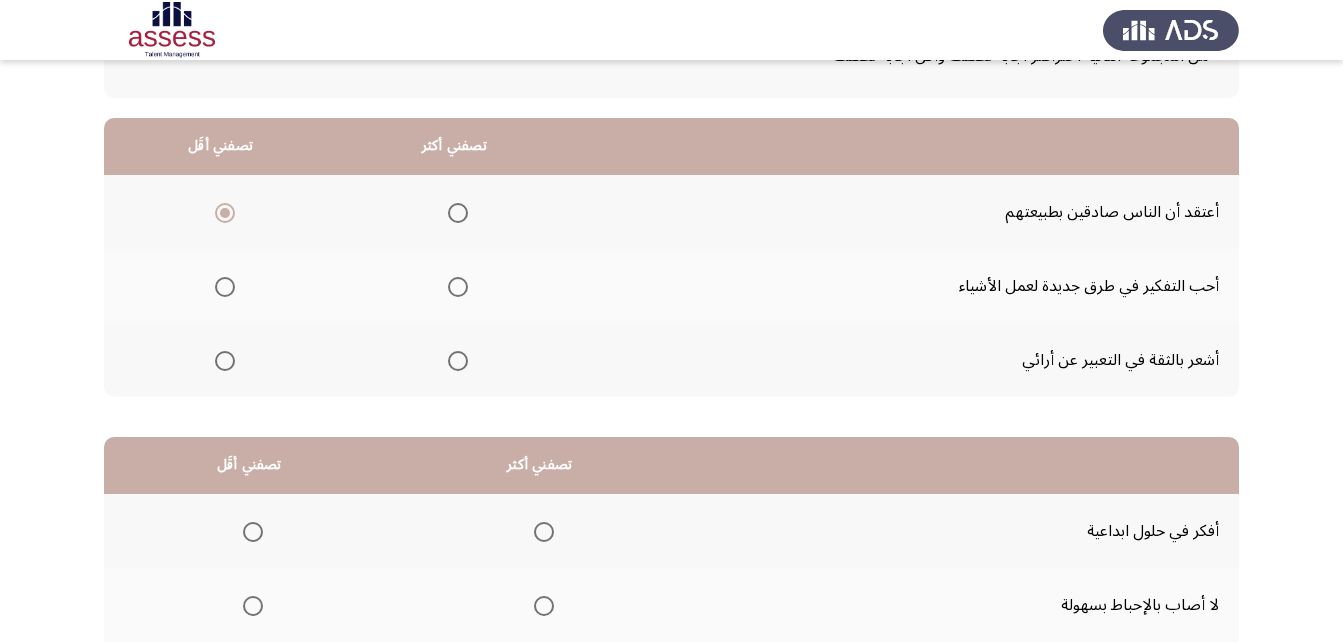 click at bounding box center [458, 361] 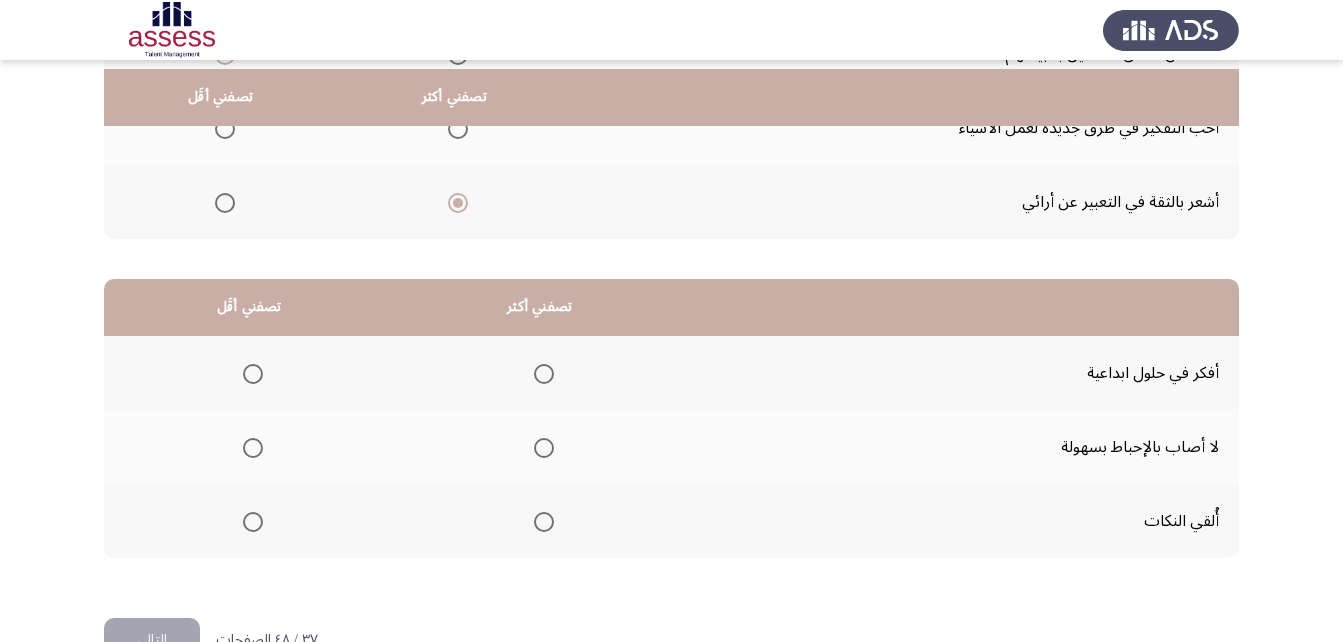 scroll, scrollTop: 321, scrollLeft: 0, axis: vertical 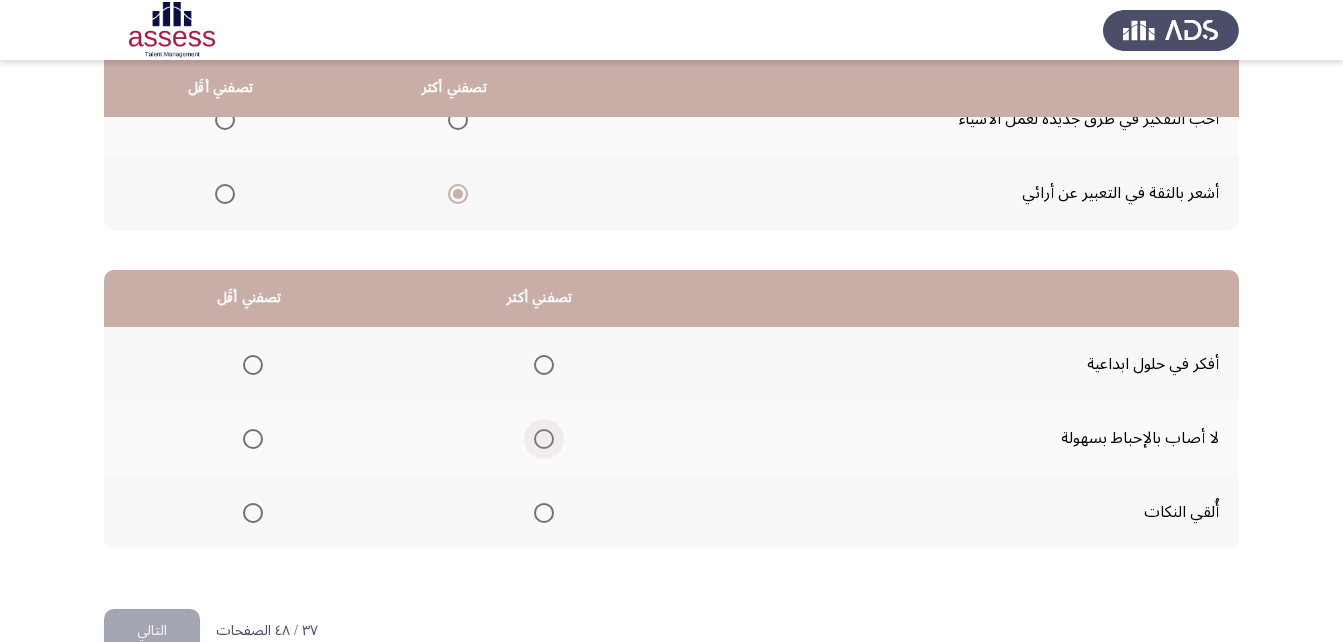 click at bounding box center (544, 439) 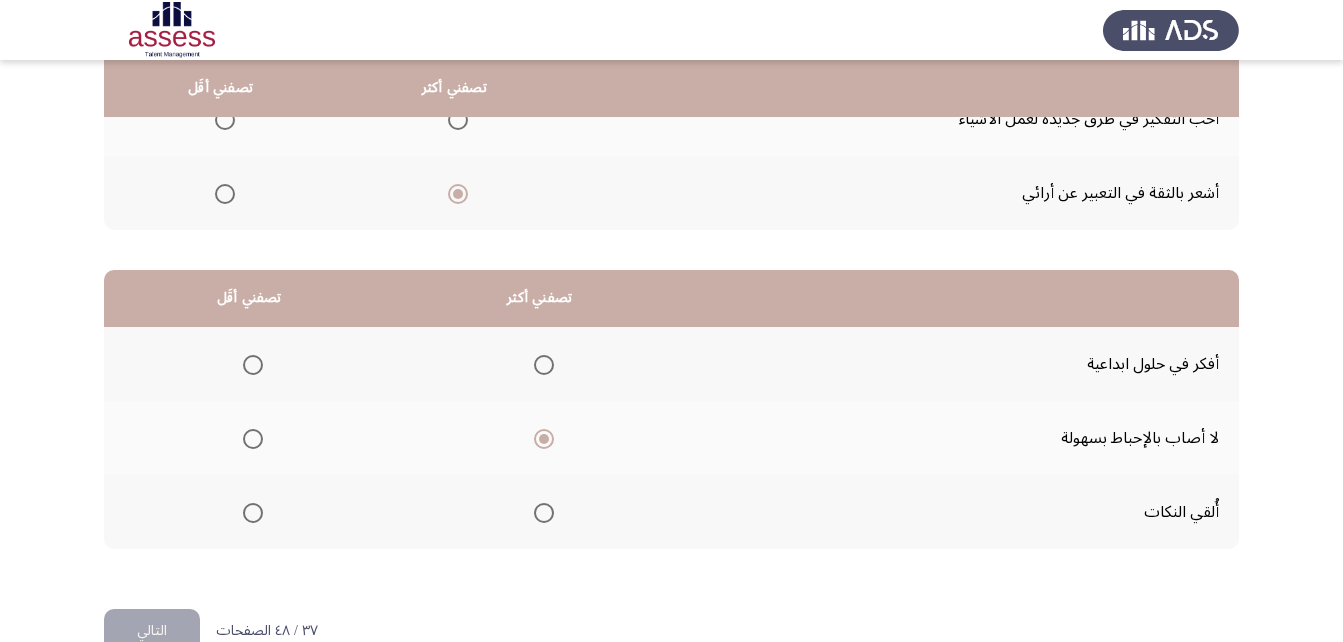 click at bounding box center [544, 365] 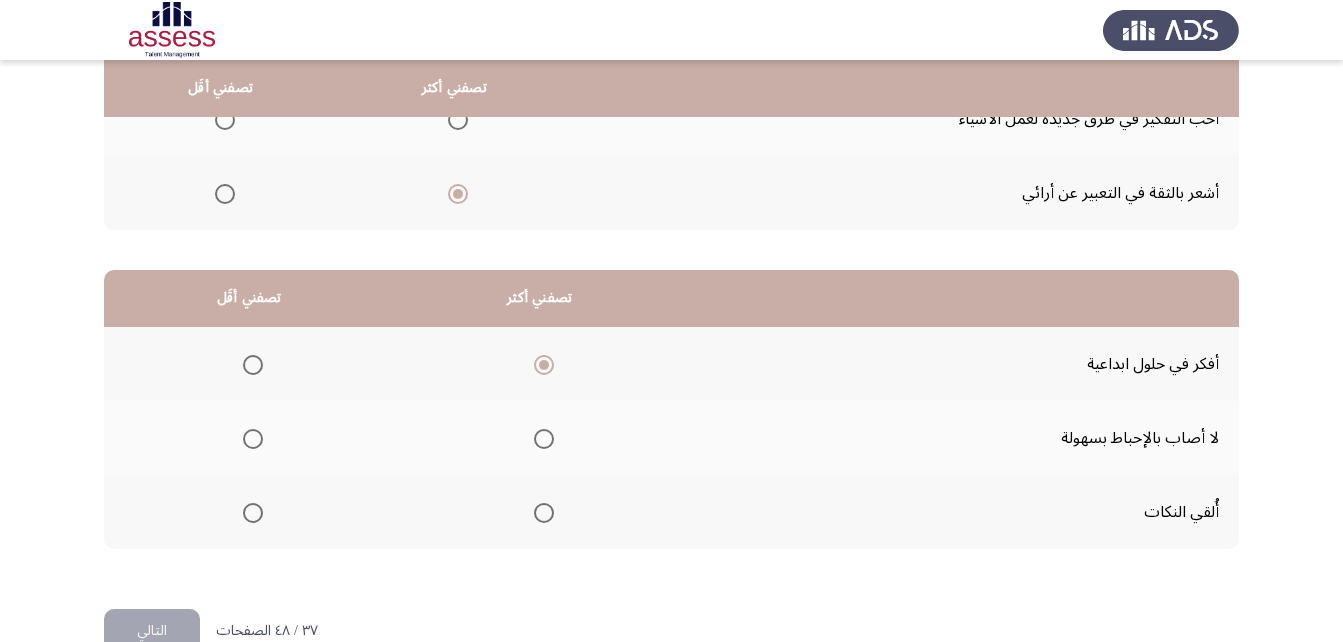 click at bounding box center (544, 439) 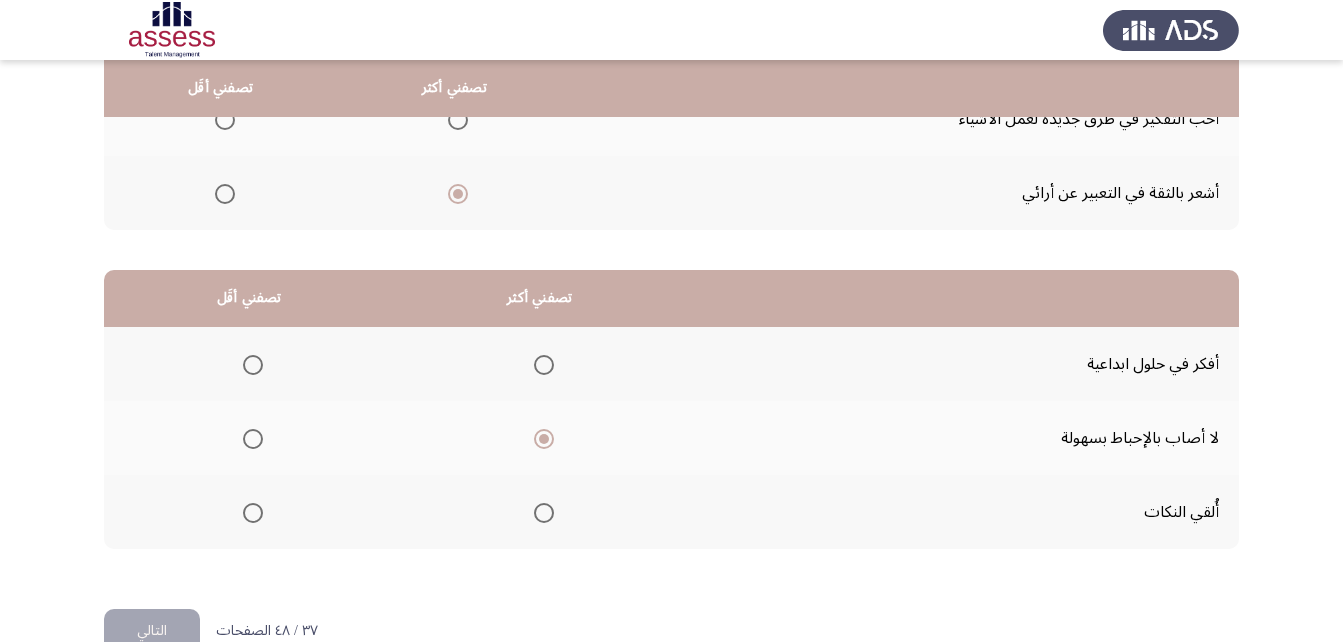 click at bounding box center [253, 365] 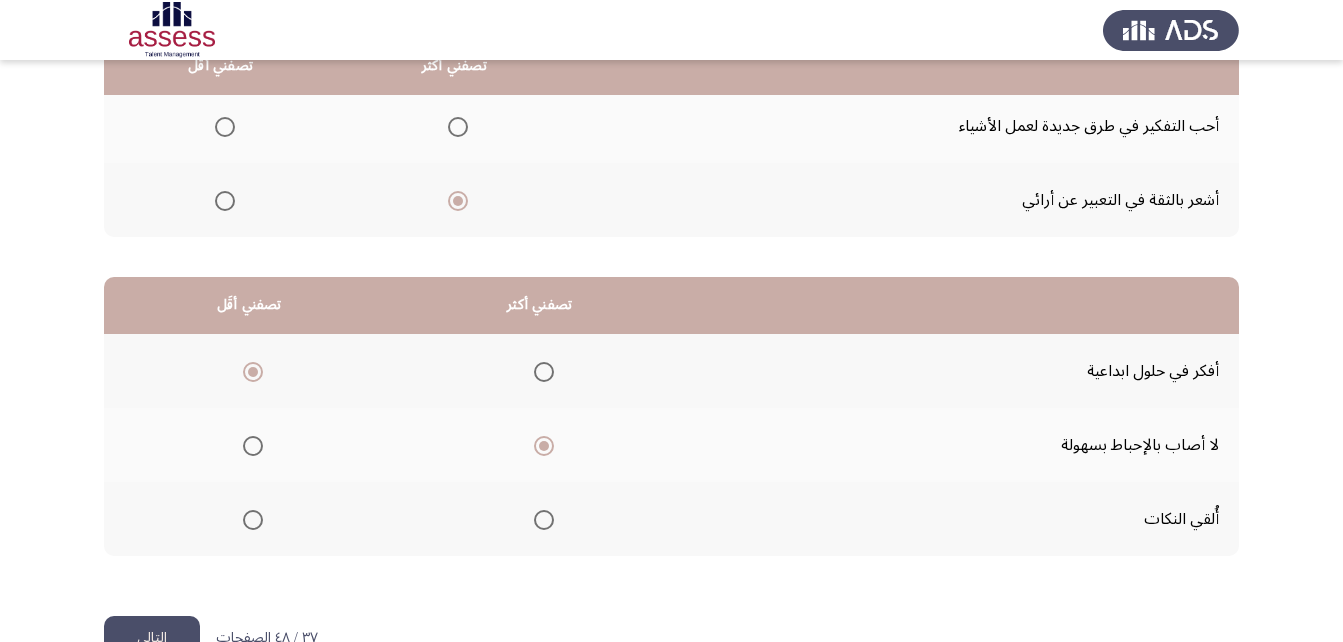 scroll, scrollTop: 368, scrollLeft: 0, axis: vertical 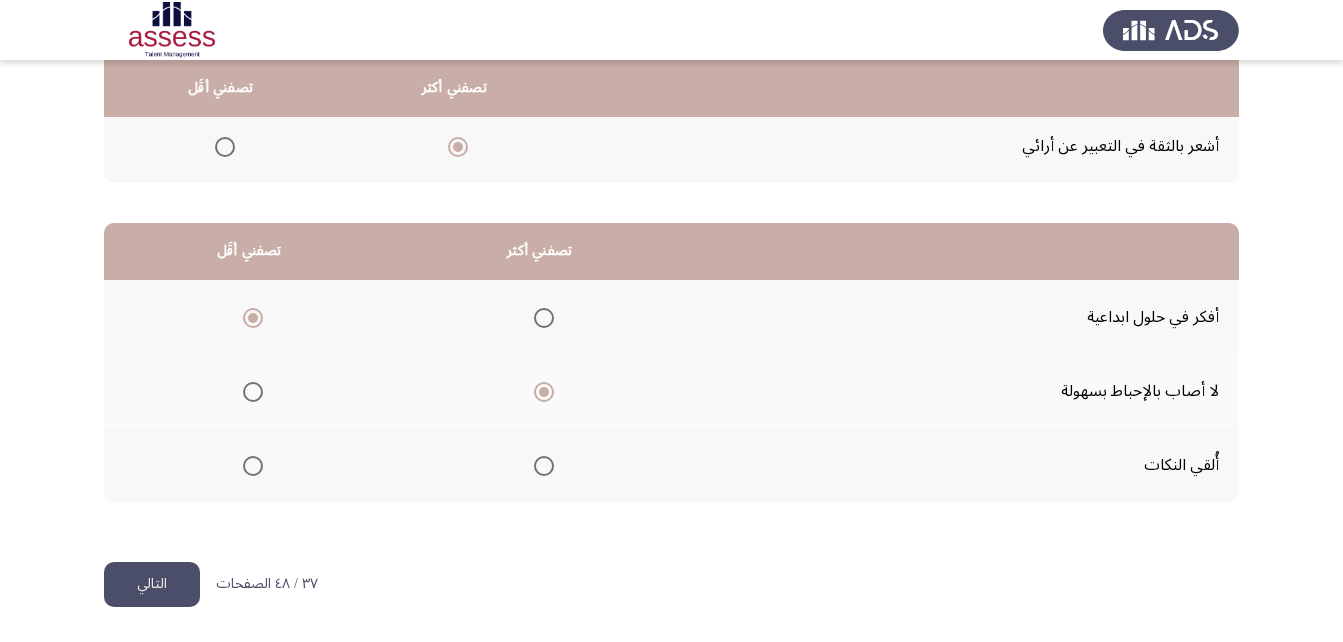 click at bounding box center [253, 466] 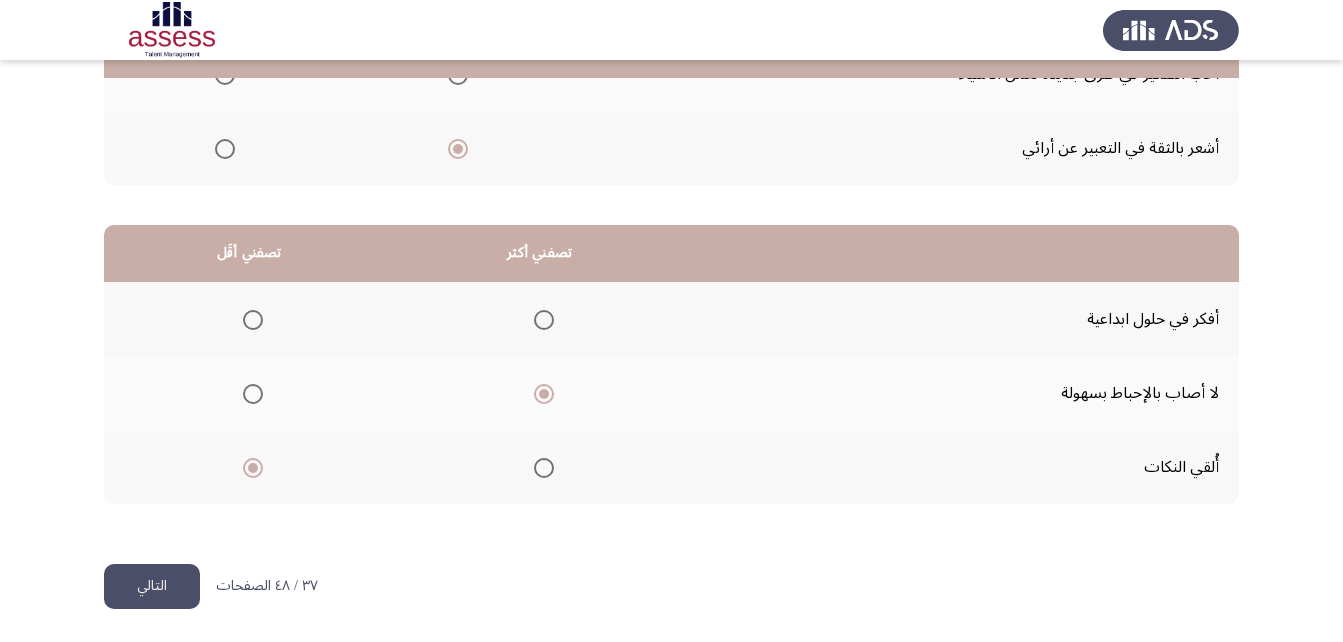 scroll, scrollTop: 368, scrollLeft: 0, axis: vertical 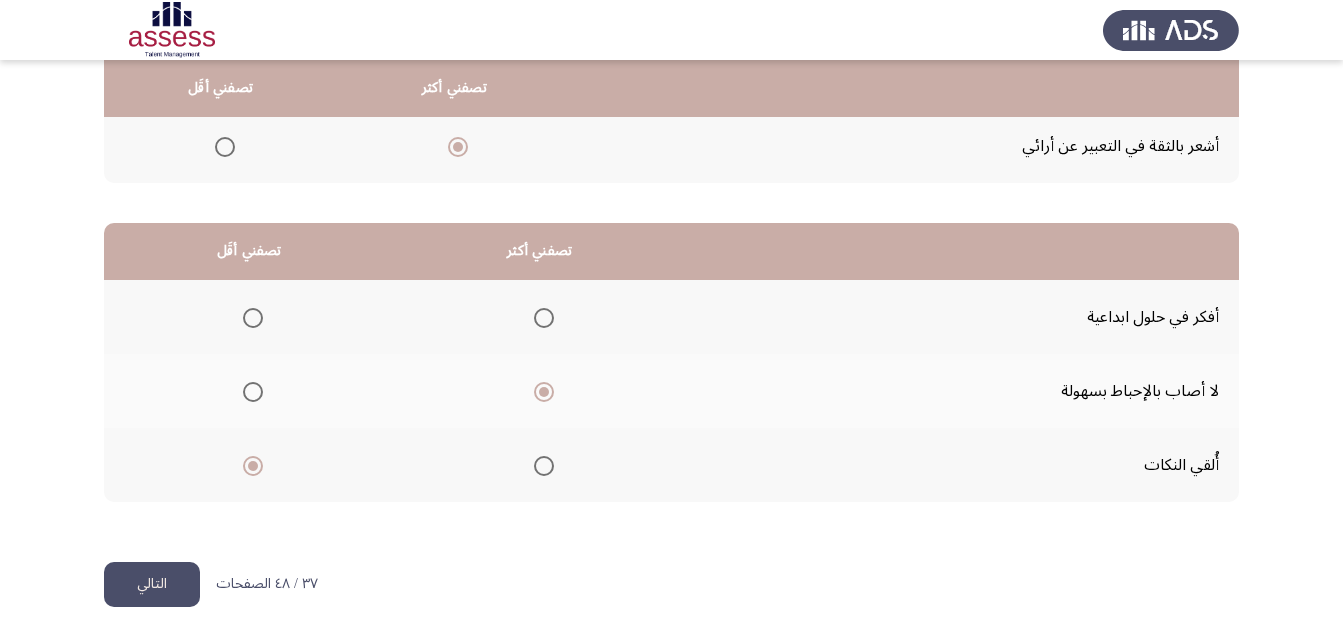 click on "التالي" 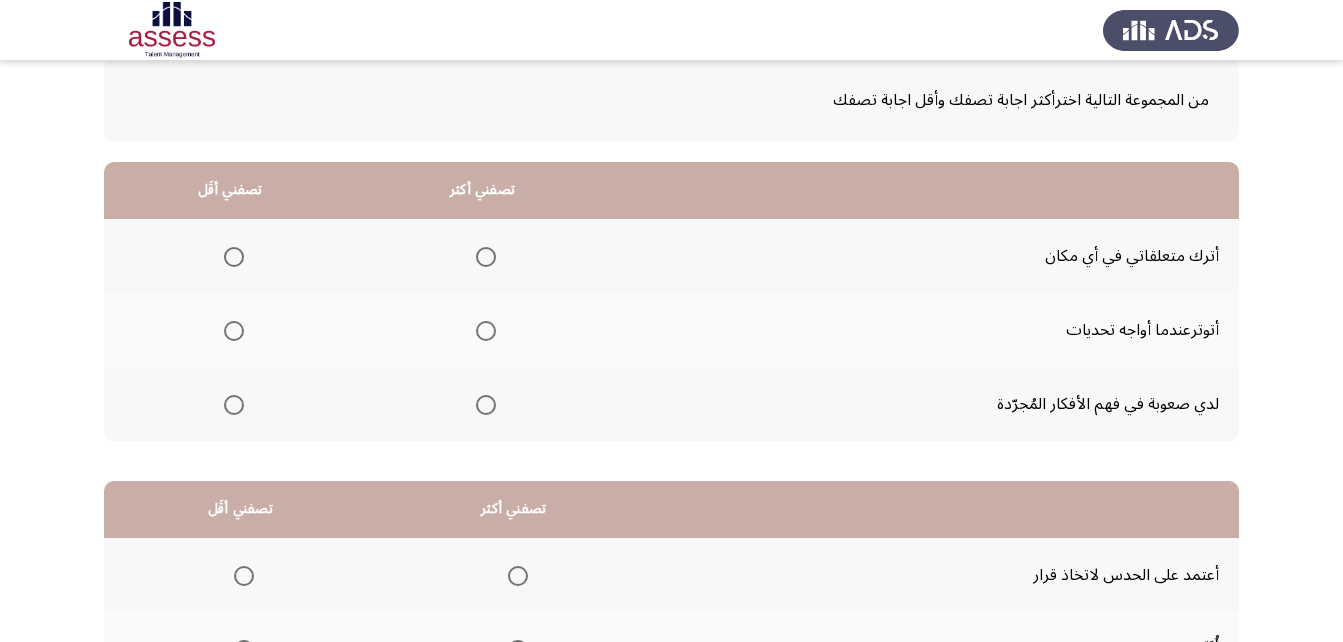 scroll, scrollTop: 117, scrollLeft: 0, axis: vertical 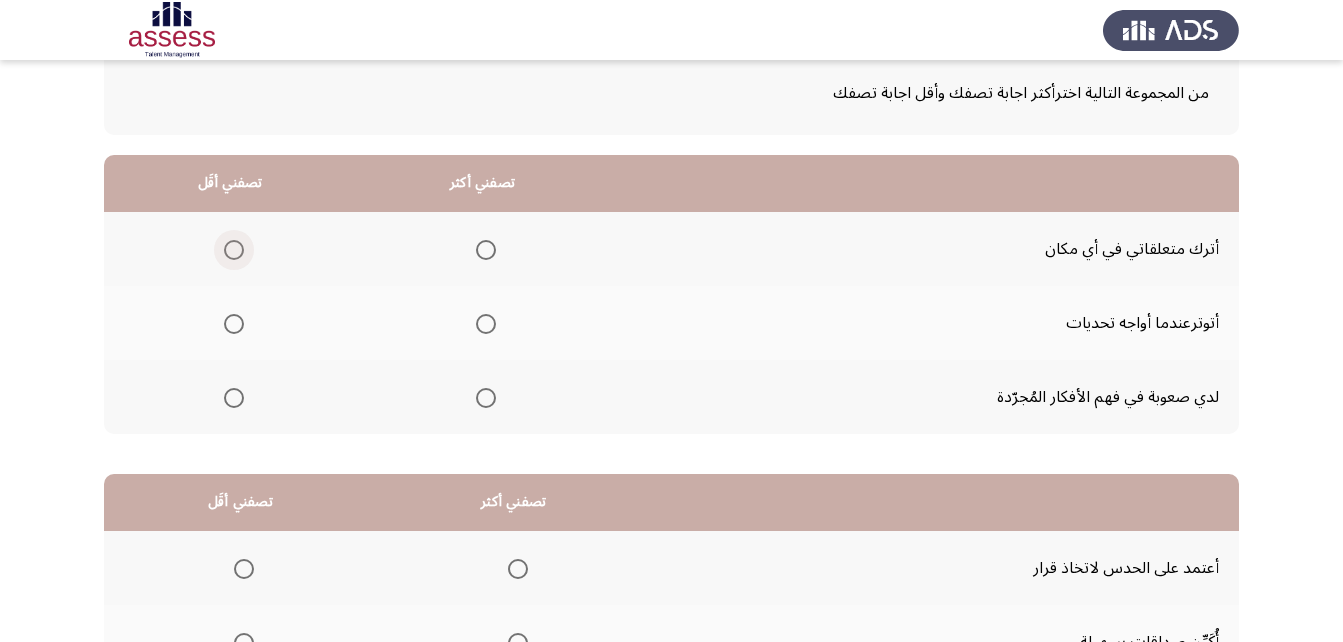 click at bounding box center [234, 250] 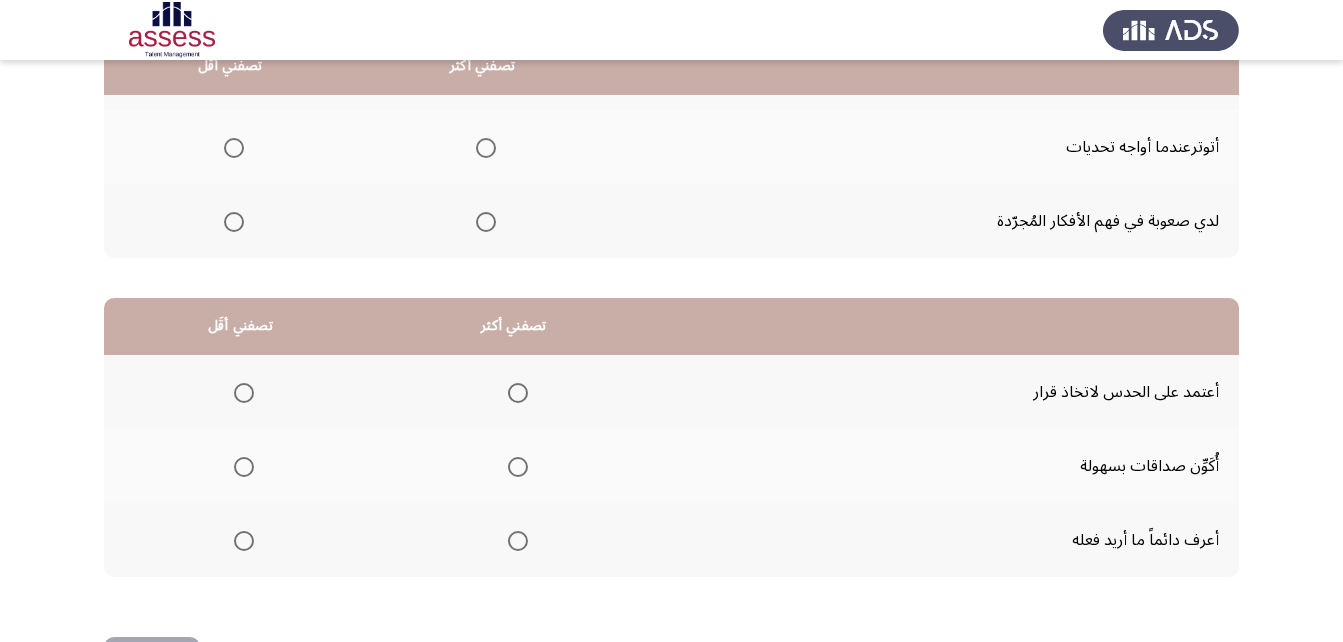 scroll, scrollTop: 295, scrollLeft: 0, axis: vertical 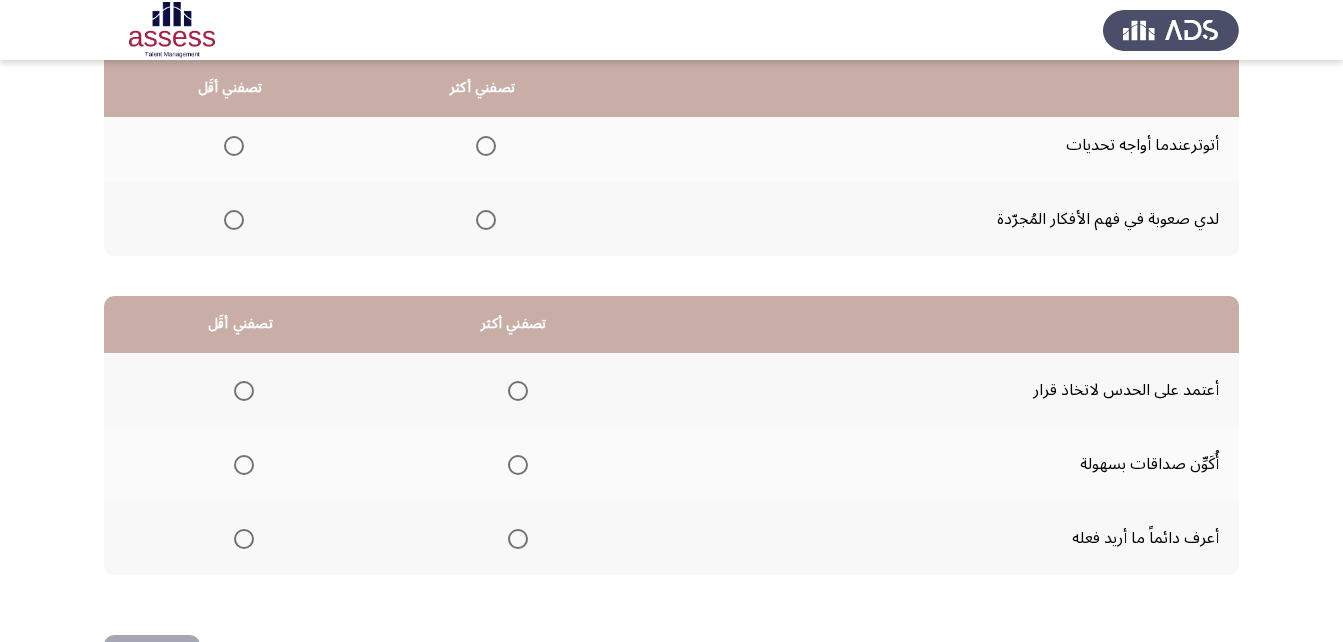 click at bounding box center [486, 220] 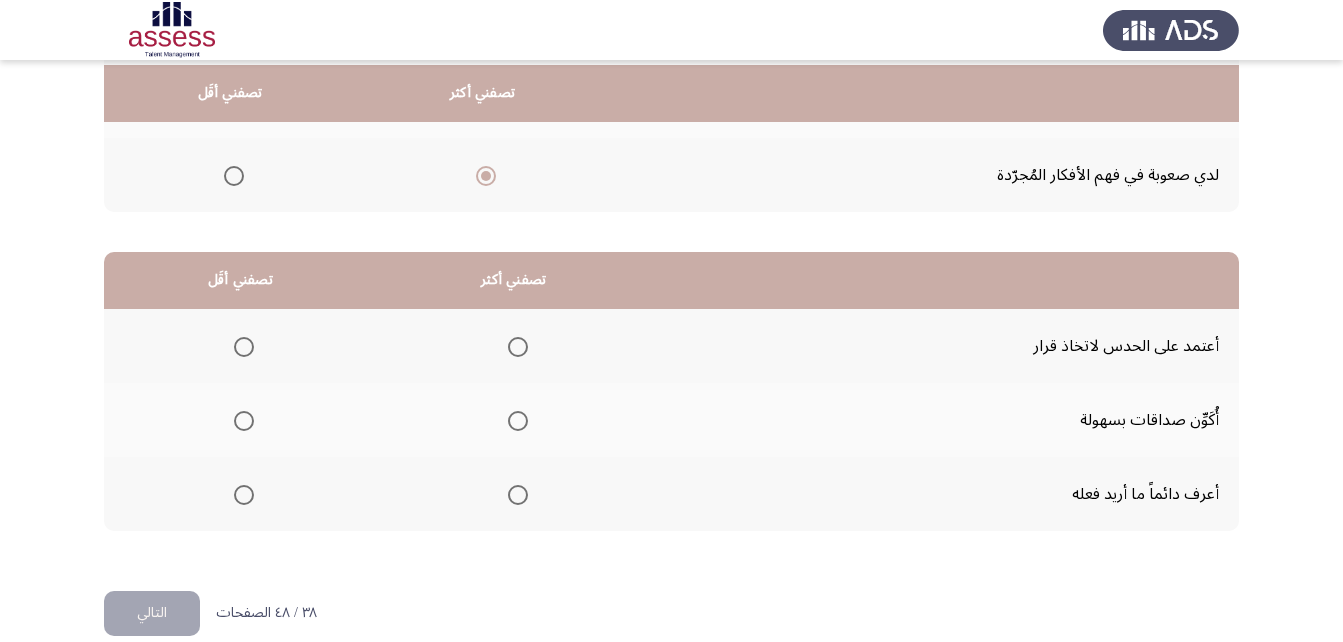 scroll, scrollTop: 344, scrollLeft: 0, axis: vertical 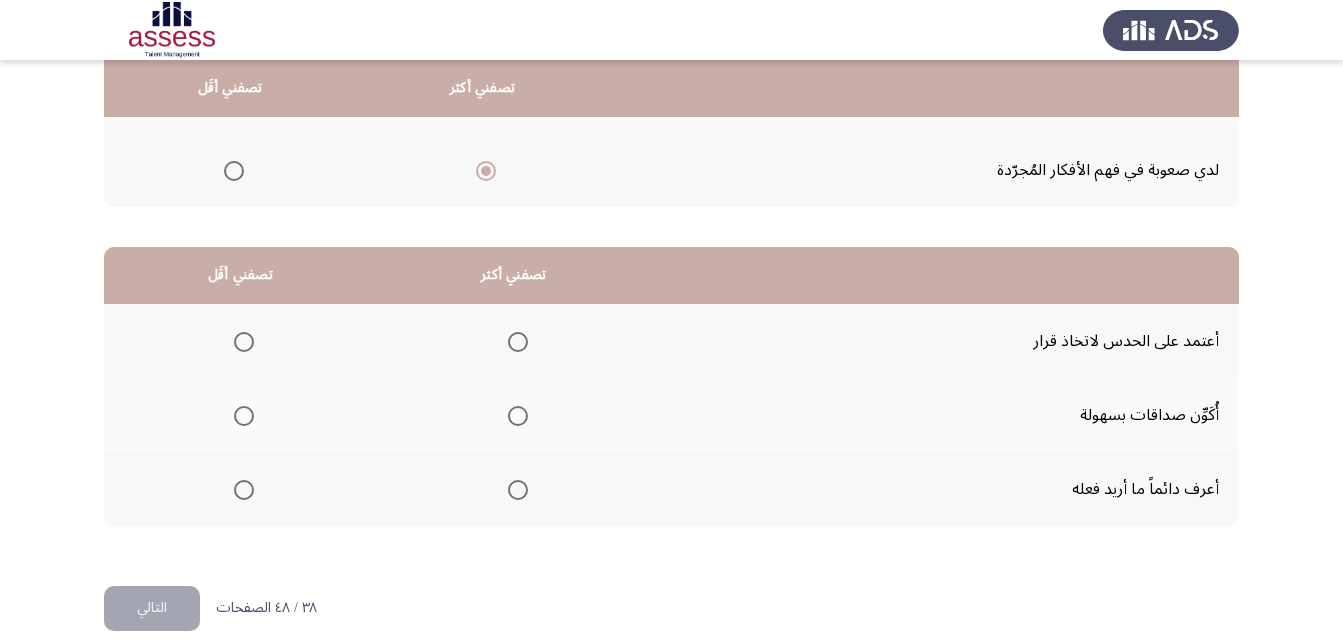 click at bounding box center (518, 490) 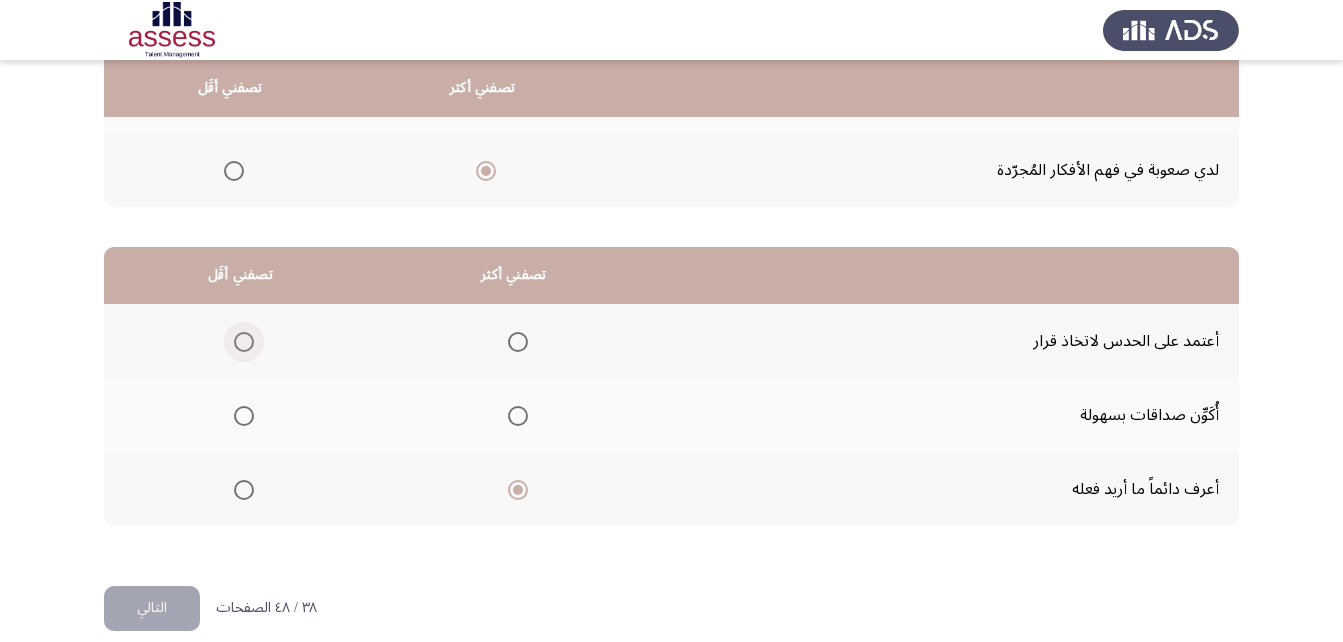 click at bounding box center [244, 342] 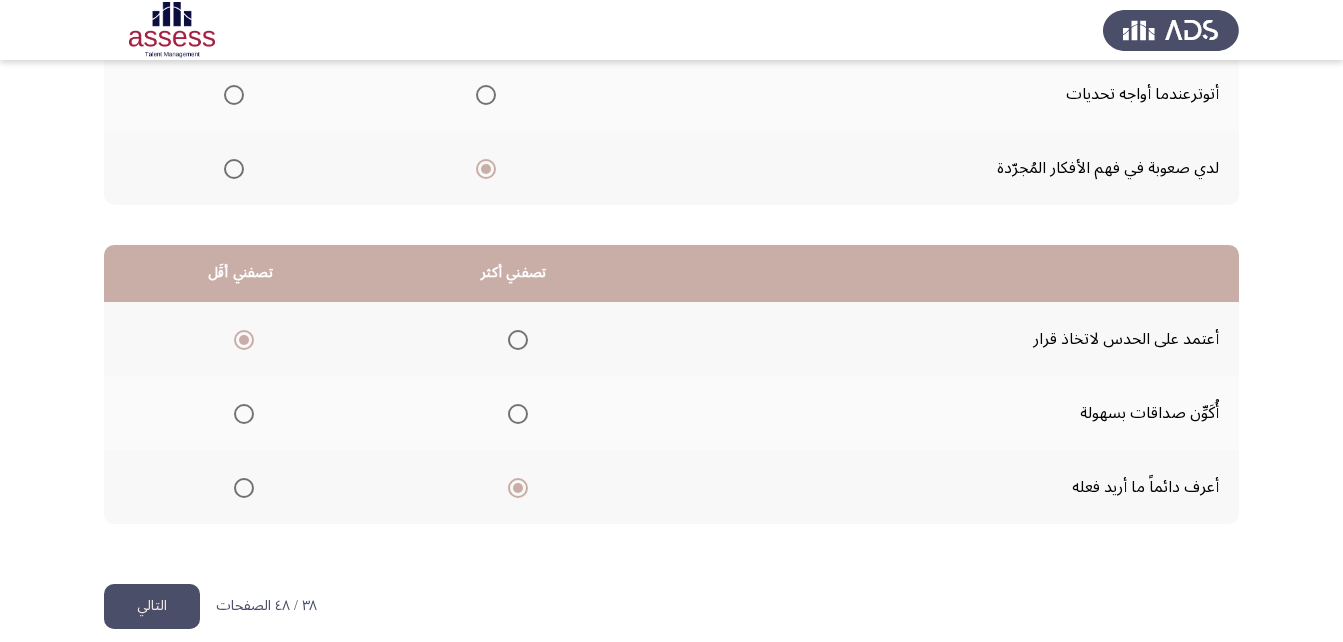 scroll, scrollTop: 368, scrollLeft: 0, axis: vertical 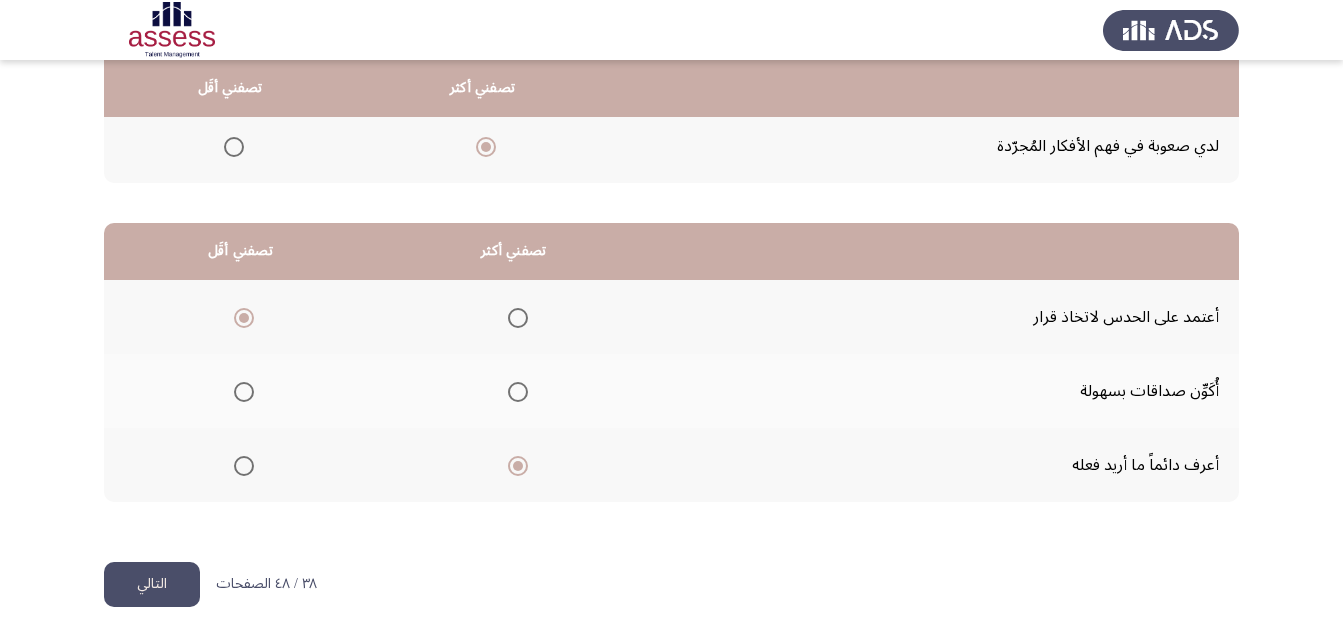 click on "التالي" 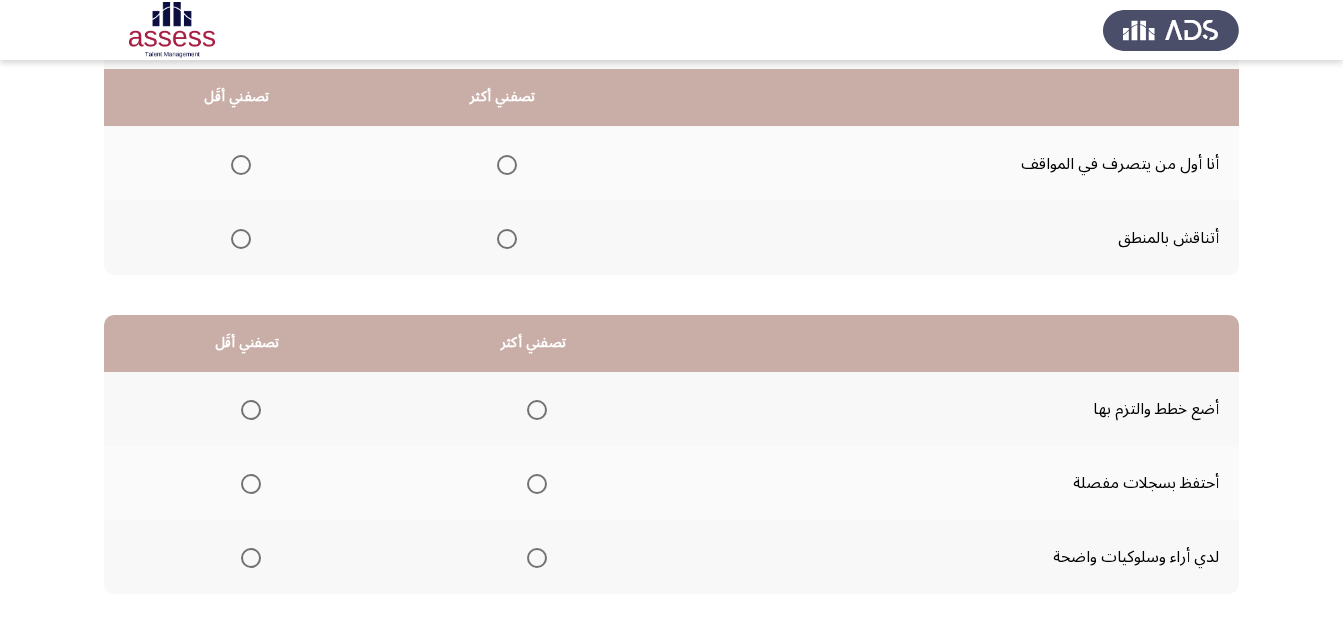 scroll, scrollTop: 285, scrollLeft: 0, axis: vertical 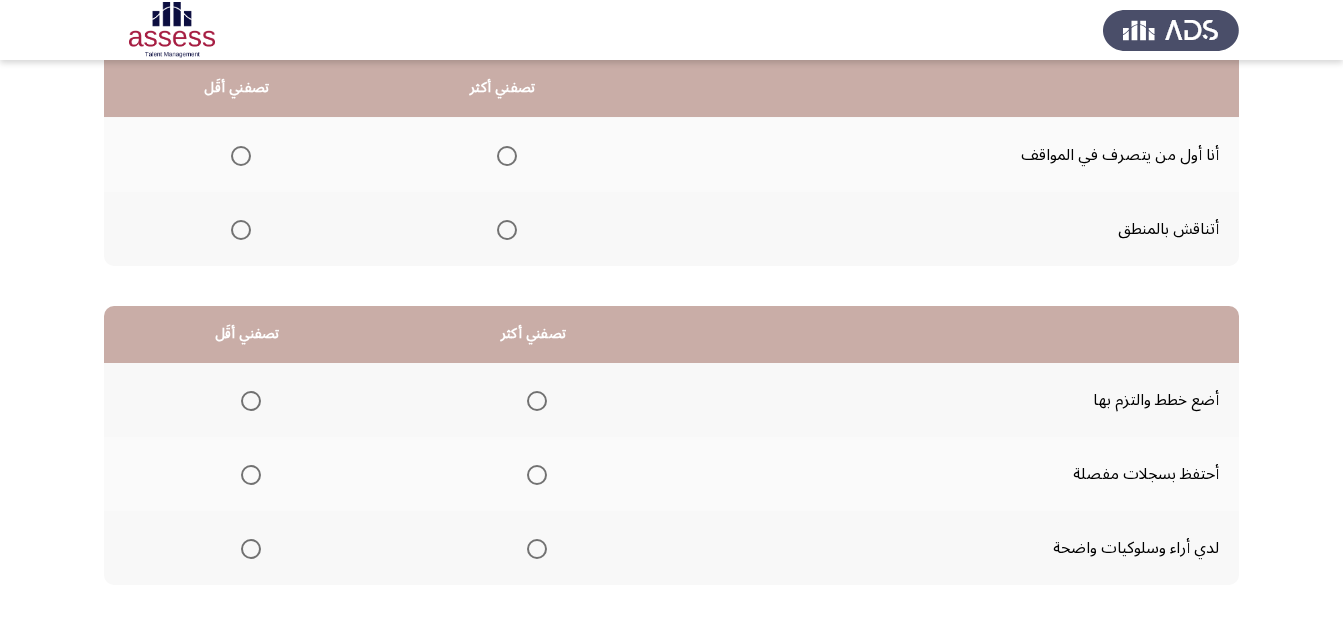 click at bounding box center (507, 230) 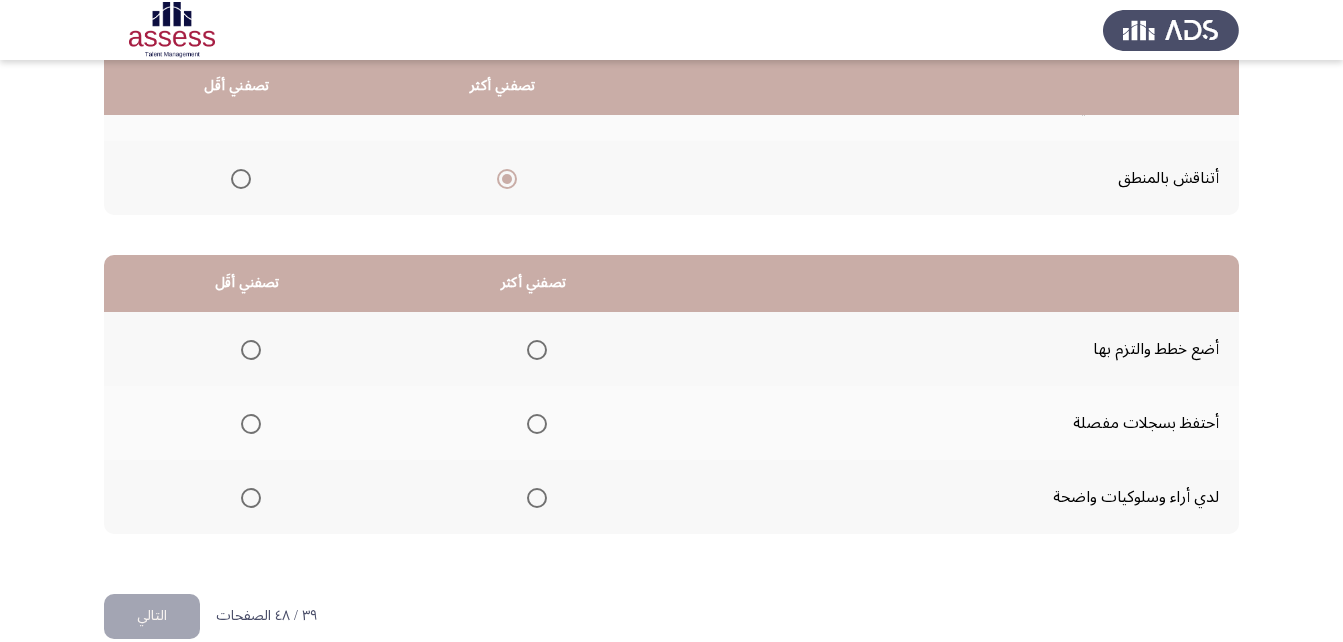 scroll, scrollTop: 339, scrollLeft: 0, axis: vertical 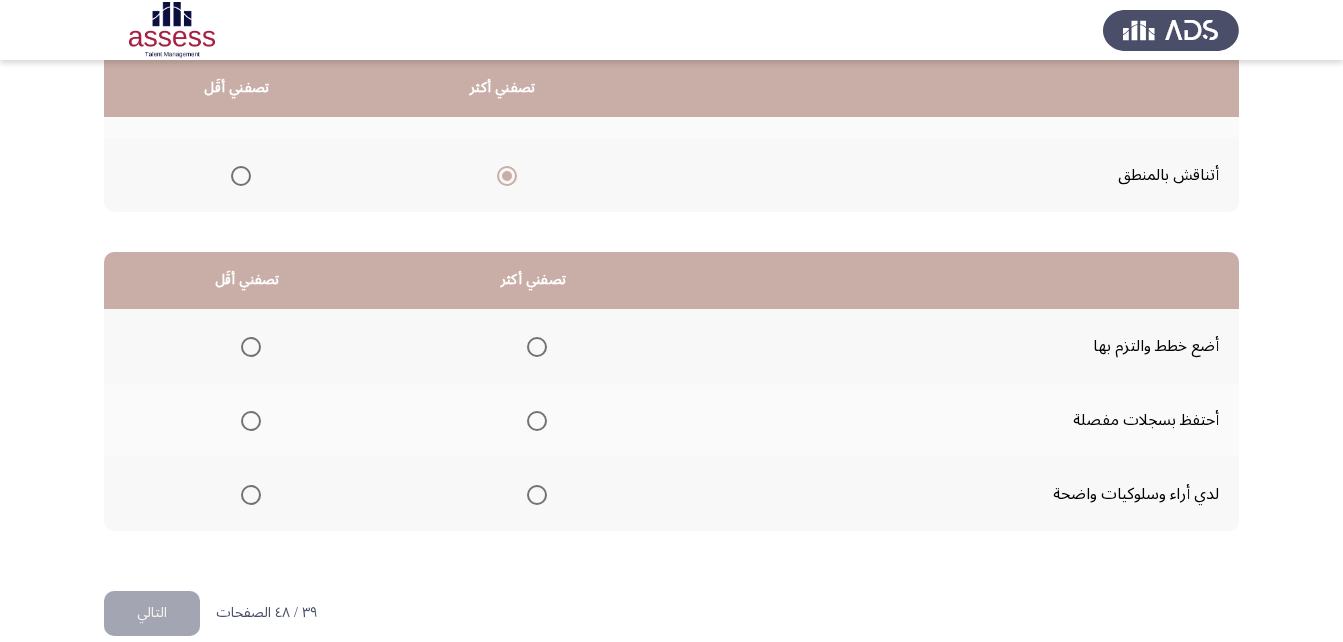 click at bounding box center (537, 495) 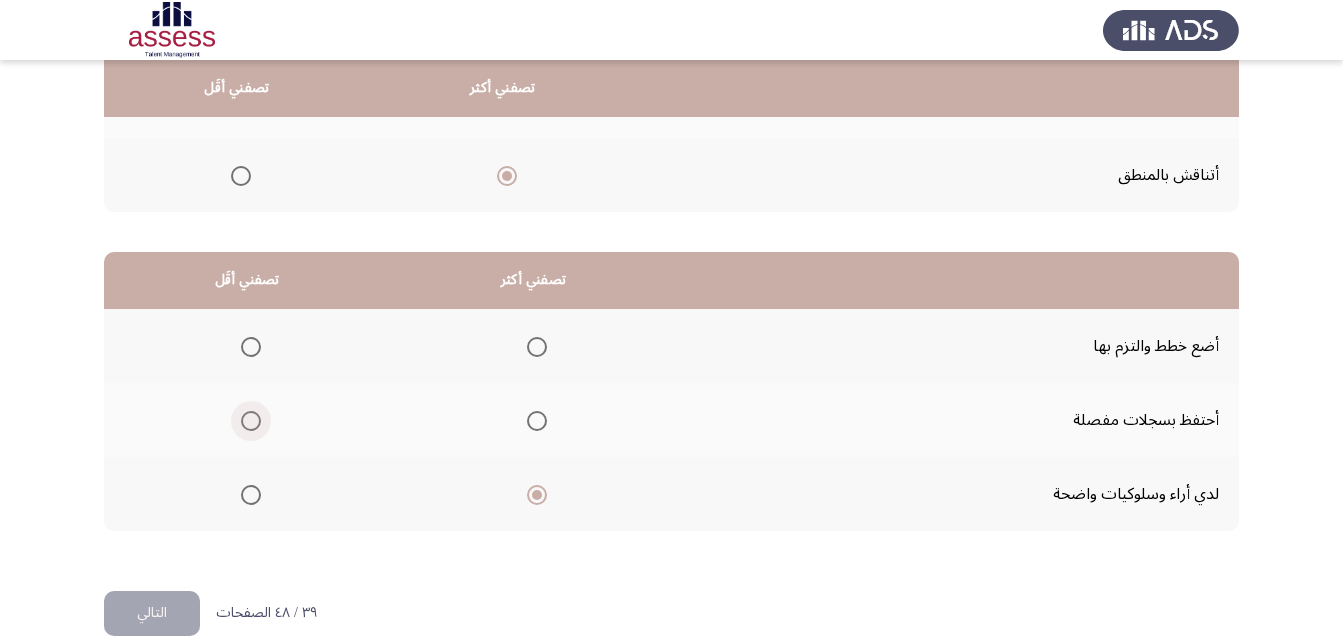 click at bounding box center [251, 421] 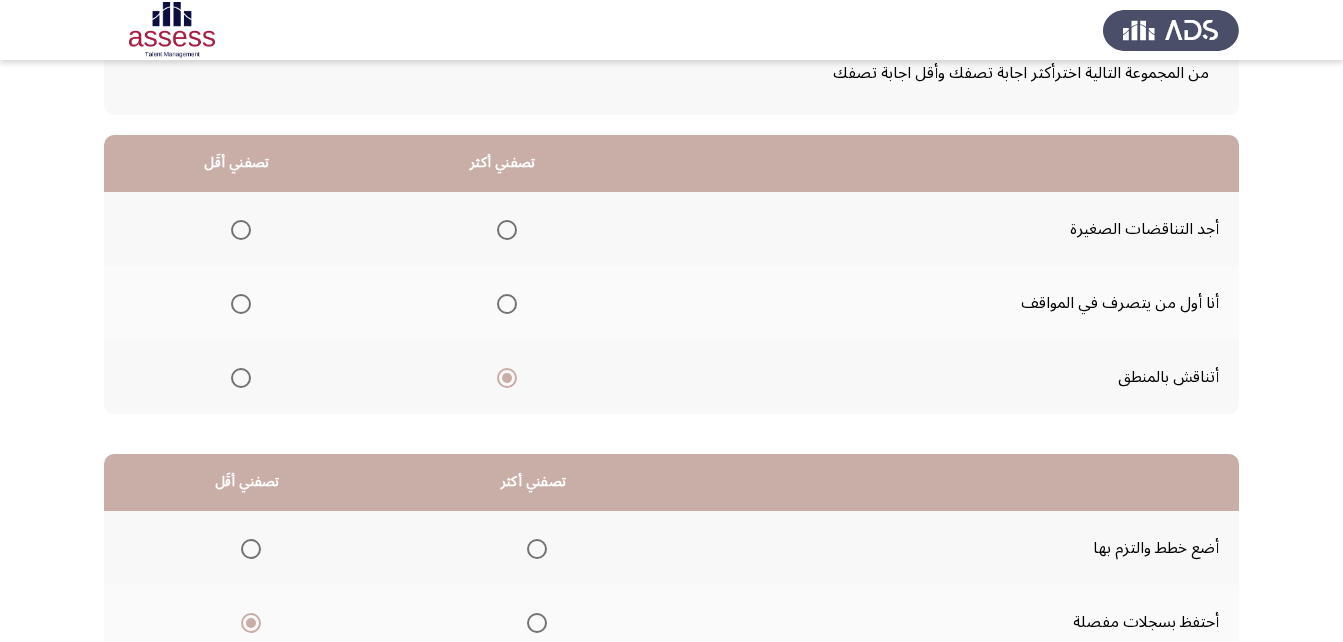 scroll, scrollTop: 120, scrollLeft: 0, axis: vertical 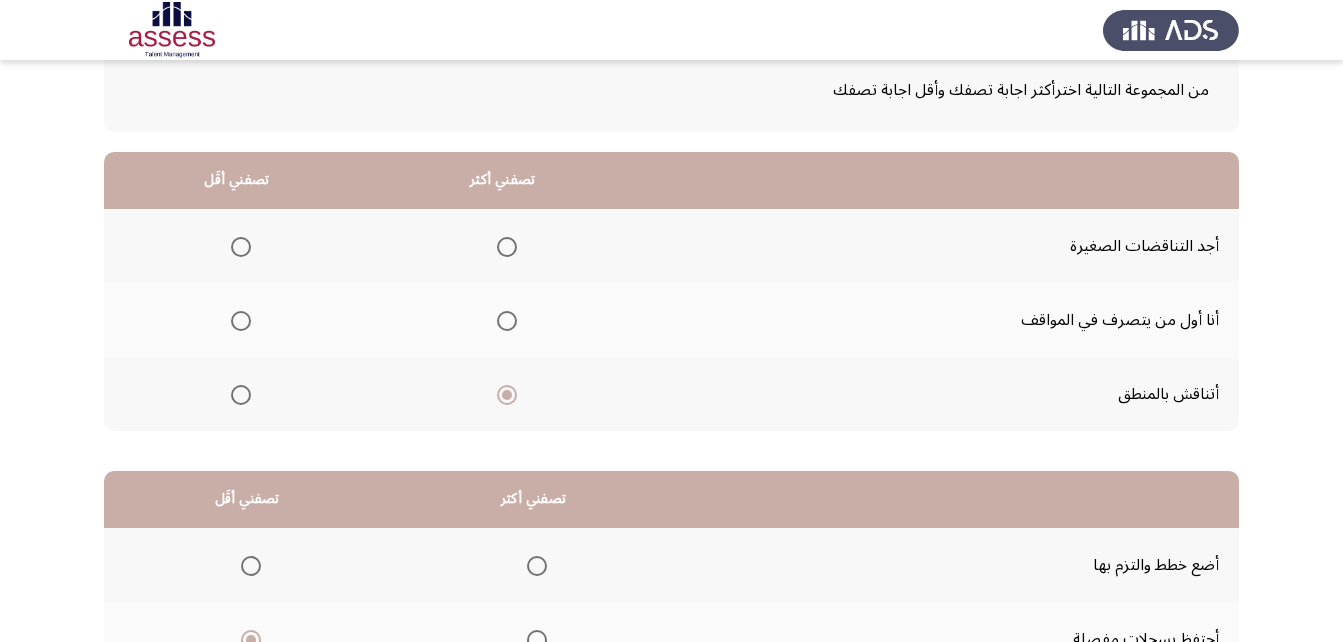 click at bounding box center [241, 247] 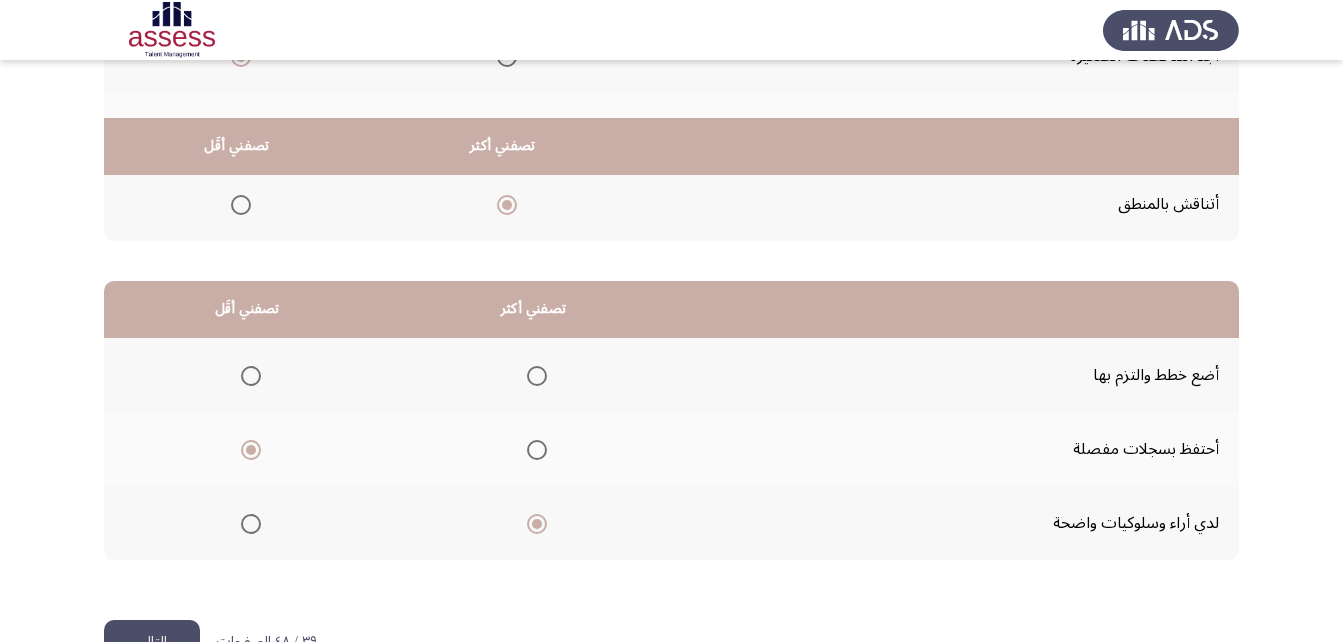 scroll, scrollTop: 368, scrollLeft: 0, axis: vertical 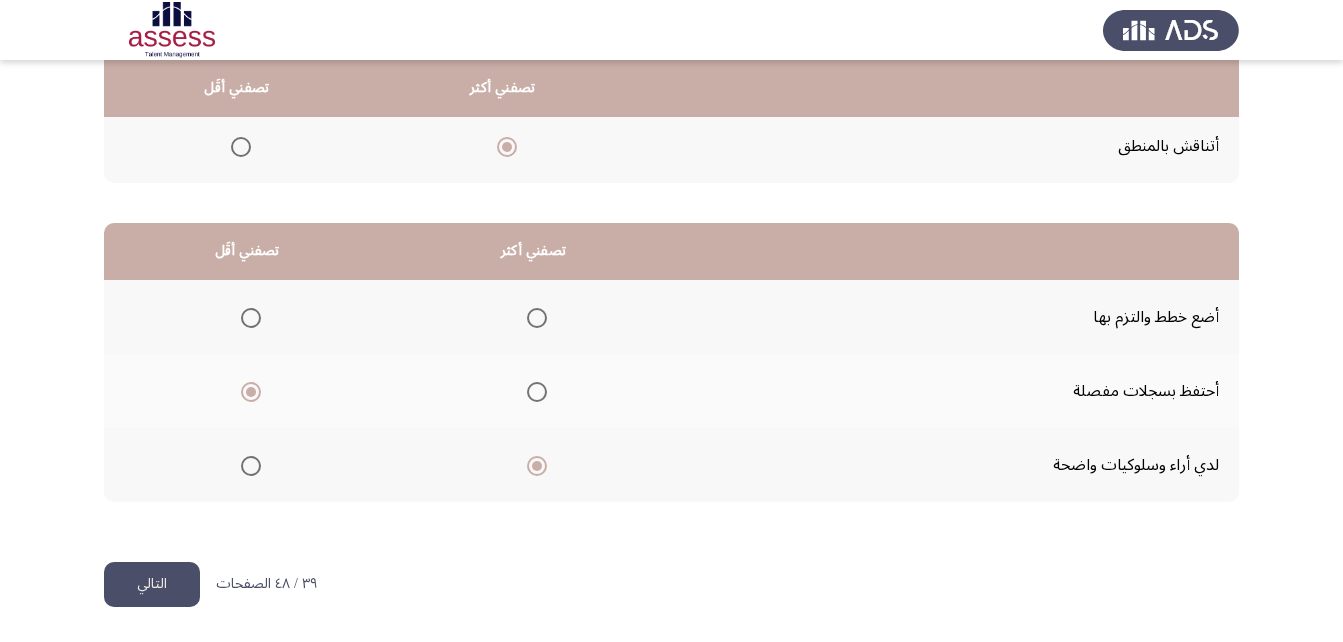 drag, startPoint x: 170, startPoint y: 584, endPoint x: 260, endPoint y: 578, distance: 90.199776 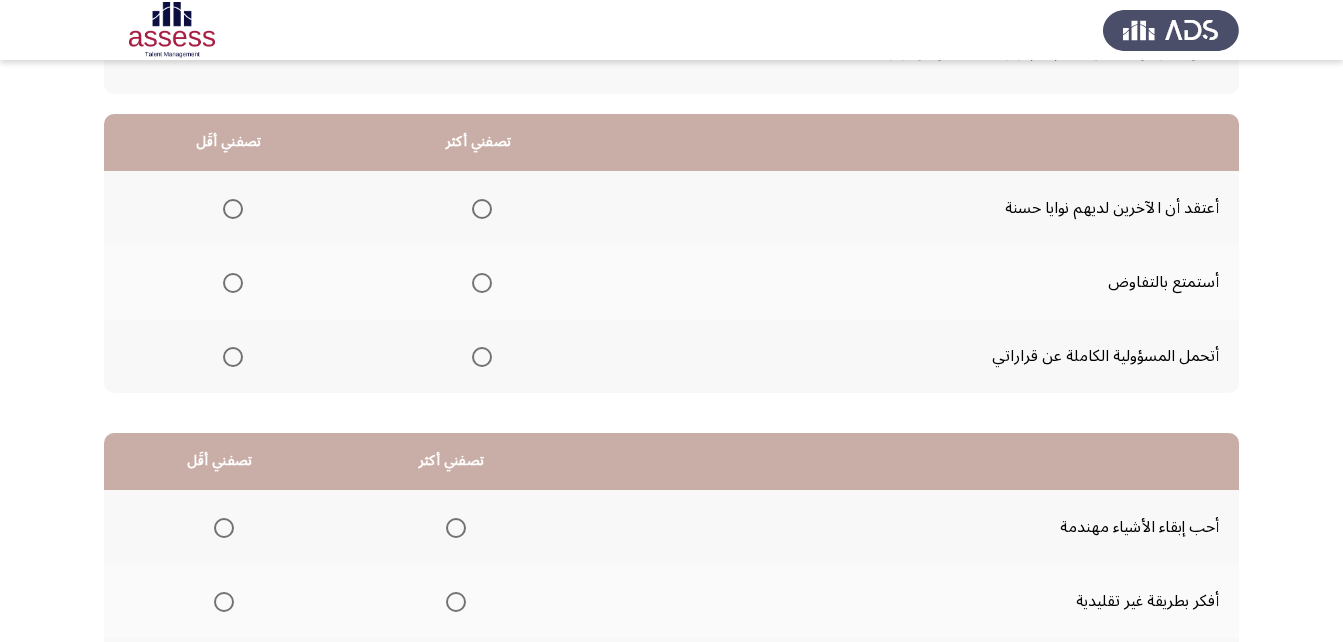scroll, scrollTop: 176, scrollLeft: 0, axis: vertical 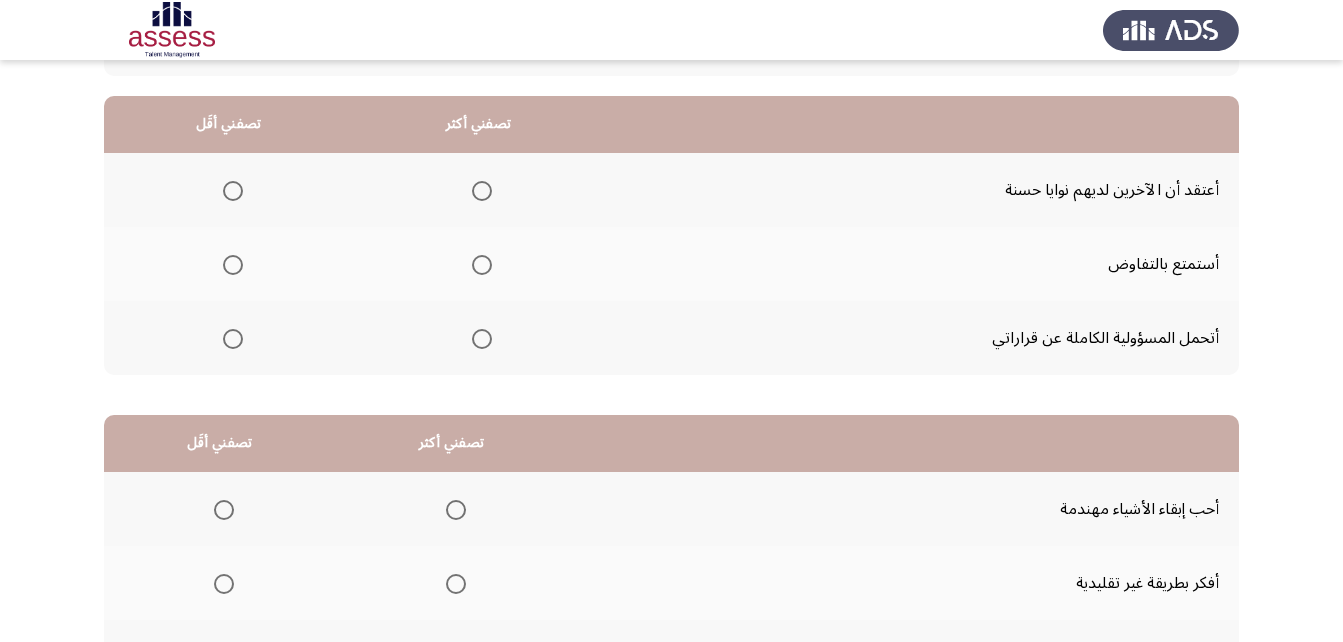 click at bounding box center (482, 339) 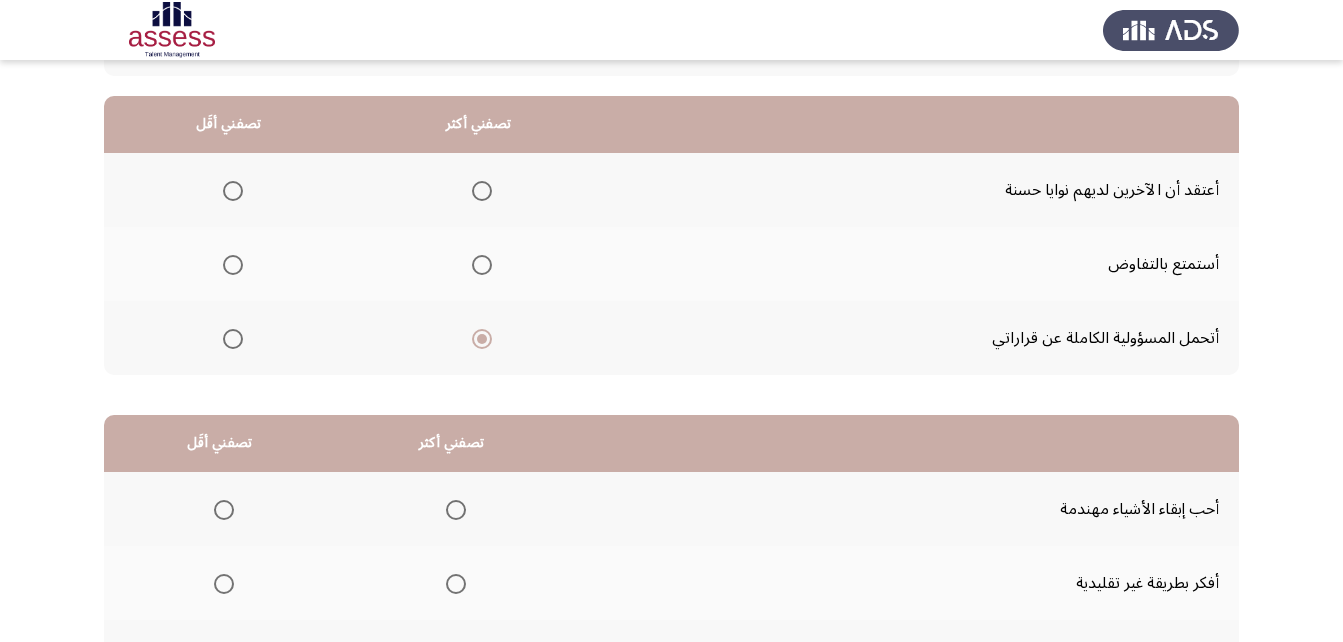 click at bounding box center [233, 265] 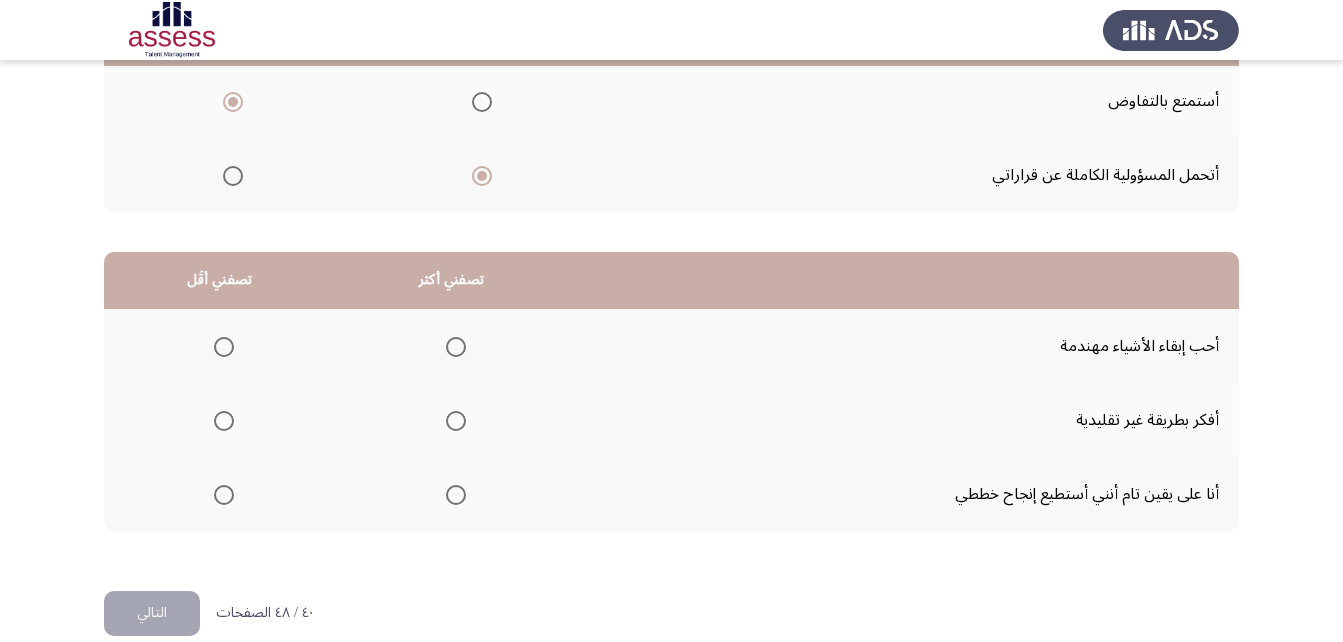 scroll, scrollTop: 343, scrollLeft: 0, axis: vertical 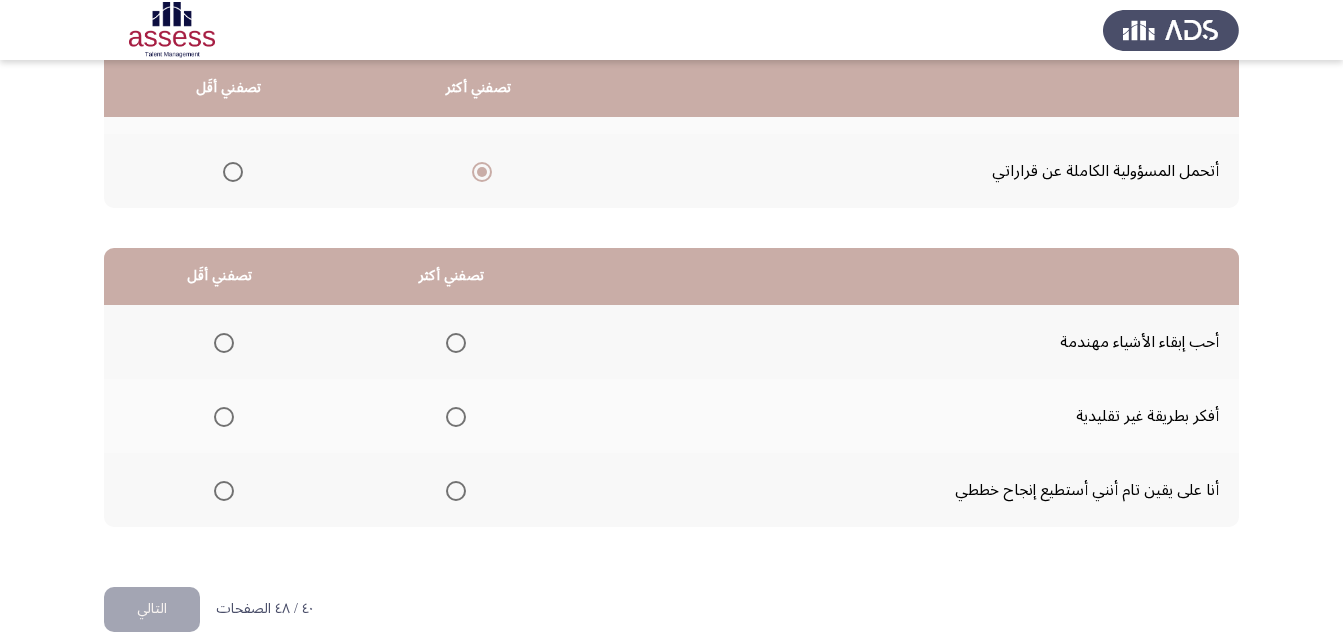 click at bounding box center [456, 491] 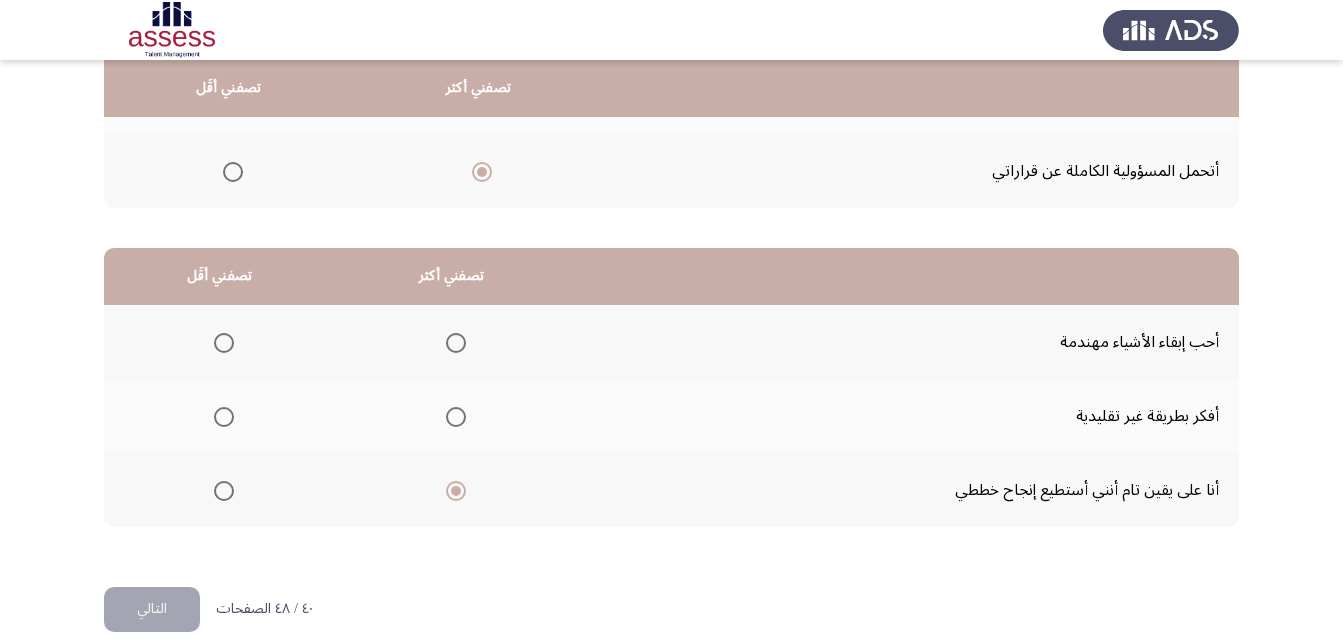 click at bounding box center (224, 343) 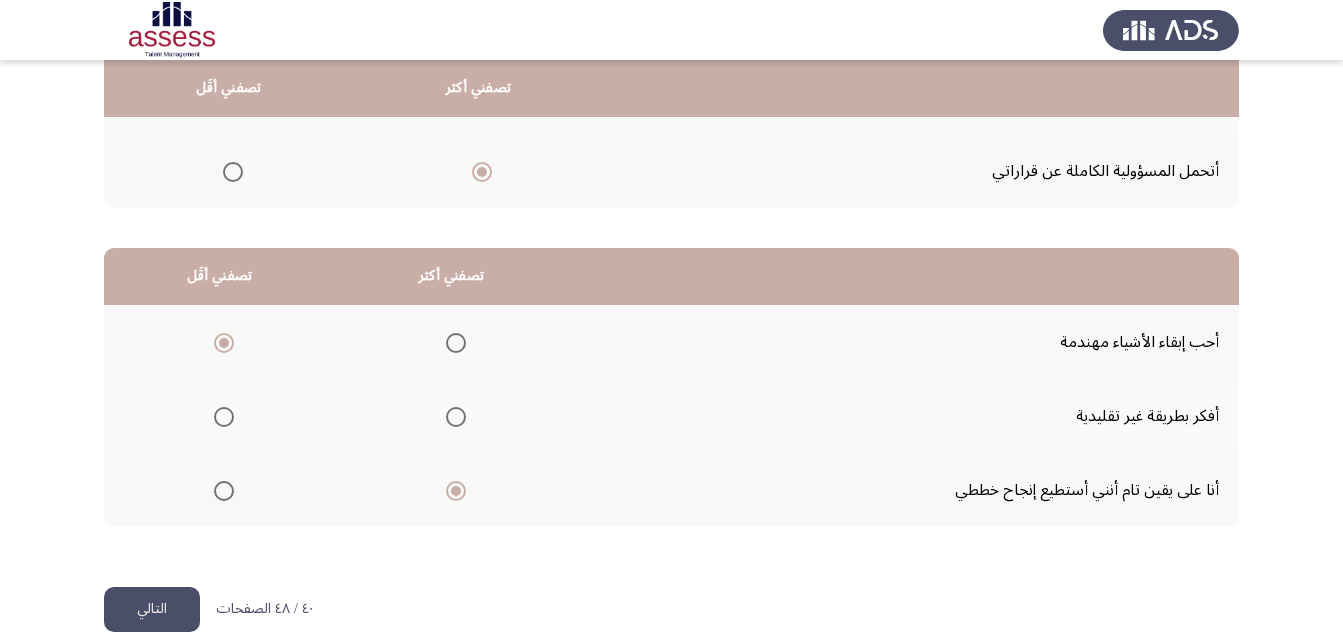 drag, startPoint x: 159, startPoint y: 618, endPoint x: 800, endPoint y: 445, distance: 663.93524 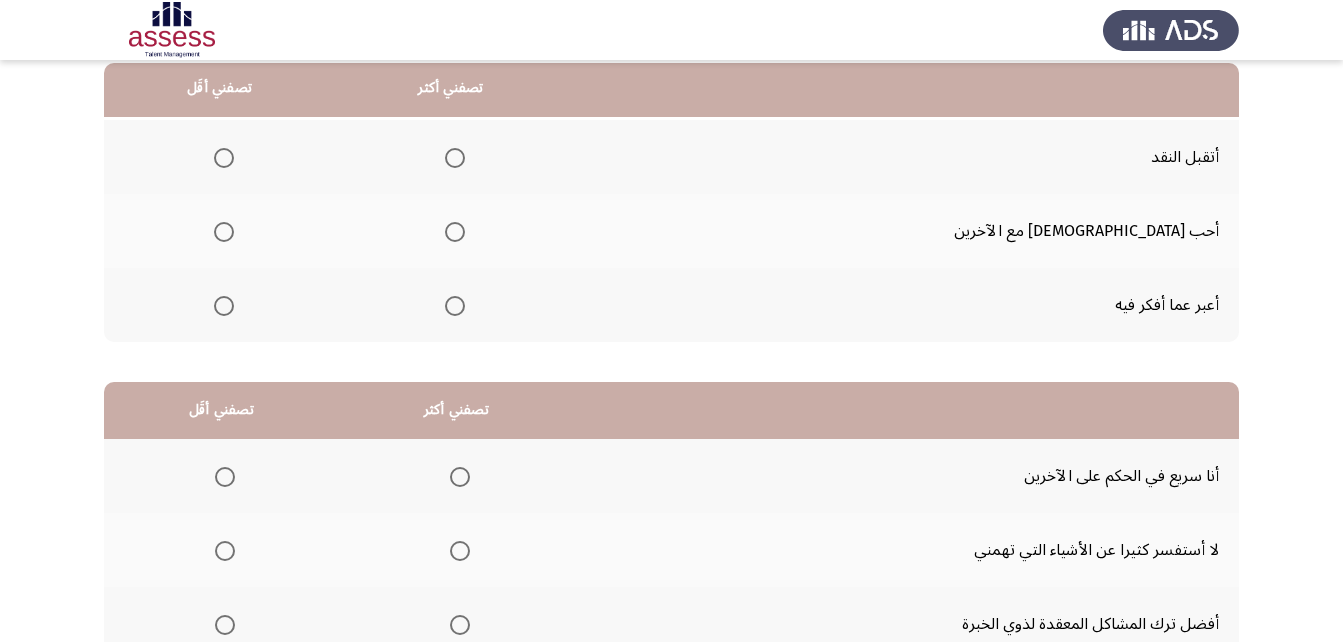 scroll, scrollTop: 210, scrollLeft: 0, axis: vertical 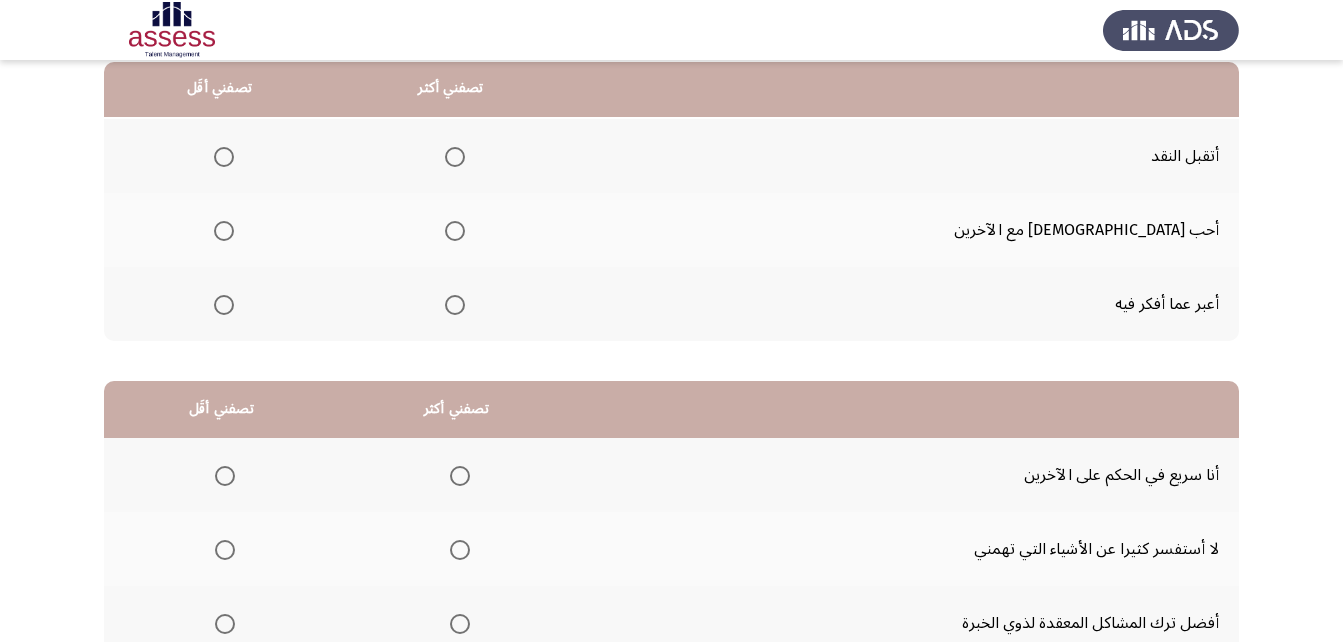 click at bounding box center [455, 305] 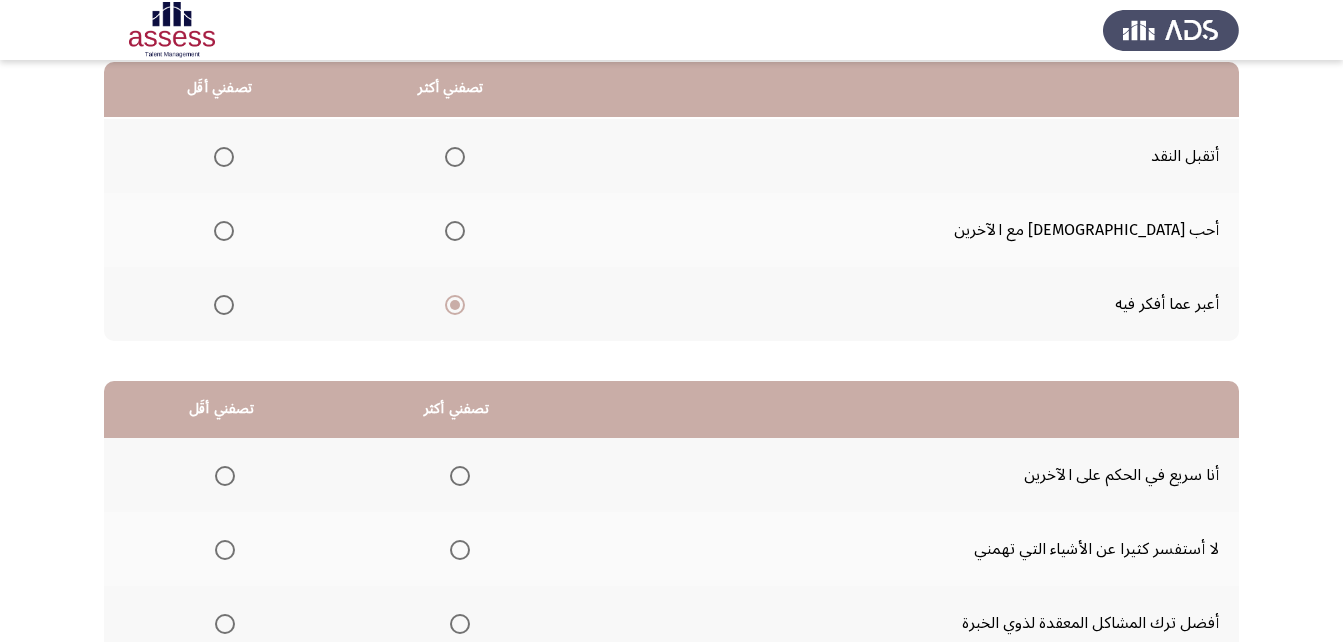 click at bounding box center [224, 157] 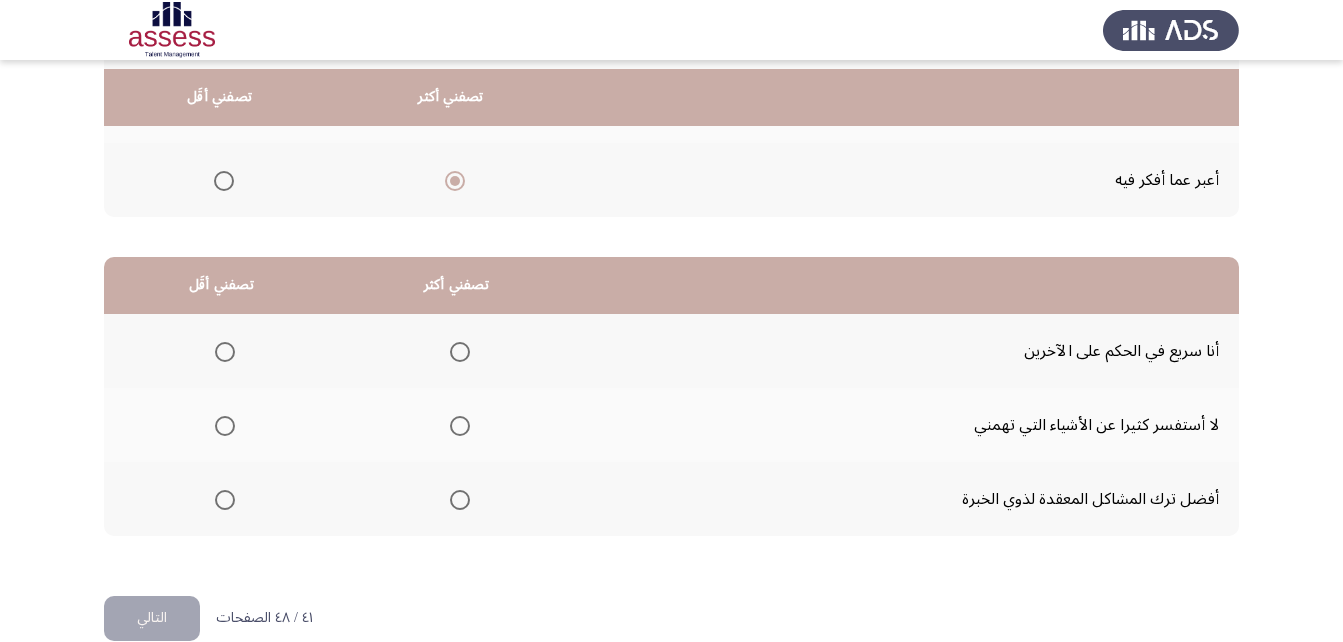 scroll, scrollTop: 360, scrollLeft: 0, axis: vertical 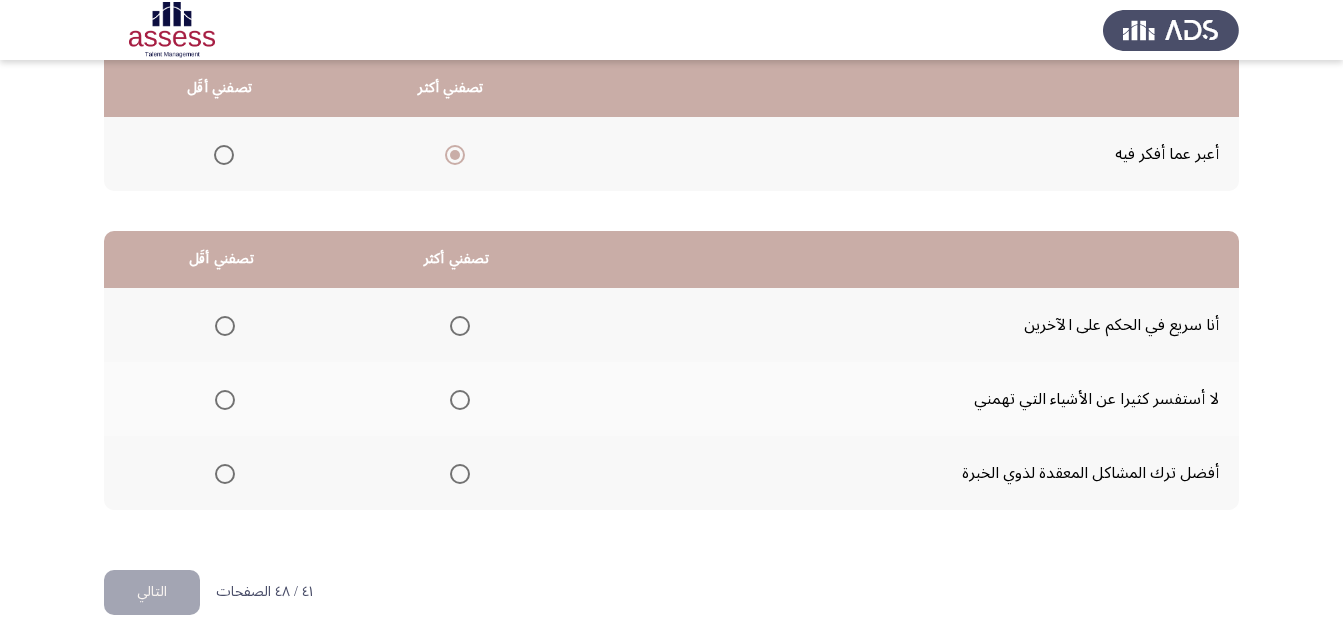 click at bounding box center (225, 326) 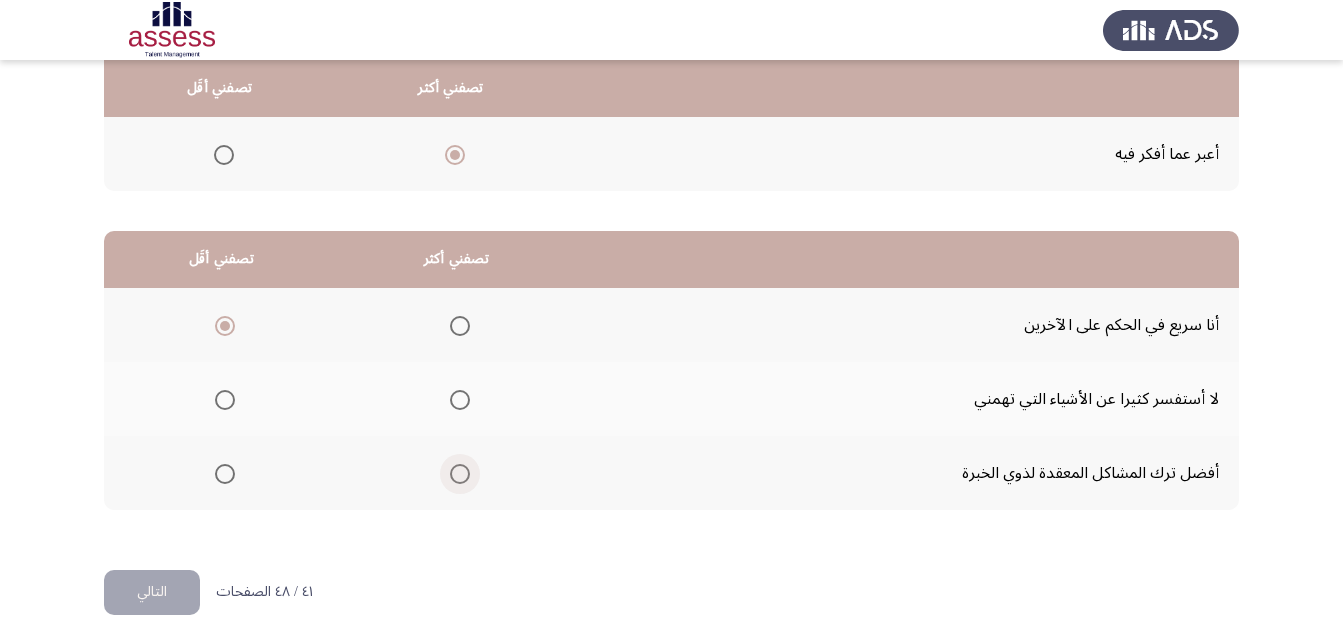 click at bounding box center (460, 474) 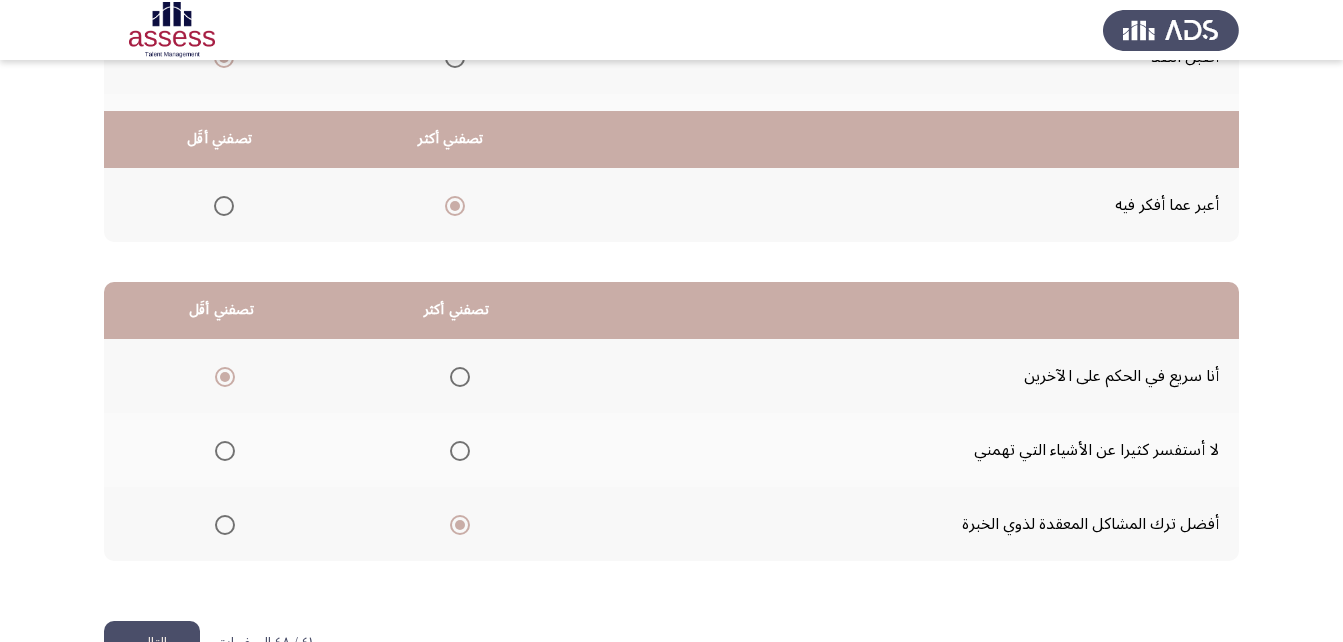 scroll, scrollTop: 368, scrollLeft: 0, axis: vertical 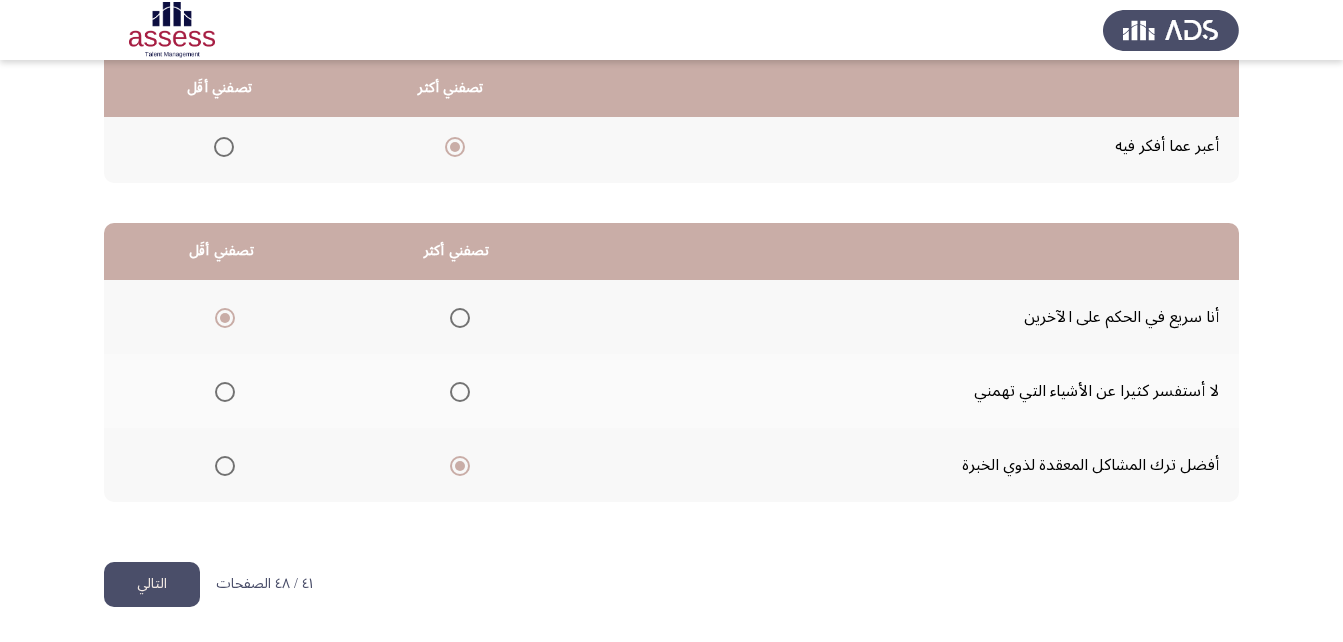 click on "التالي" 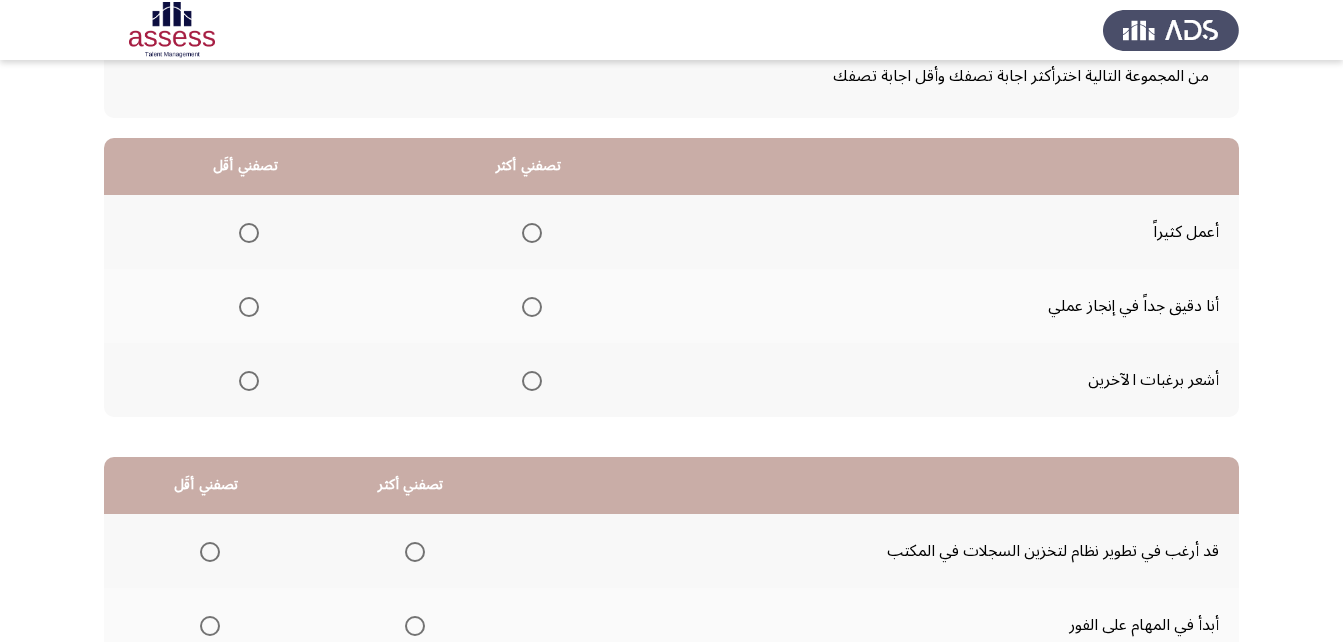 scroll, scrollTop: 136, scrollLeft: 0, axis: vertical 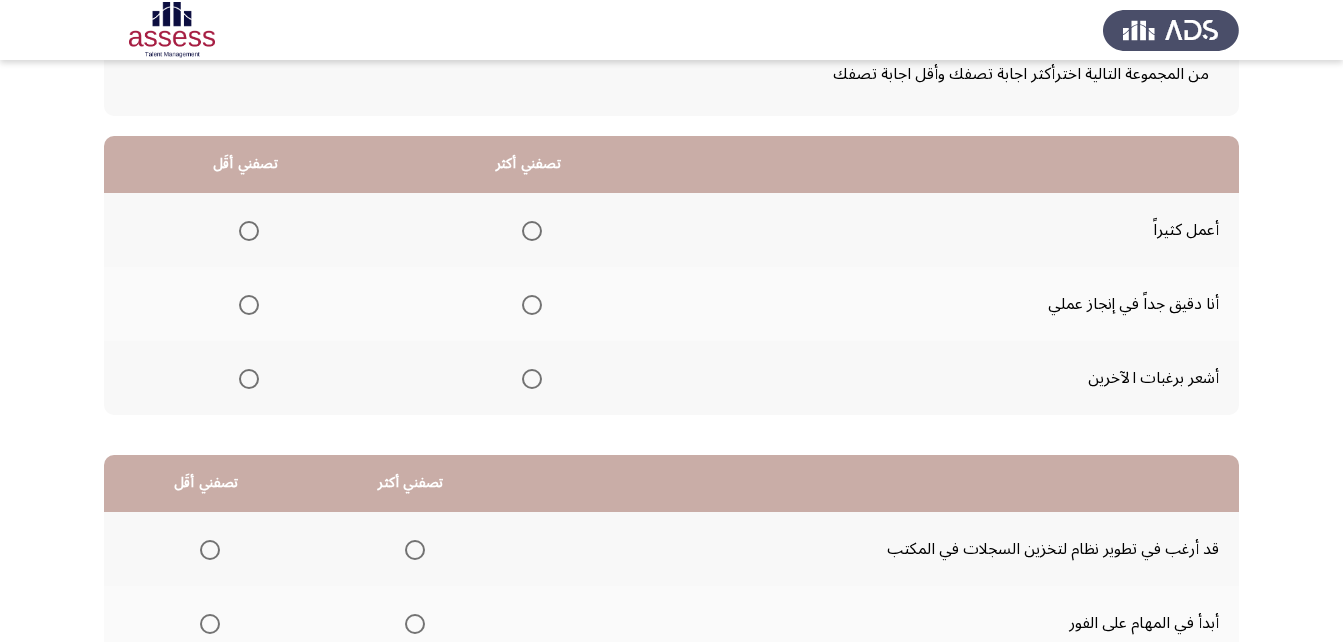 click at bounding box center [532, 305] 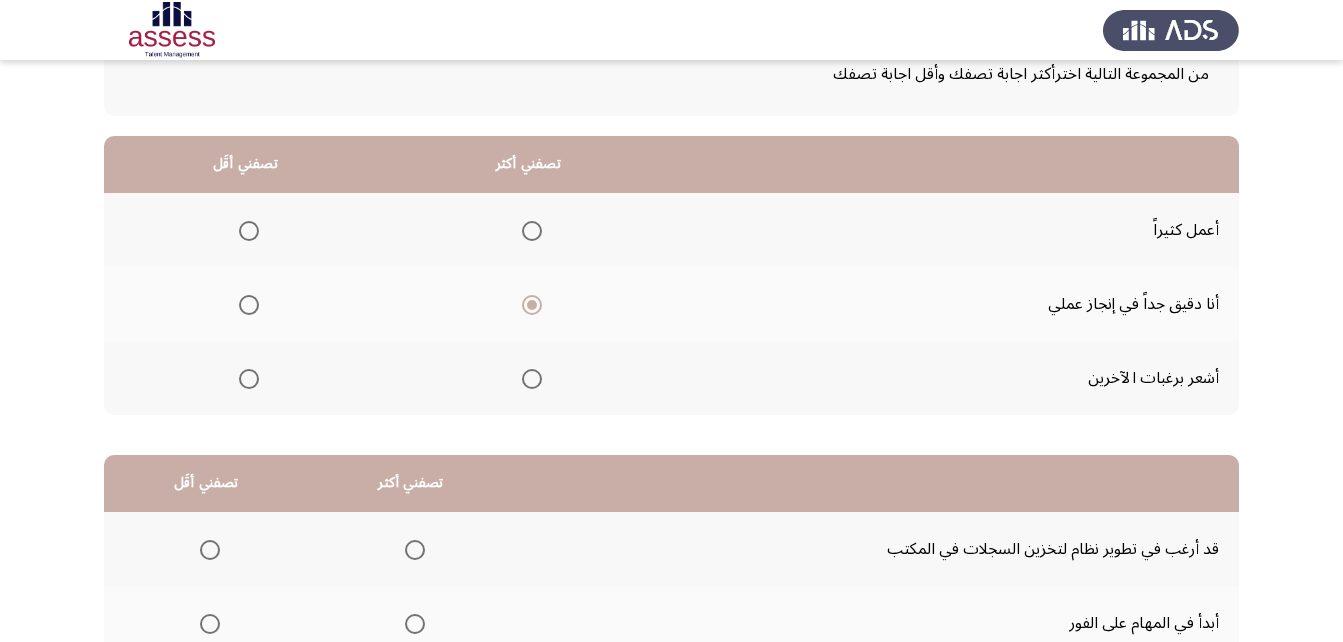 click at bounding box center [249, 379] 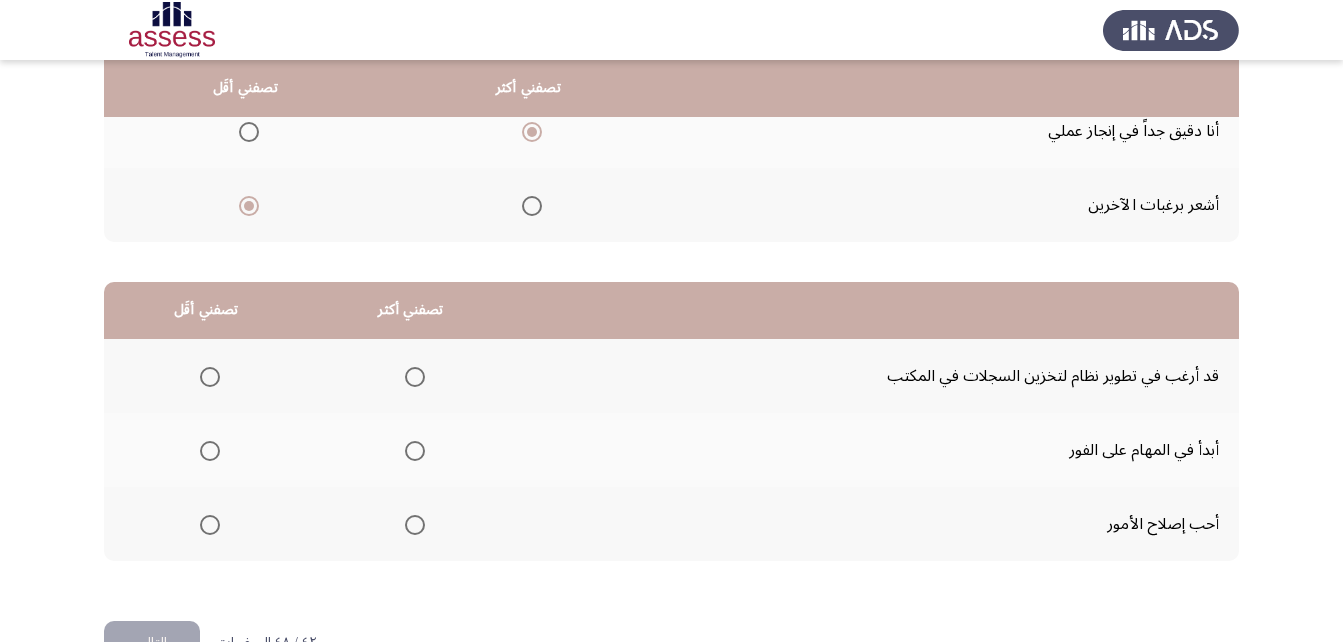 scroll, scrollTop: 324, scrollLeft: 0, axis: vertical 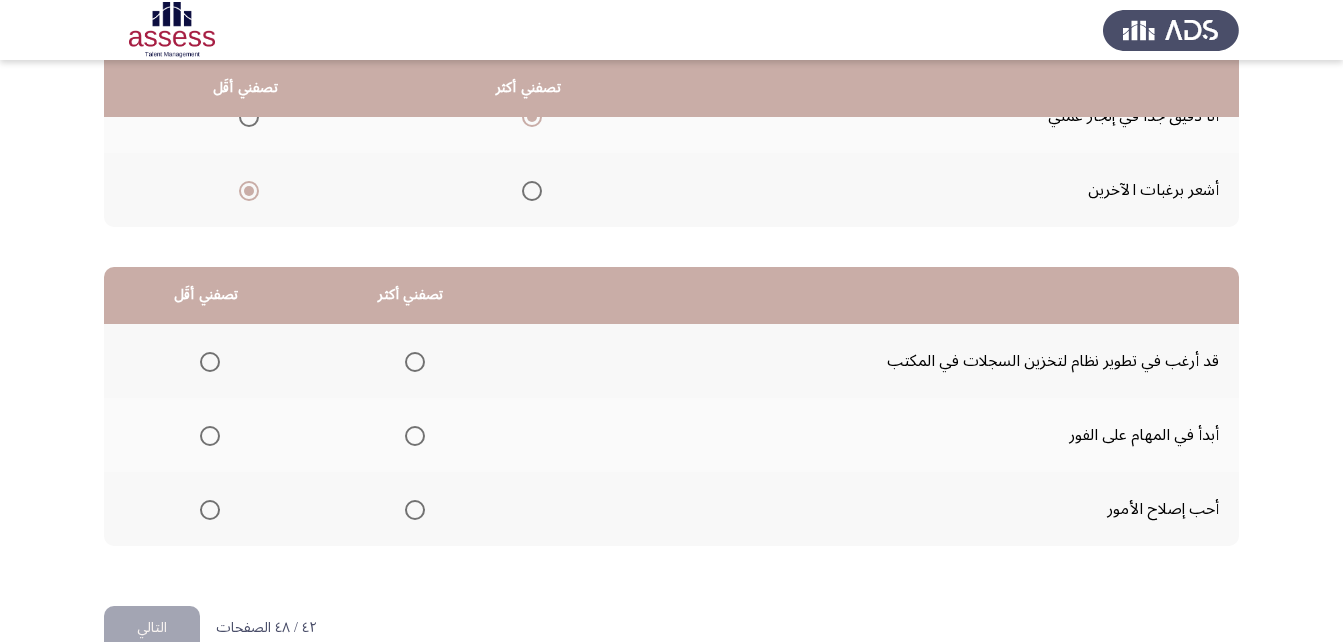 click at bounding box center [415, 436] 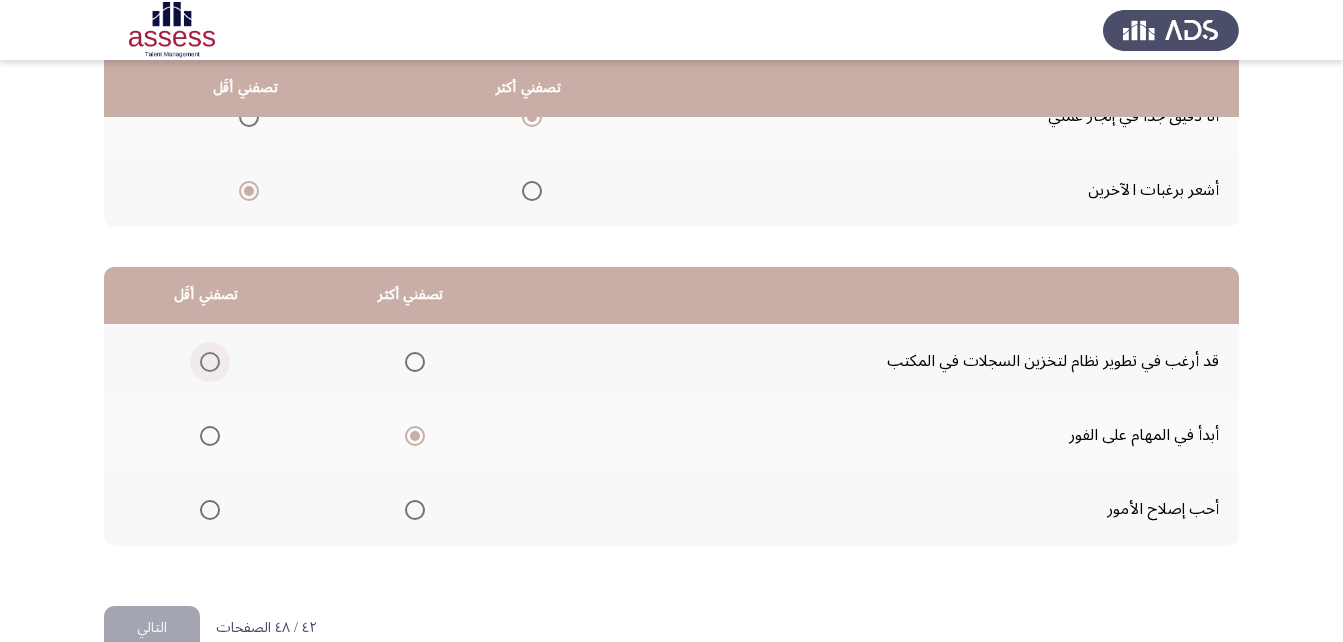click at bounding box center (210, 362) 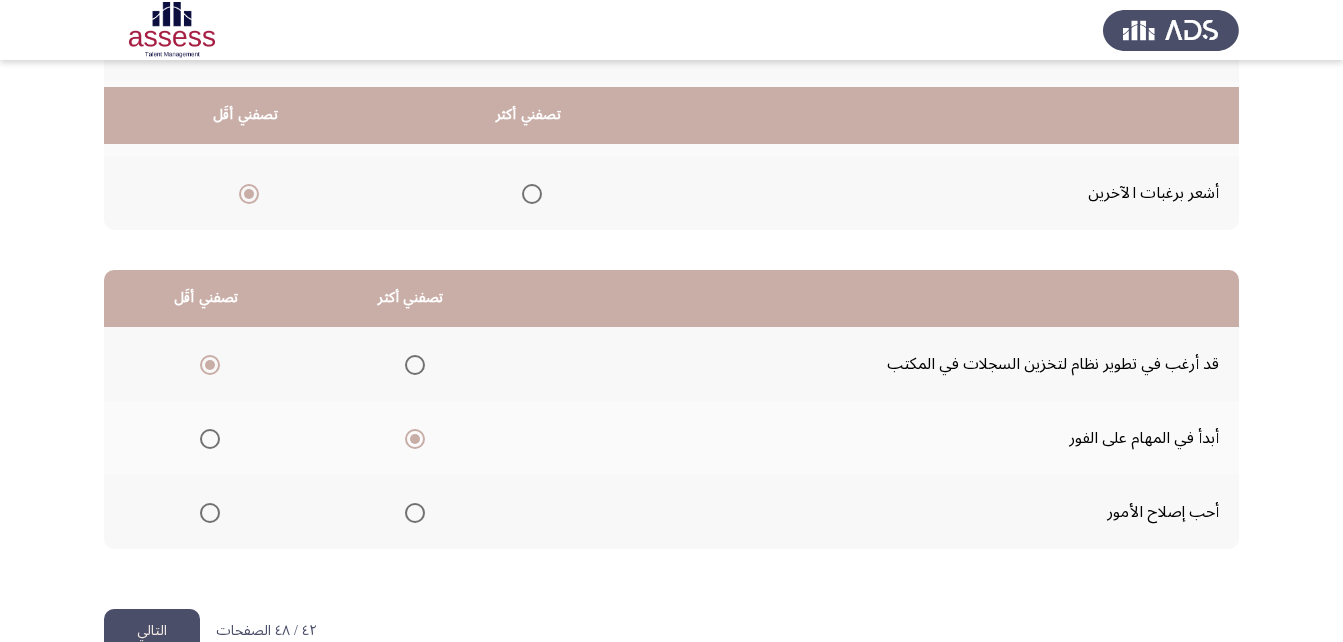 scroll, scrollTop: 353, scrollLeft: 0, axis: vertical 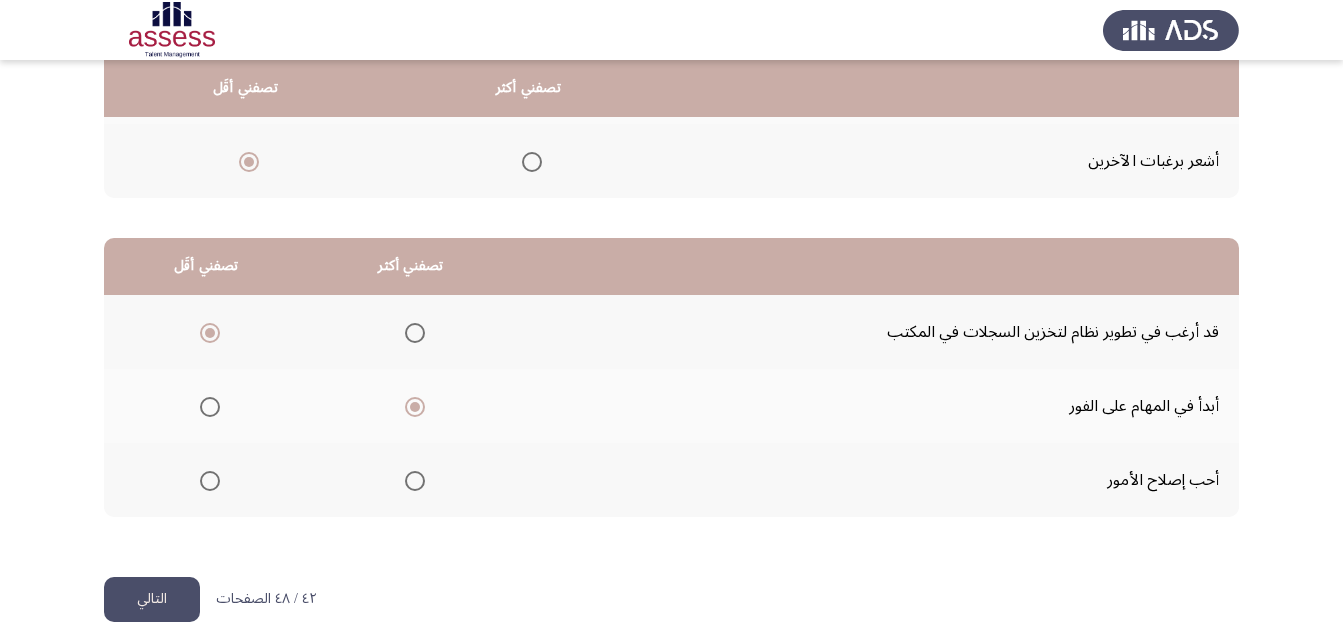 click on "التالي" 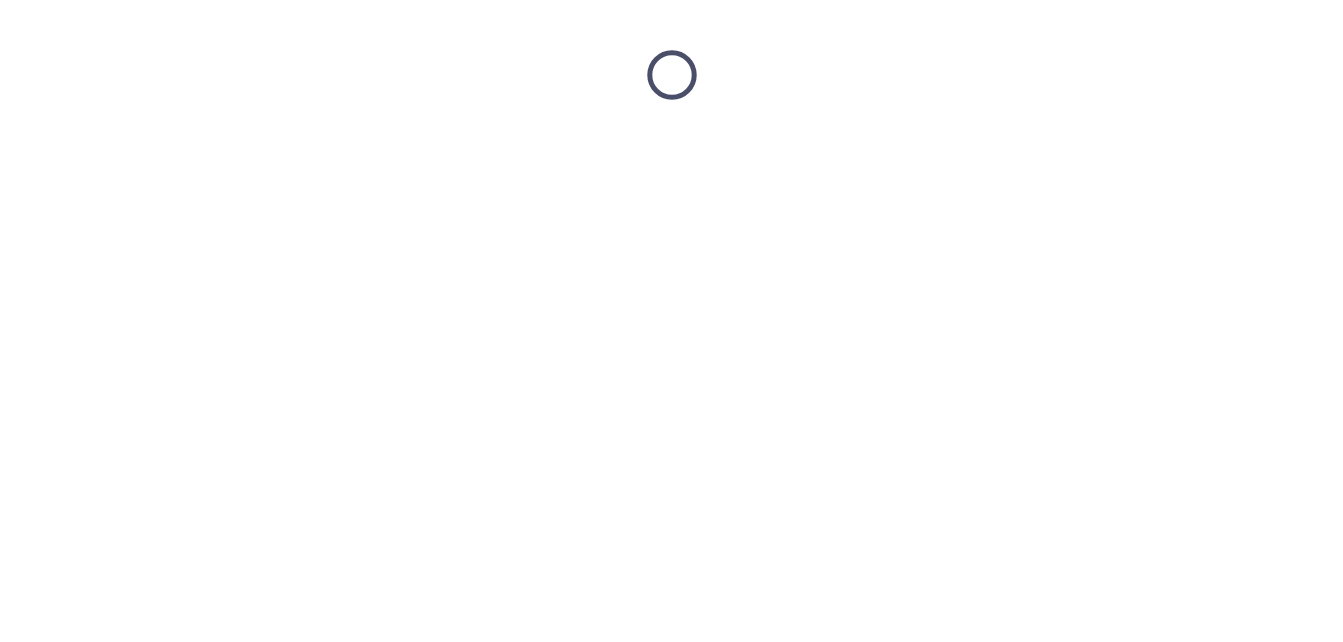 scroll, scrollTop: 0, scrollLeft: 0, axis: both 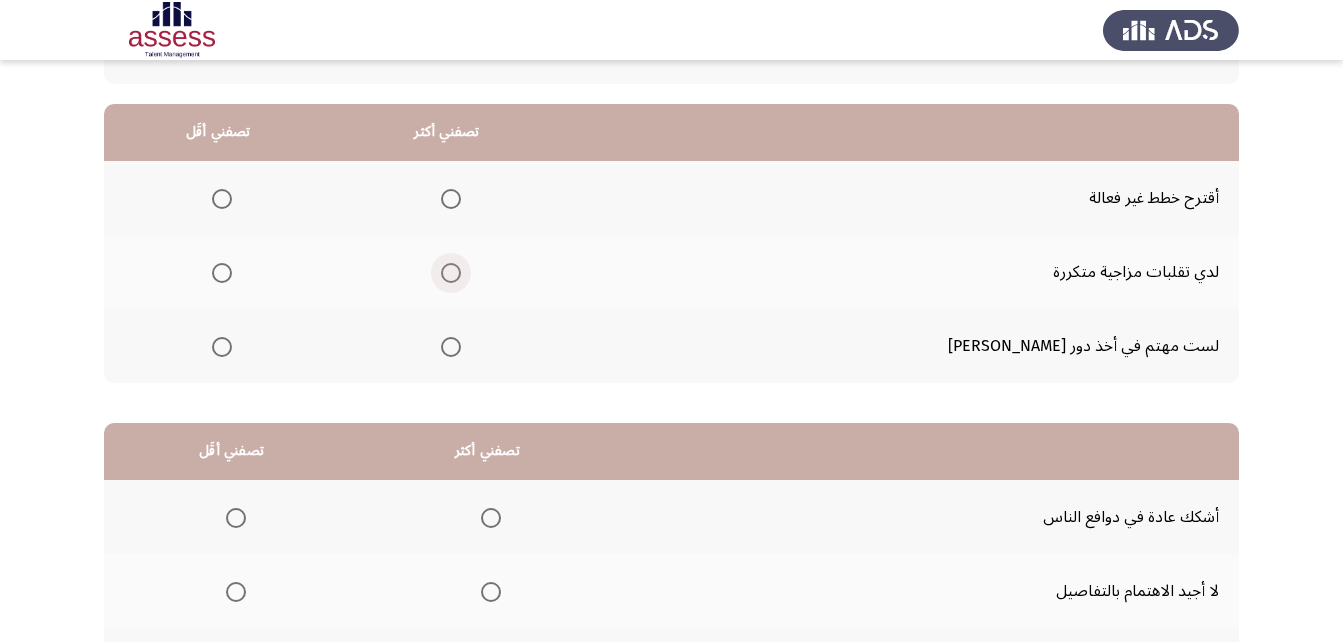 click at bounding box center [451, 273] 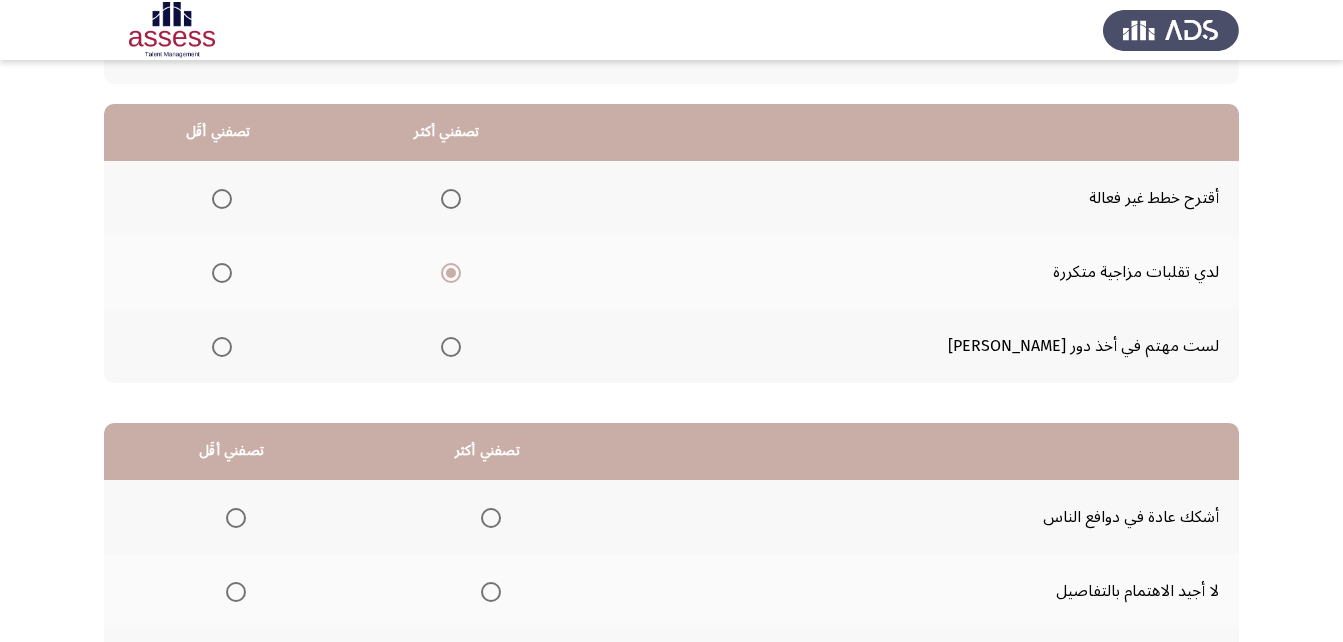 click at bounding box center [222, 347] 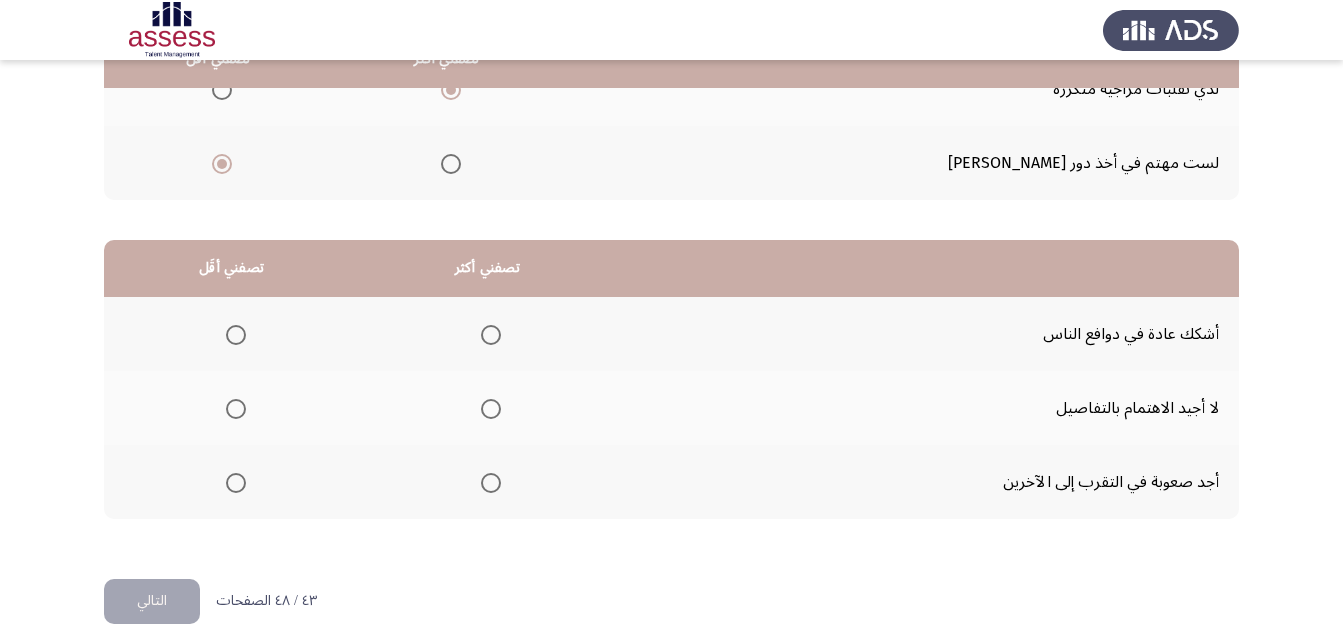 scroll, scrollTop: 356, scrollLeft: 0, axis: vertical 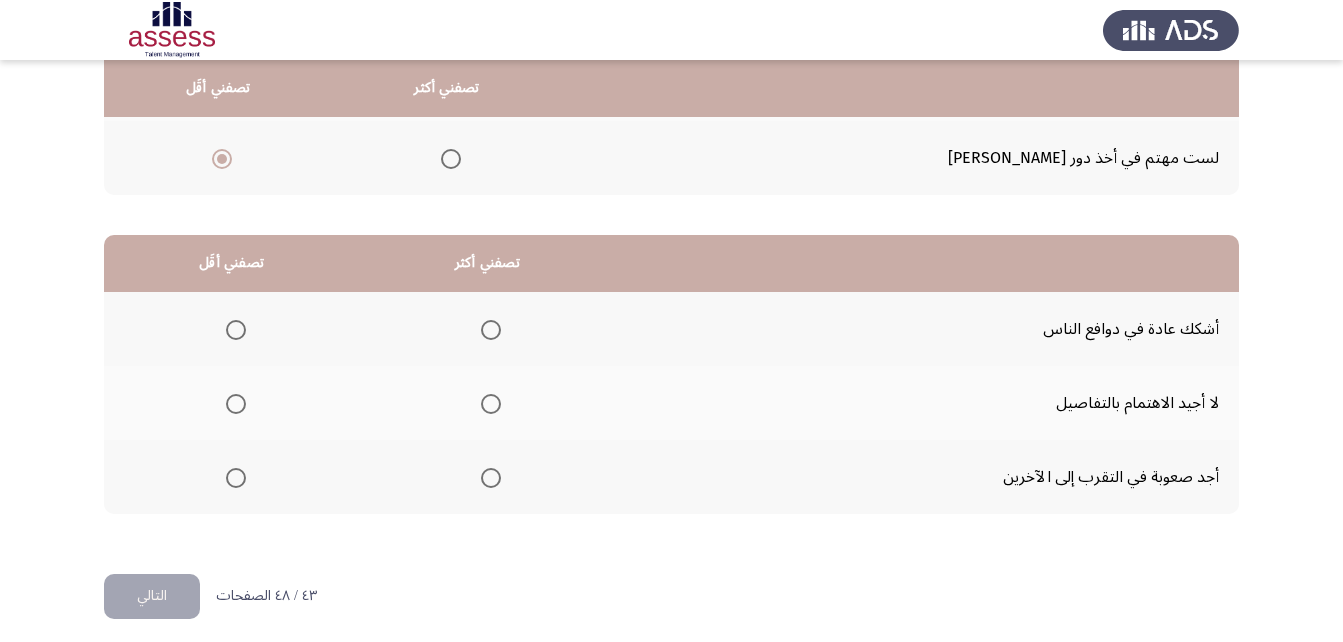 click 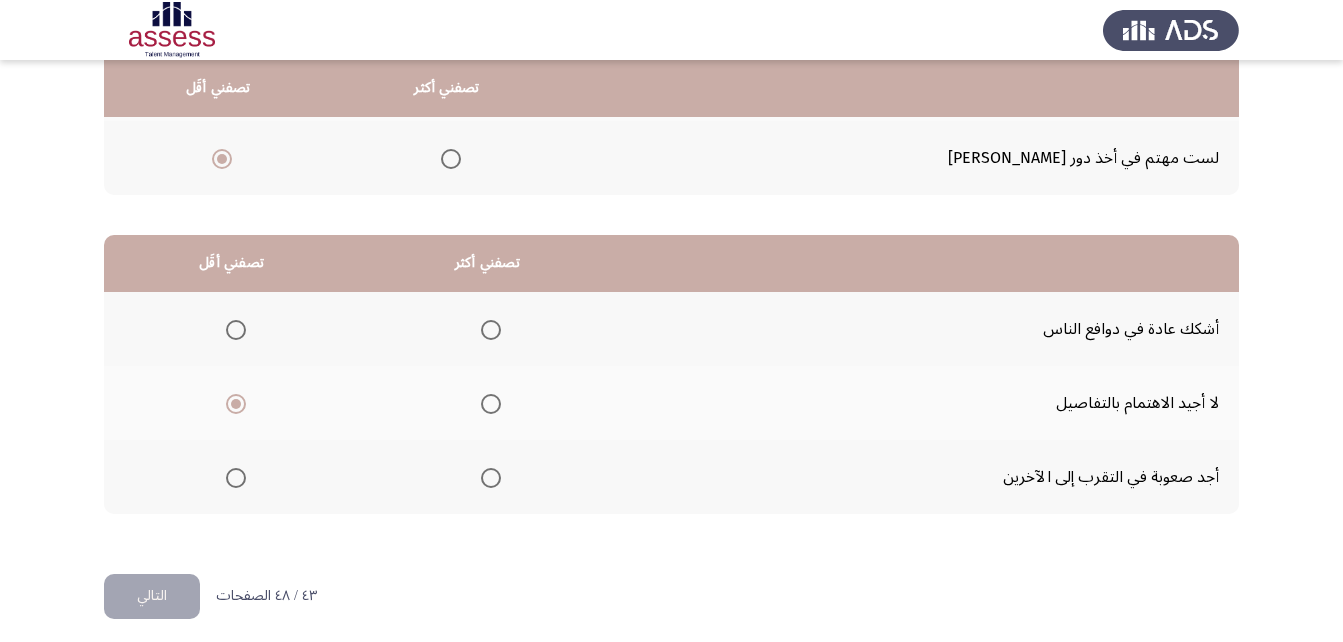 click at bounding box center [491, 330] 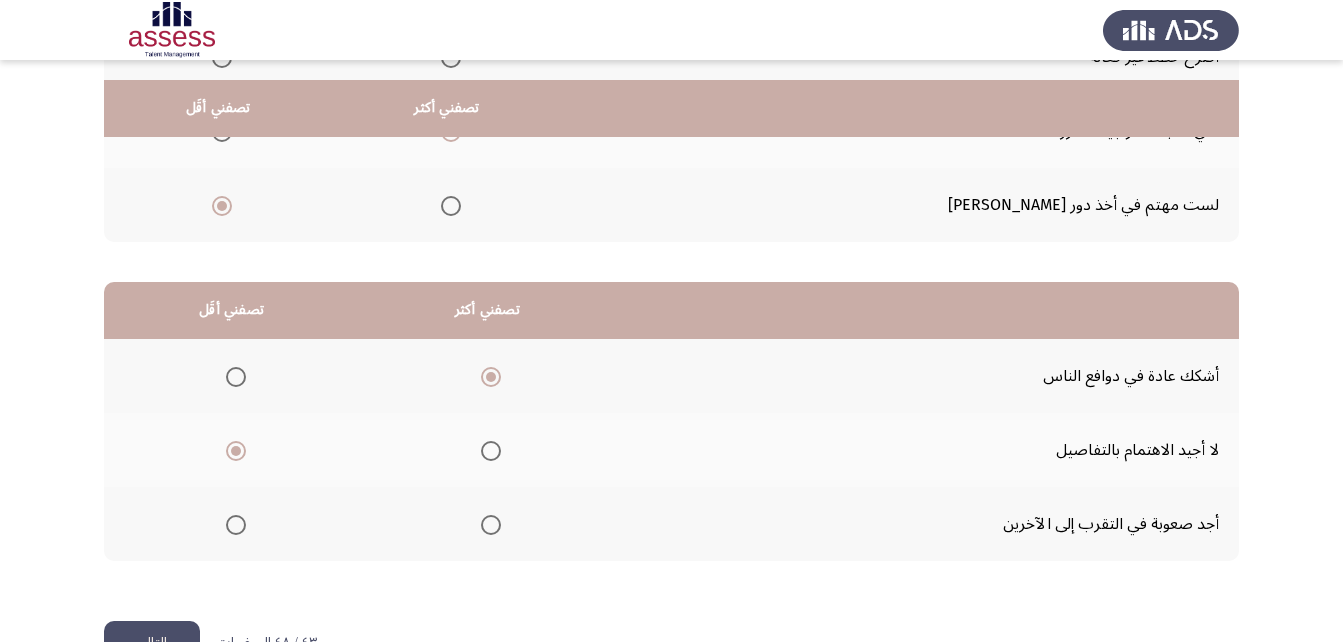 scroll, scrollTop: 368, scrollLeft: 0, axis: vertical 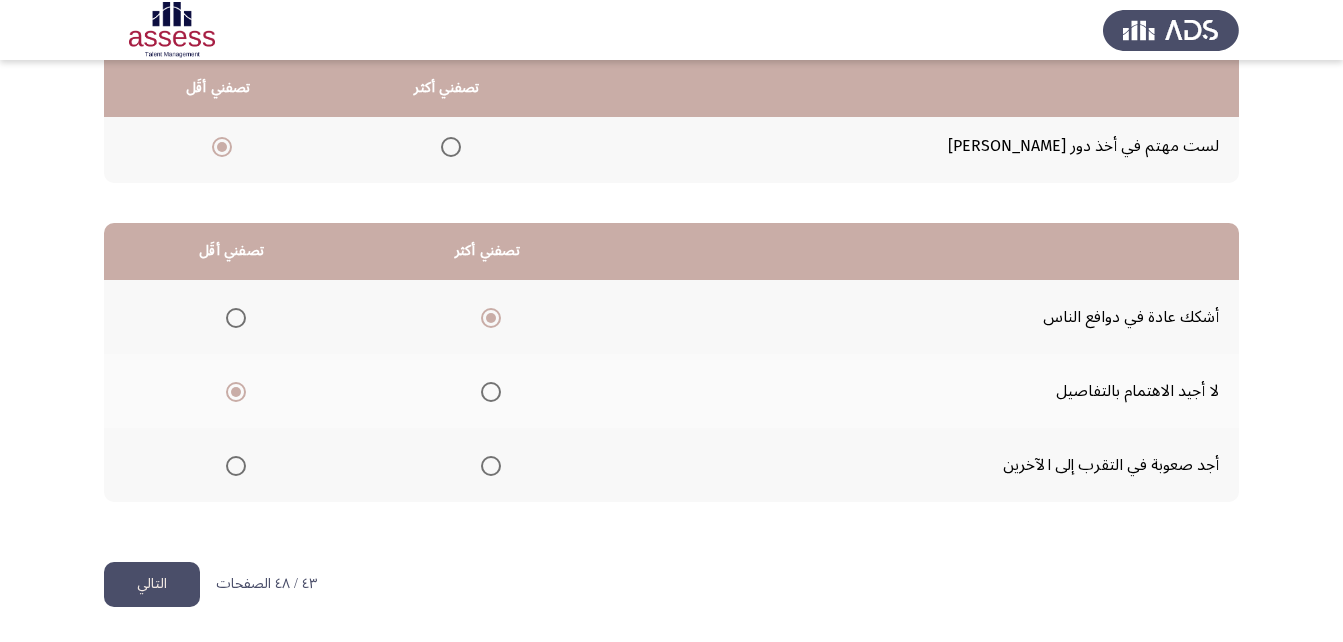 click on "التالي" 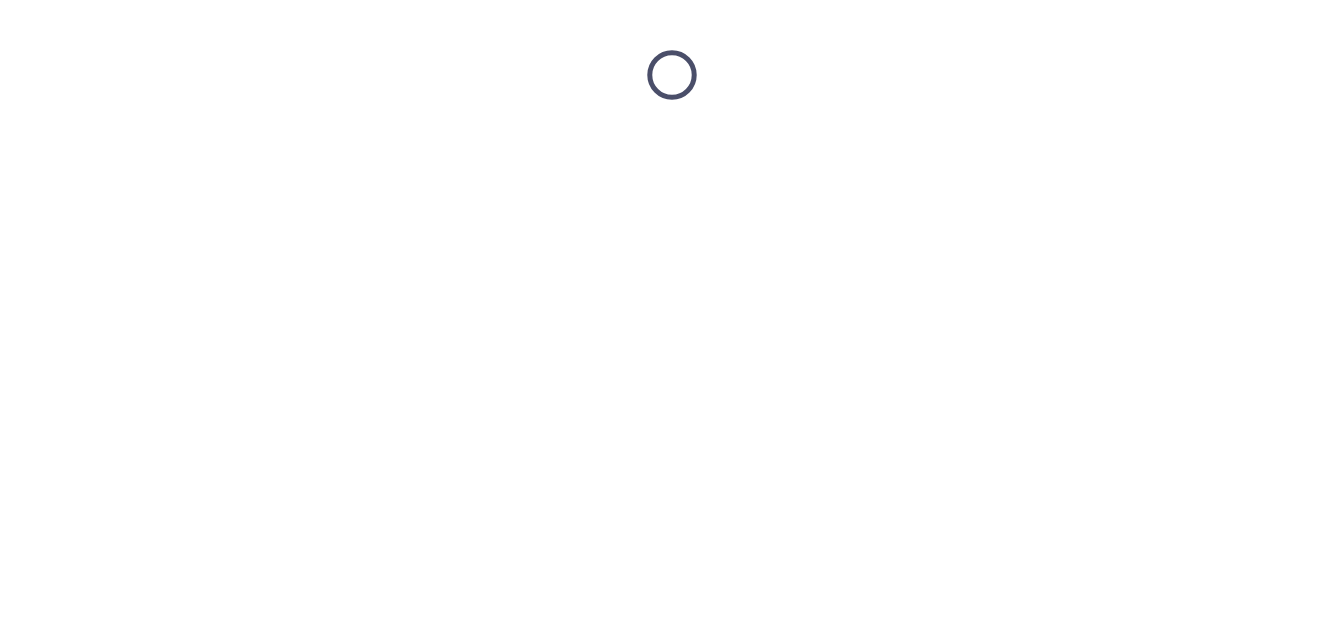 scroll, scrollTop: 0, scrollLeft: 0, axis: both 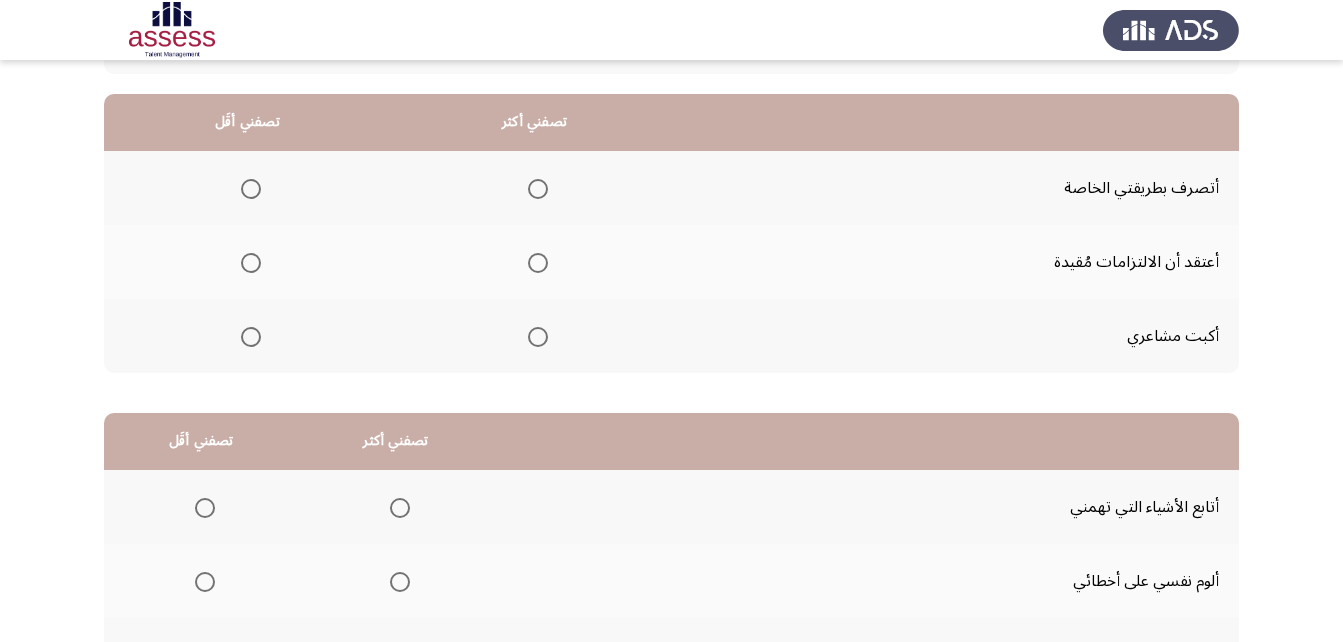 click at bounding box center [538, 189] 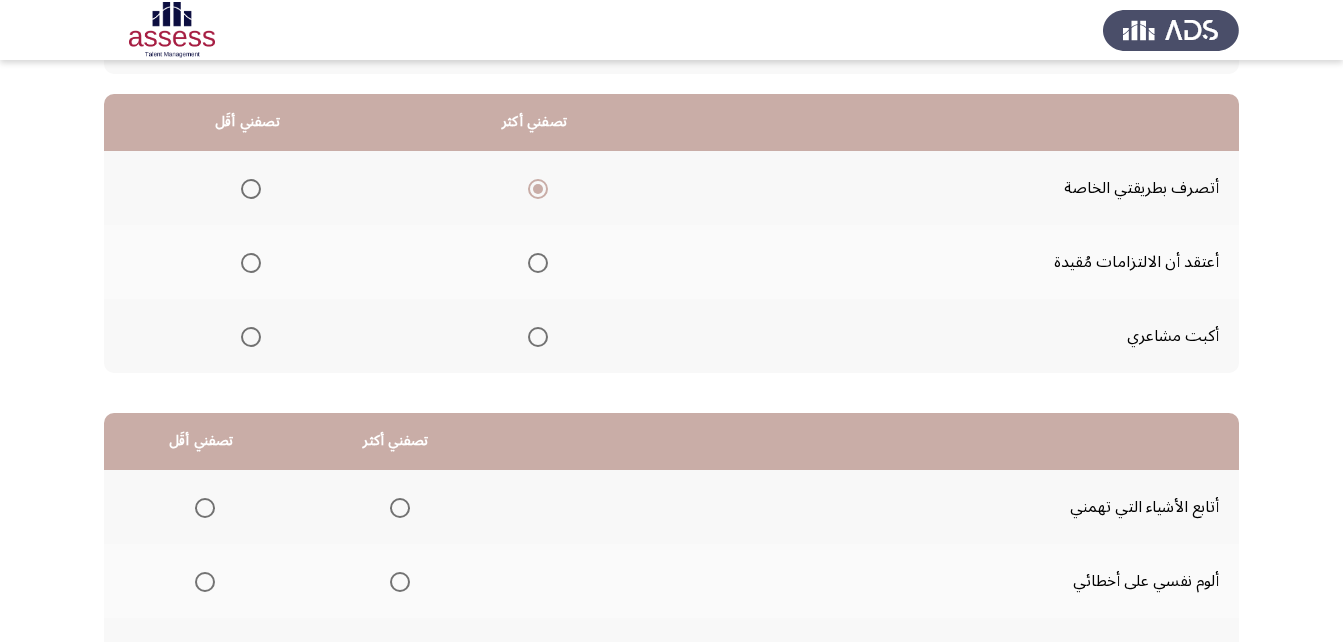 click at bounding box center (251, 263) 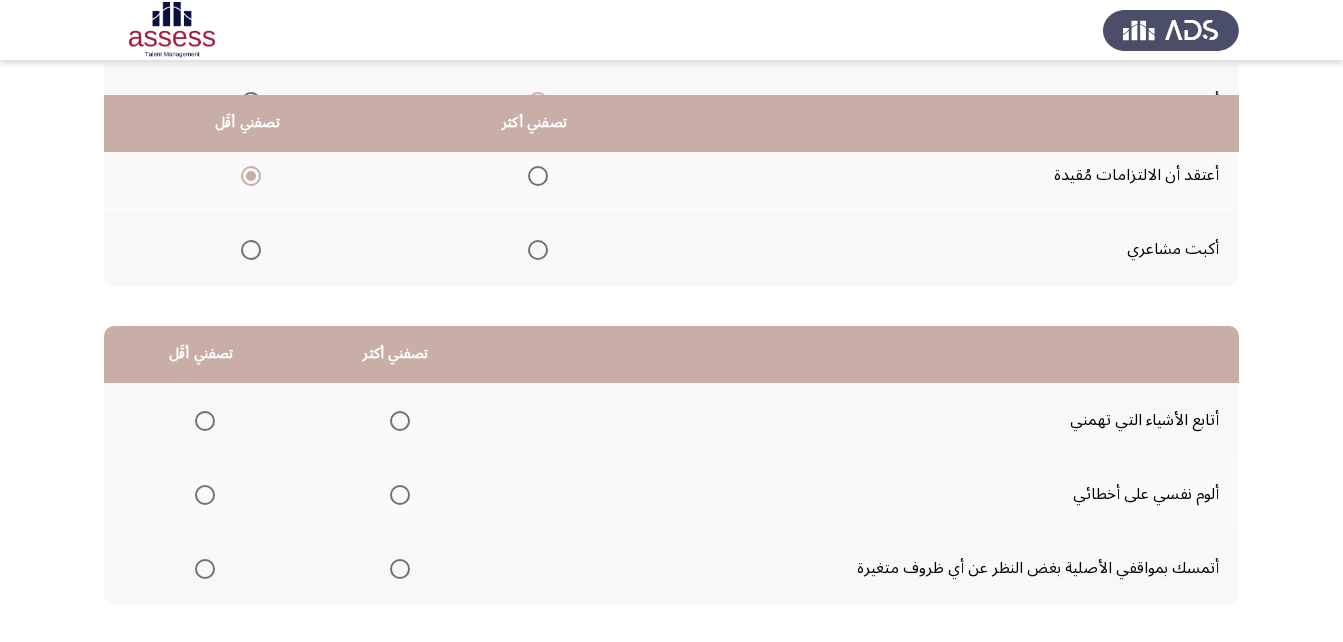 scroll, scrollTop: 314, scrollLeft: 0, axis: vertical 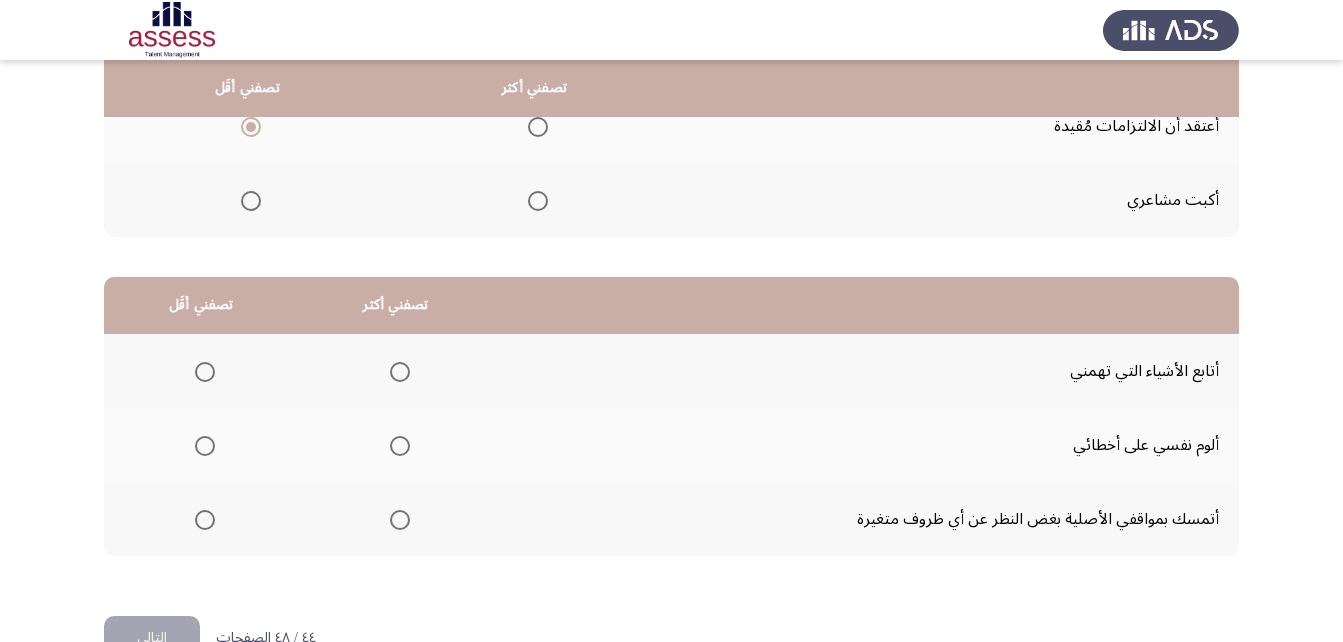 click at bounding box center [400, 446] 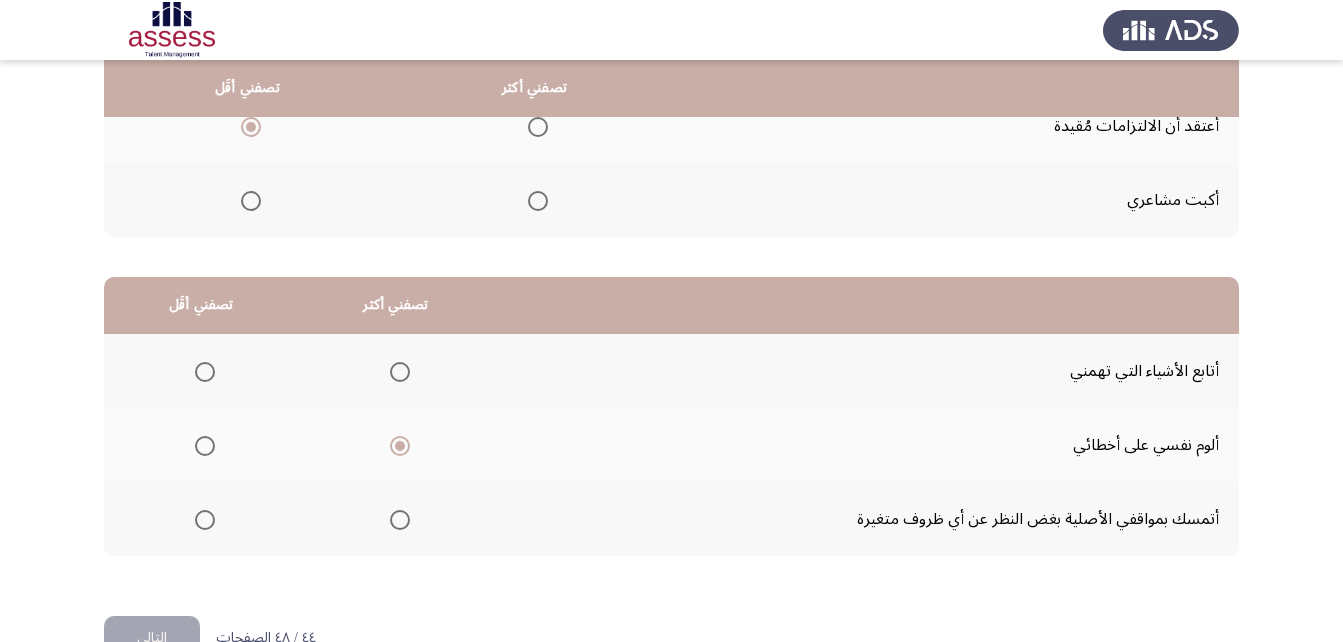 click at bounding box center [205, 520] 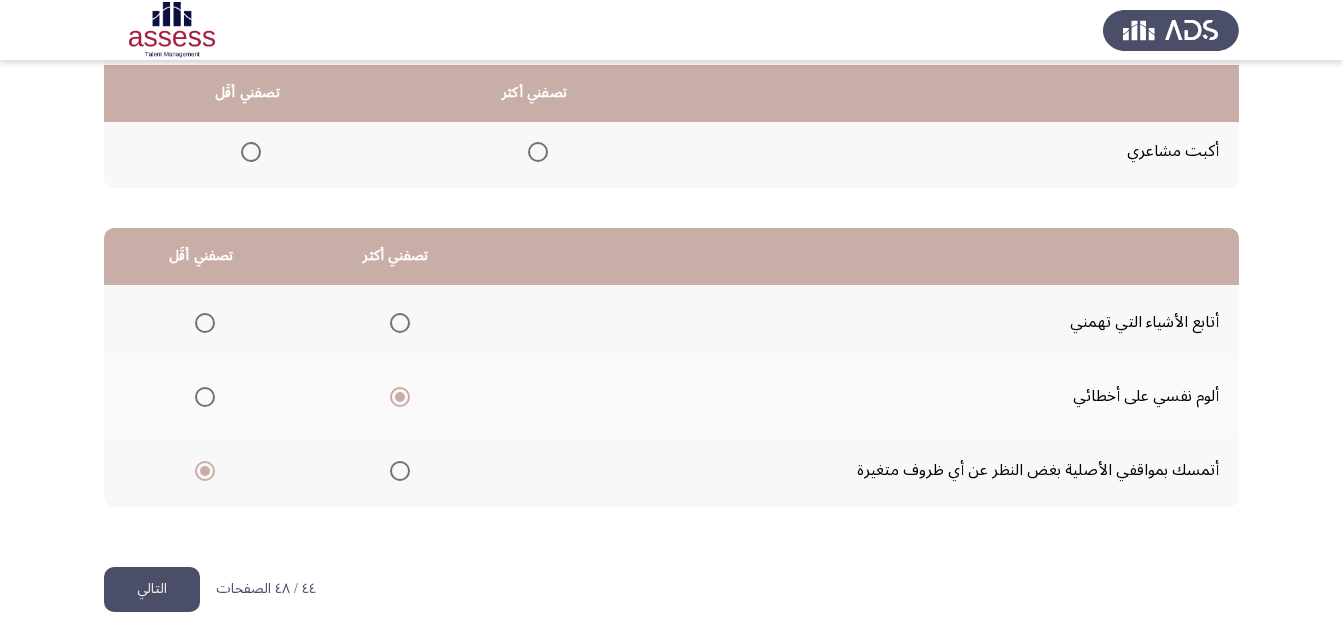 scroll, scrollTop: 368, scrollLeft: 0, axis: vertical 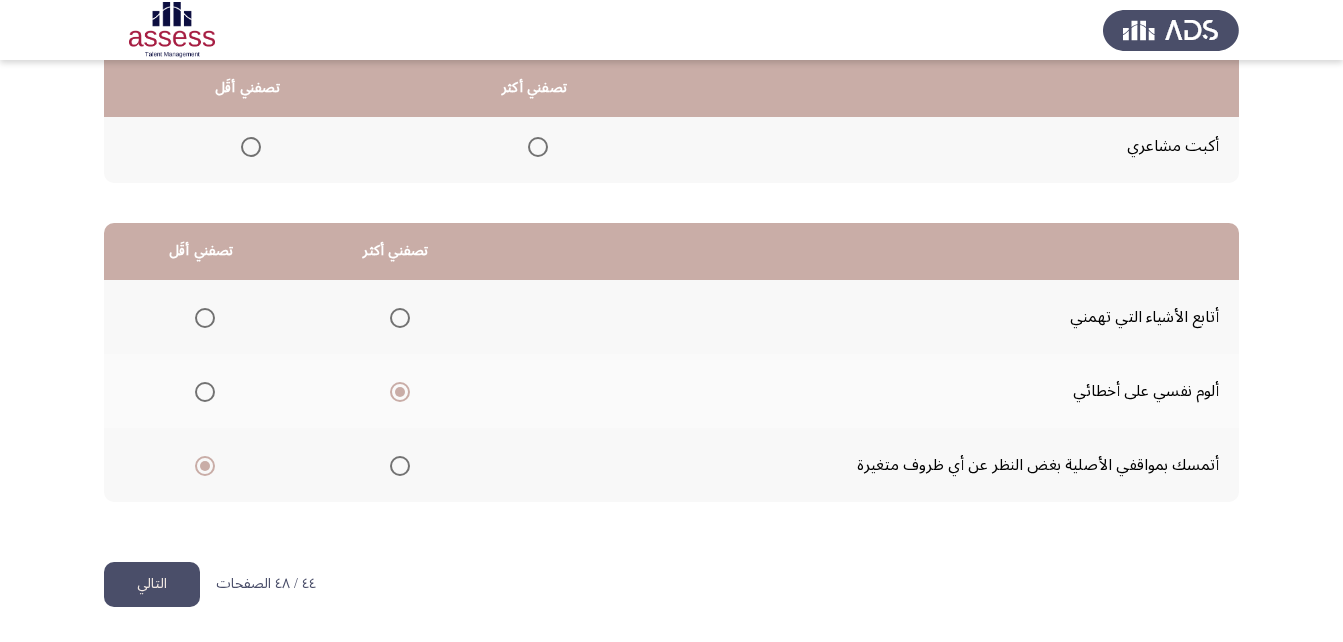 click on "التالي" 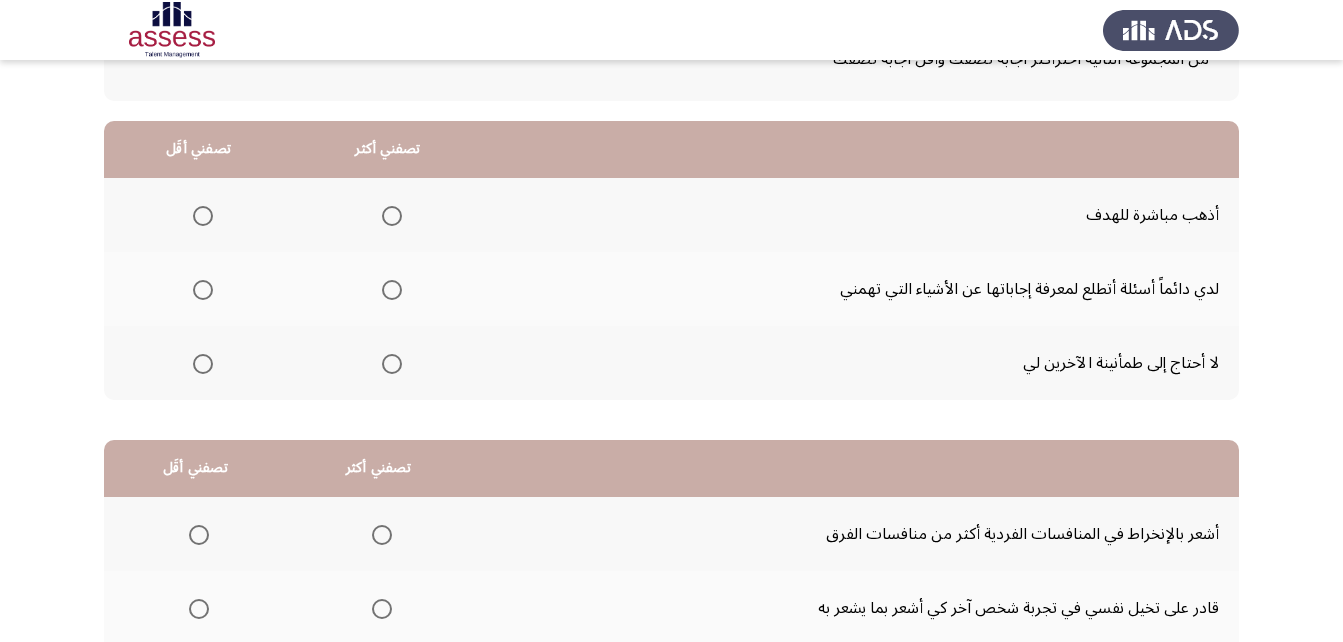 scroll, scrollTop: 161, scrollLeft: 0, axis: vertical 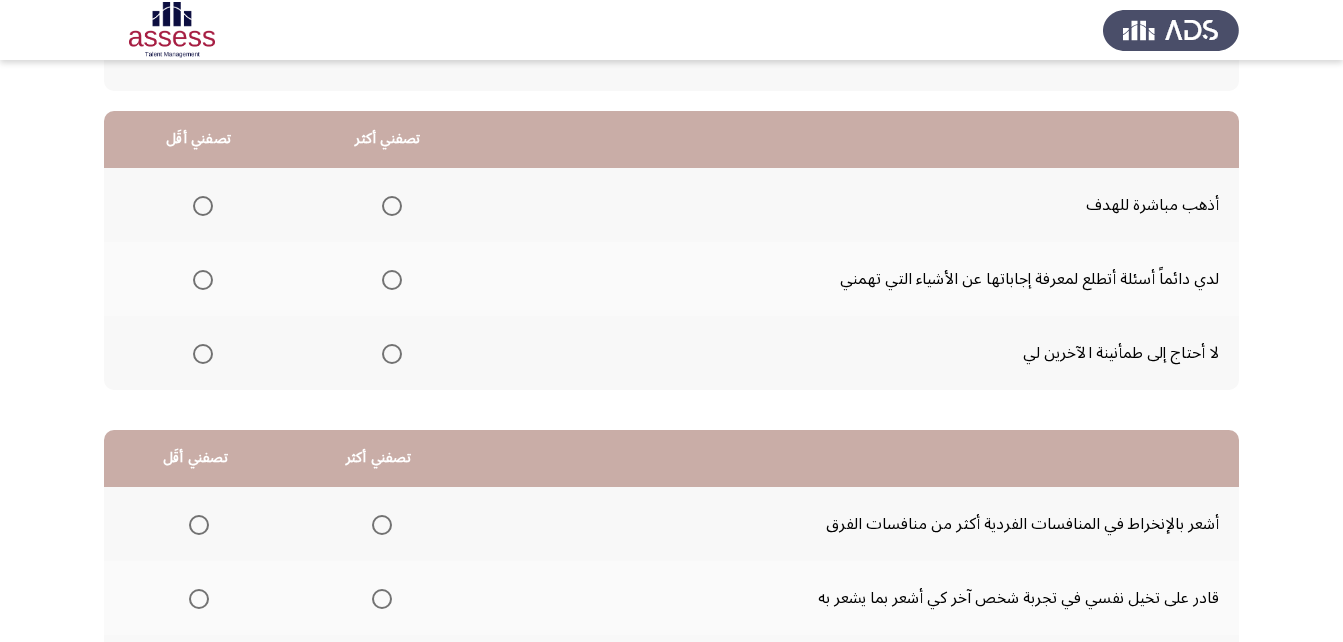 click at bounding box center (392, 280) 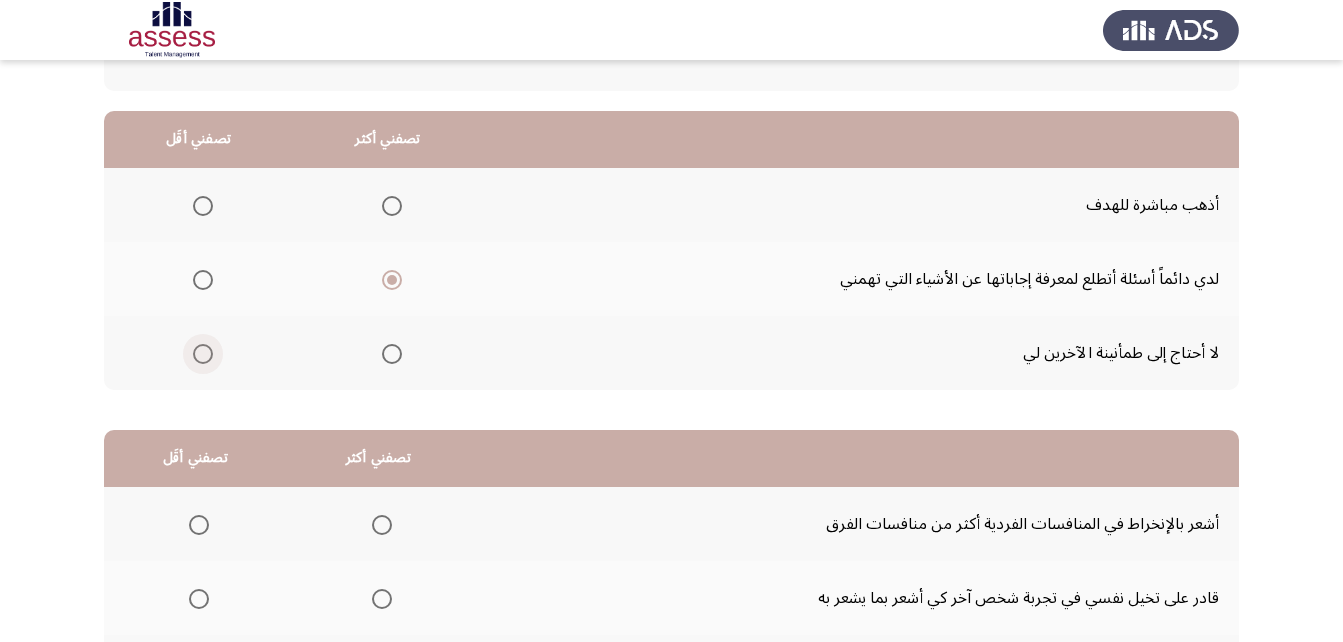 click at bounding box center (203, 354) 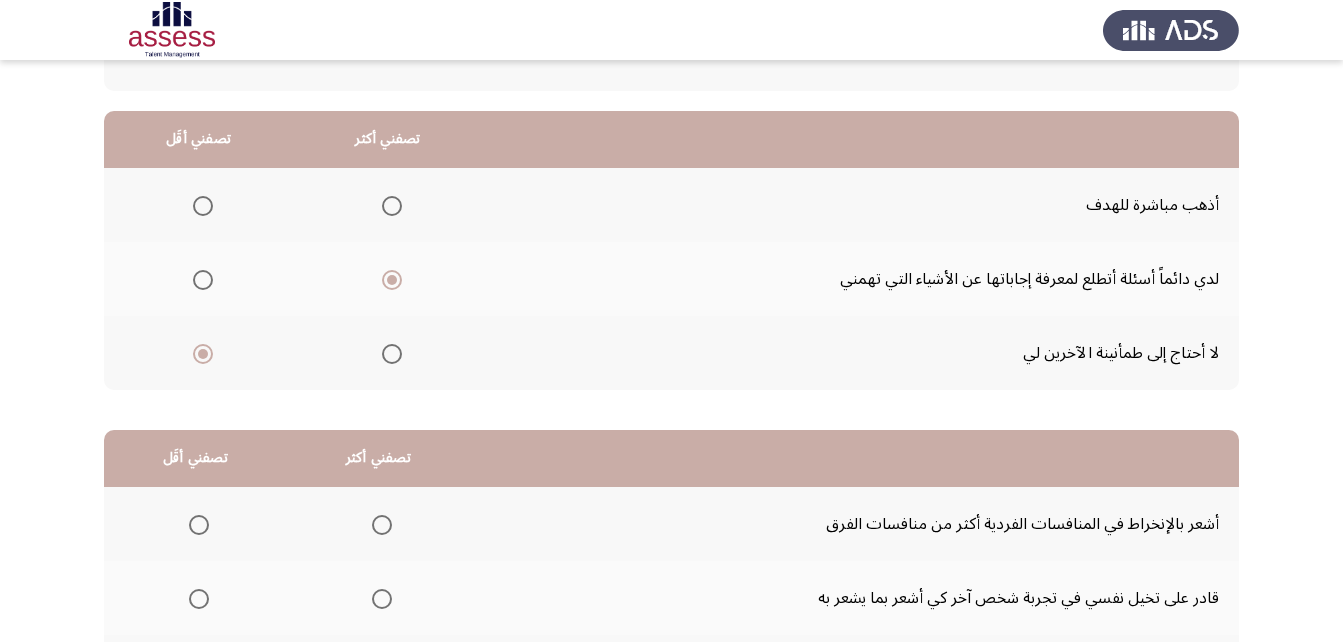 click at bounding box center [203, 206] 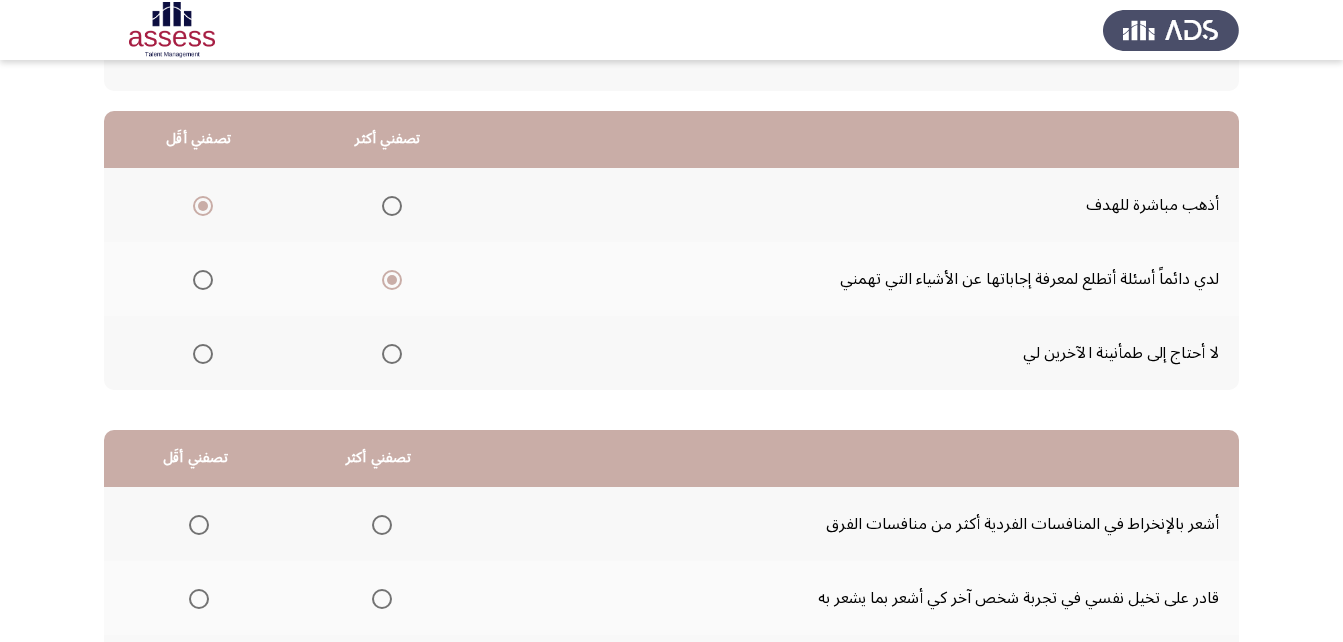 click at bounding box center (203, 354) 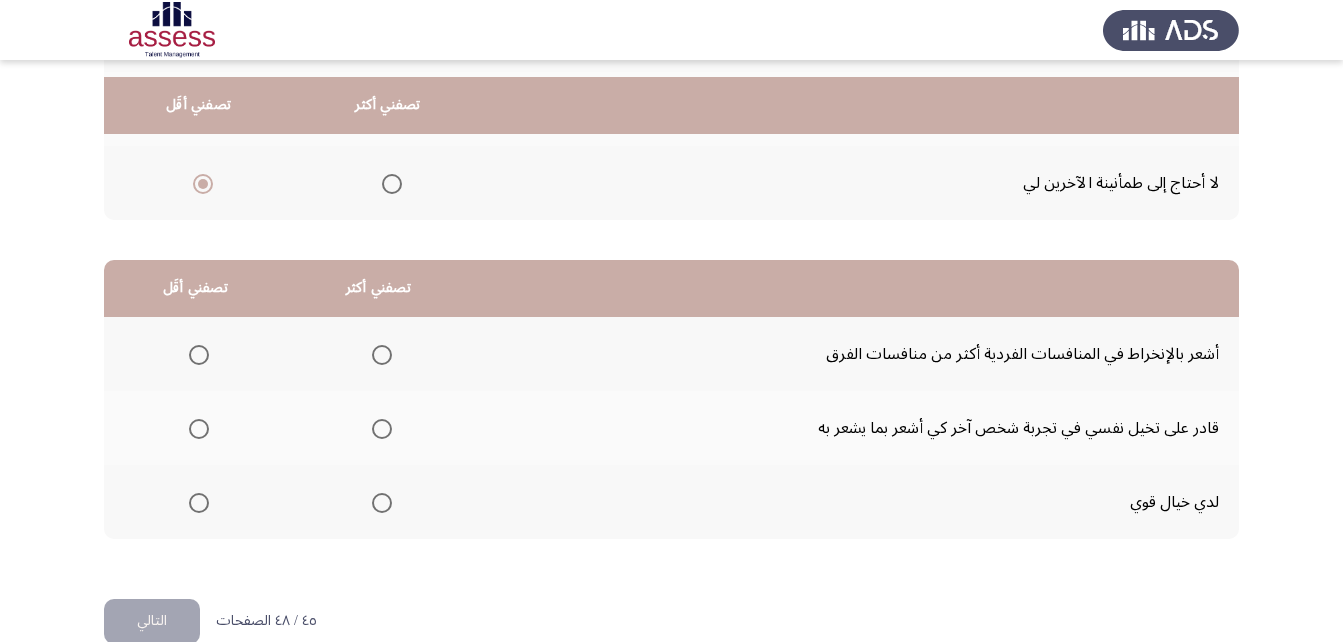 scroll, scrollTop: 348, scrollLeft: 0, axis: vertical 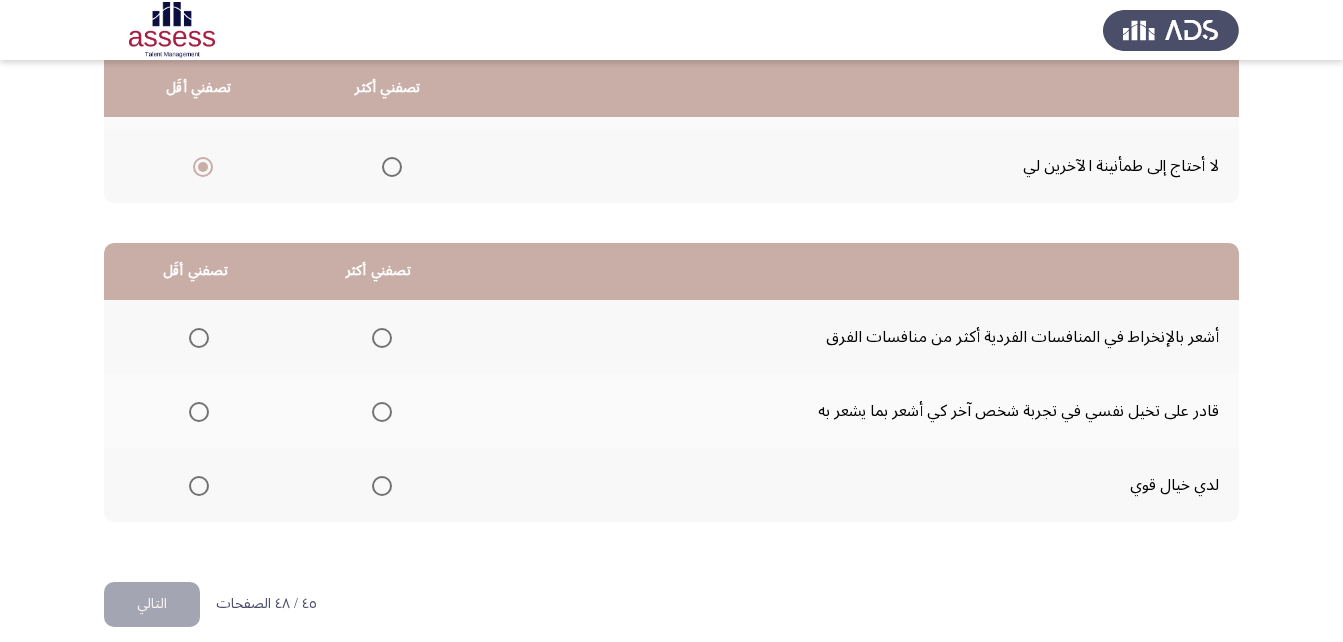click at bounding box center [382, 486] 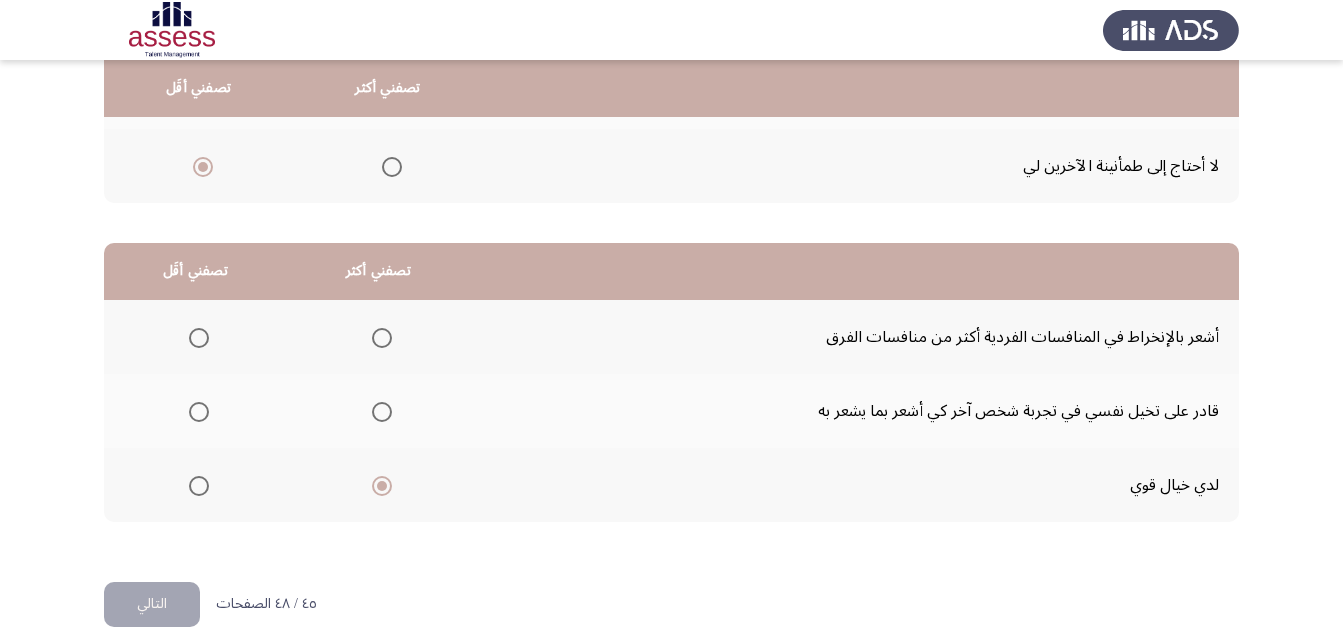 click at bounding box center (199, 338) 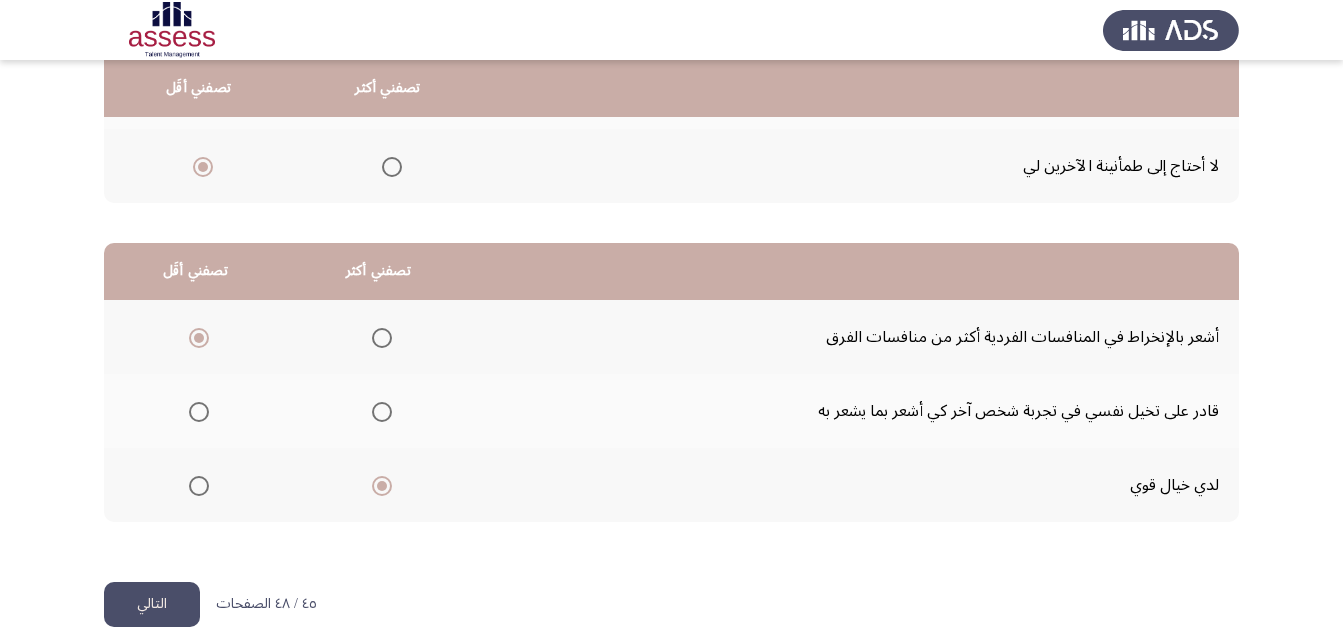 scroll, scrollTop: 368, scrollLeft: 0, axis: vertical 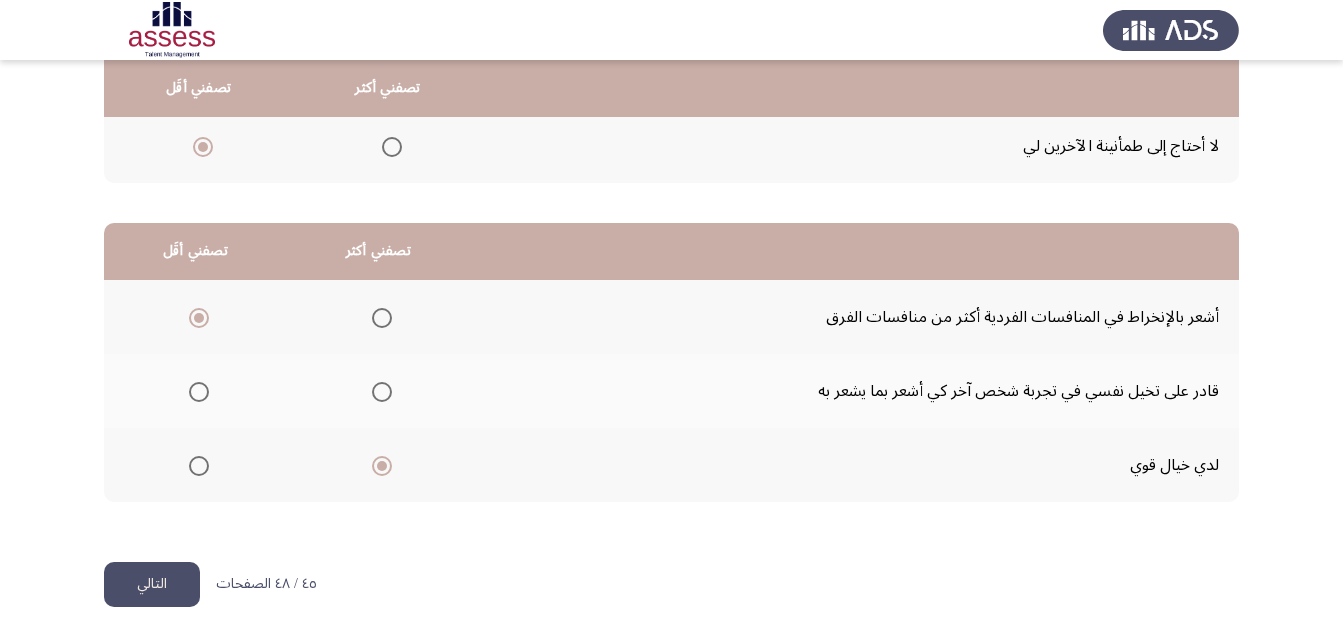 click on "التالي" 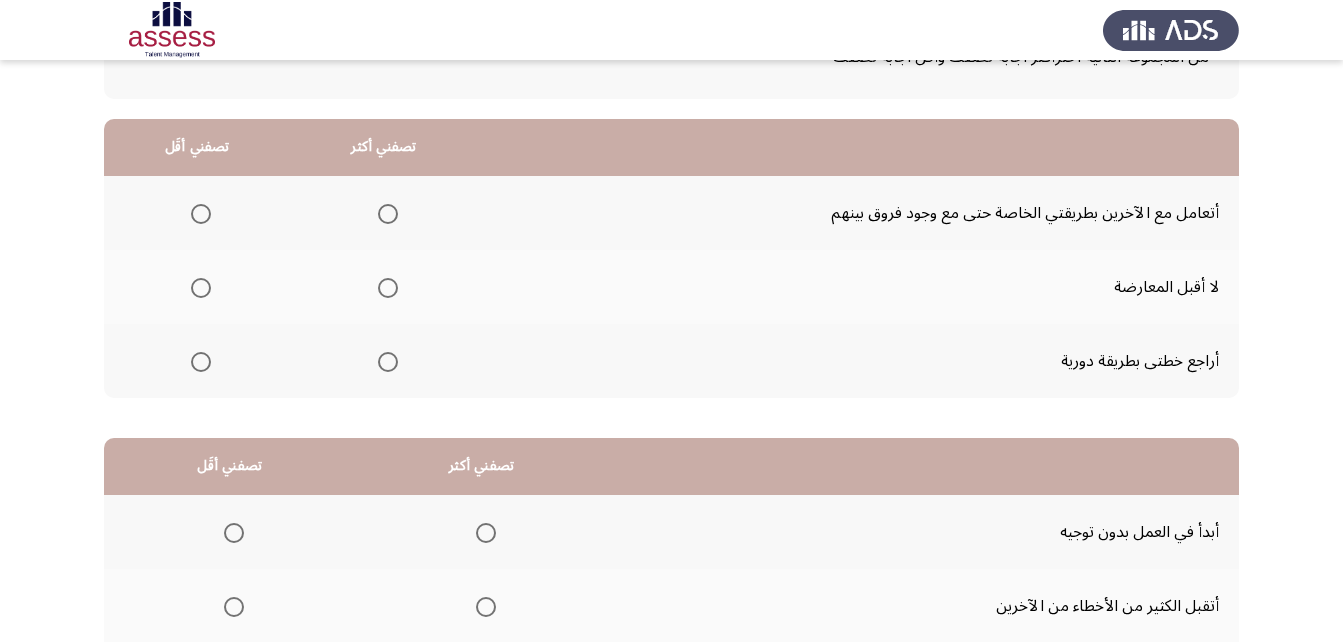 scroll, scrollTop: 181, scrollLeft: 0, axis: vertical 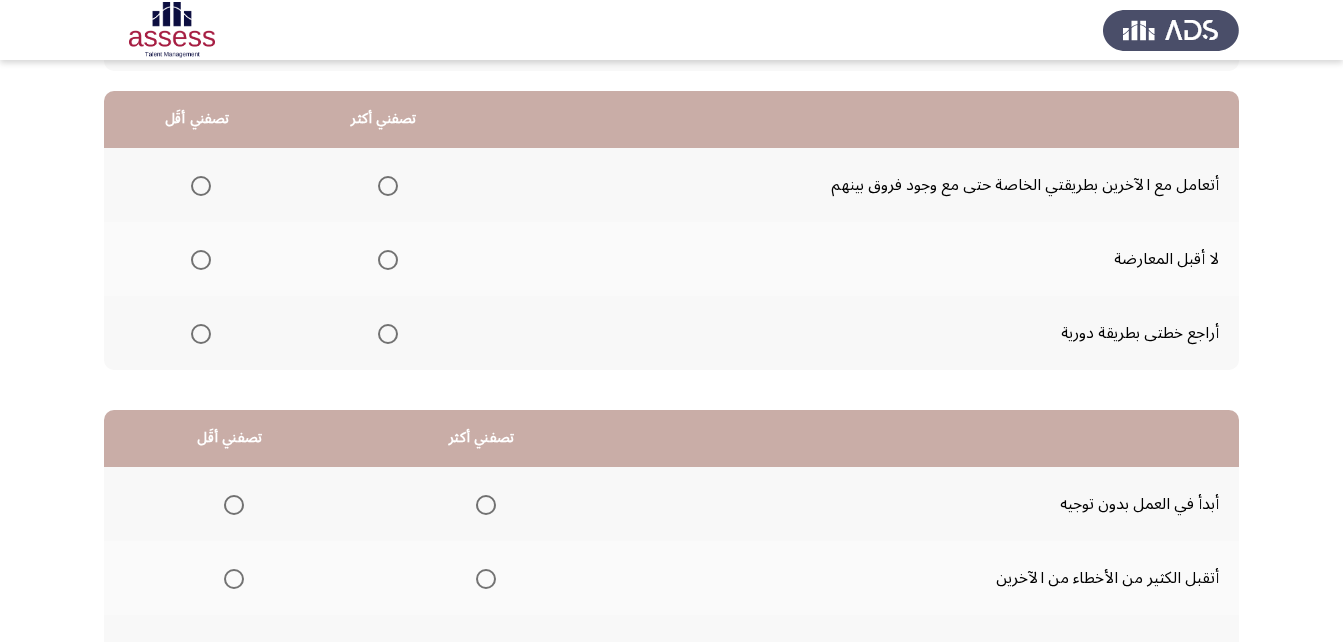 click at bounding box center (201, 334) 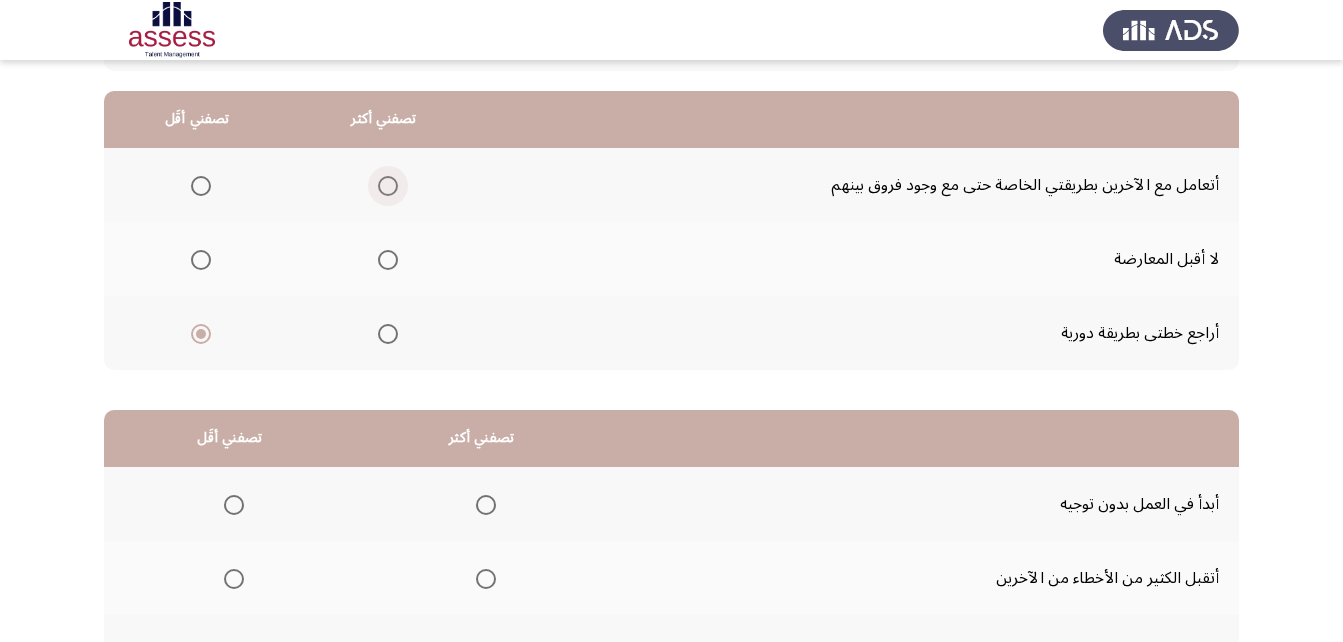 click at bounding box center (388, 186) 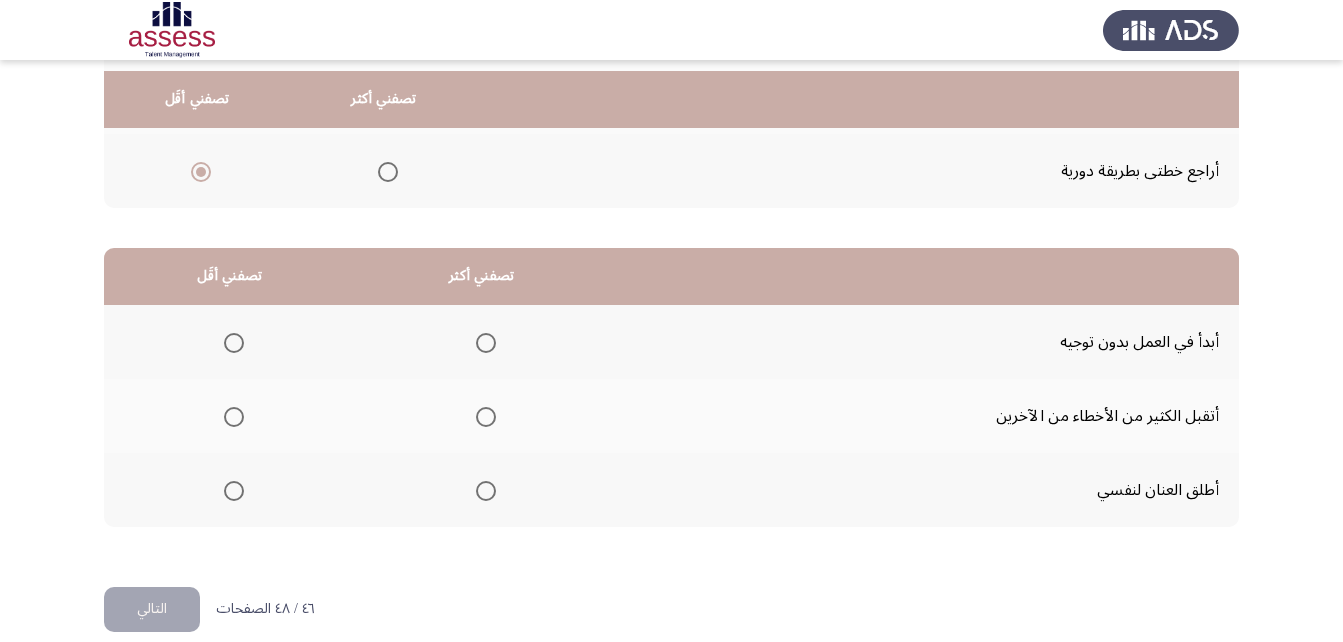 scroll, scrollTop: 356, scrollLeft: 0, axis: vertical 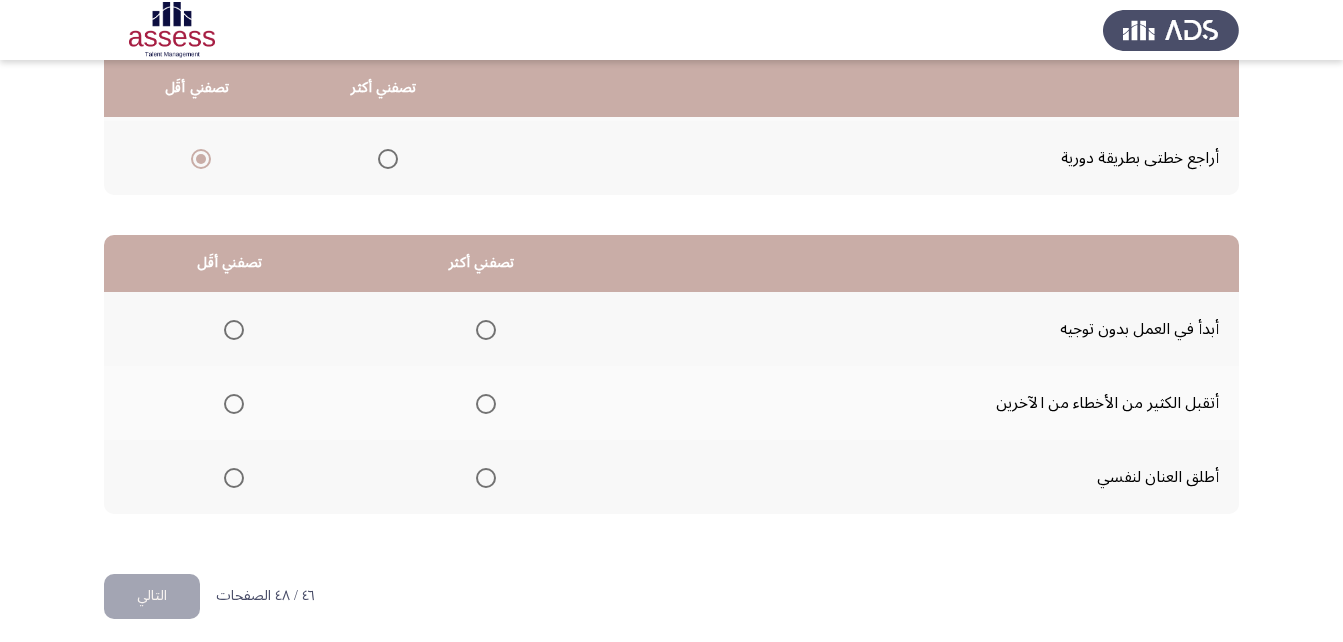 click at bounding box center (486, 478) 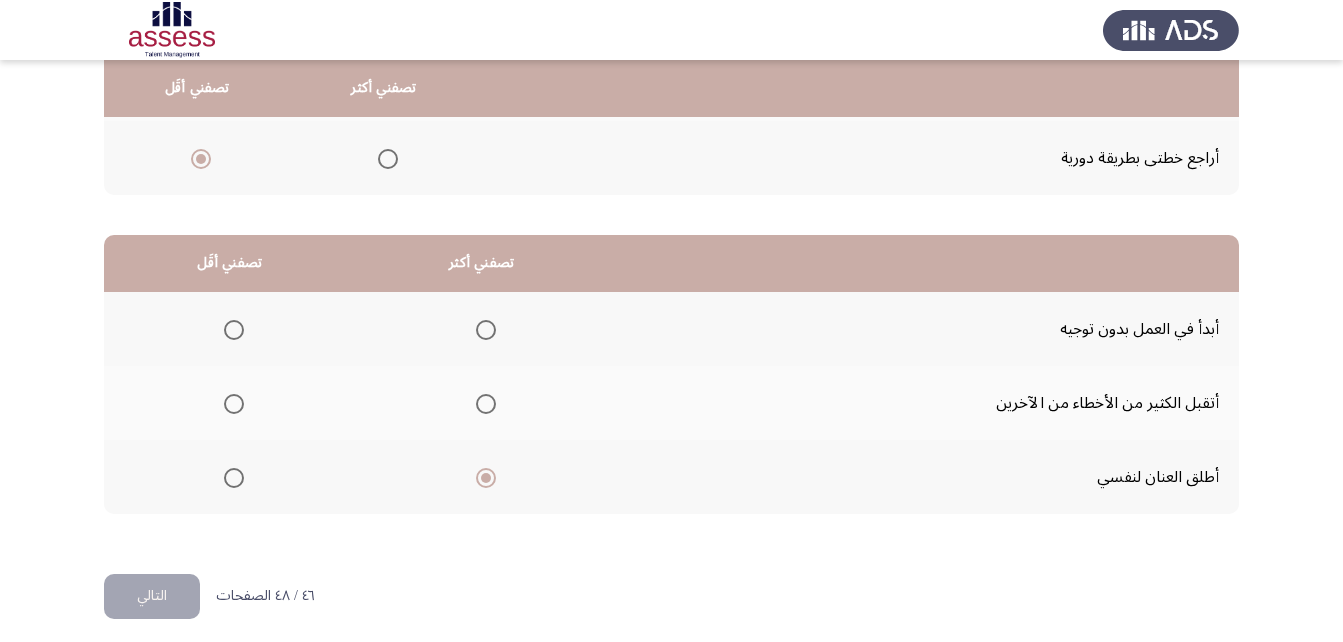 click at bounding box center [234, 330] 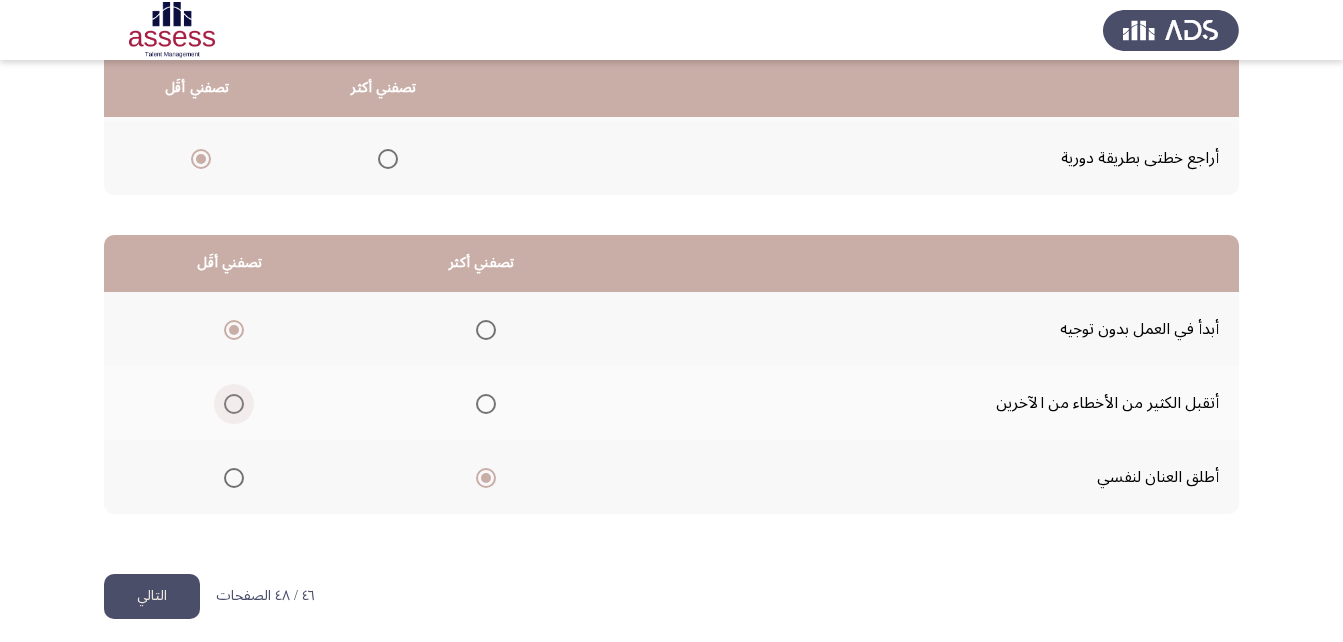 click at bounding box center [234, 404] 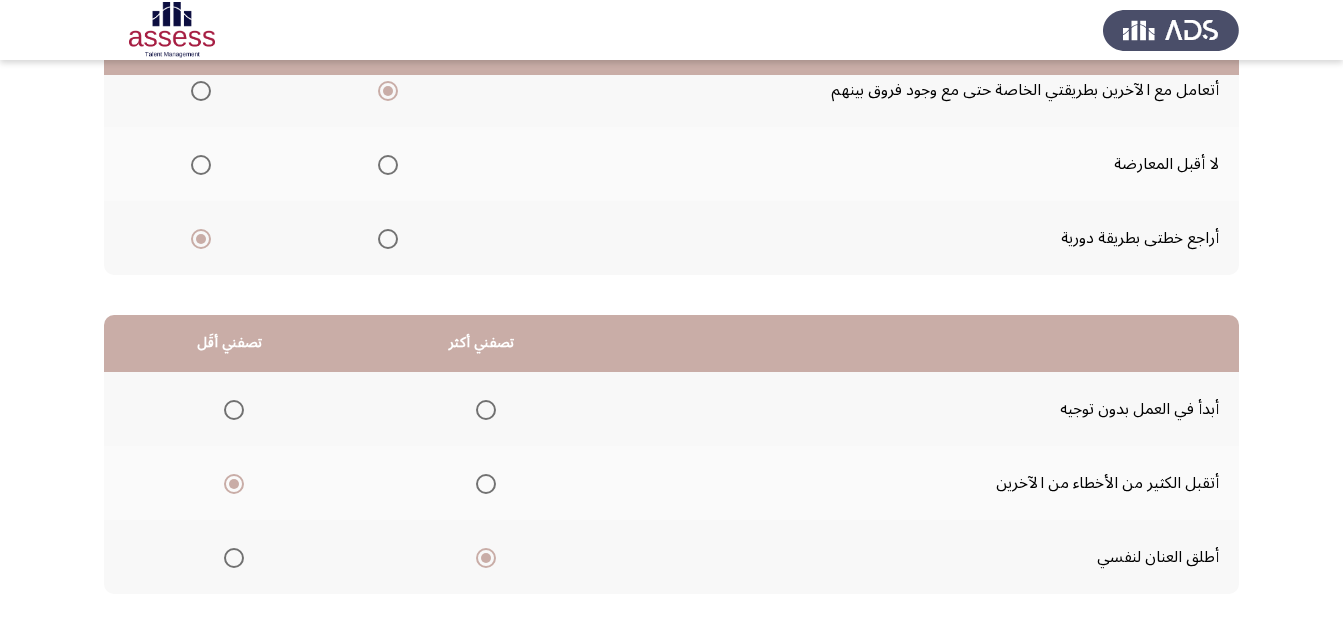 scroll, scrollTop: 368, scrollLeft: 0, axis: vertical 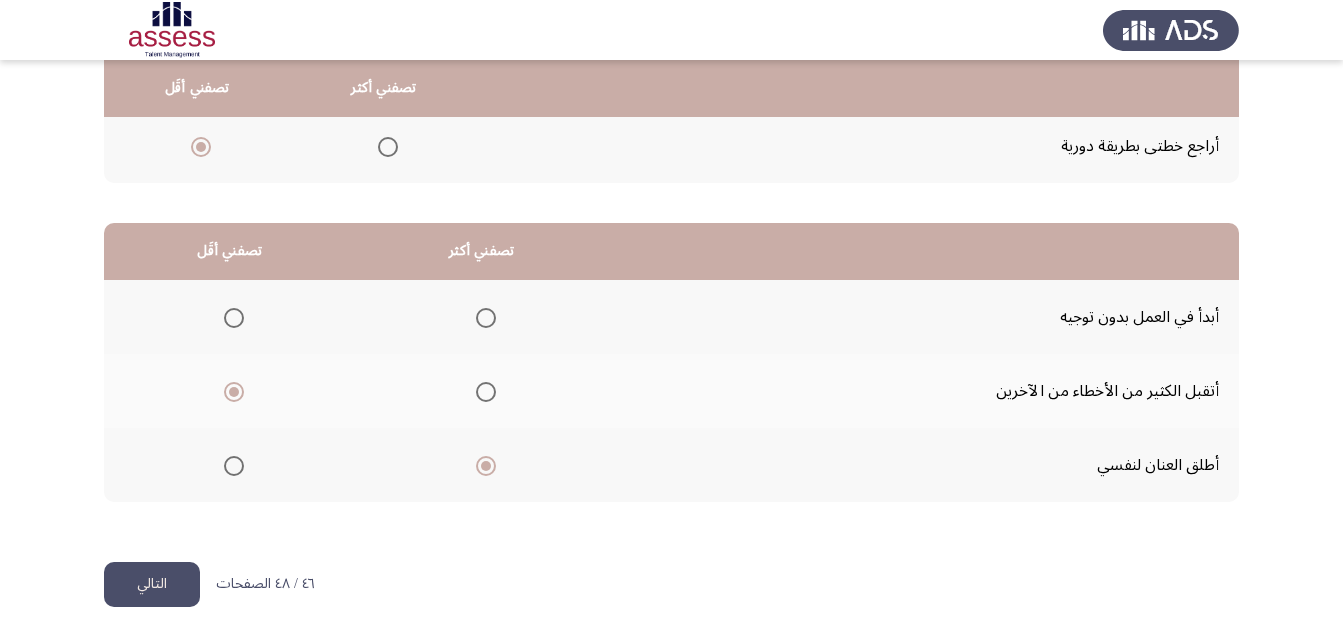 click on "التالي" 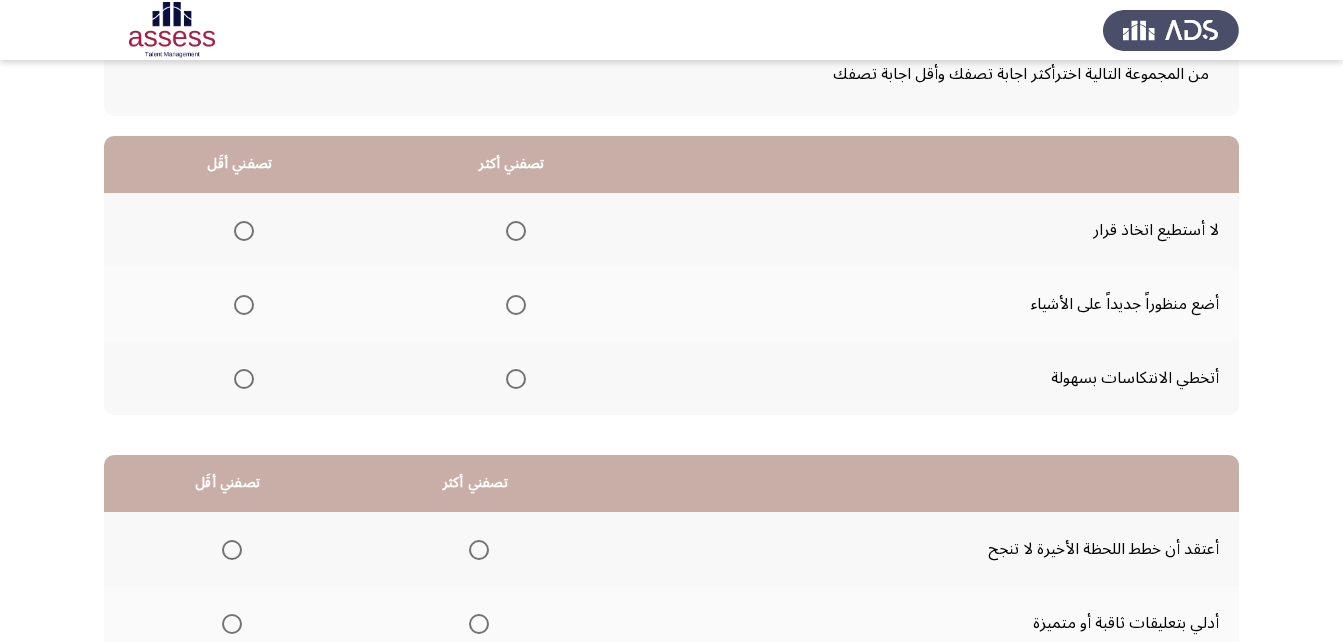 scroll, scrollTop: 168, scrollLeft: 0, axis: vertical 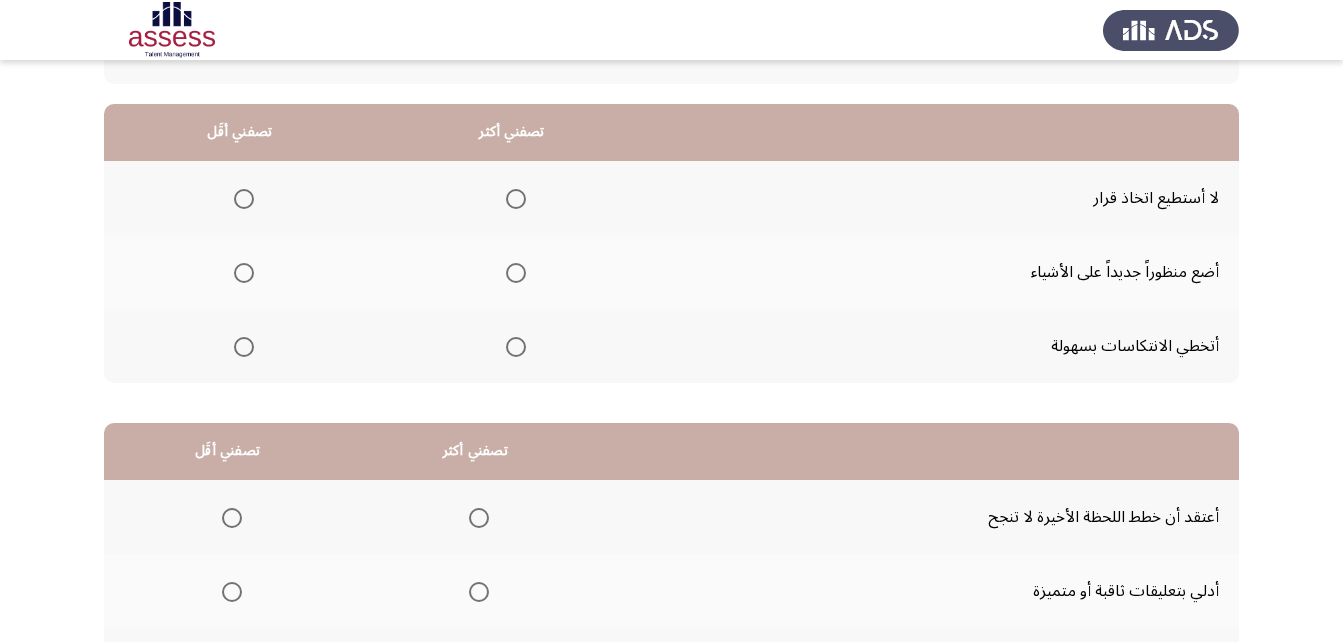 click at bounding box center [244, 199] 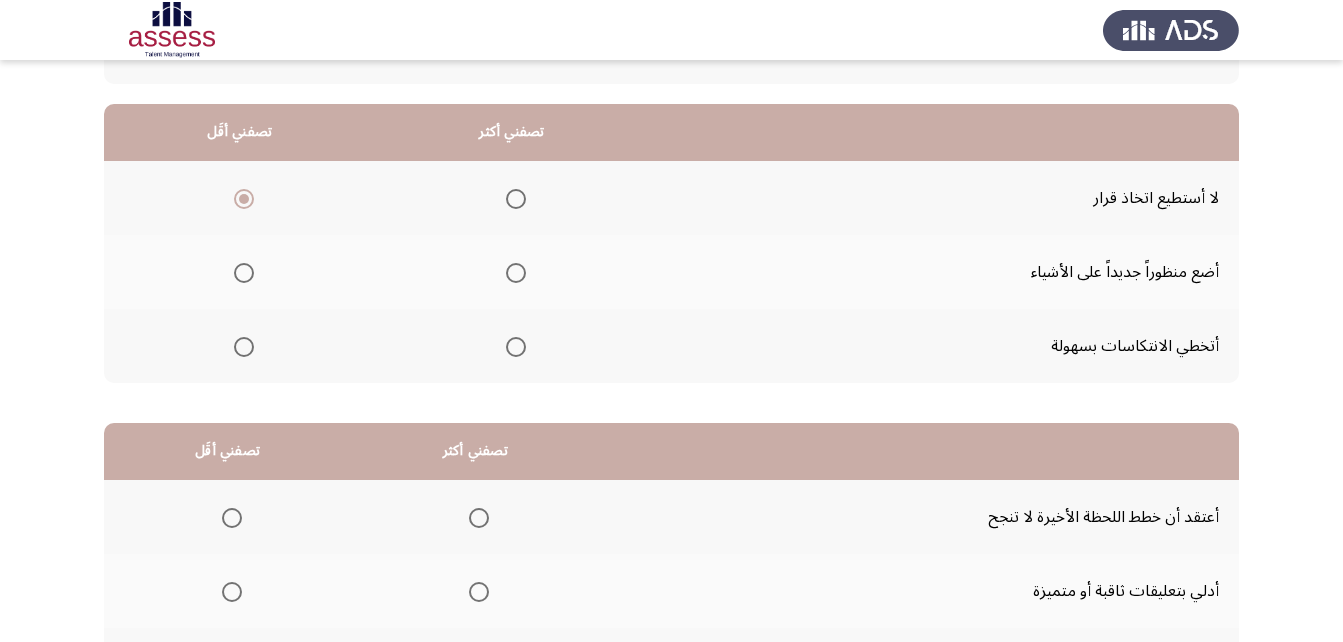 click at bounding box center [516, 273] 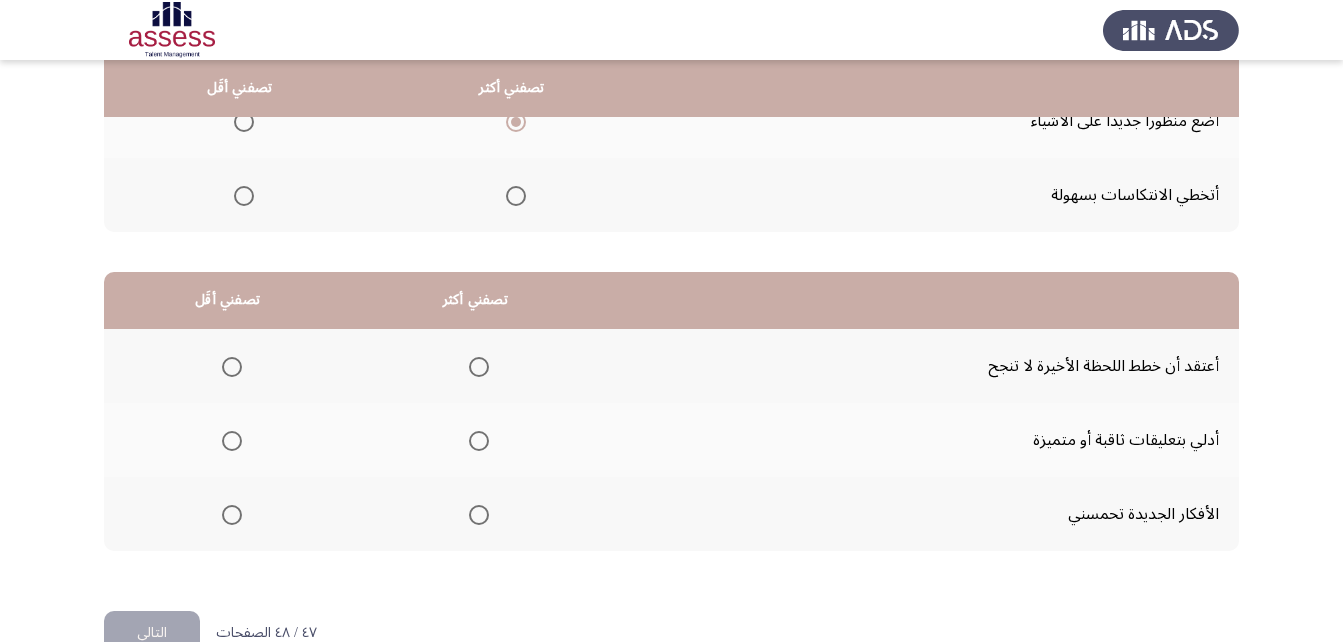 scroll, scrollTop: 331, scrollLeft: 0, axis: vertical 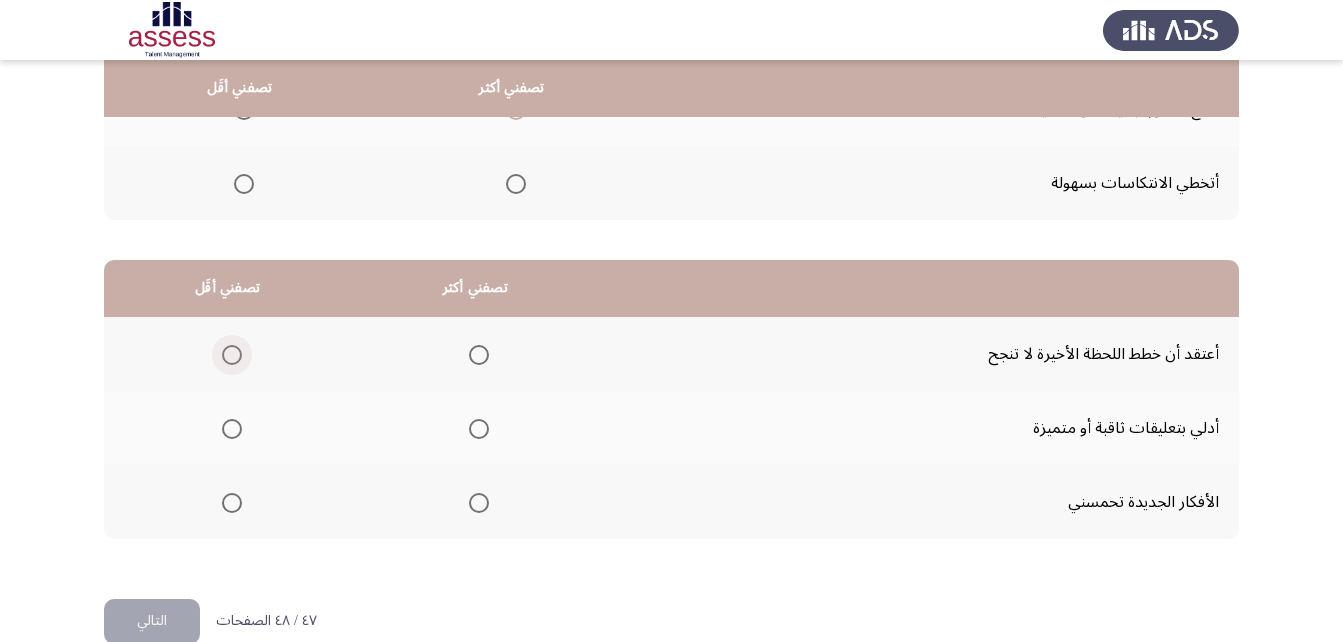 click at bounding box center (232, 355) 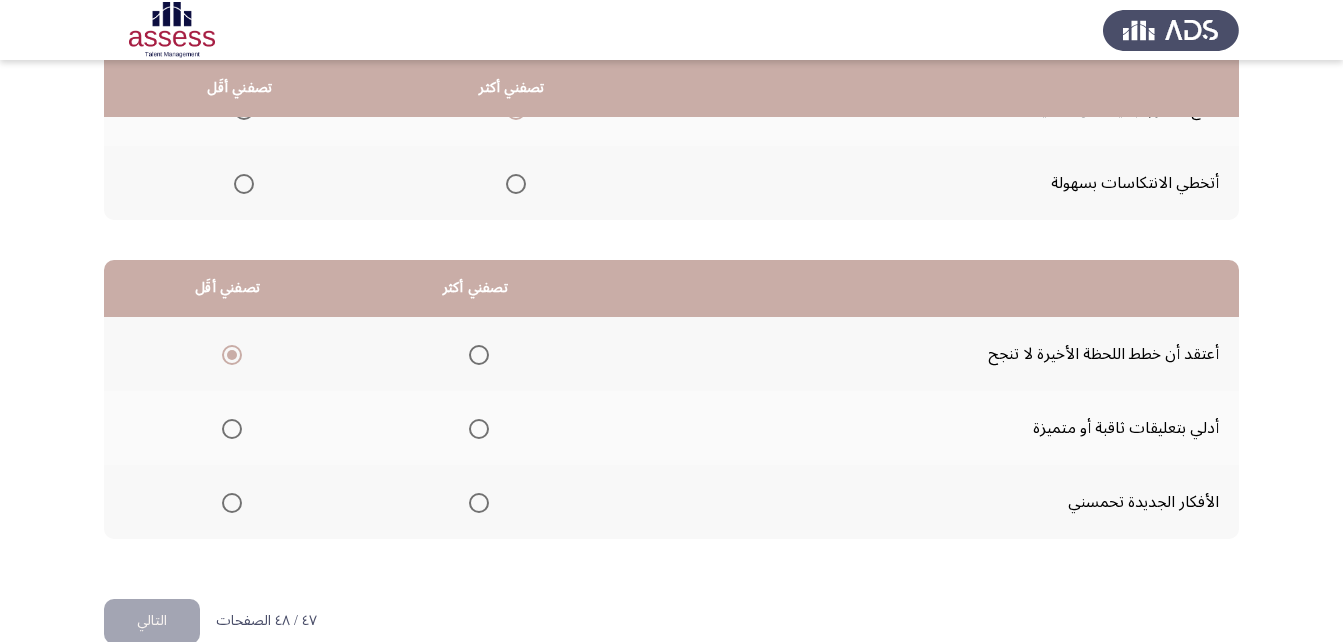 click at bounding box center [479, 429] 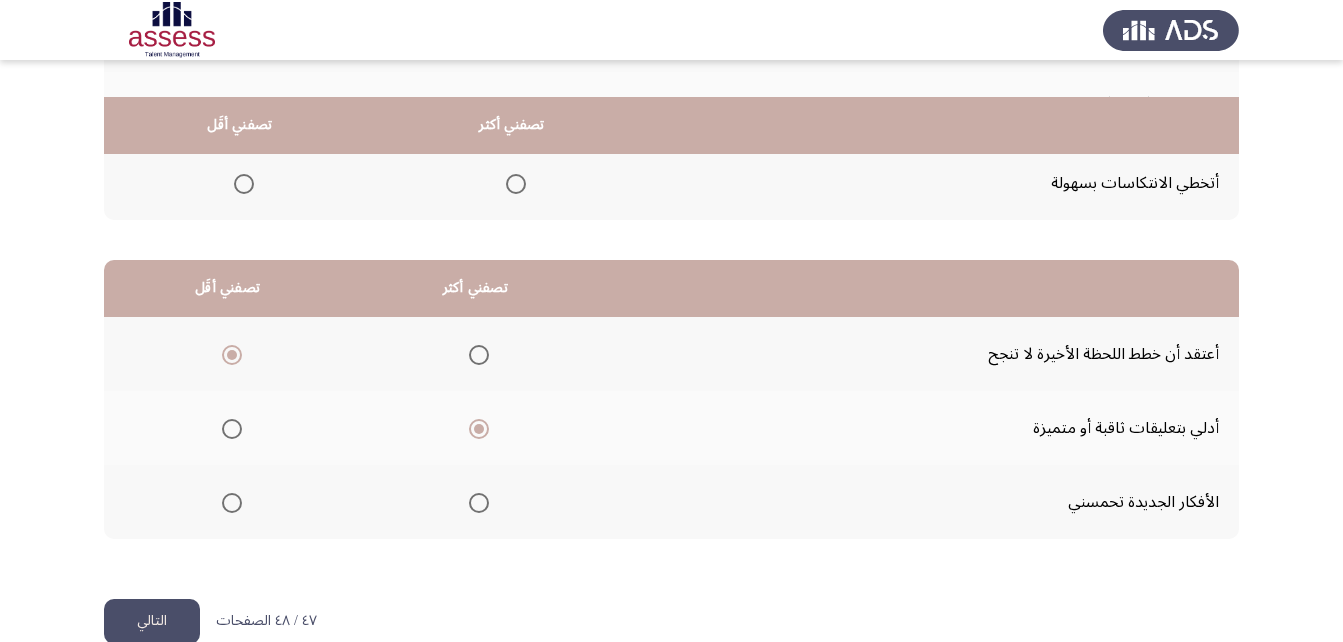 scroll, scrollTop: 368, scrollLeft: 0, axis: vertical 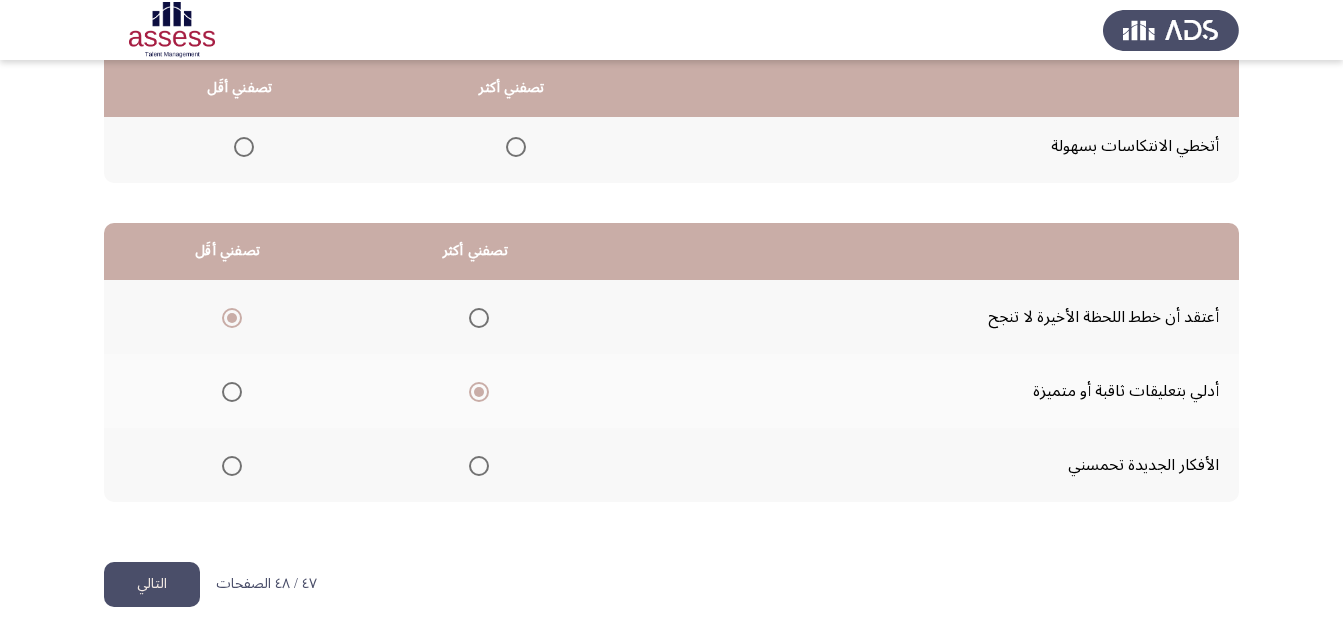click on "التالي" 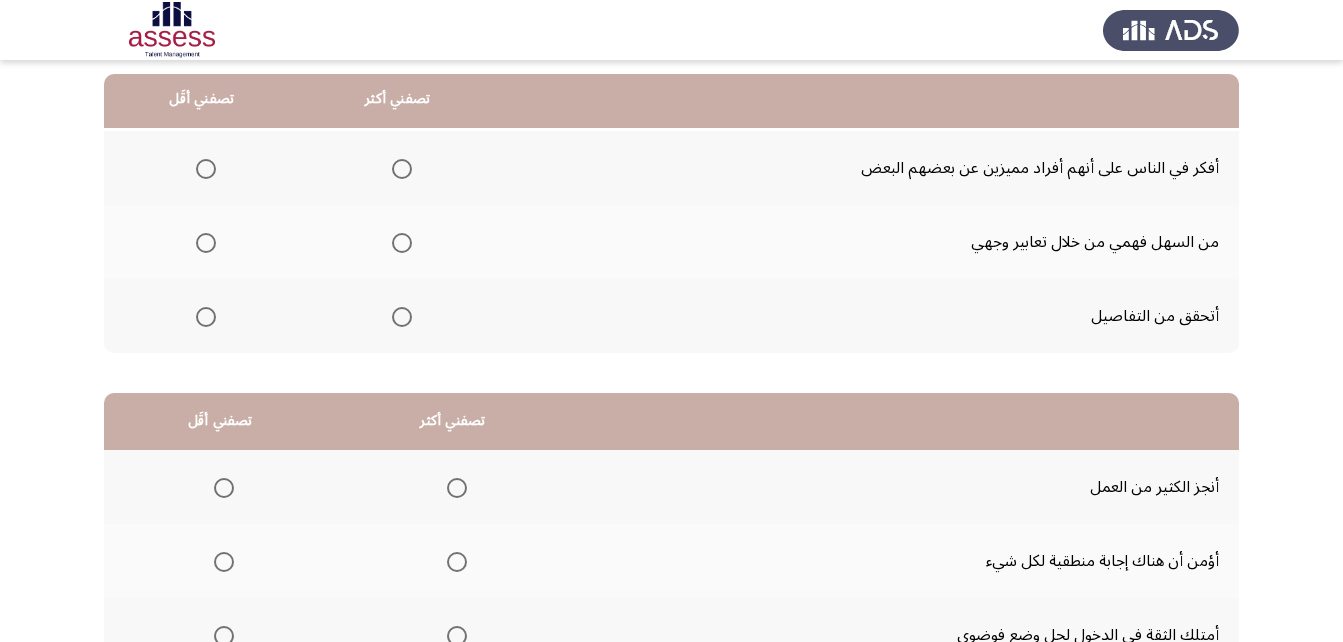 scroll, scrollTop: 222, scrollLeft: 0, axis: vertical 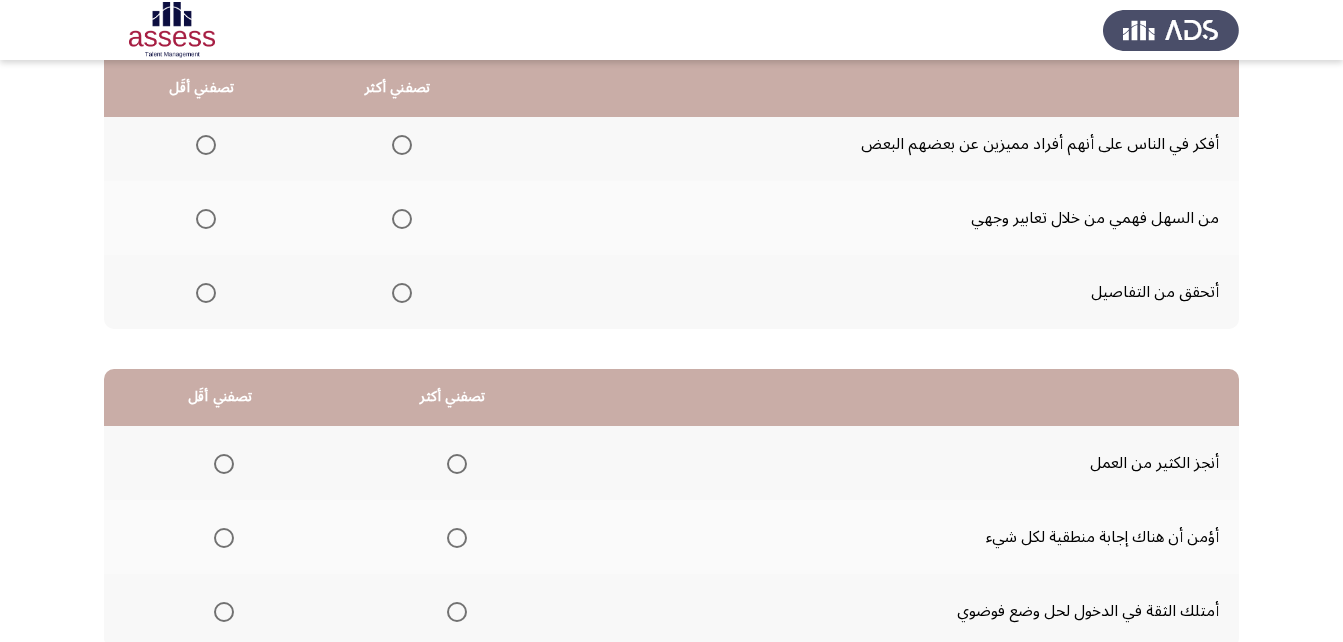 click at bounding box center [206, 219] 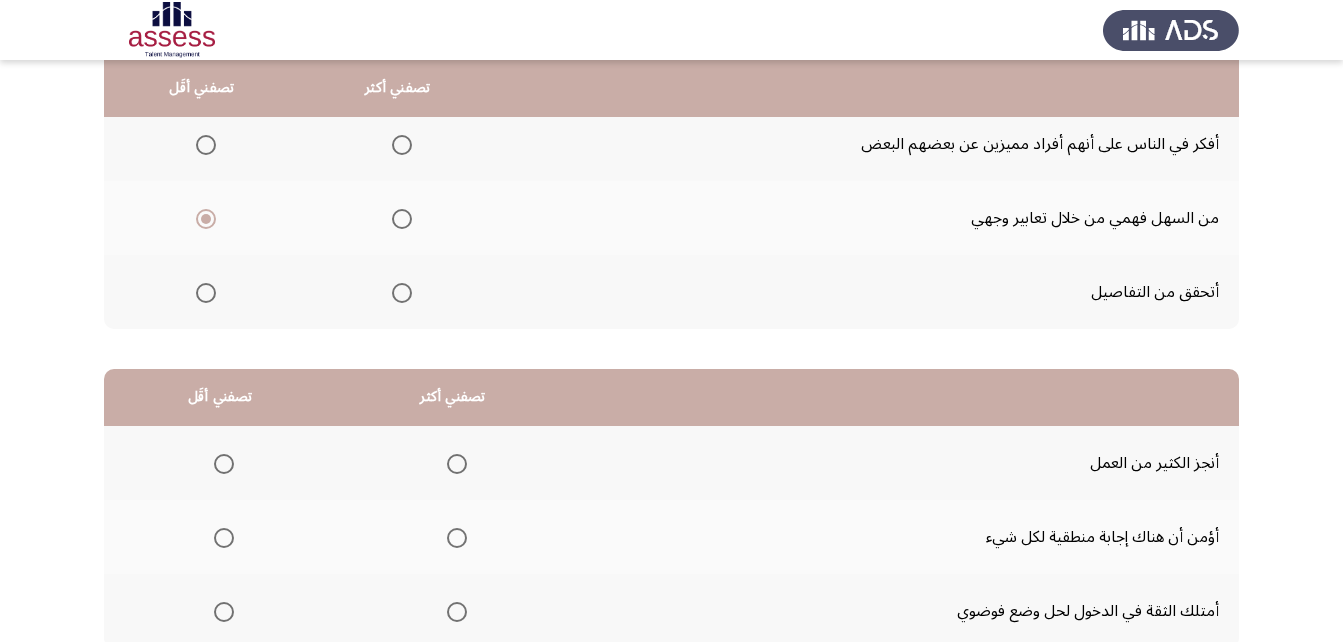 click at bounding box center (402, 293) 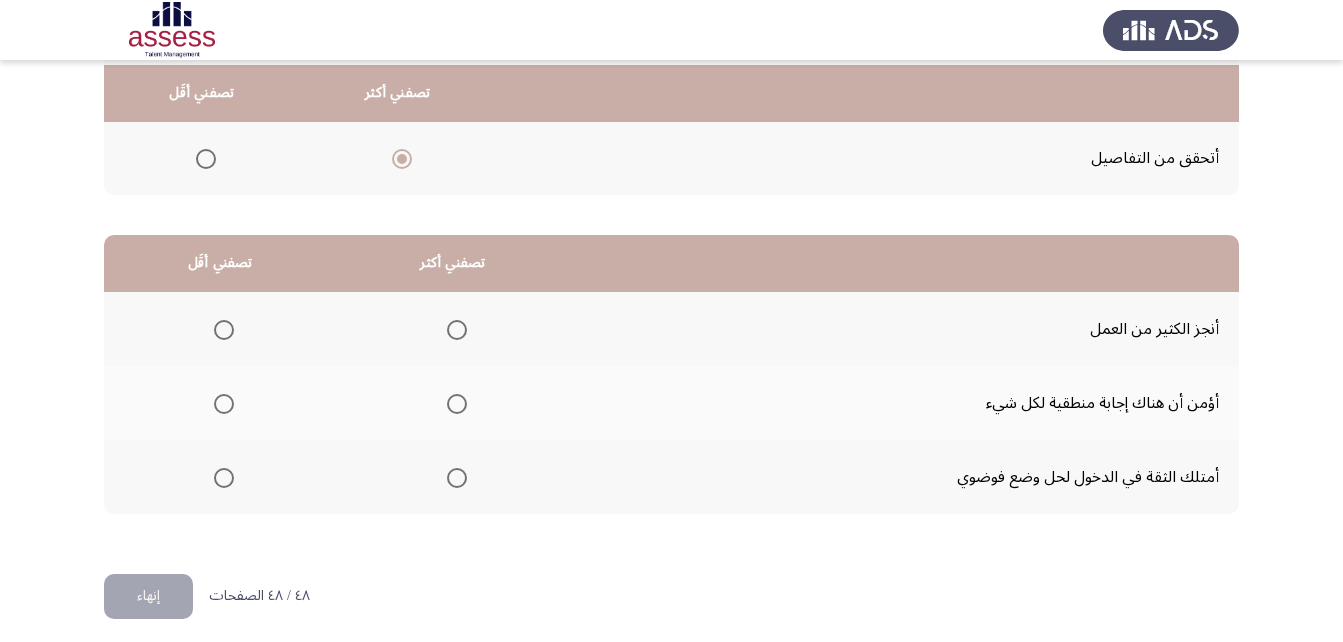 scroll, scrollTop: 361, scrollLeft: 0, axis: vertical 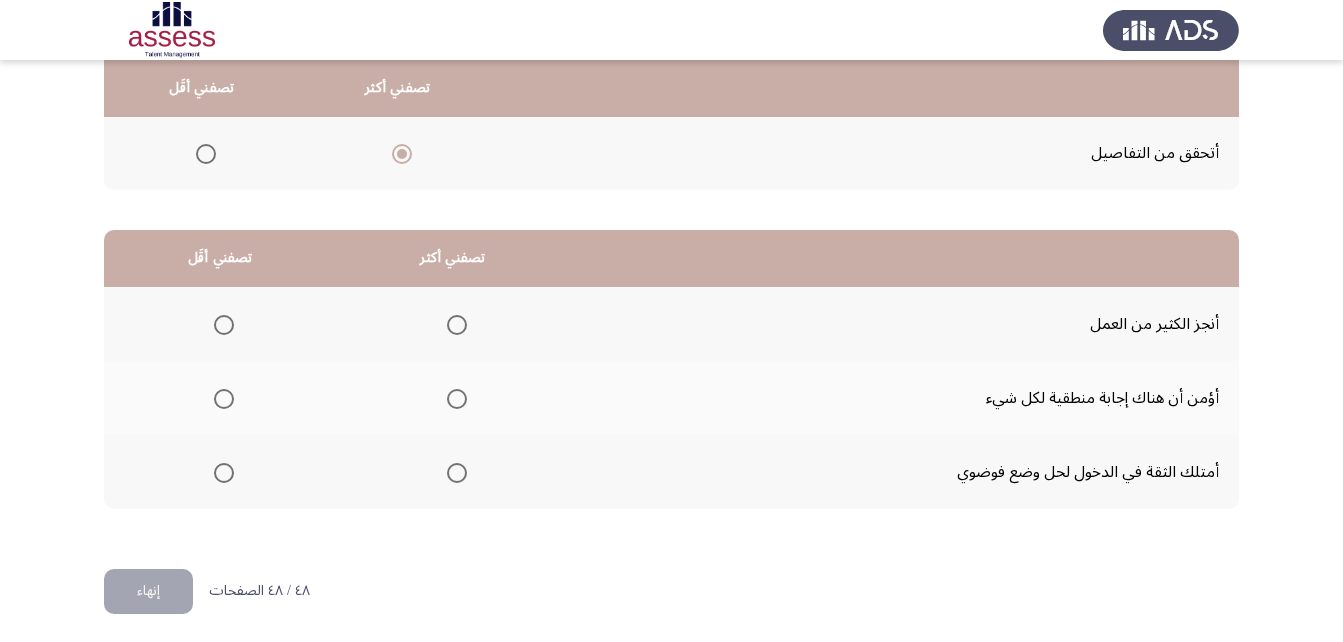 click at bounding box center (457, 325) 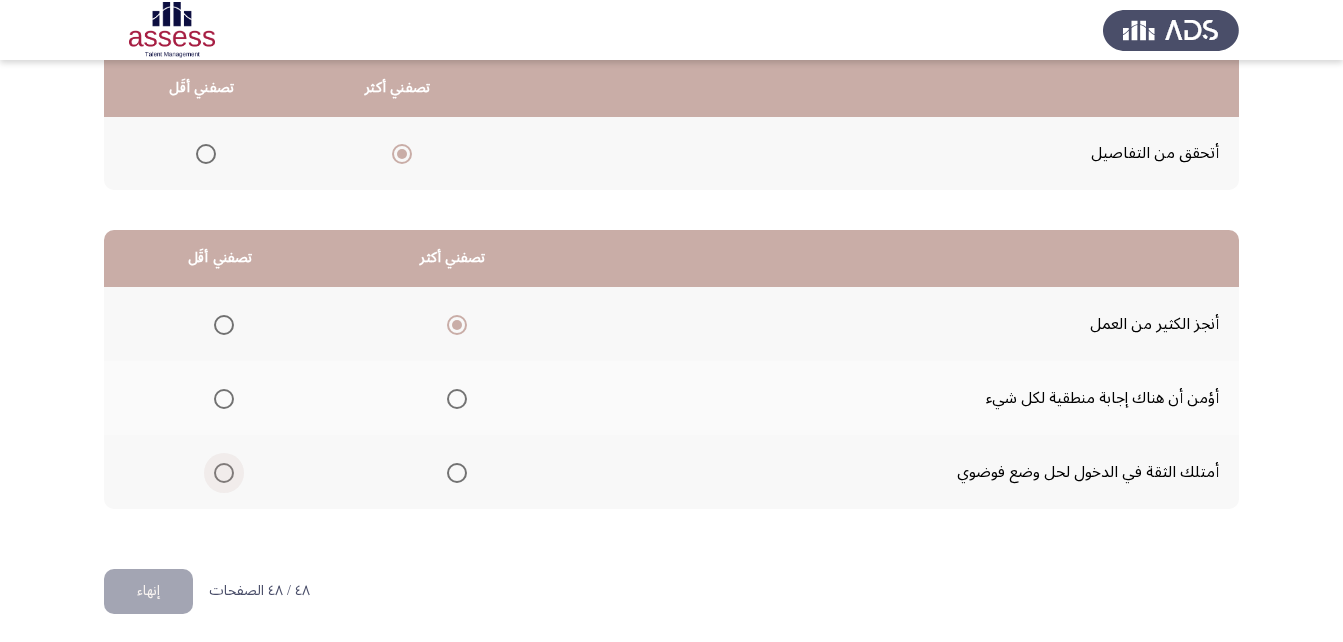 click at bounding box center (224, 473) 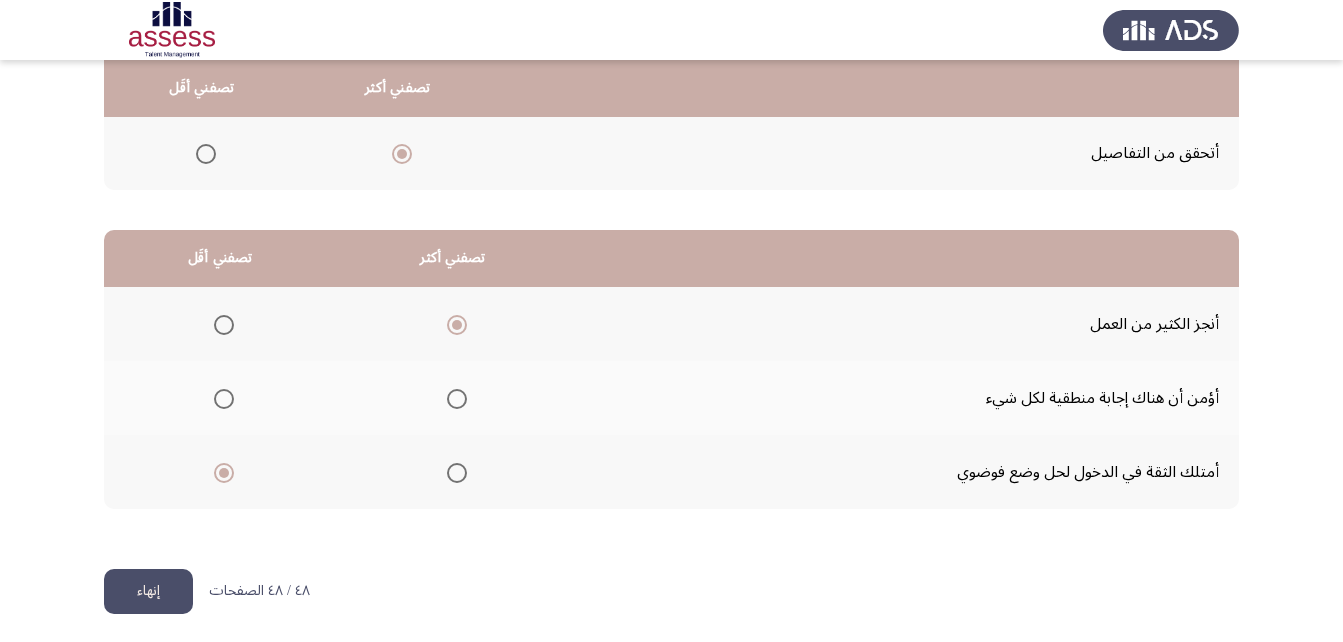 click on "إنهاء" 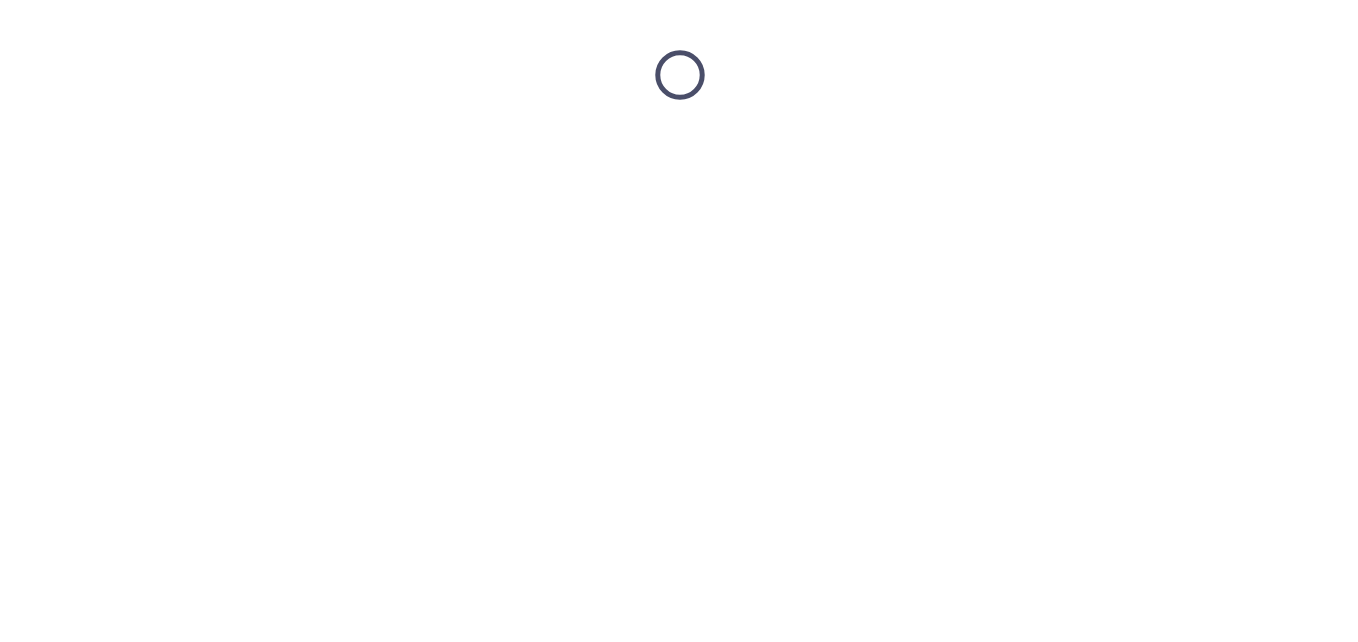 scroll, scrollTop: 0, scrollLeft: 0, axis: both 